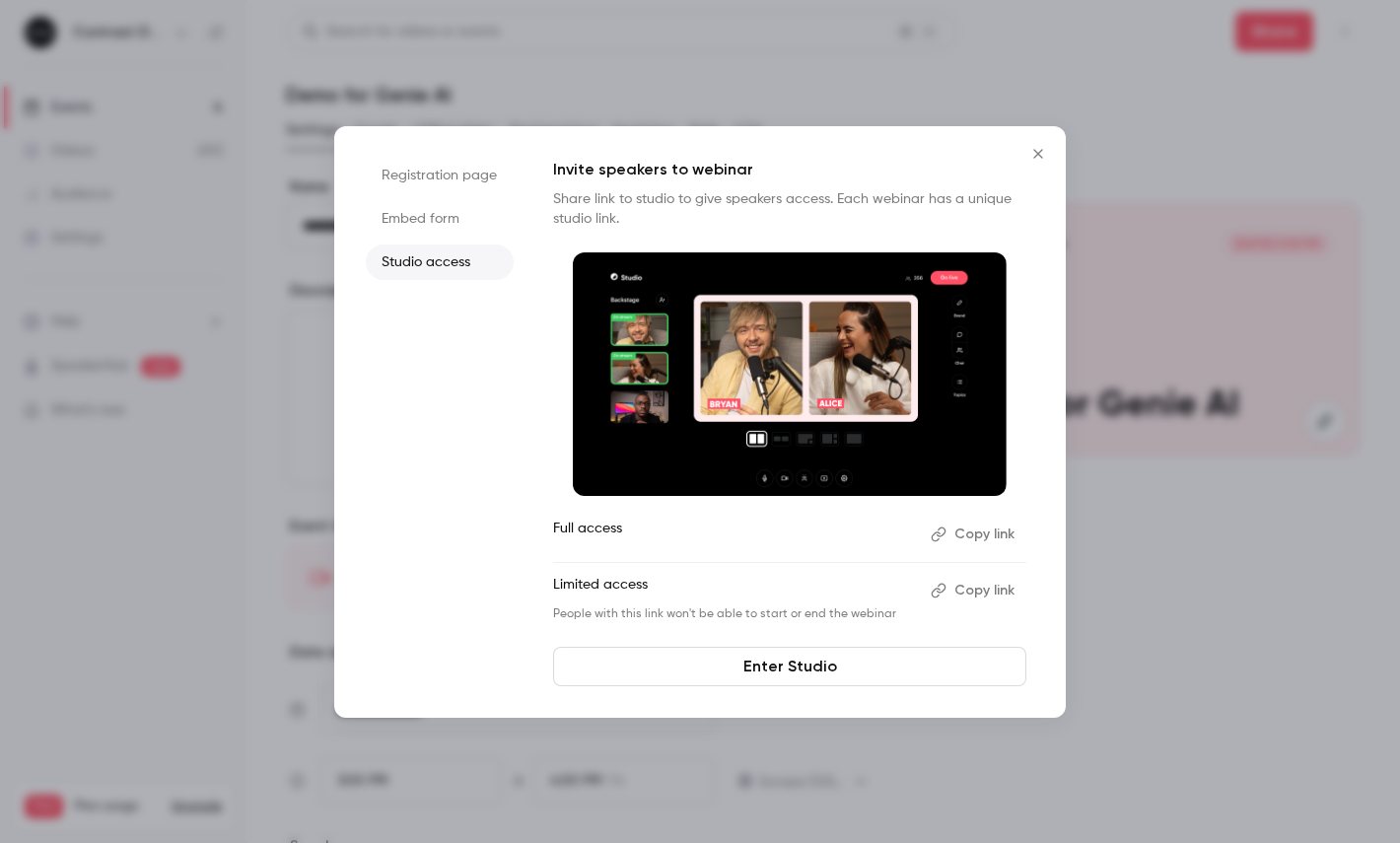 scroll, scrollTop: 0, scrollLeft: 0, axis: both 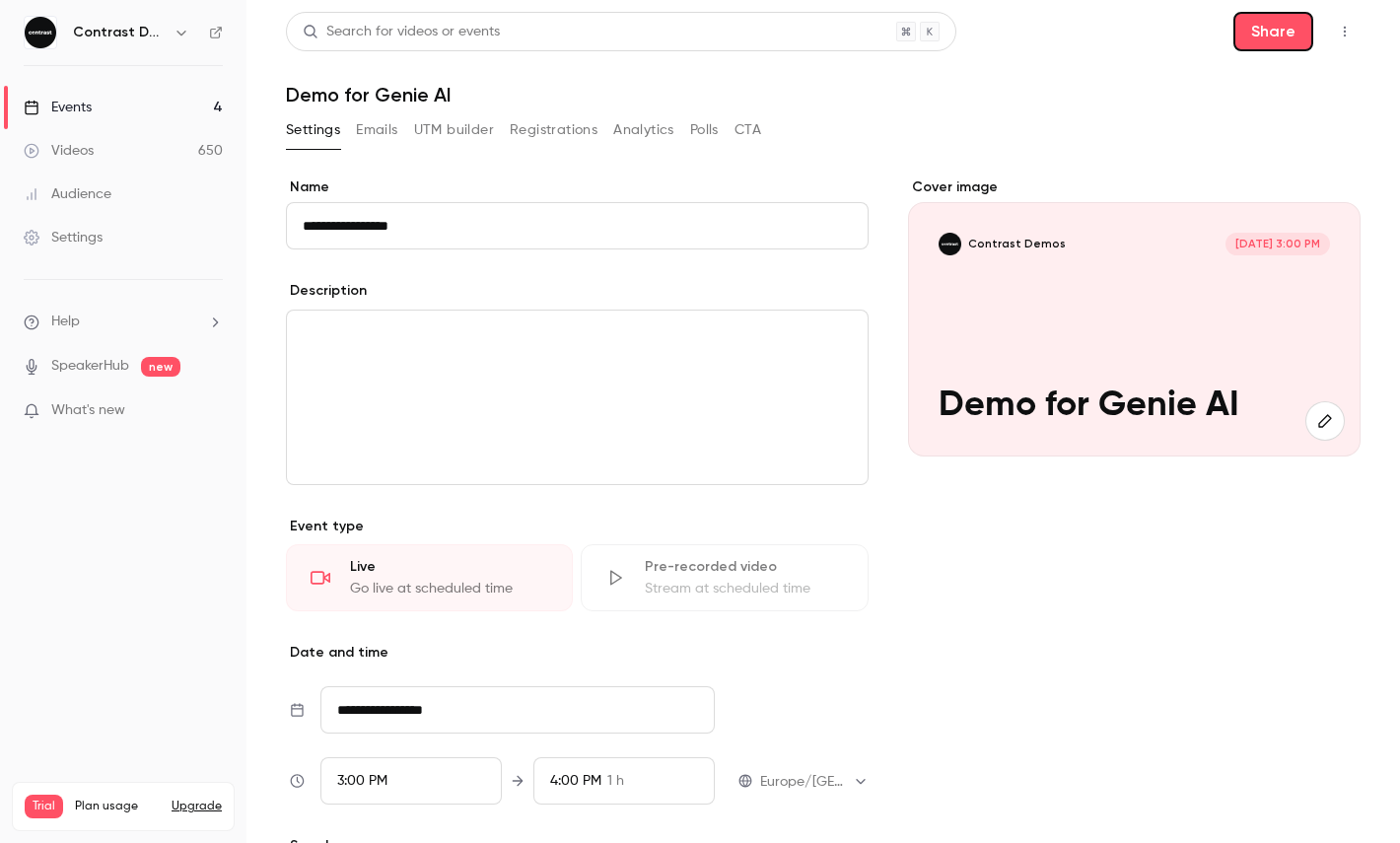 click 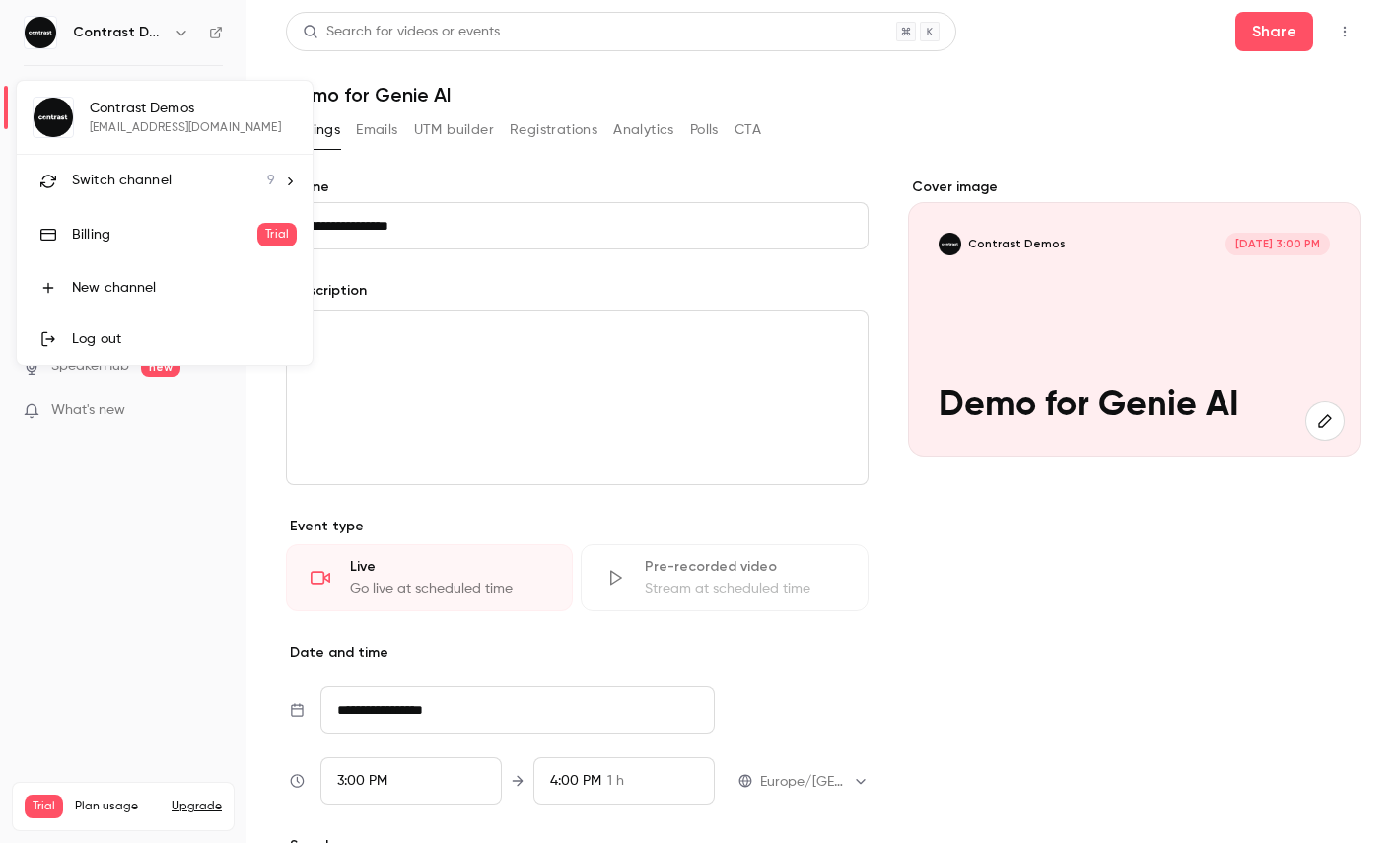 click on "Switch channel" at bounding box center (121, 180) 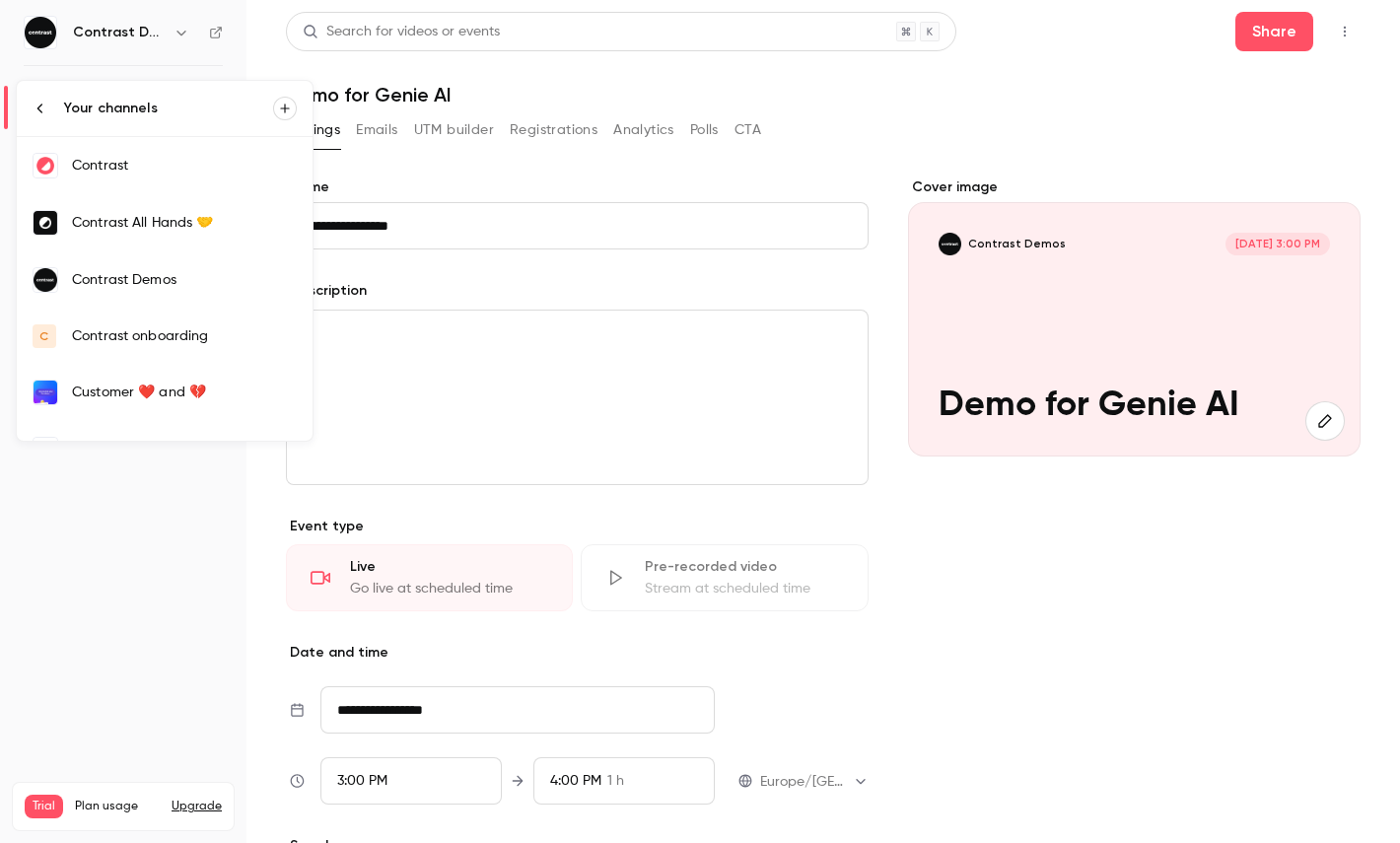 click on "Contrast" at bounding box center (165, 166) 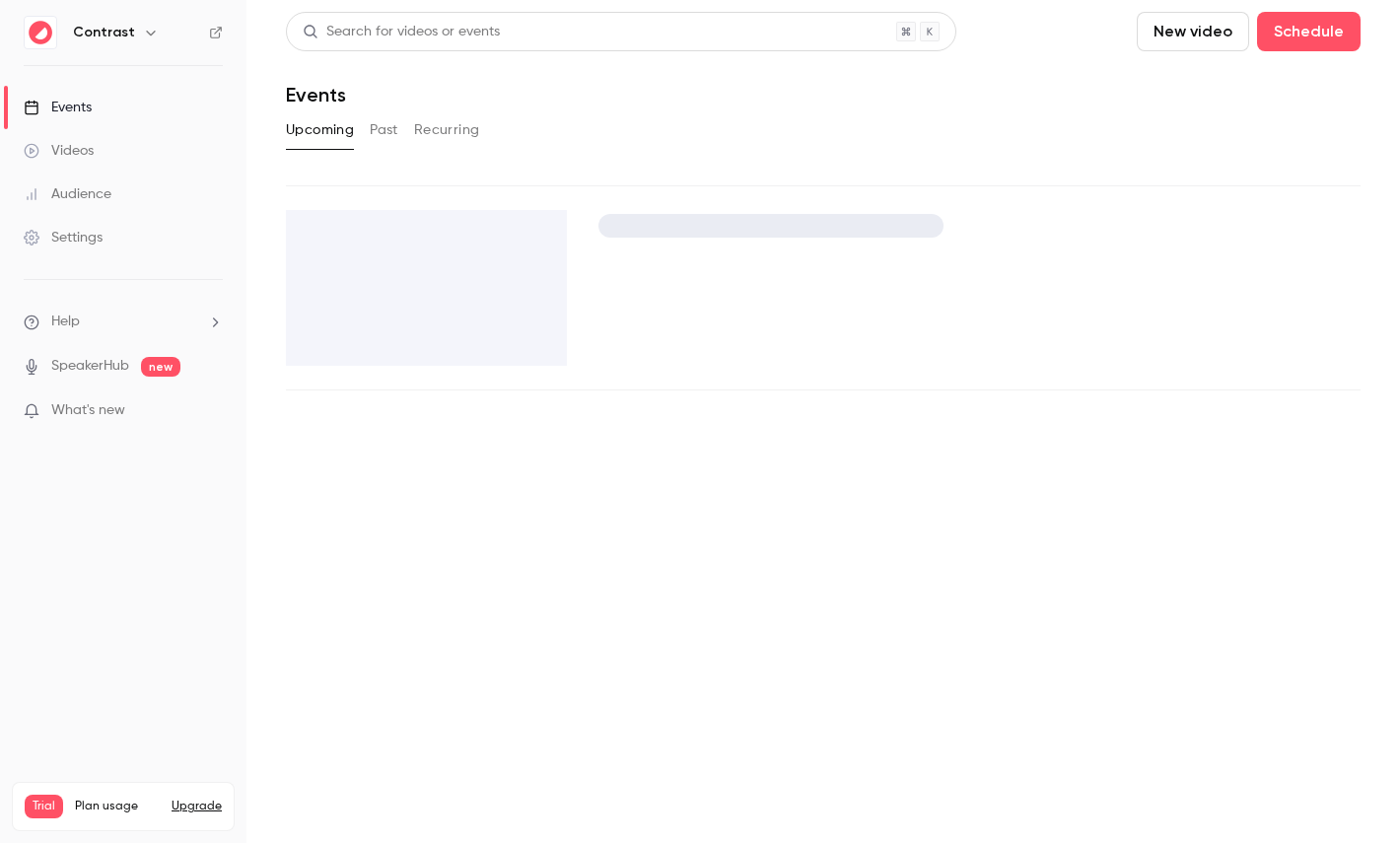 type 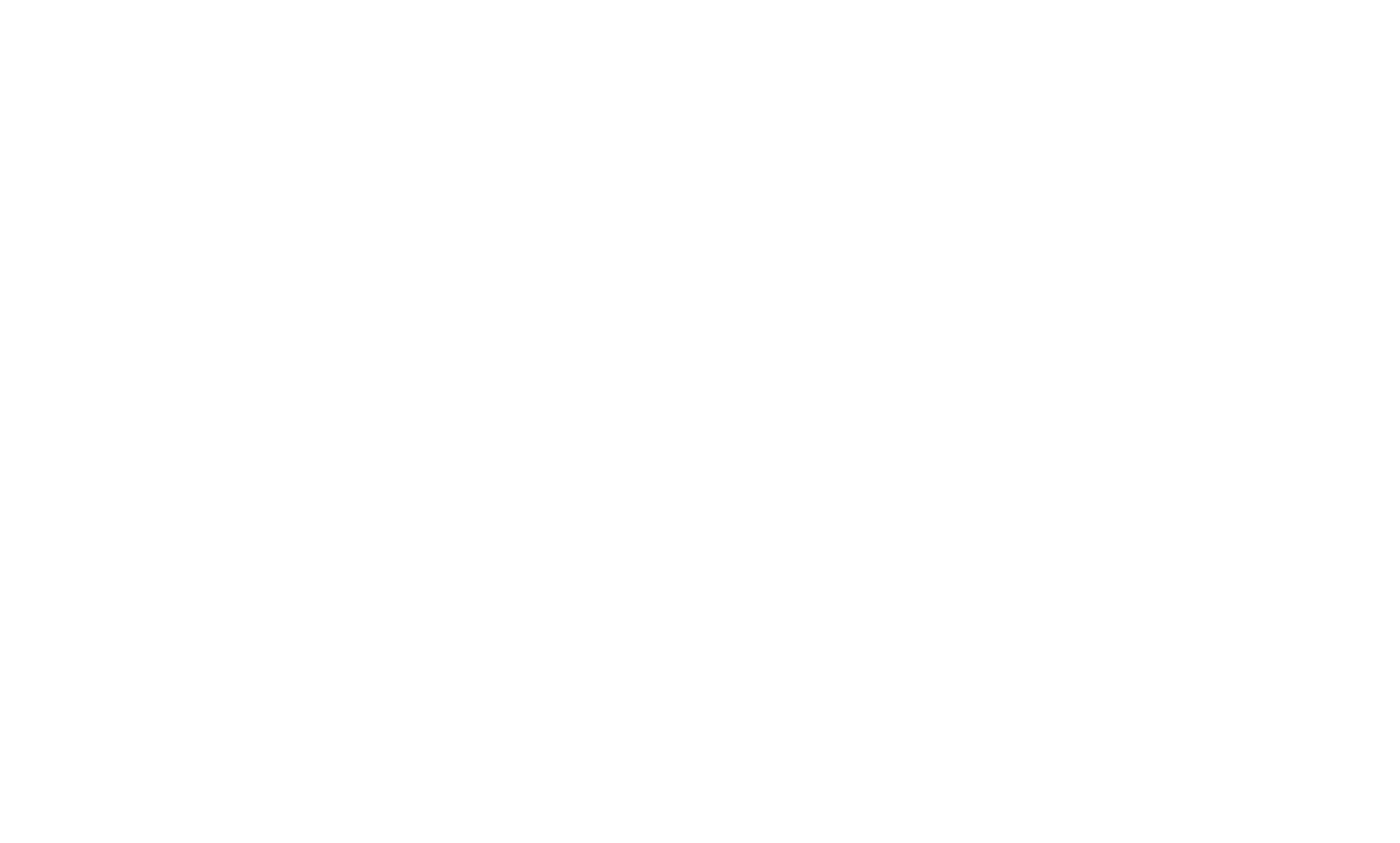 scroll, scrollTop: 0, scrollLeft: 0, axis: both 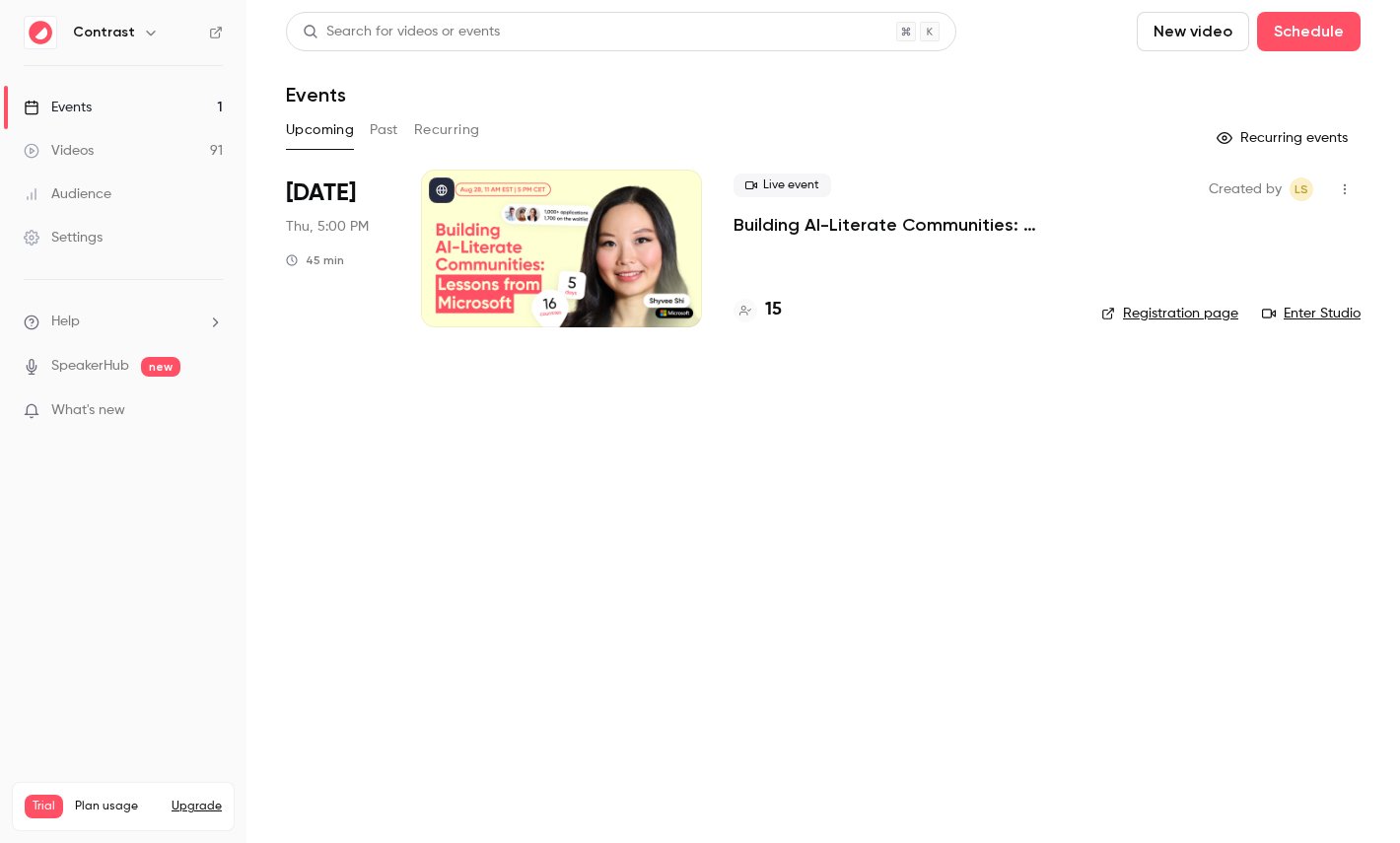 click on "Videos" at bounding box center [58, 151] 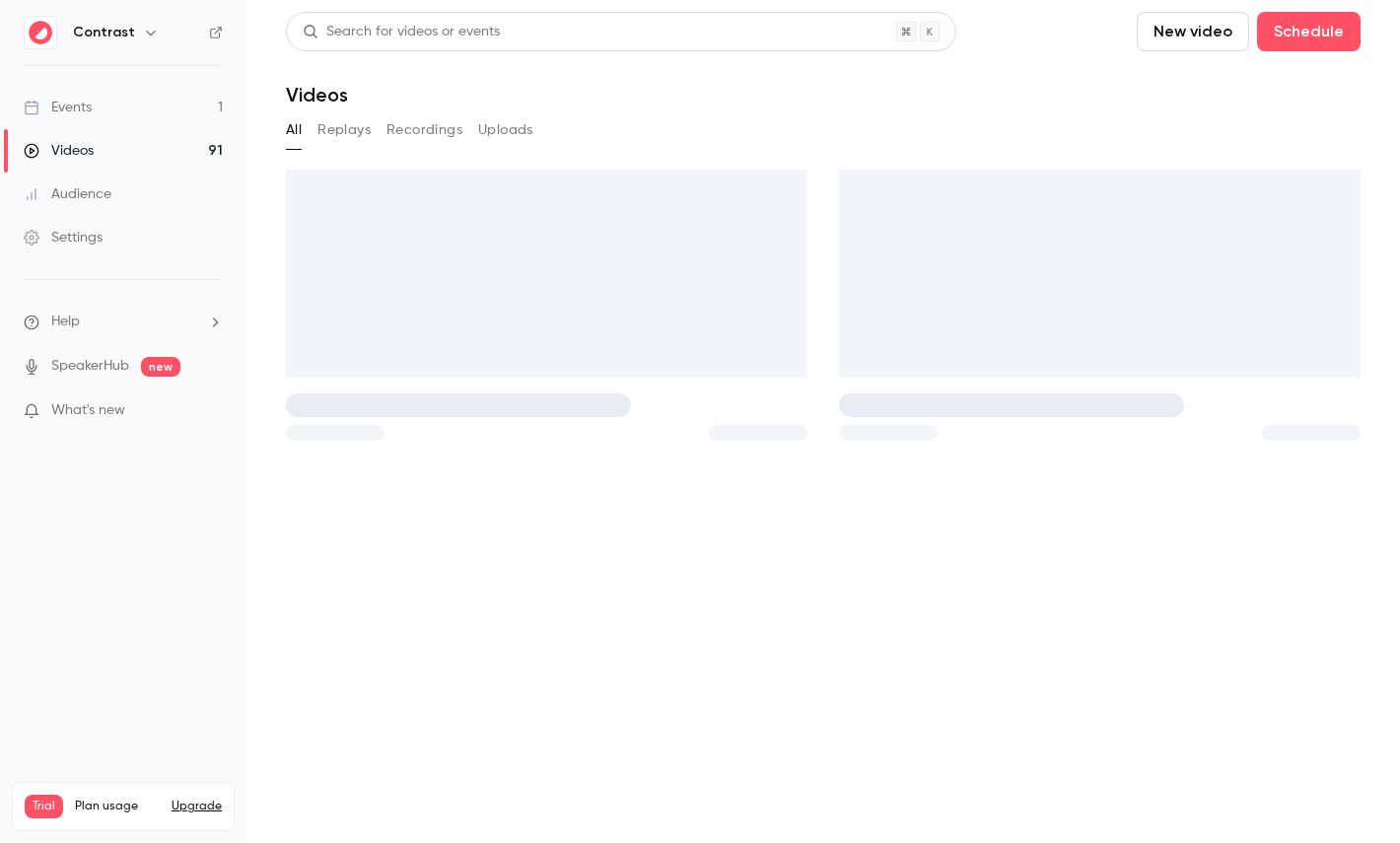 click on "Audience" at bounding box center [123, 194] 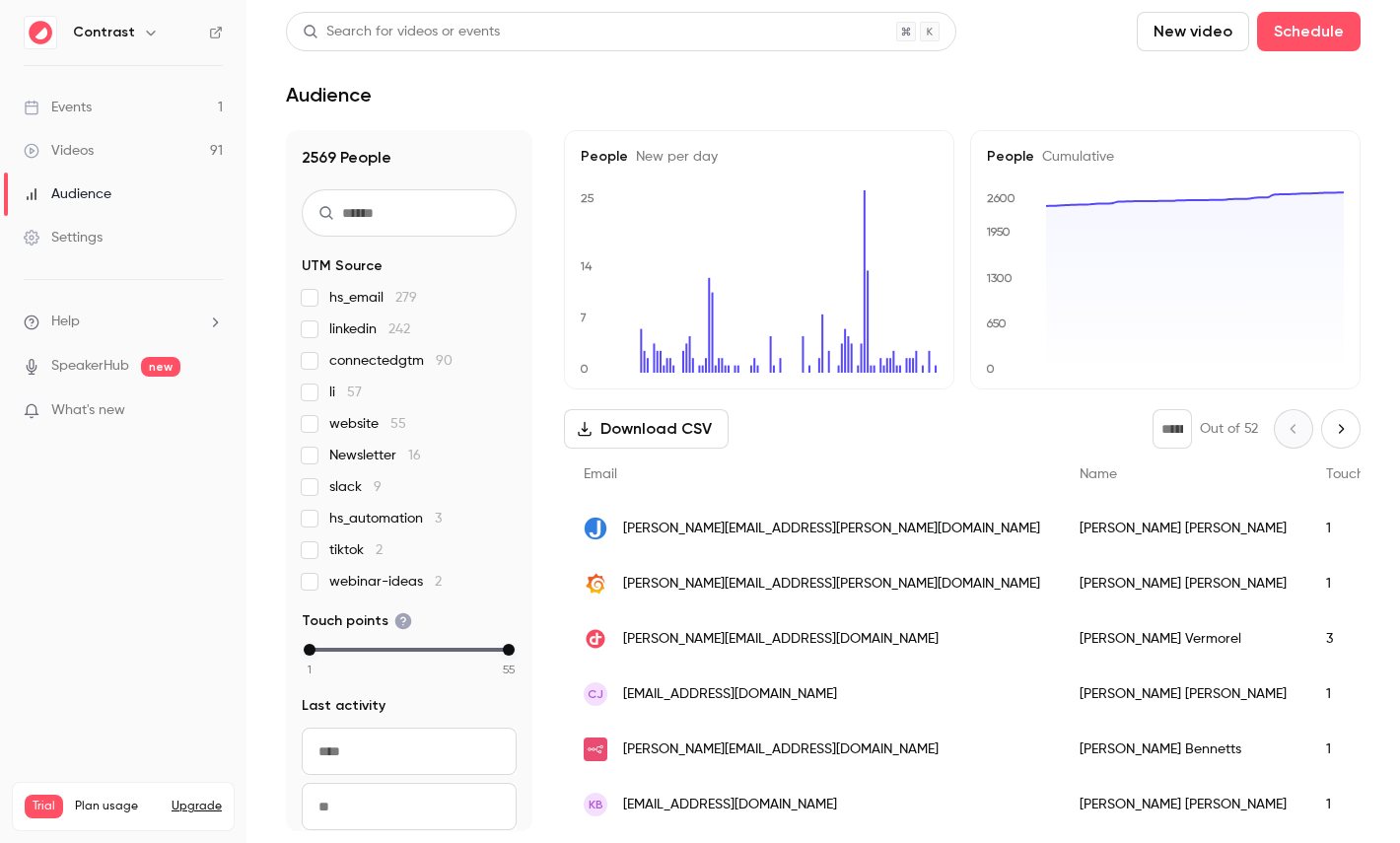 click on "Videos 91" at bounding box center [123, 151] 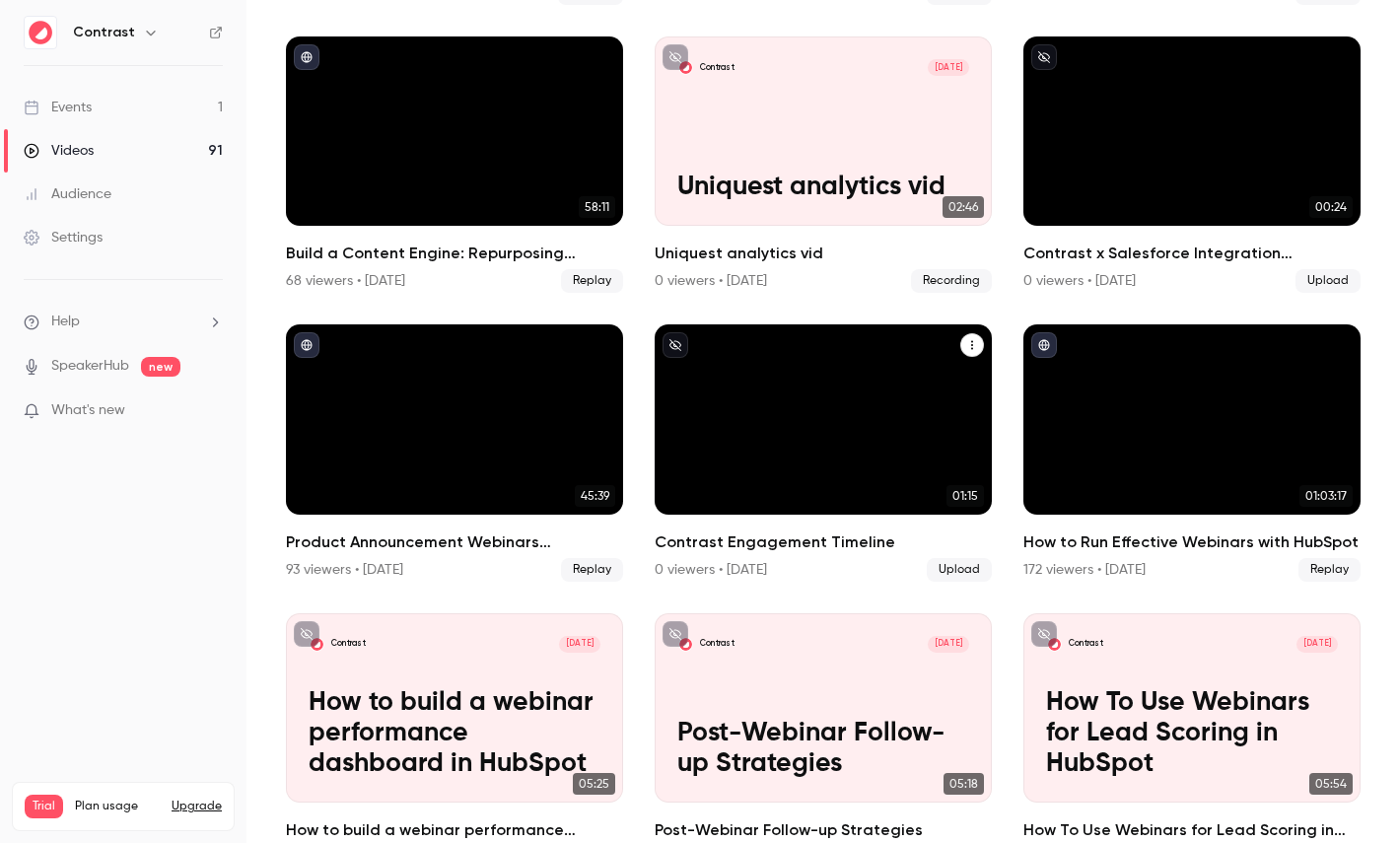 scroll, scrollTop: 734, scrollLeft: 0, axis: vertical 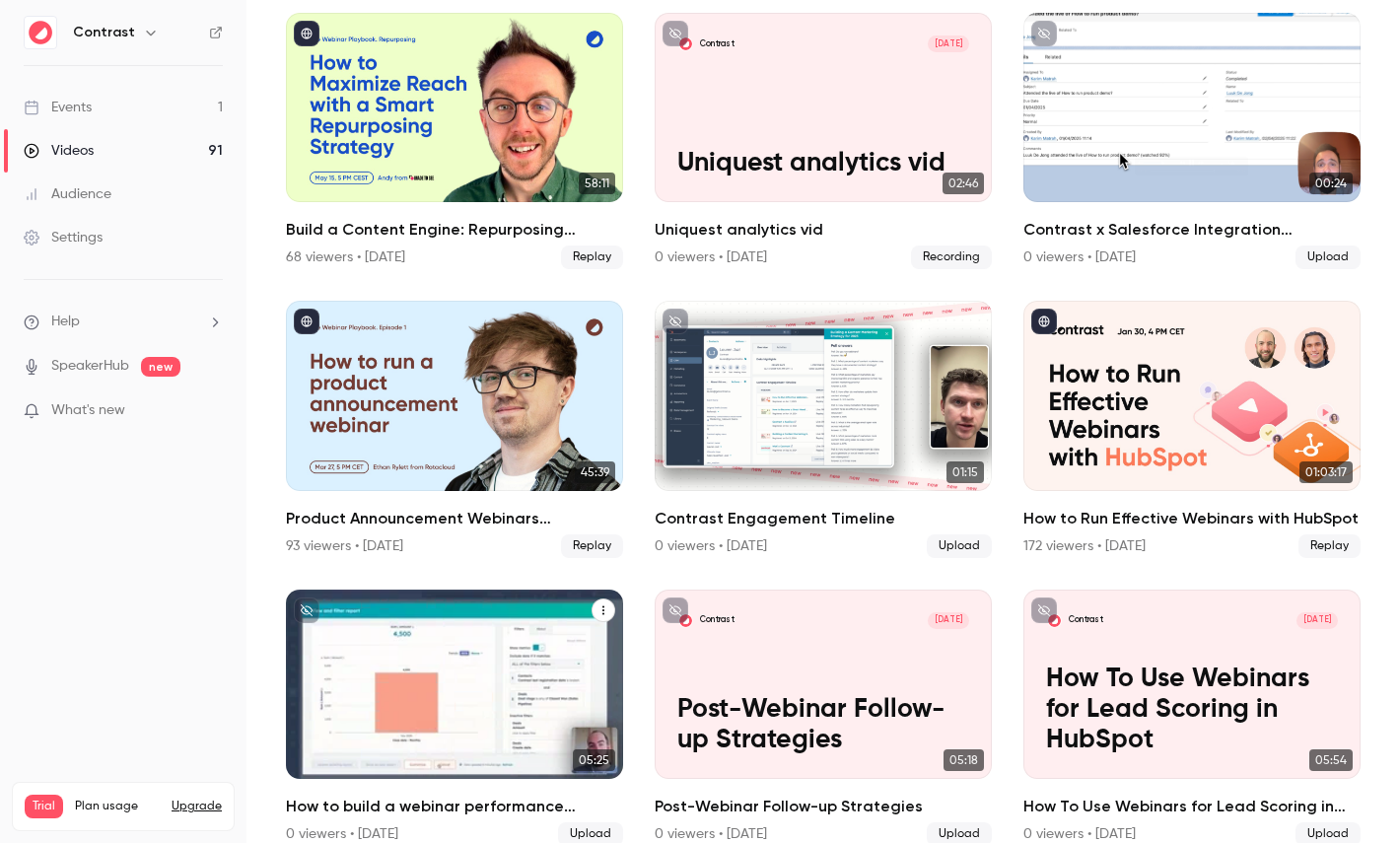 click on "How to build a webinar performance dashboard in HubSpot" at bounding box center [455, 710] 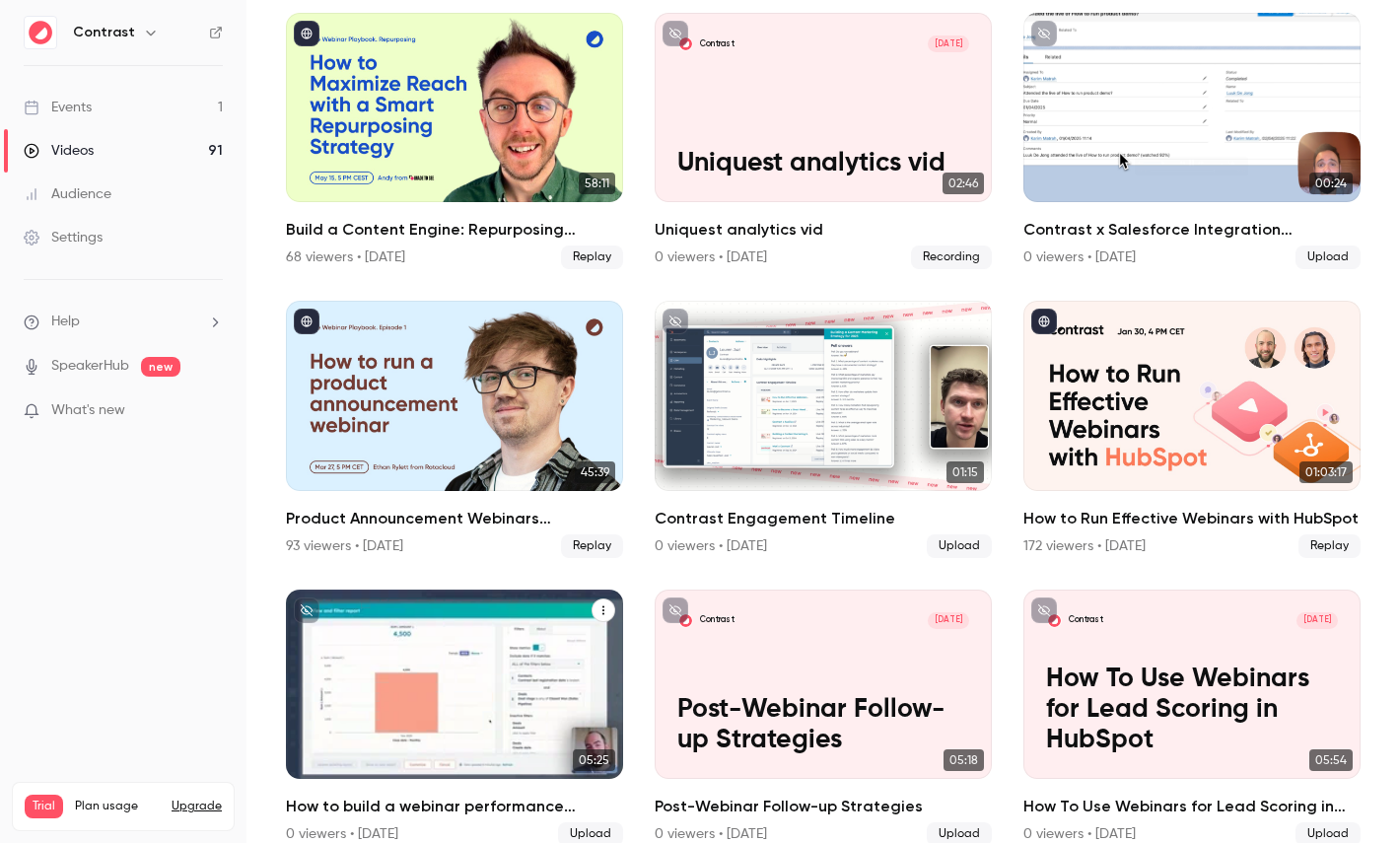 scroll, scrollTop: 0, scrollLeft: 0, axis: both 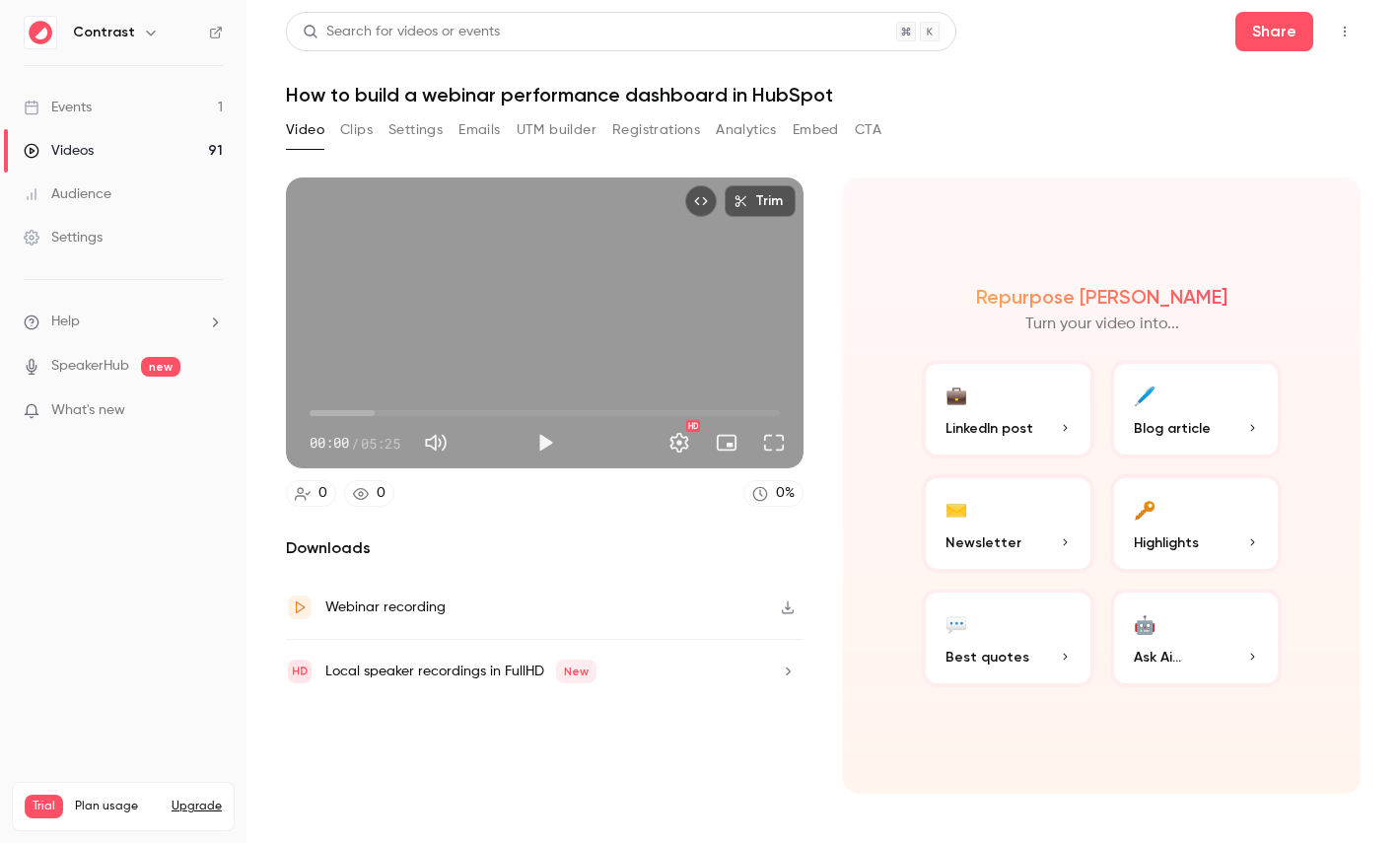 click on "Clips" at bounding box center [356, 130] 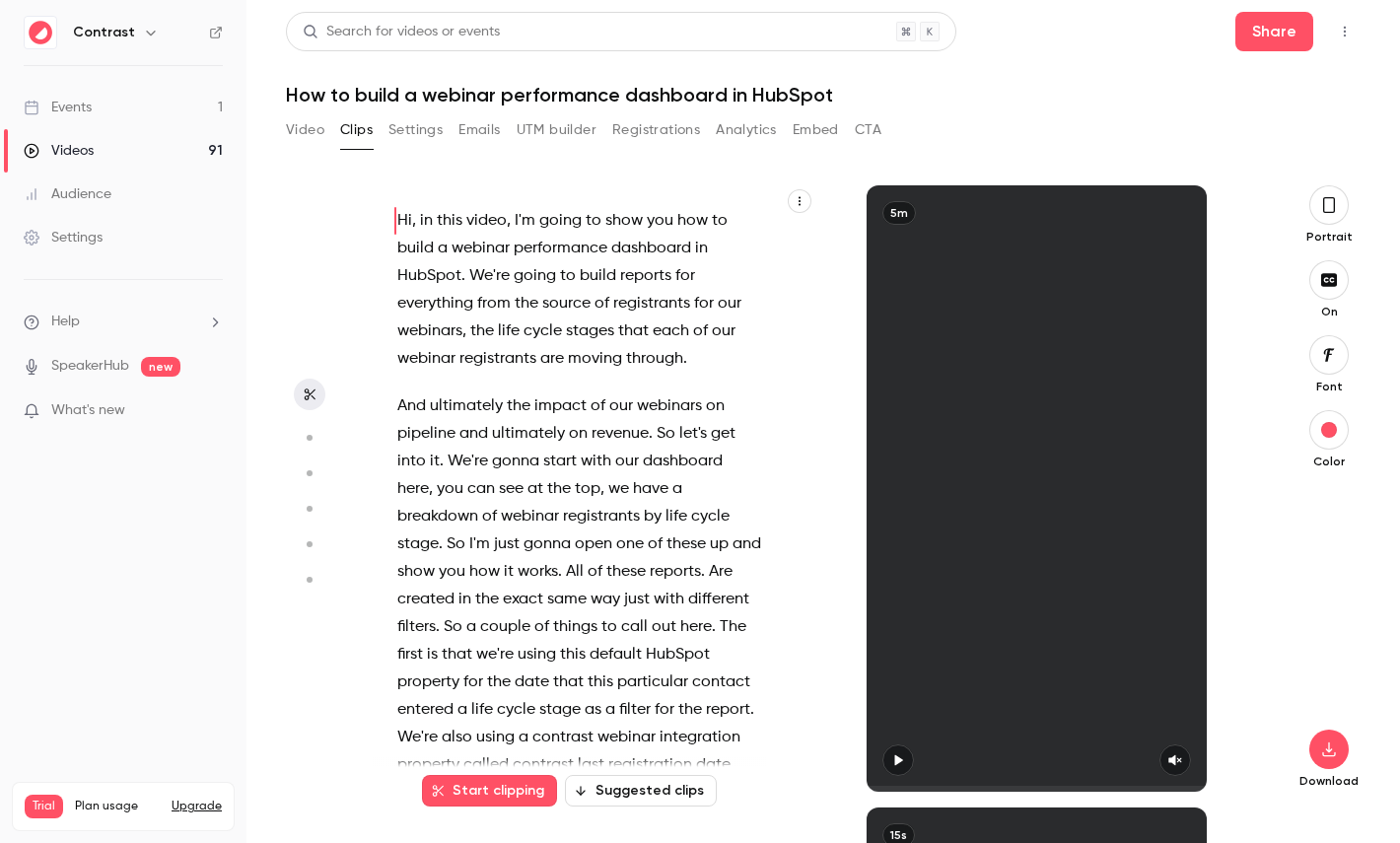 type 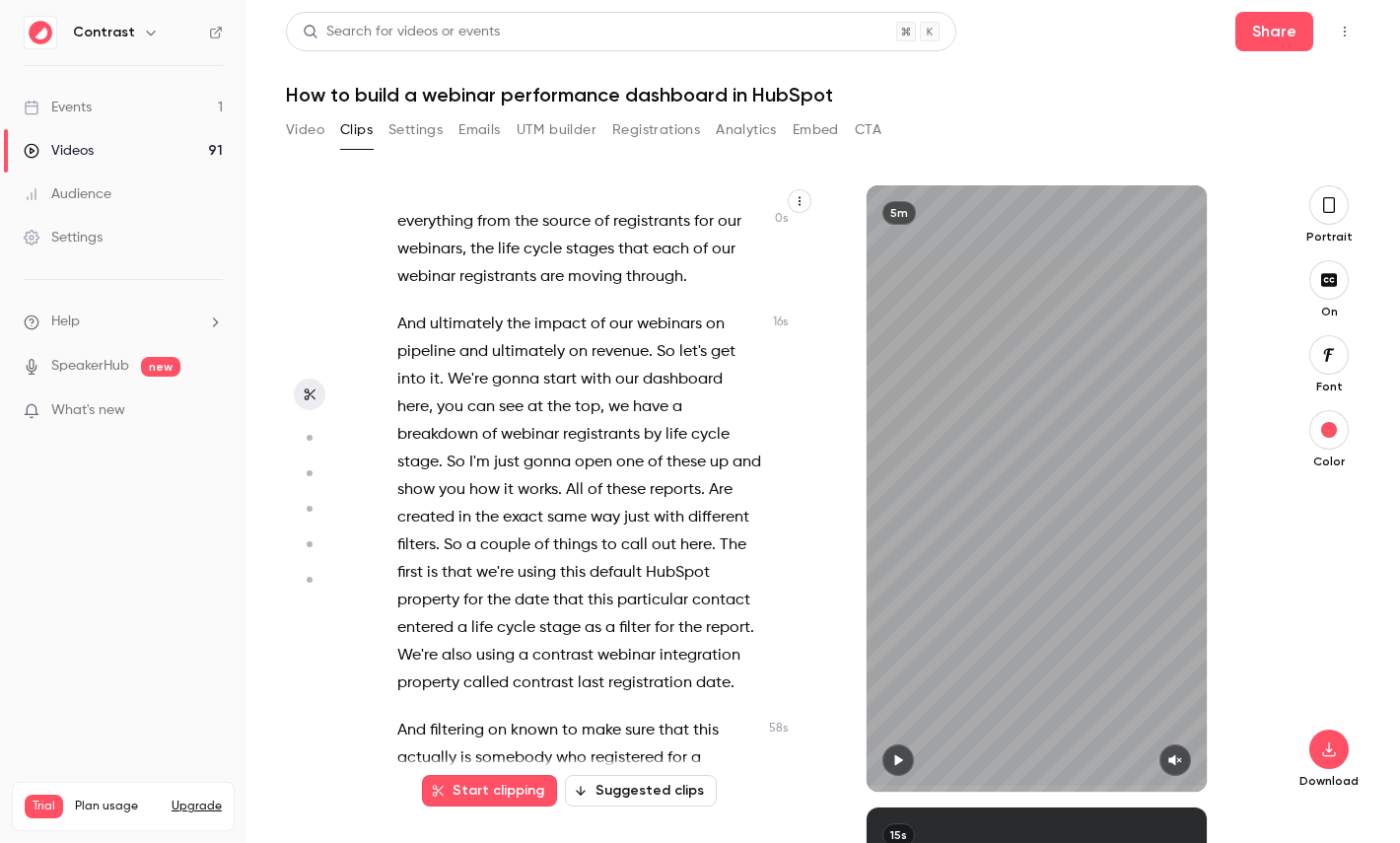 scroll, scrollTop: 83, scrollLeft: 0, axis: vertical 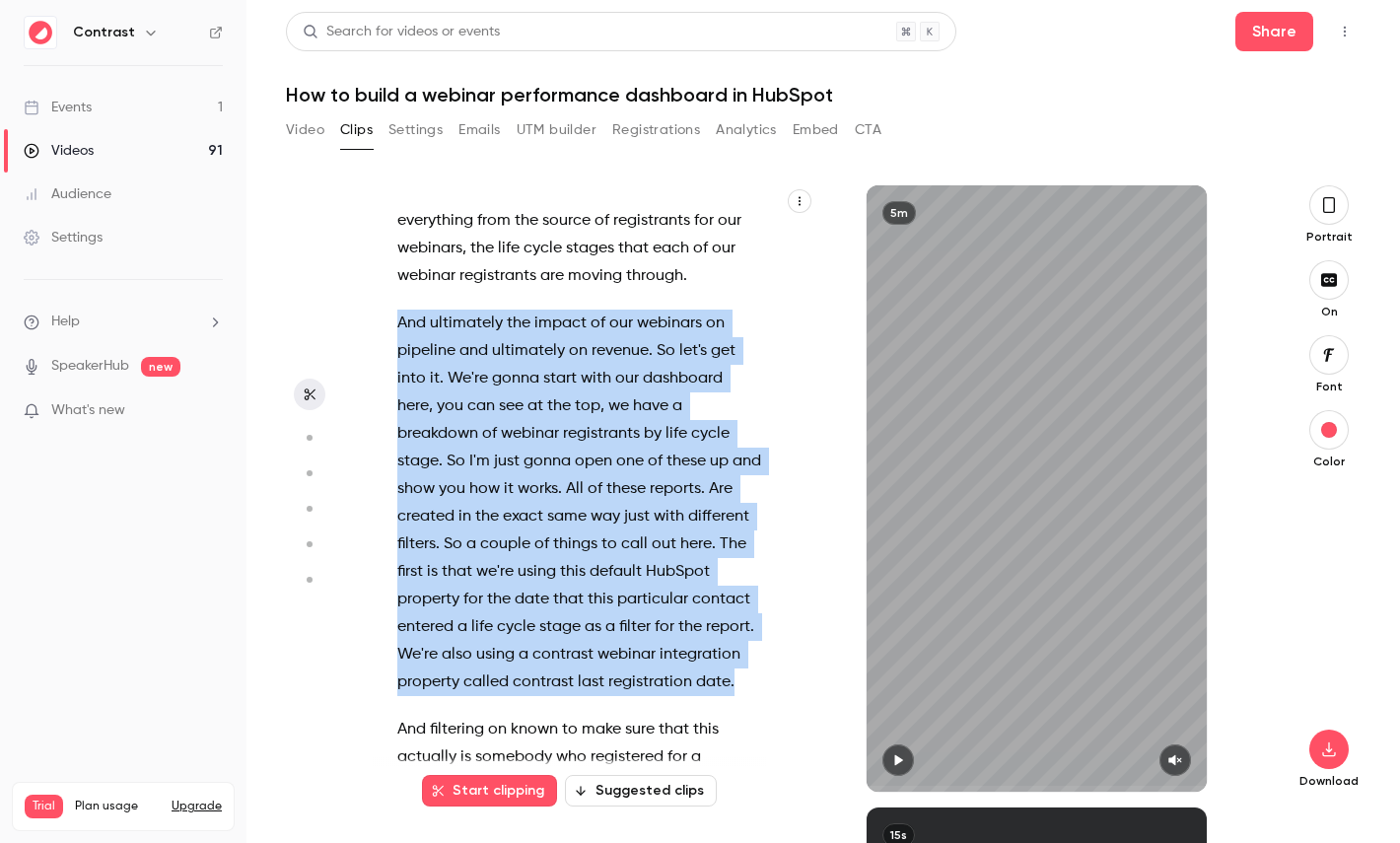 drag, startPoint x: 737, startPoint y: 677, endPoint x: 374, endPoint y: 322, distance: 507.73418 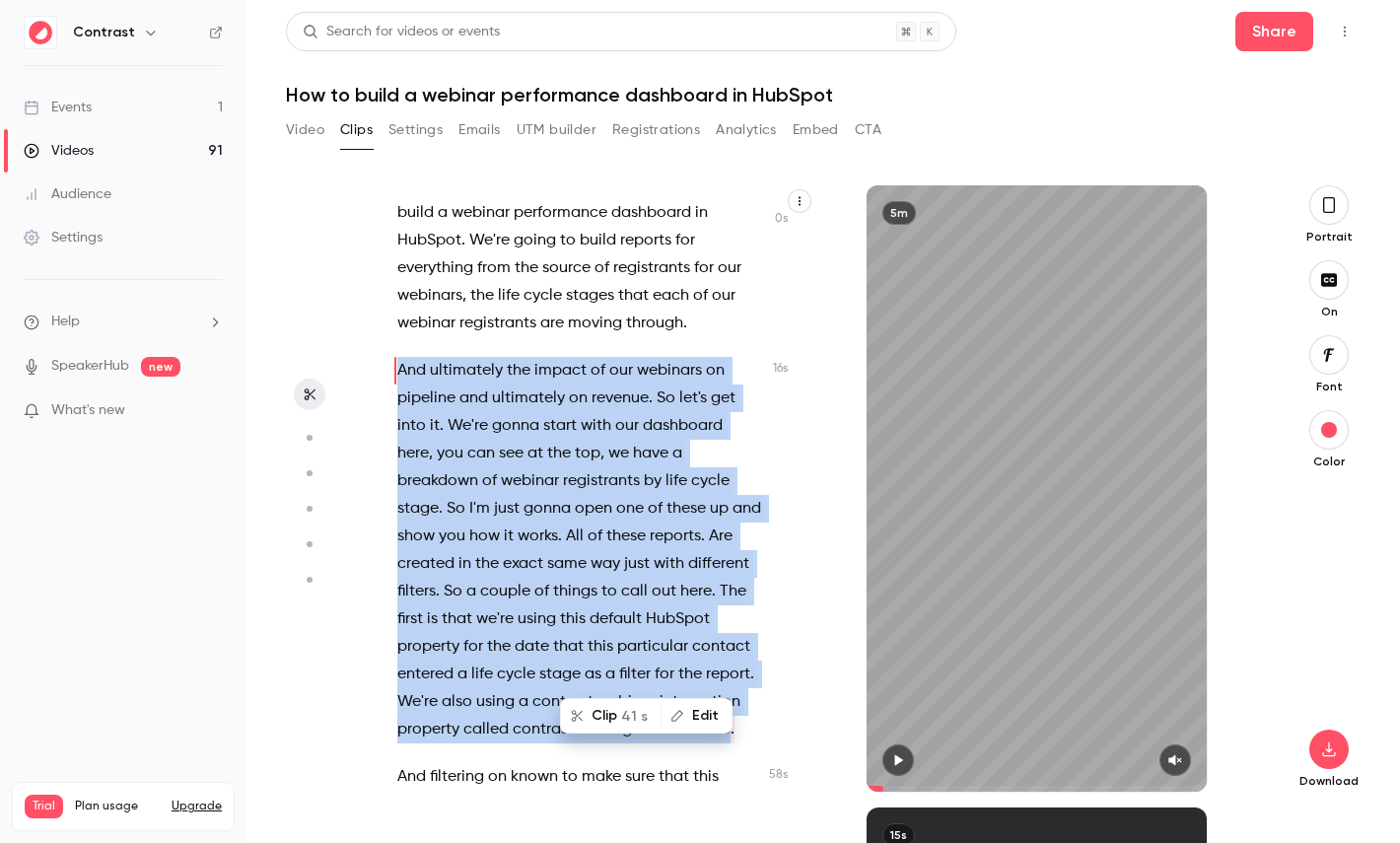 scroll, scrollTop: 0, scrollLeft: 0, axis: both 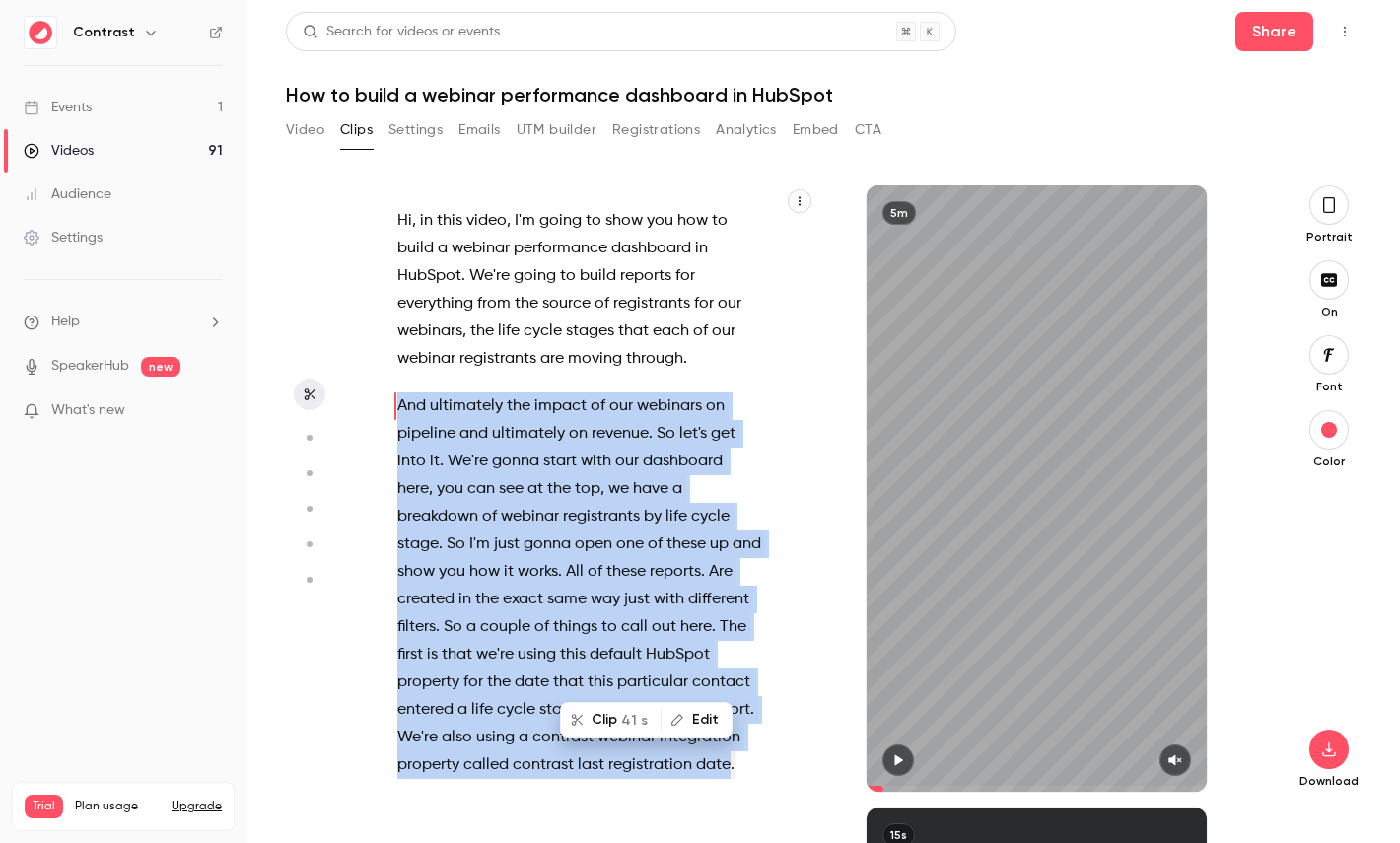 click on "Clip 41 s" at bounding box center (610, 720) 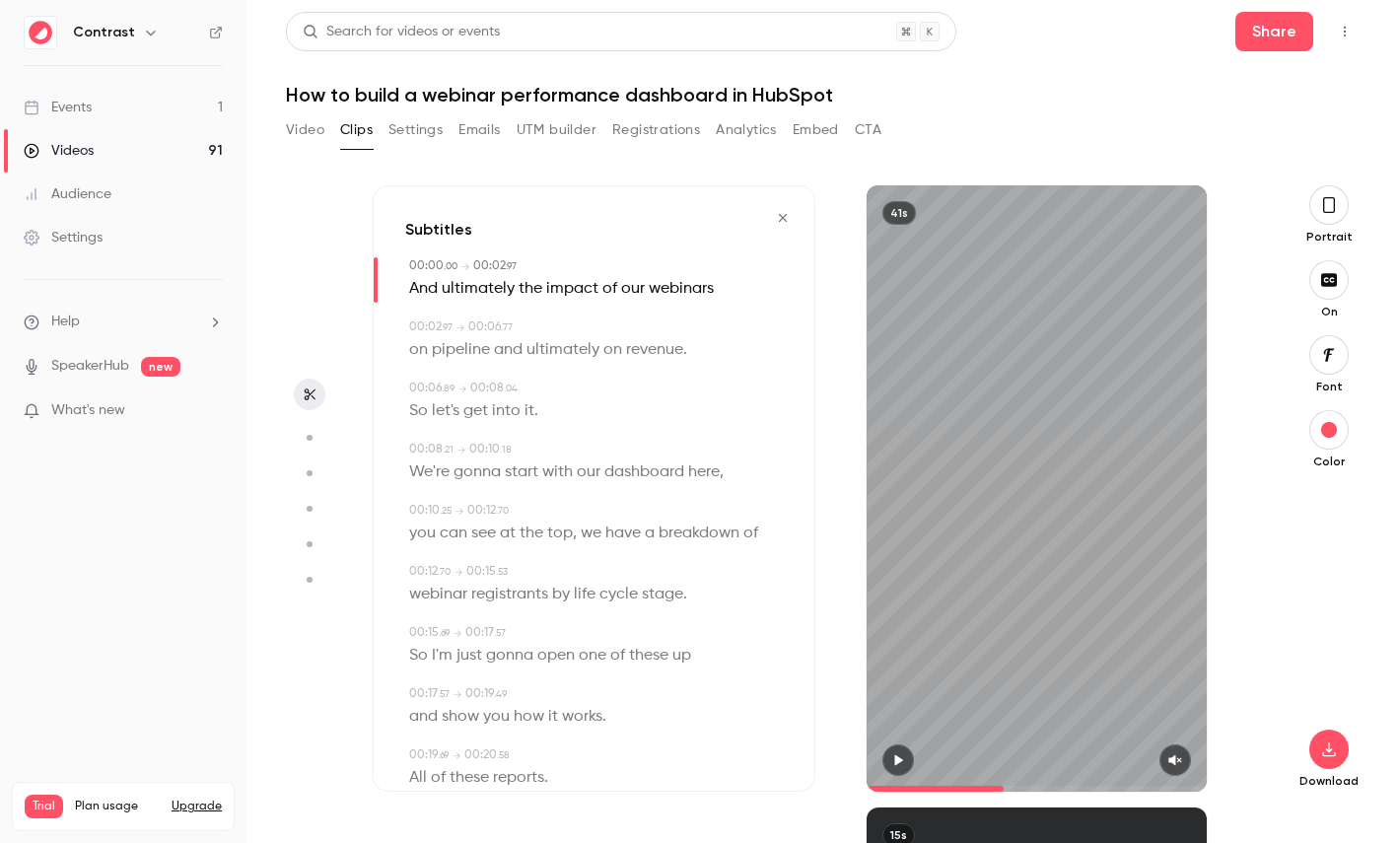 type on "*" 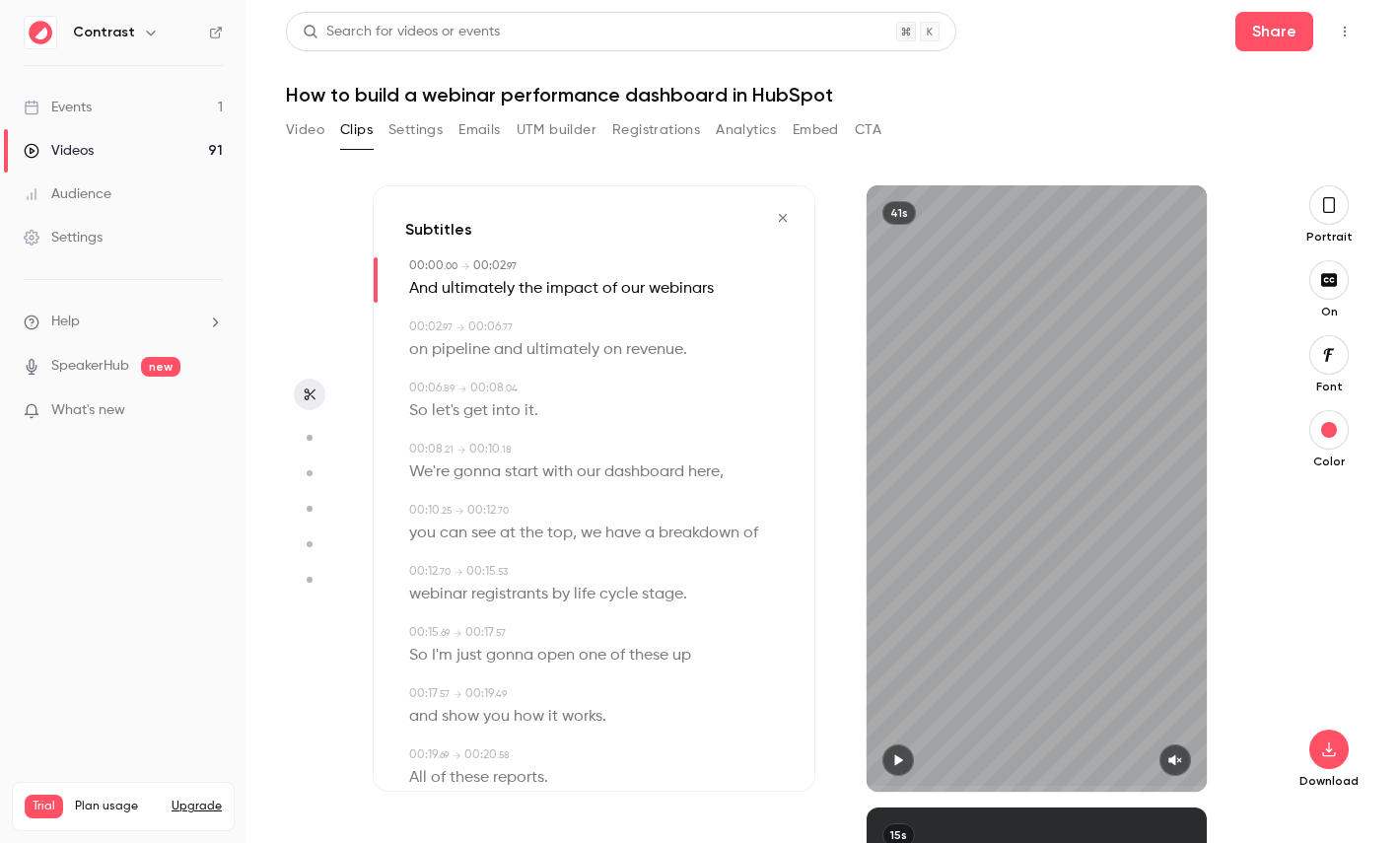 drag, startPoint x: 1324, startPoint y: 212, endPoint x: 1296, endPoint y: 221, distance: 29.410882 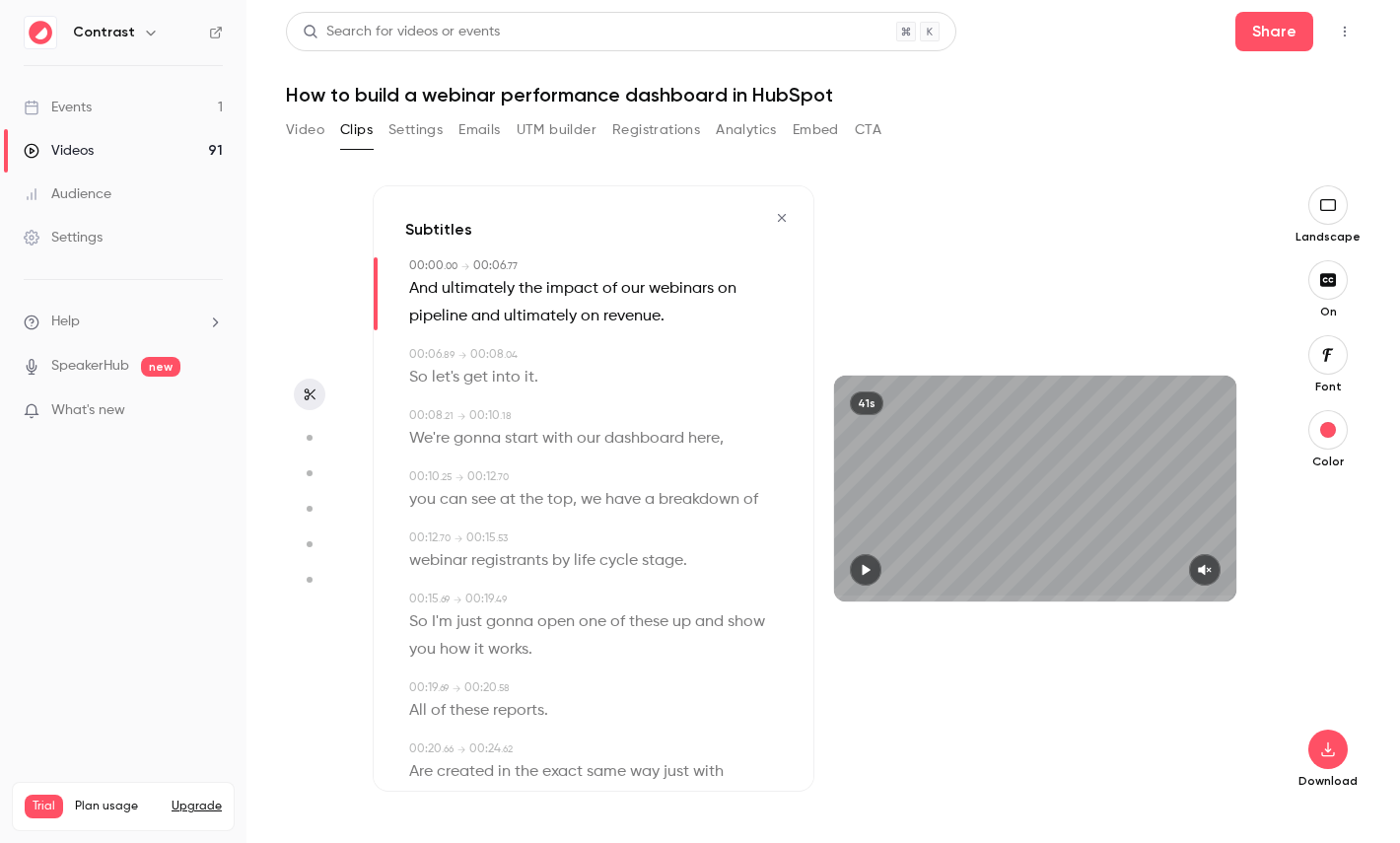 type 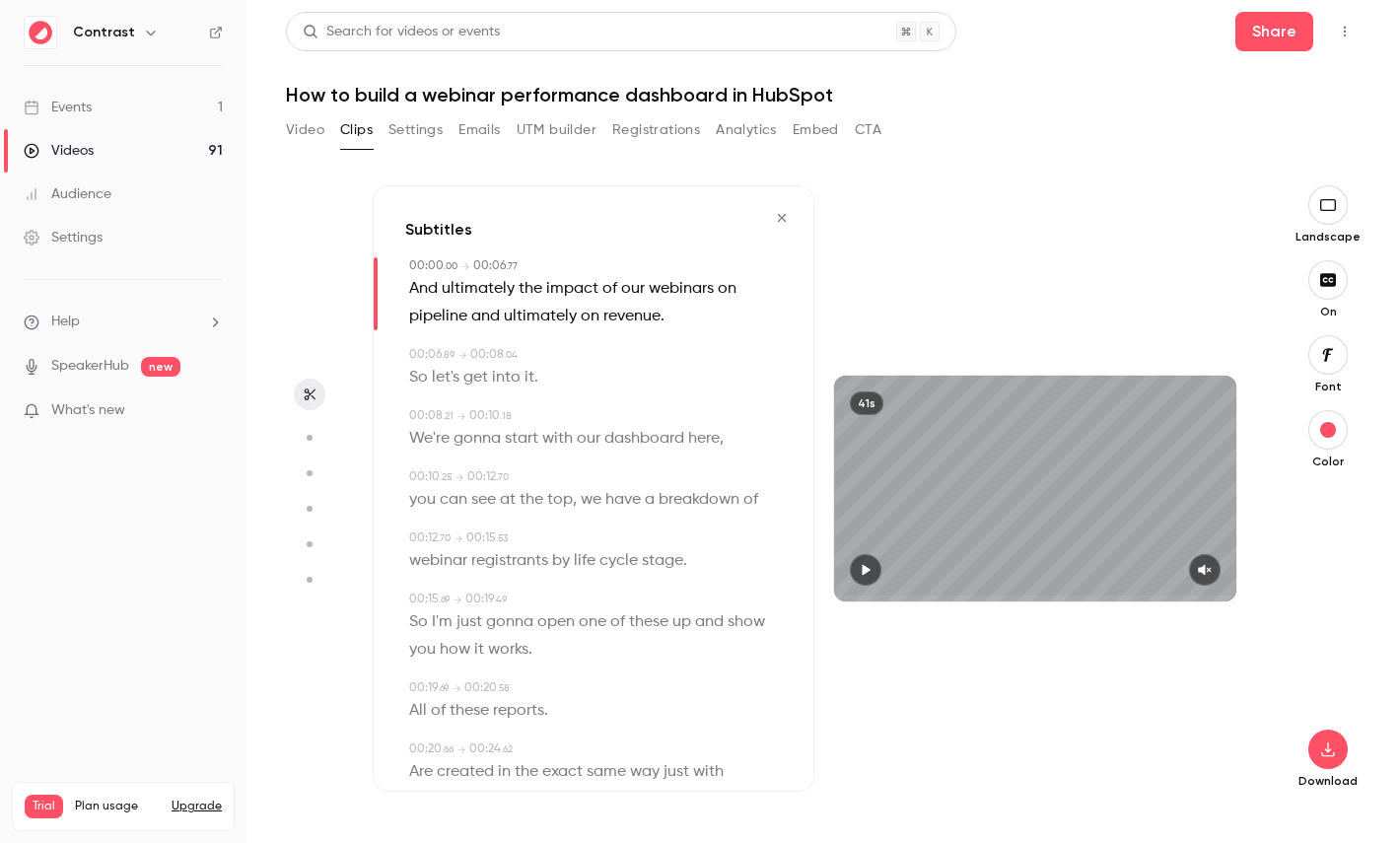 click on "Font" at bounding box center [1328, 365] 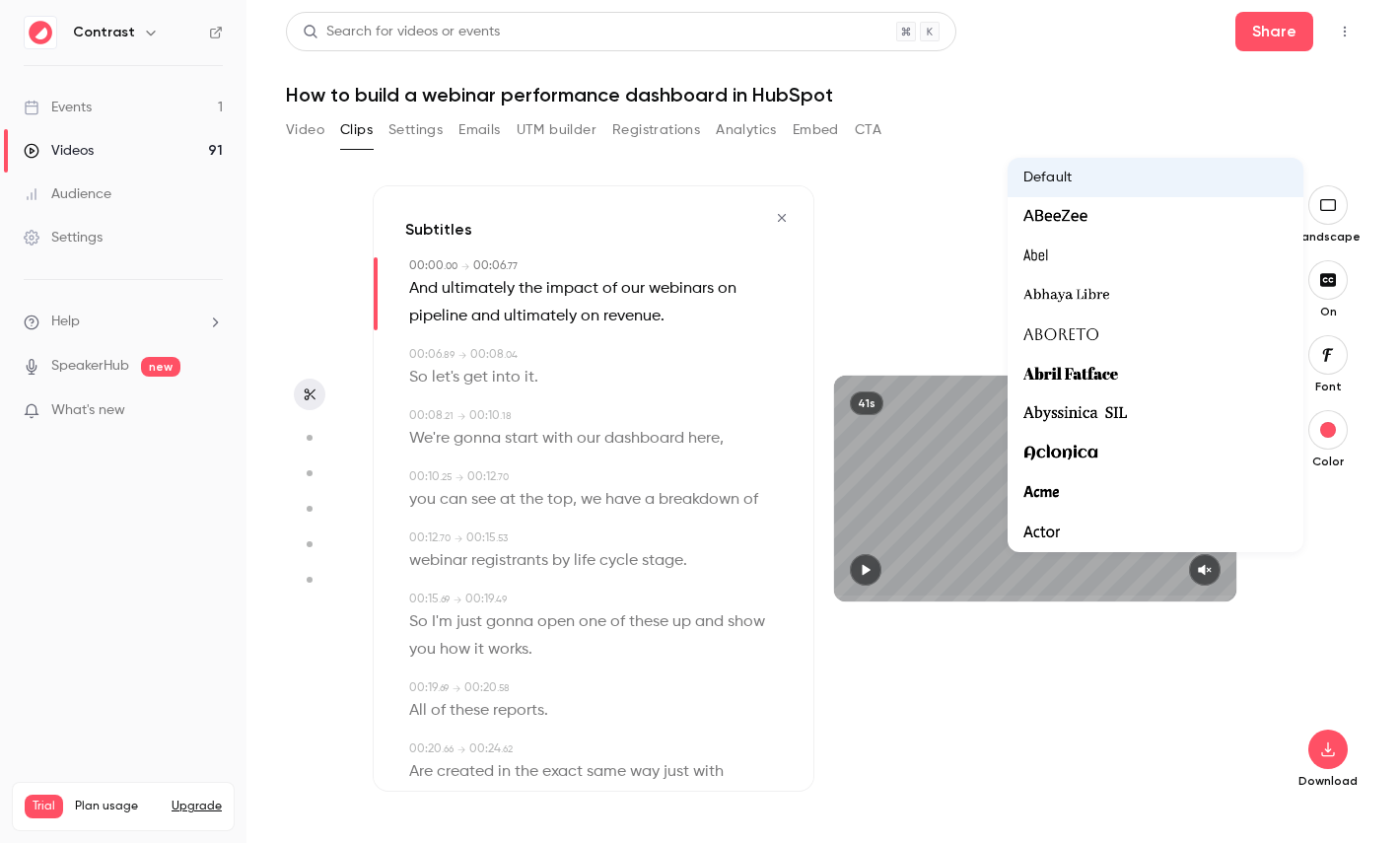 click at bounding box center [700, 421] 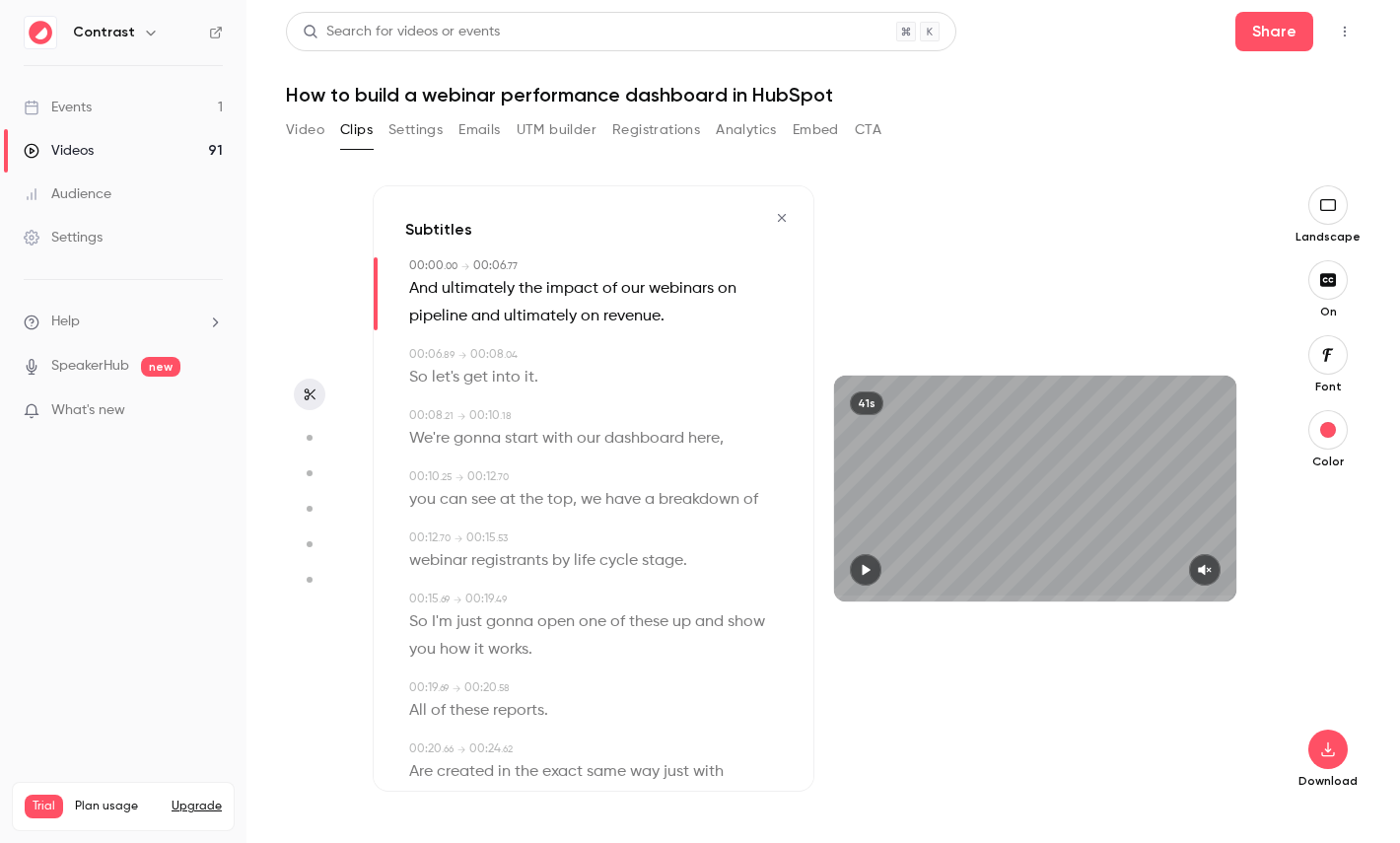 click on "dashboard" at bounding box center [644, 439] 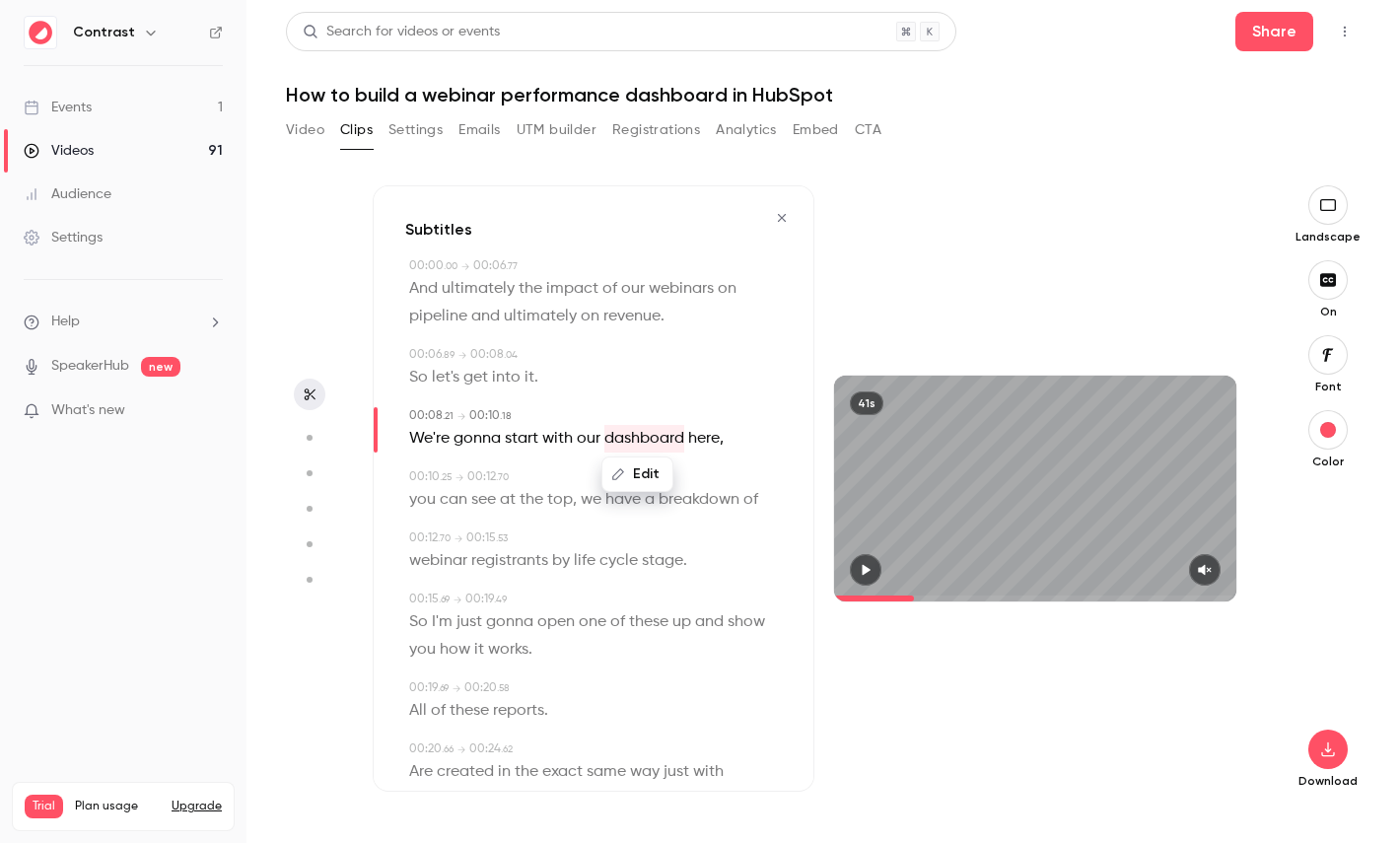 click on "41s" at bounding box center (1035, 488) 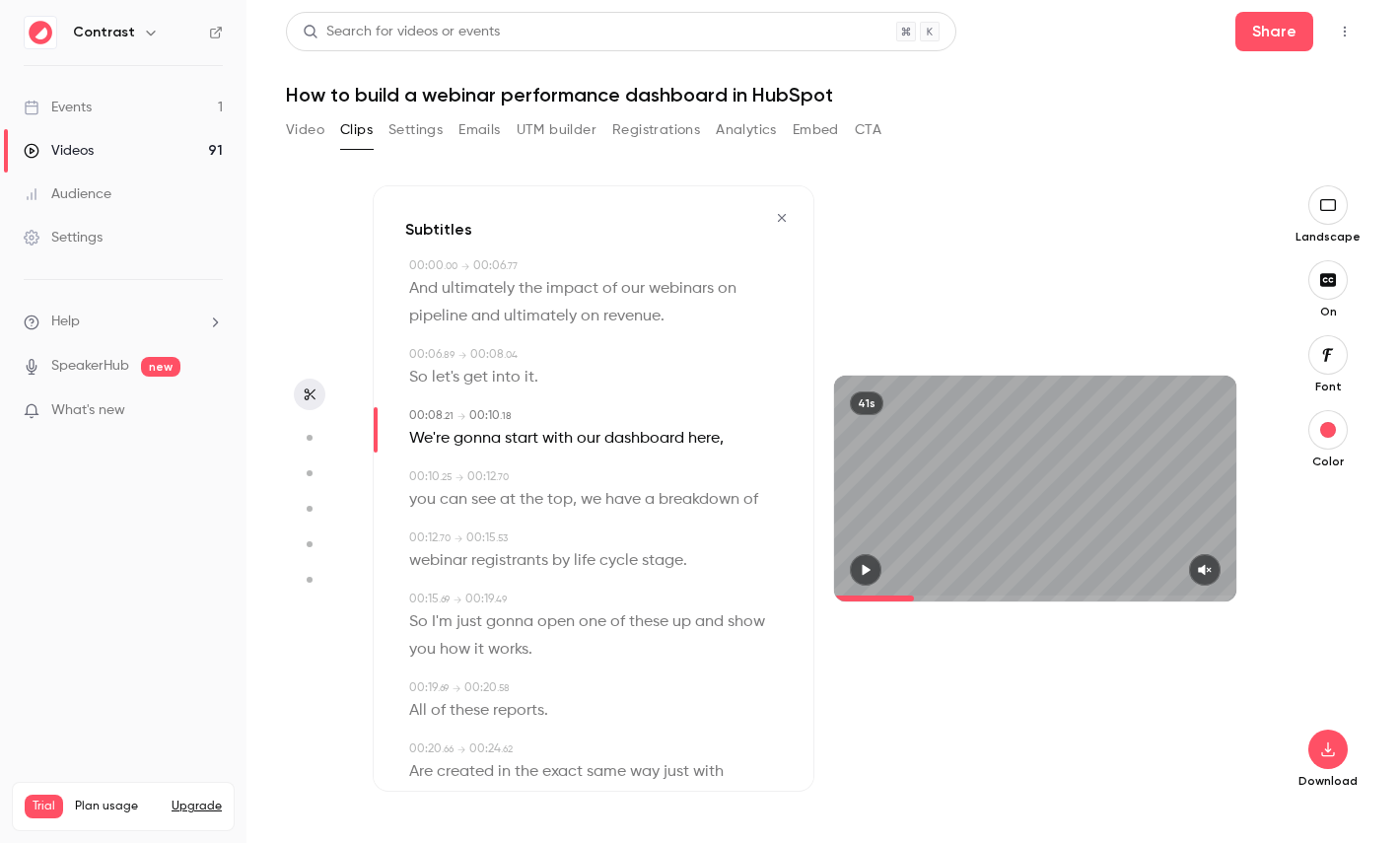 click 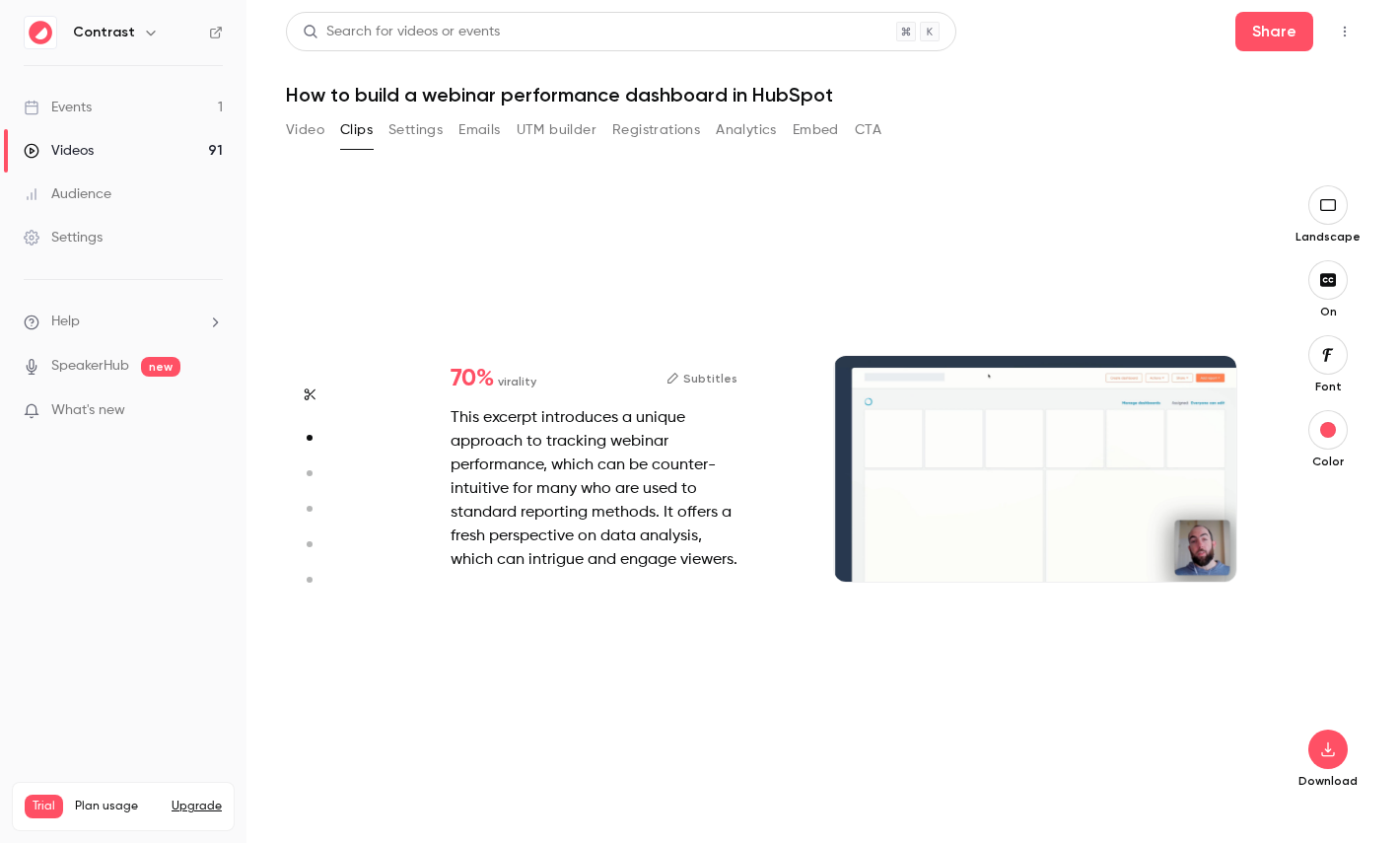 click 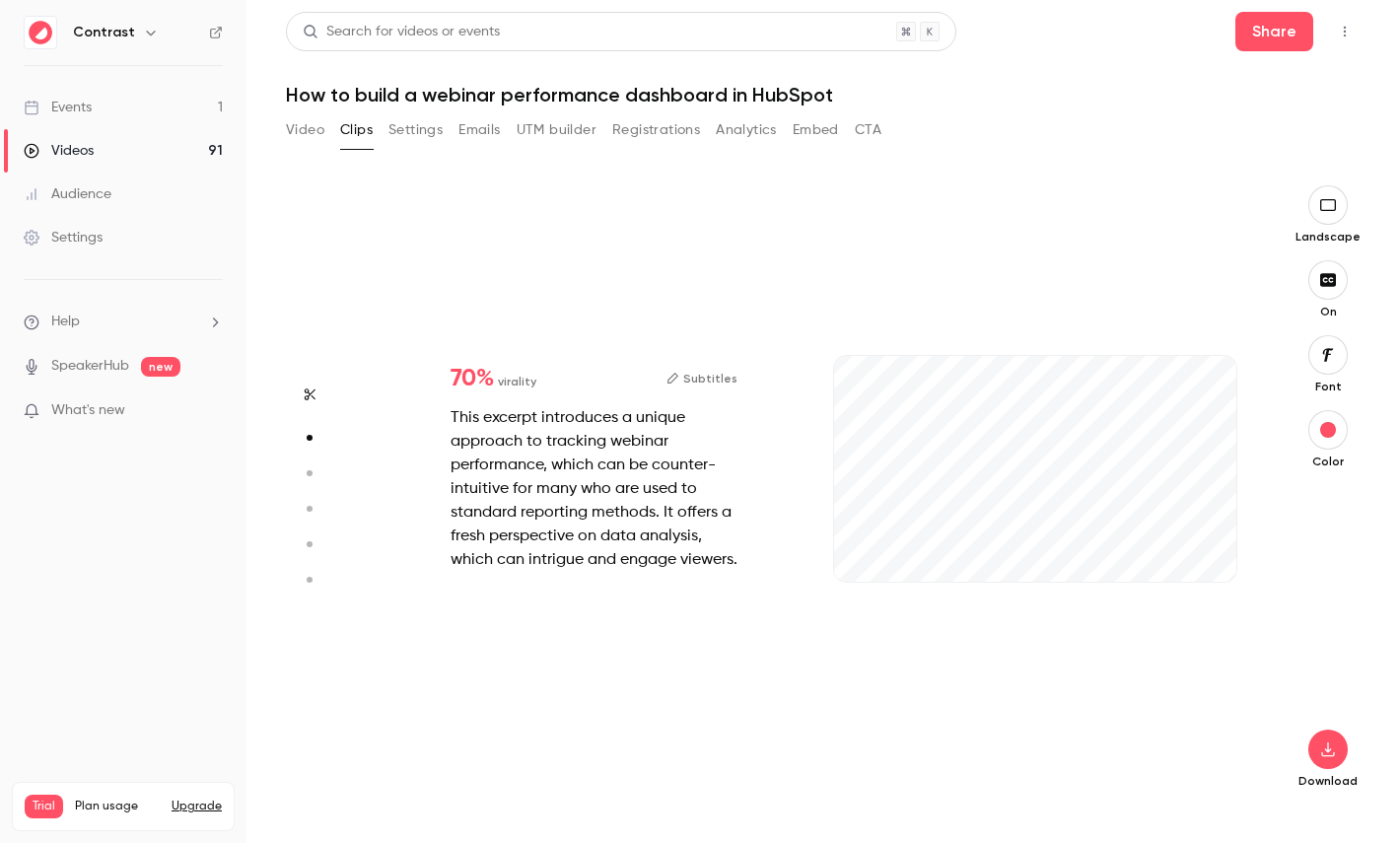 type on "*" 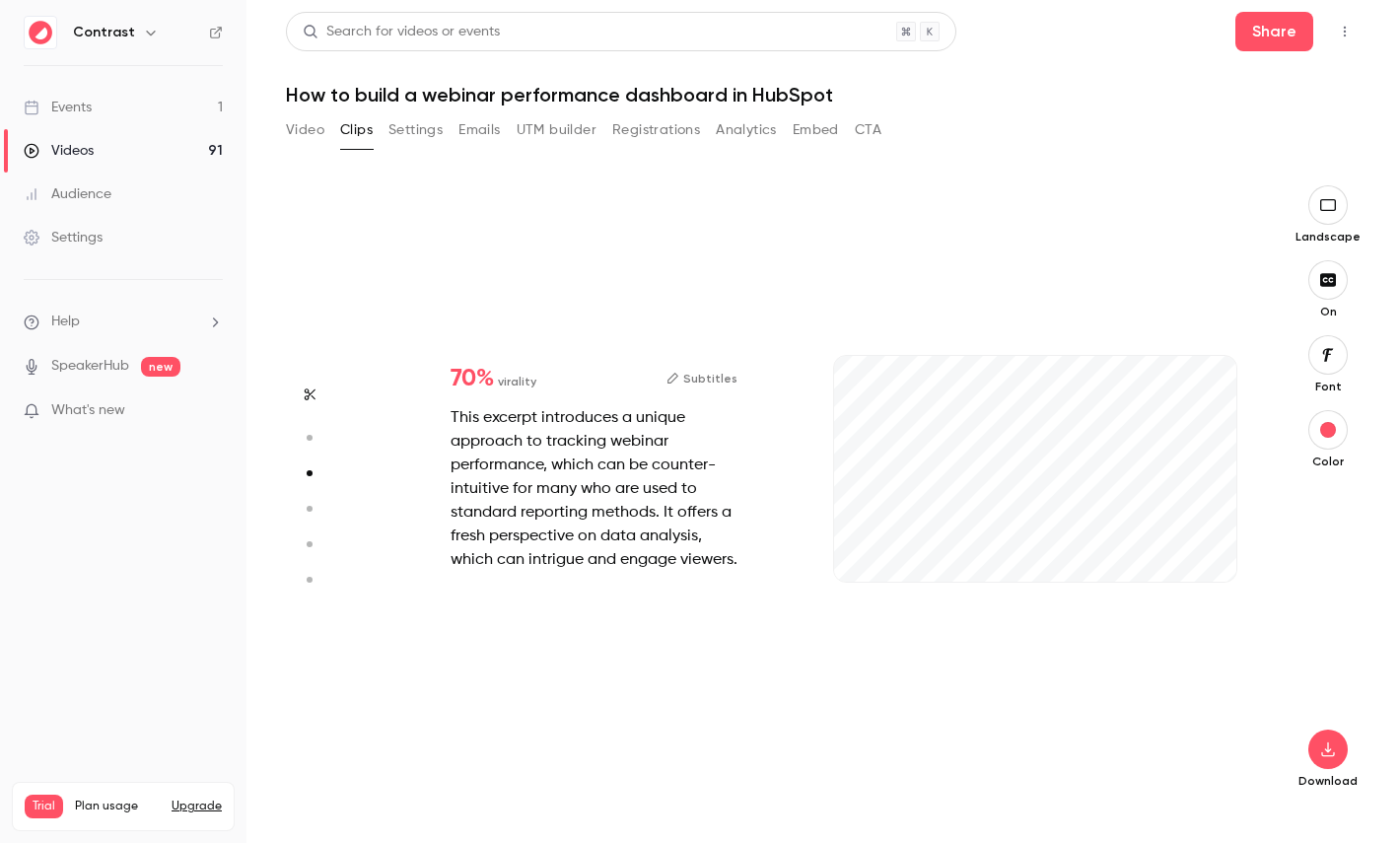 type on "*" 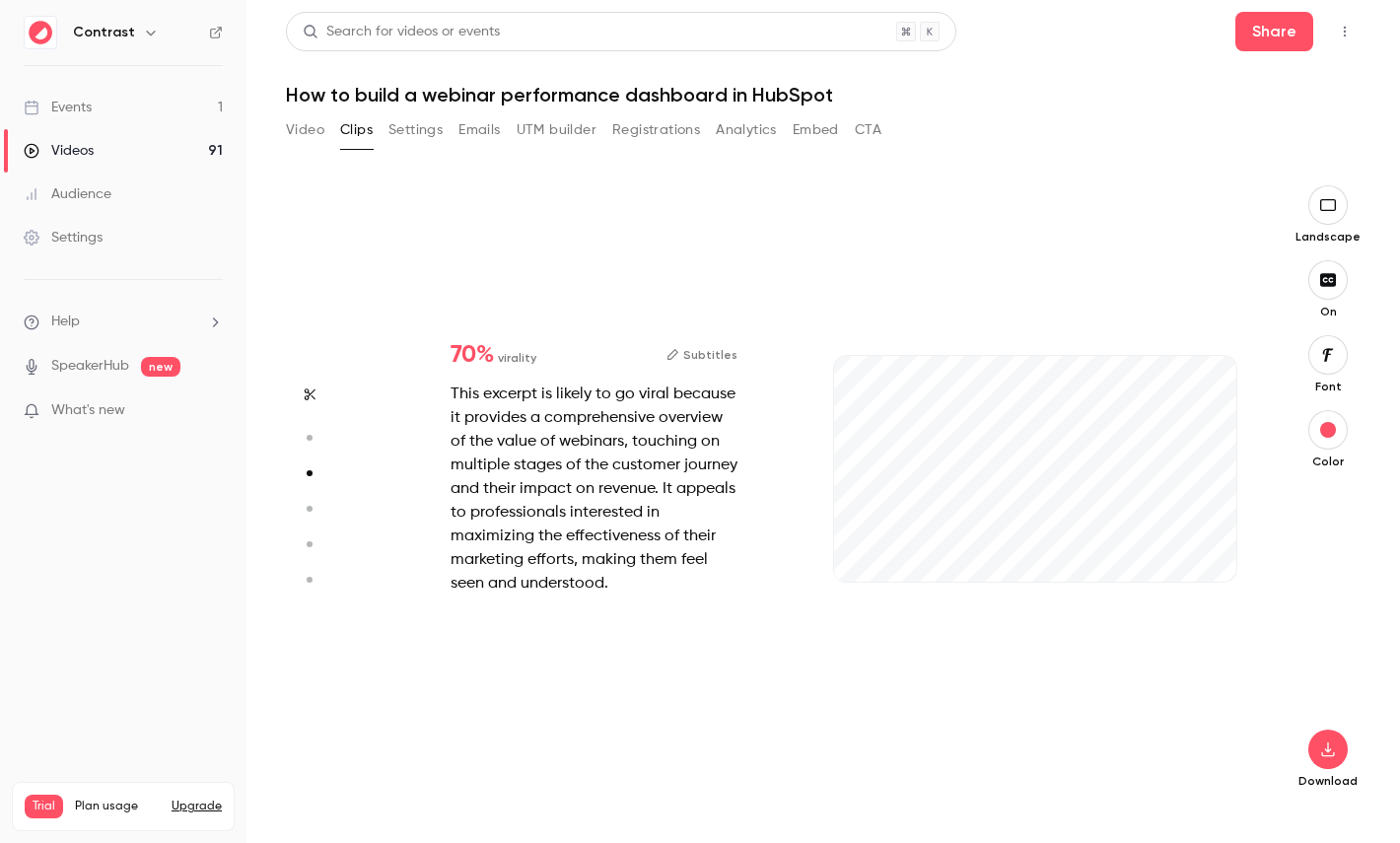 scroll, scrollTop: 1244, scrollLeft: 0, axis: vertical 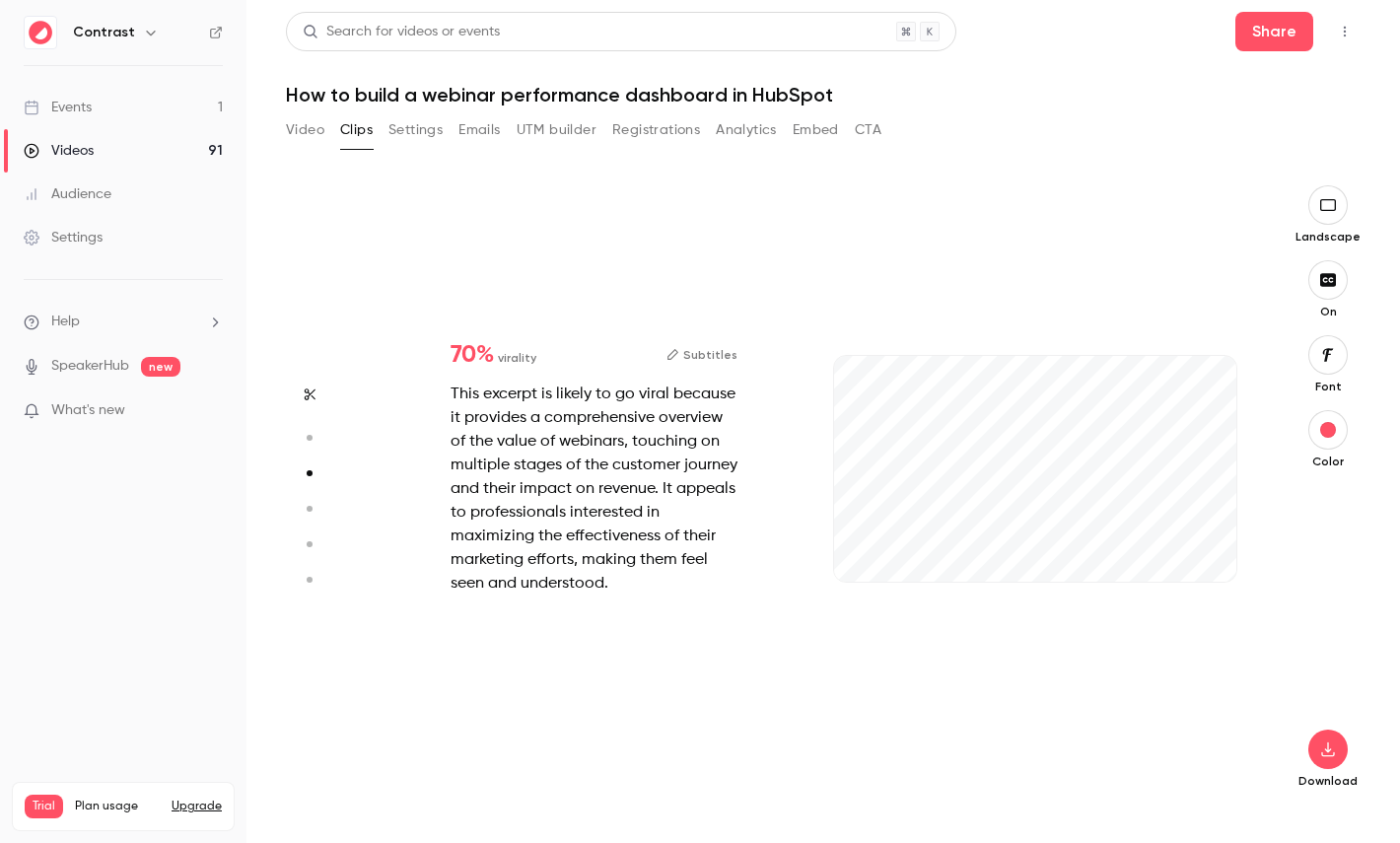type on "***" 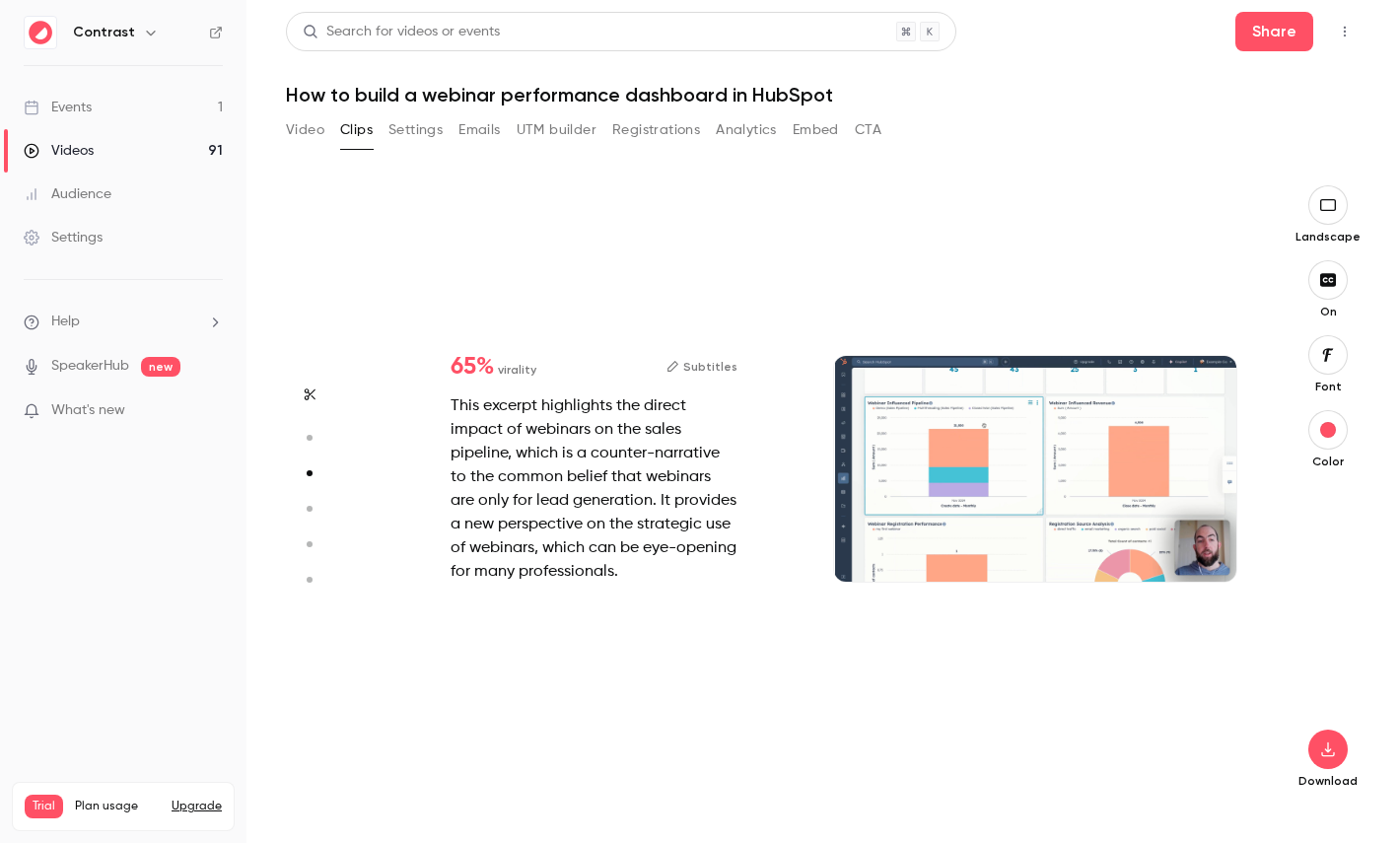 type on "*" 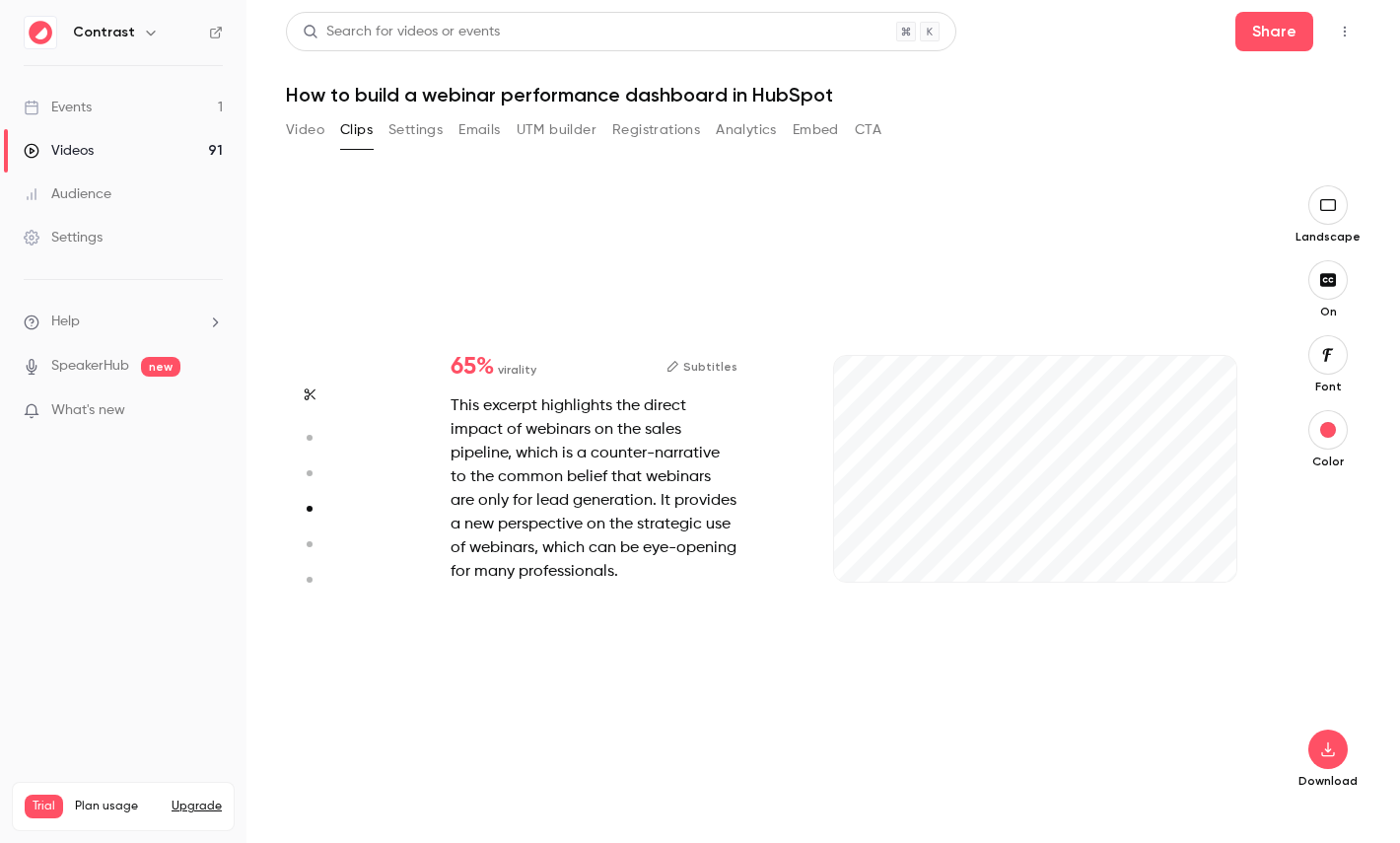 scroll, scrollTop: 1866, scrollLeft: 0, axis: vertical 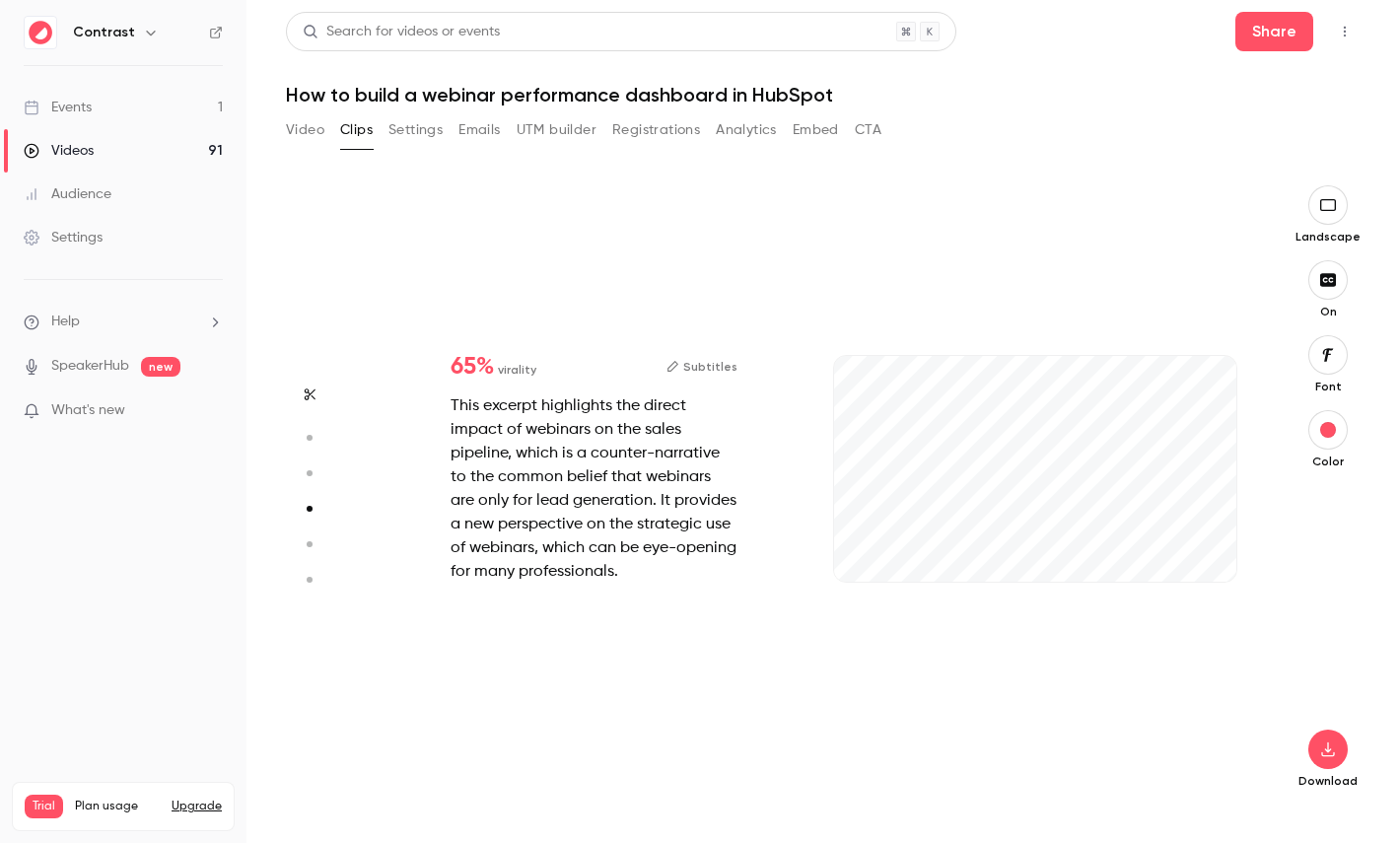 type on "***" 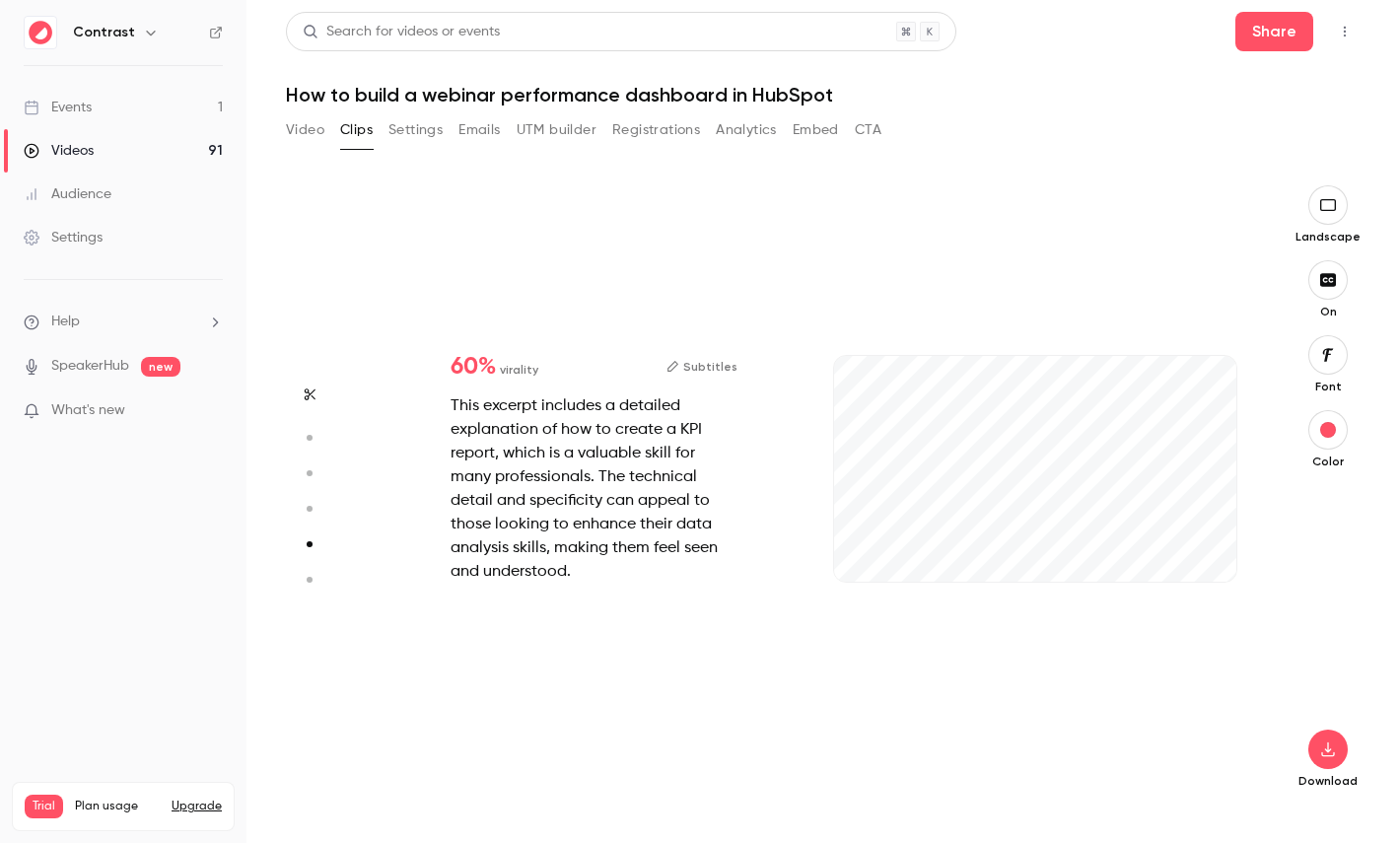 type on "***" 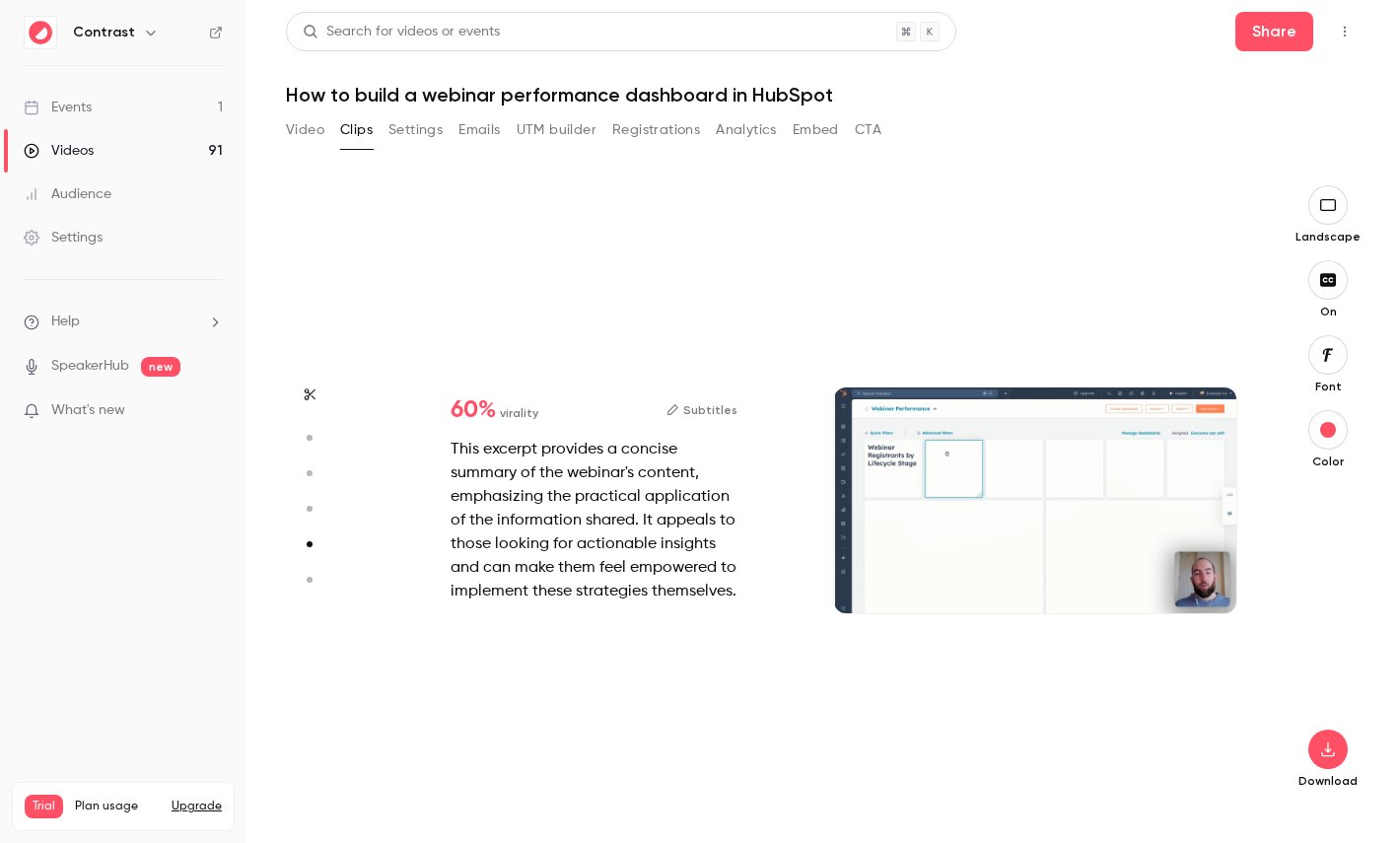type on "*" 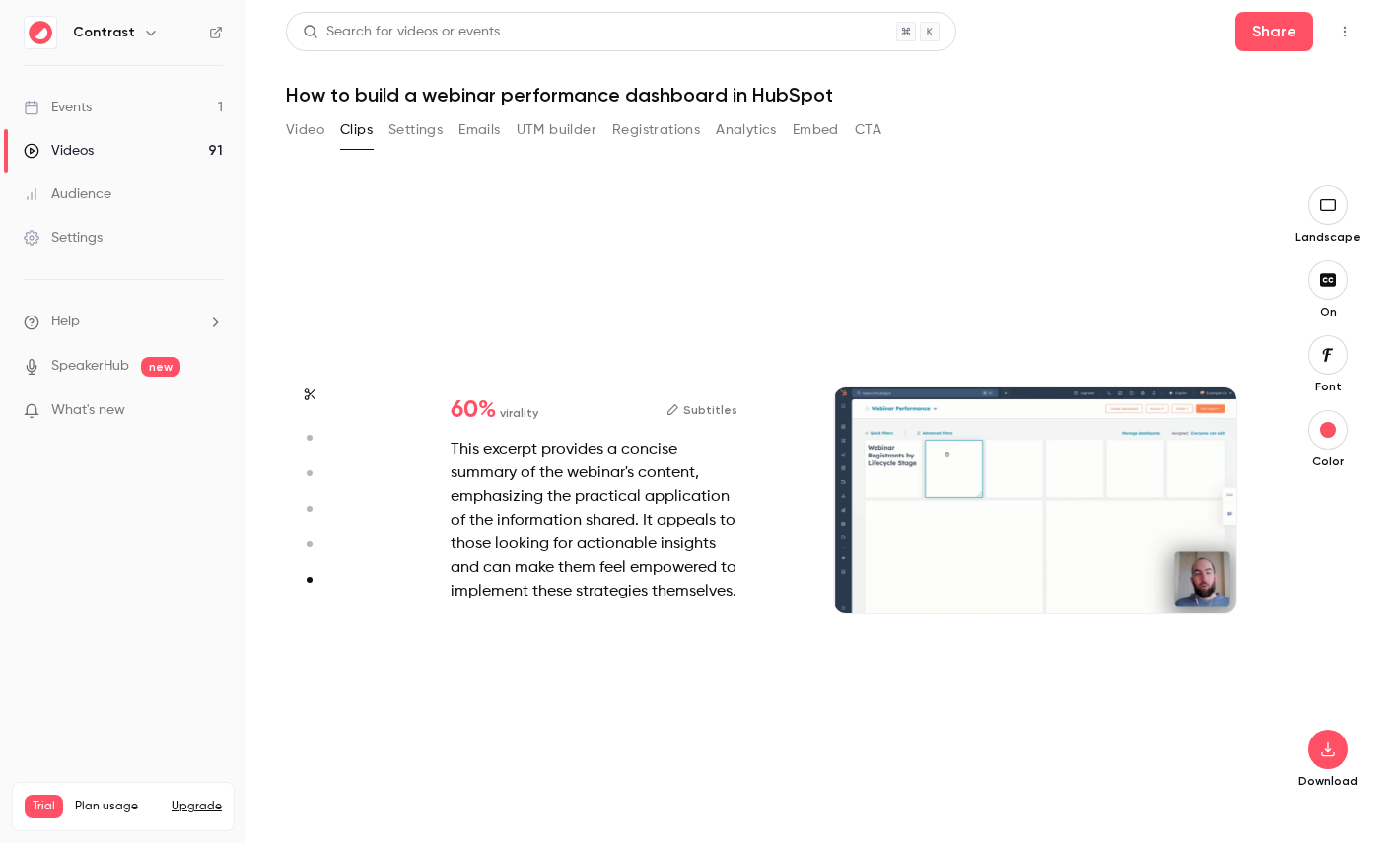 click 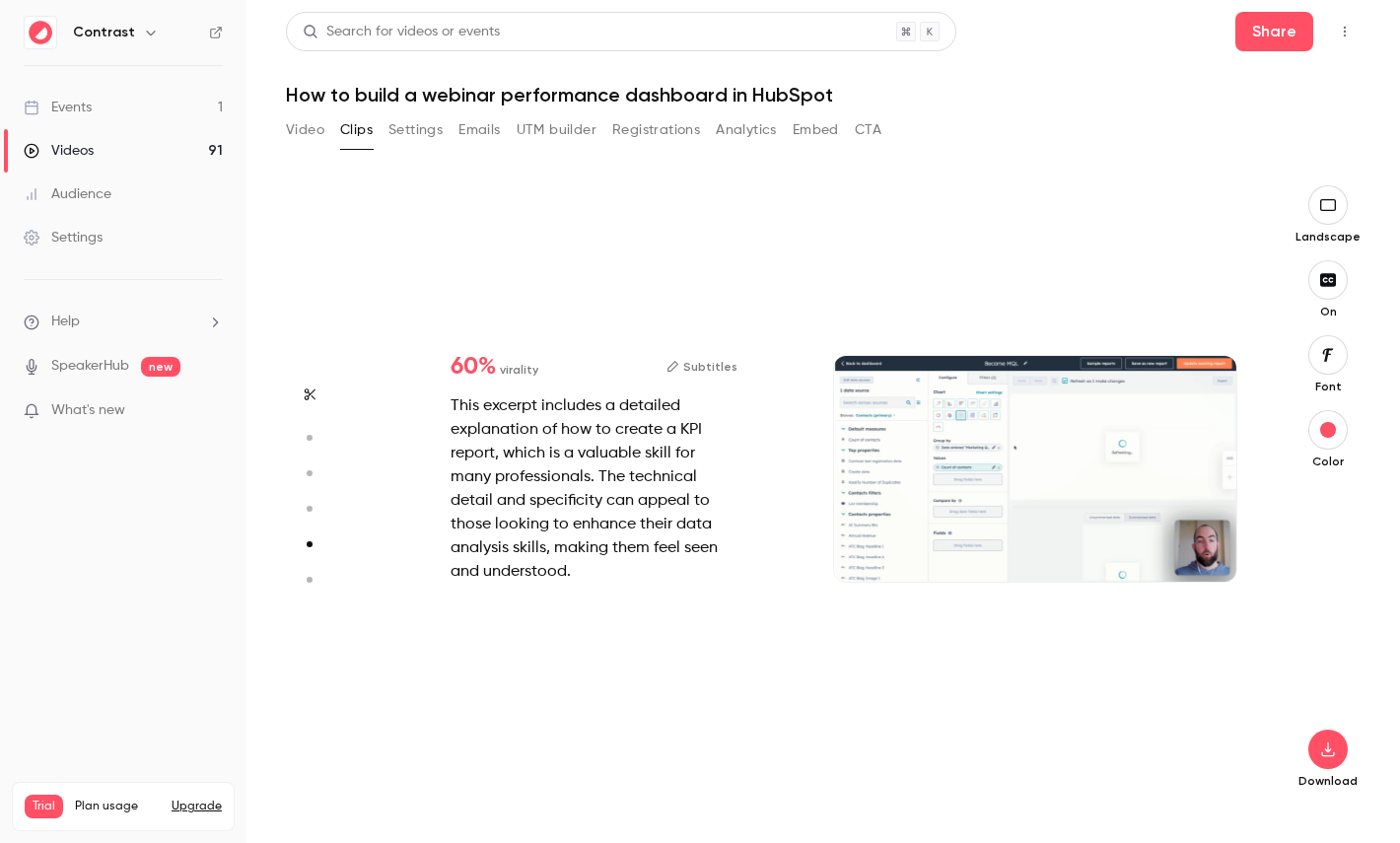 click at bounding box center [310, 509] 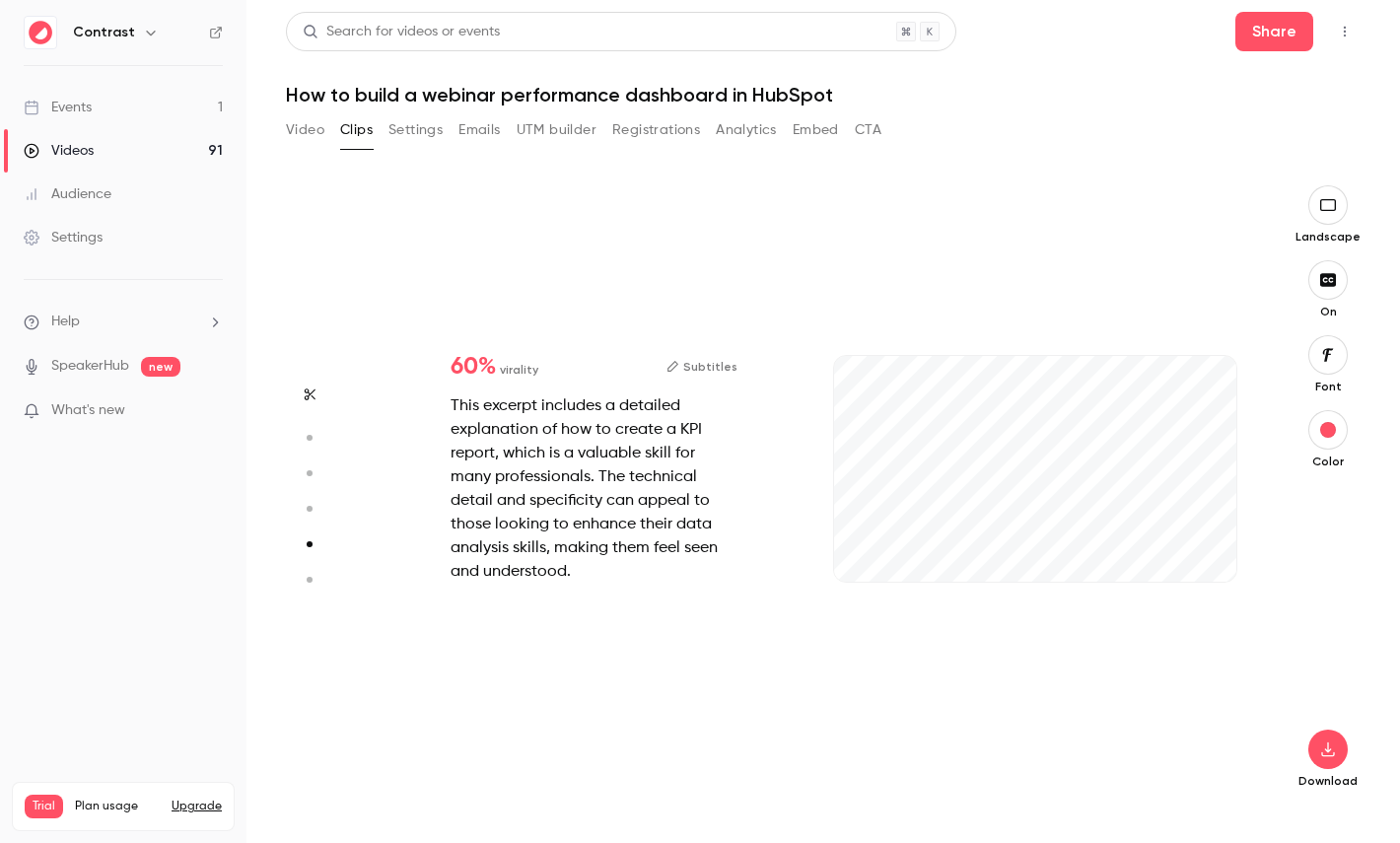 type on "*" 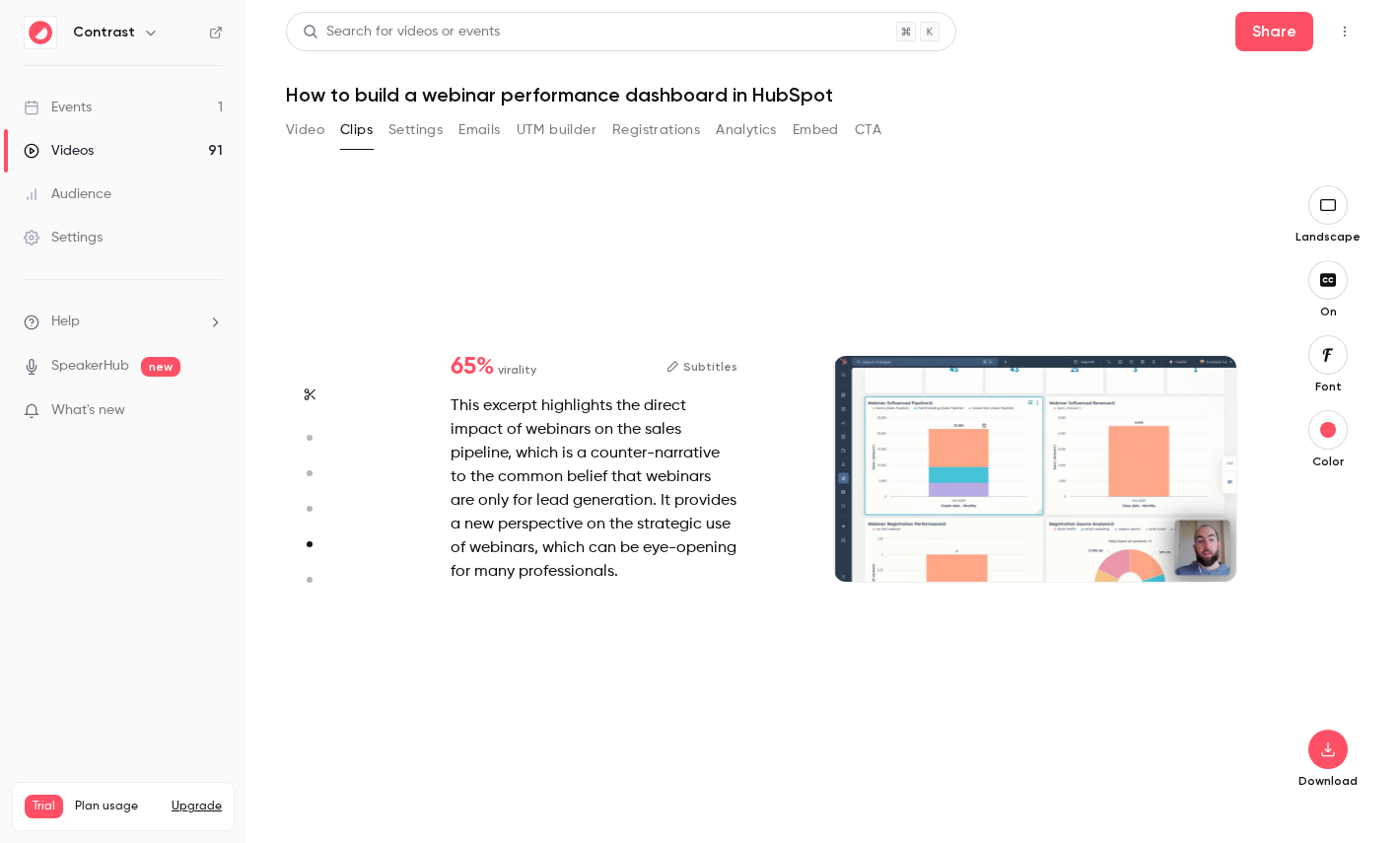 type on "*" 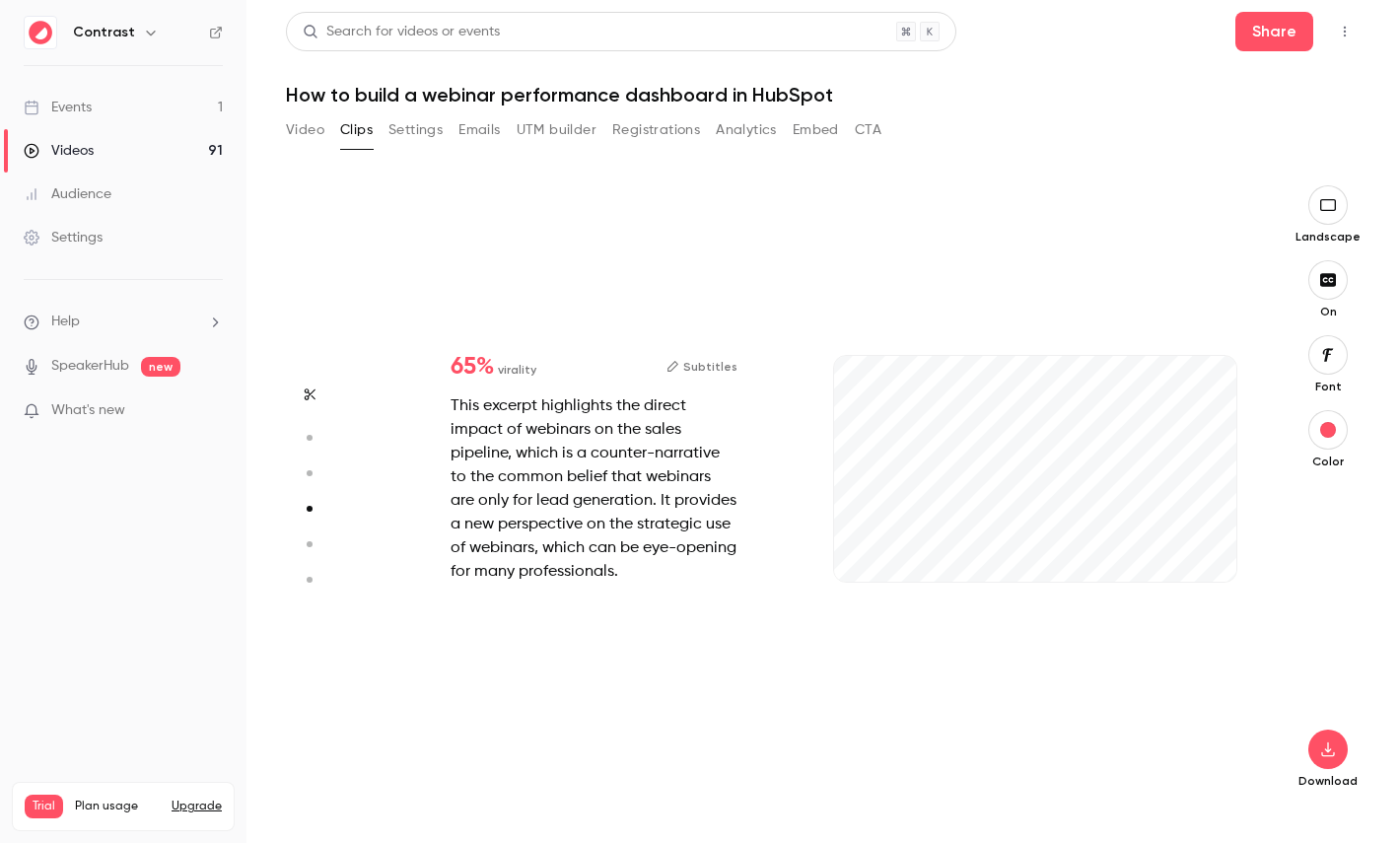 type on "***" 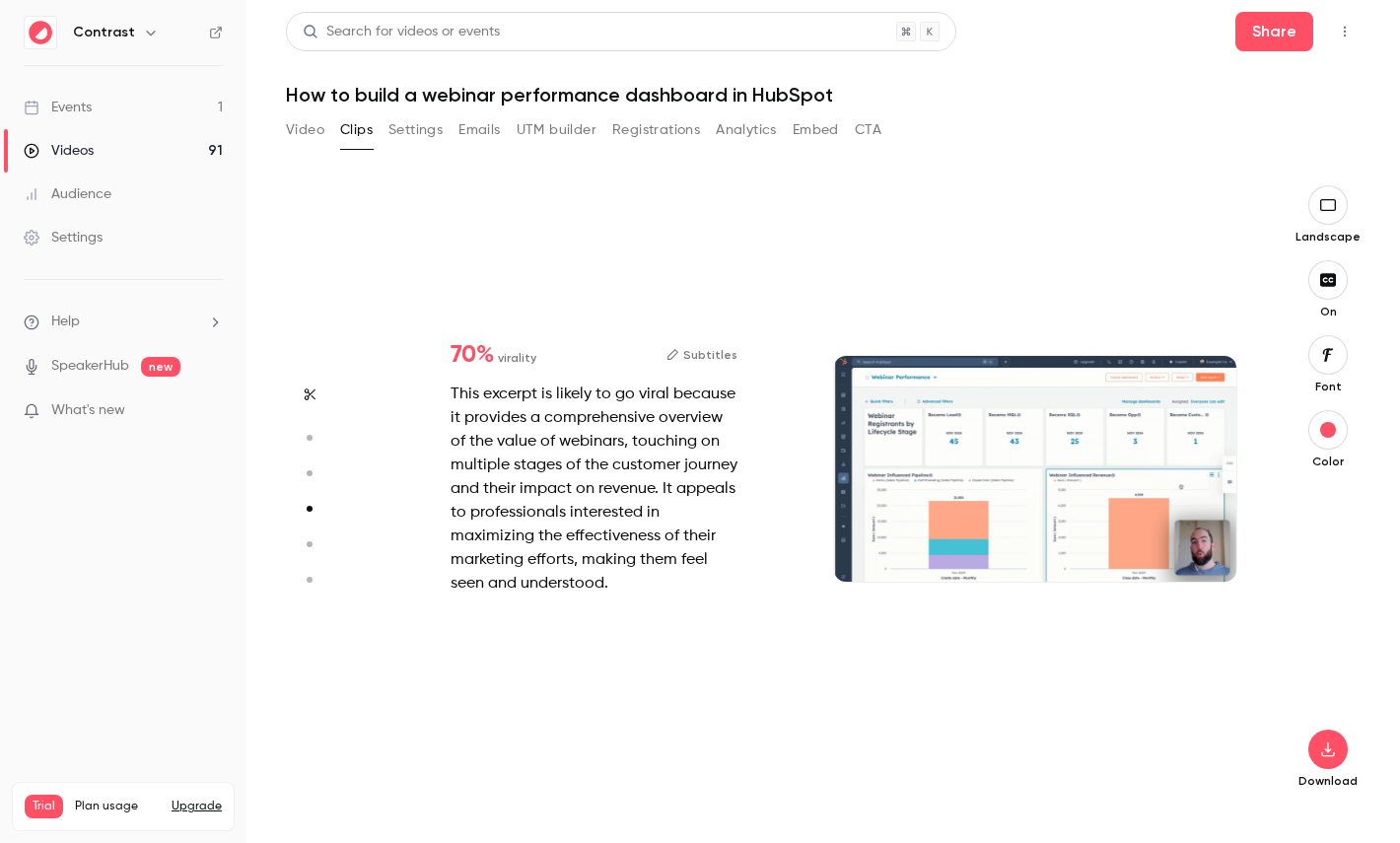 type on "***" 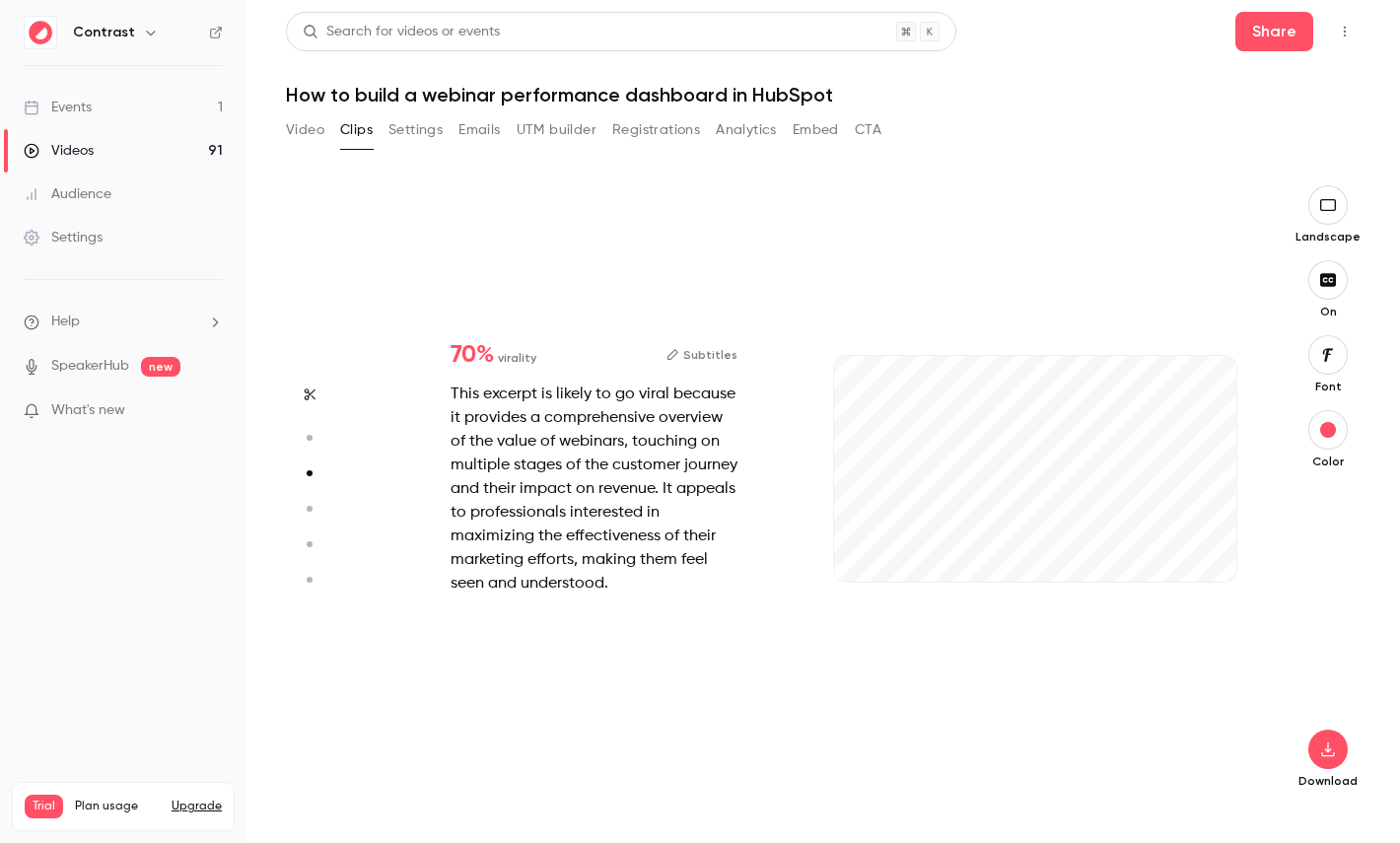 type on "***" 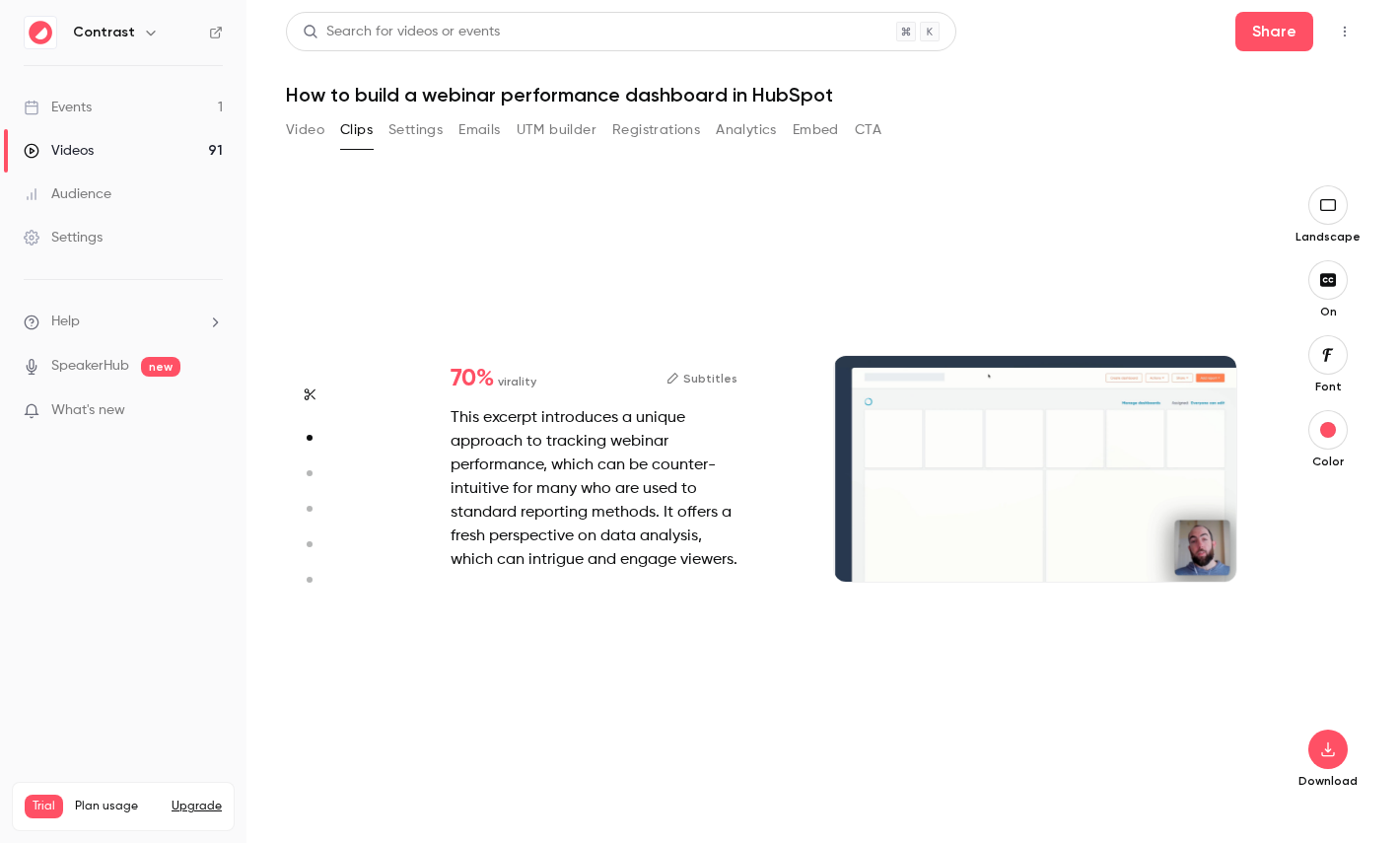 scroll, scrollTop: 622, scrollLeft: 0, axis: vertical 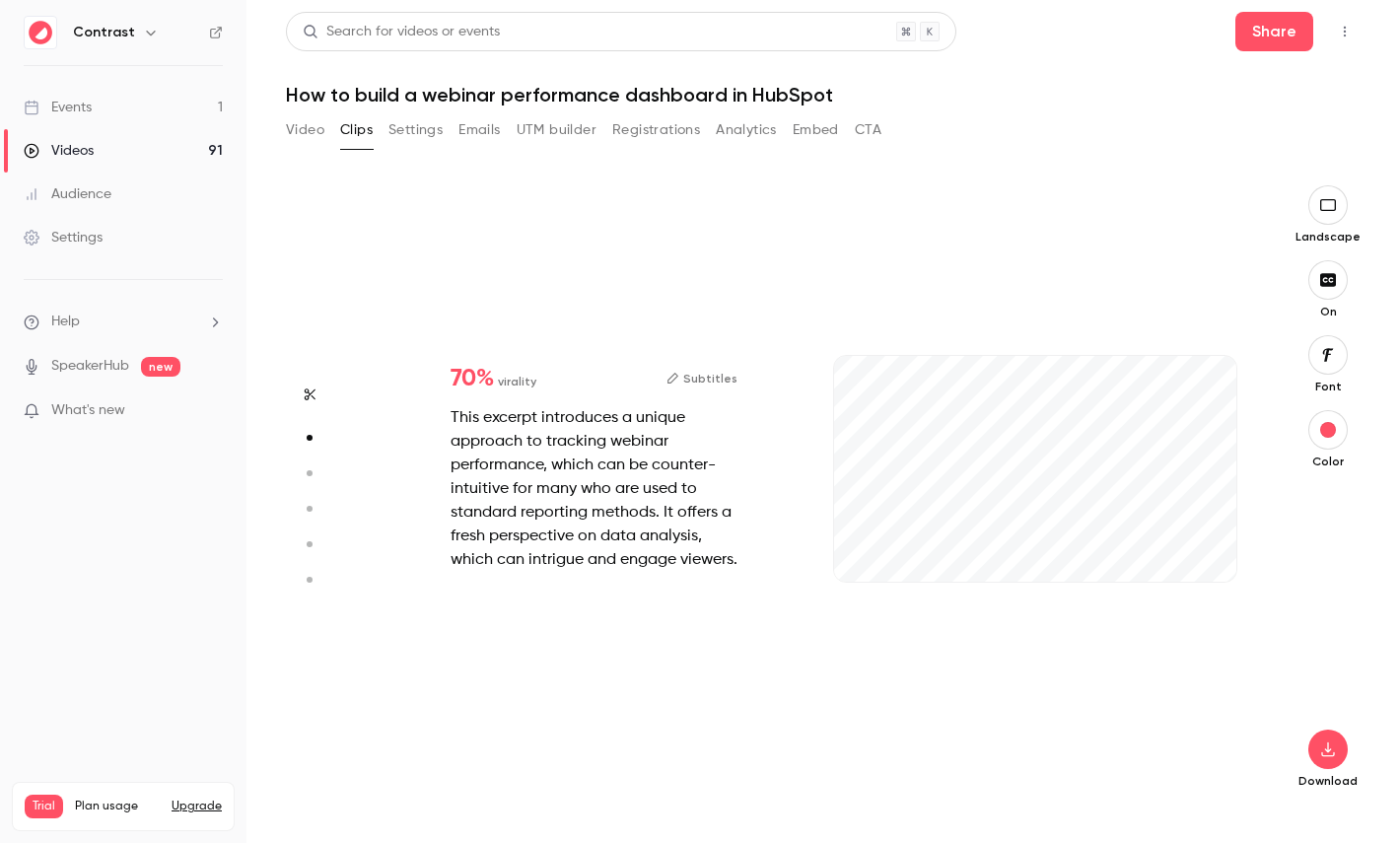 type on "***" 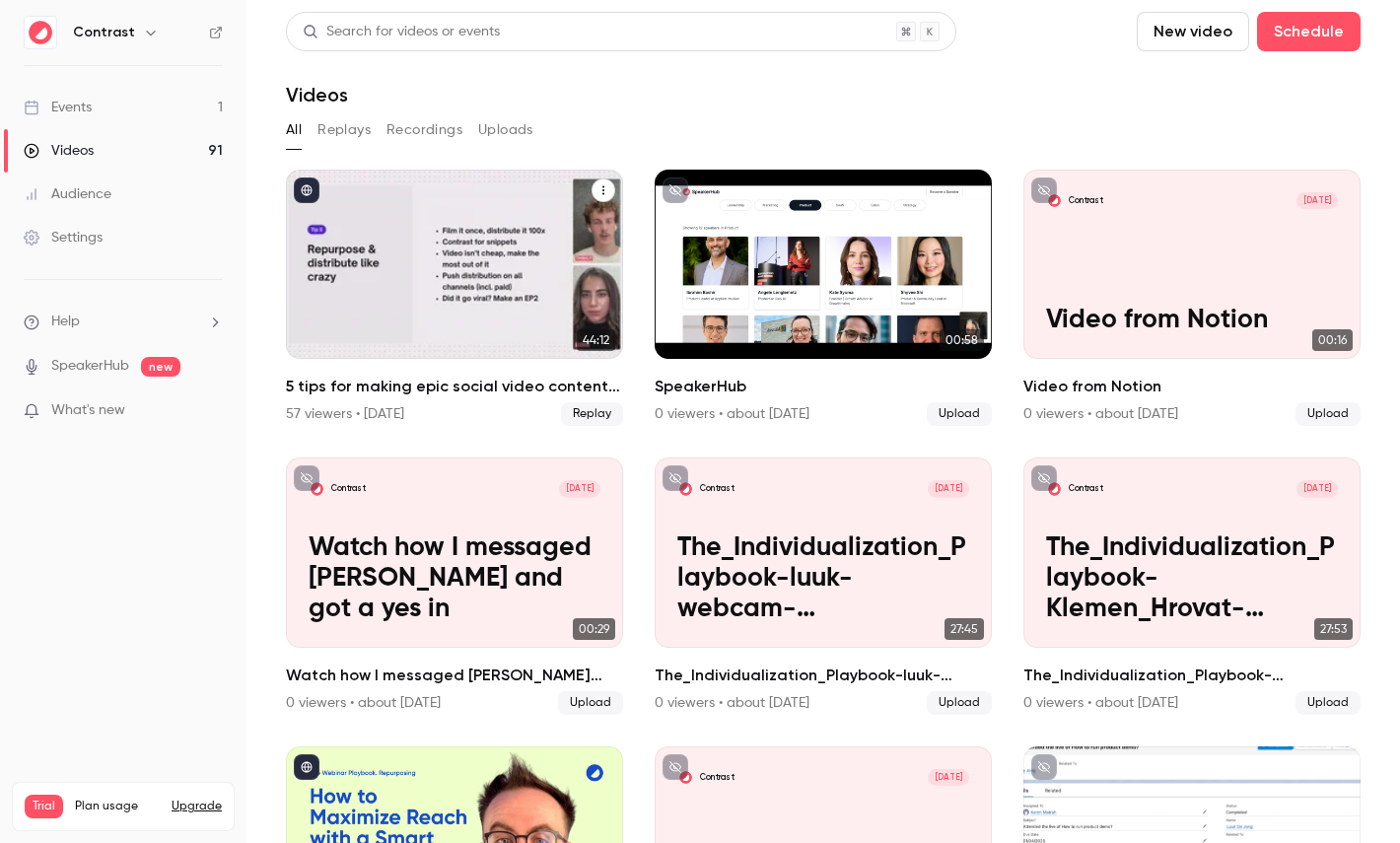 click at bounding box center [455, 264] 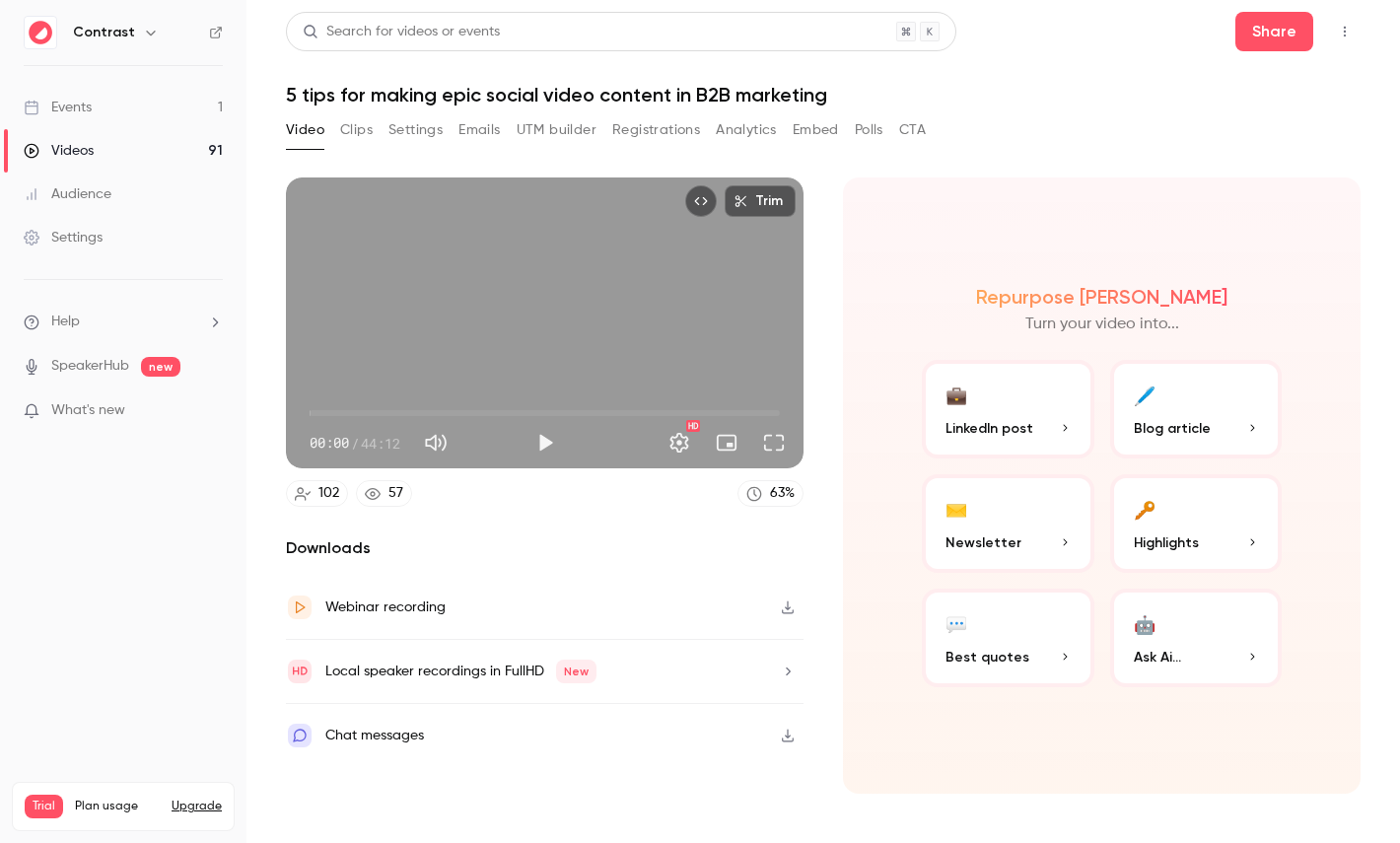 click on "44:12" at bounding box center (381, 443) 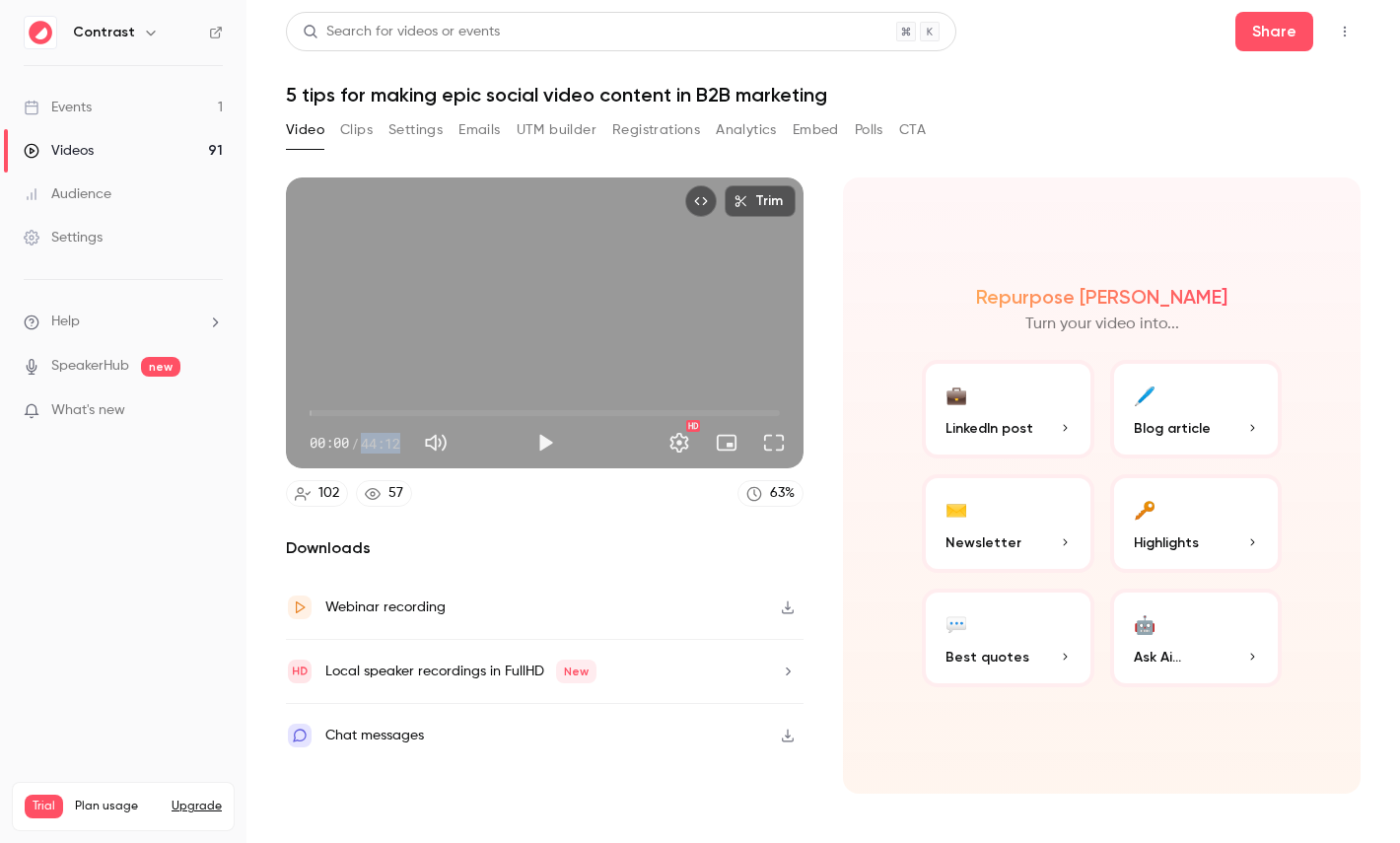 drag, startPoint x: 374, startPoint y: 450, endPoint x: 396, endPoint y: 450, distance: 22 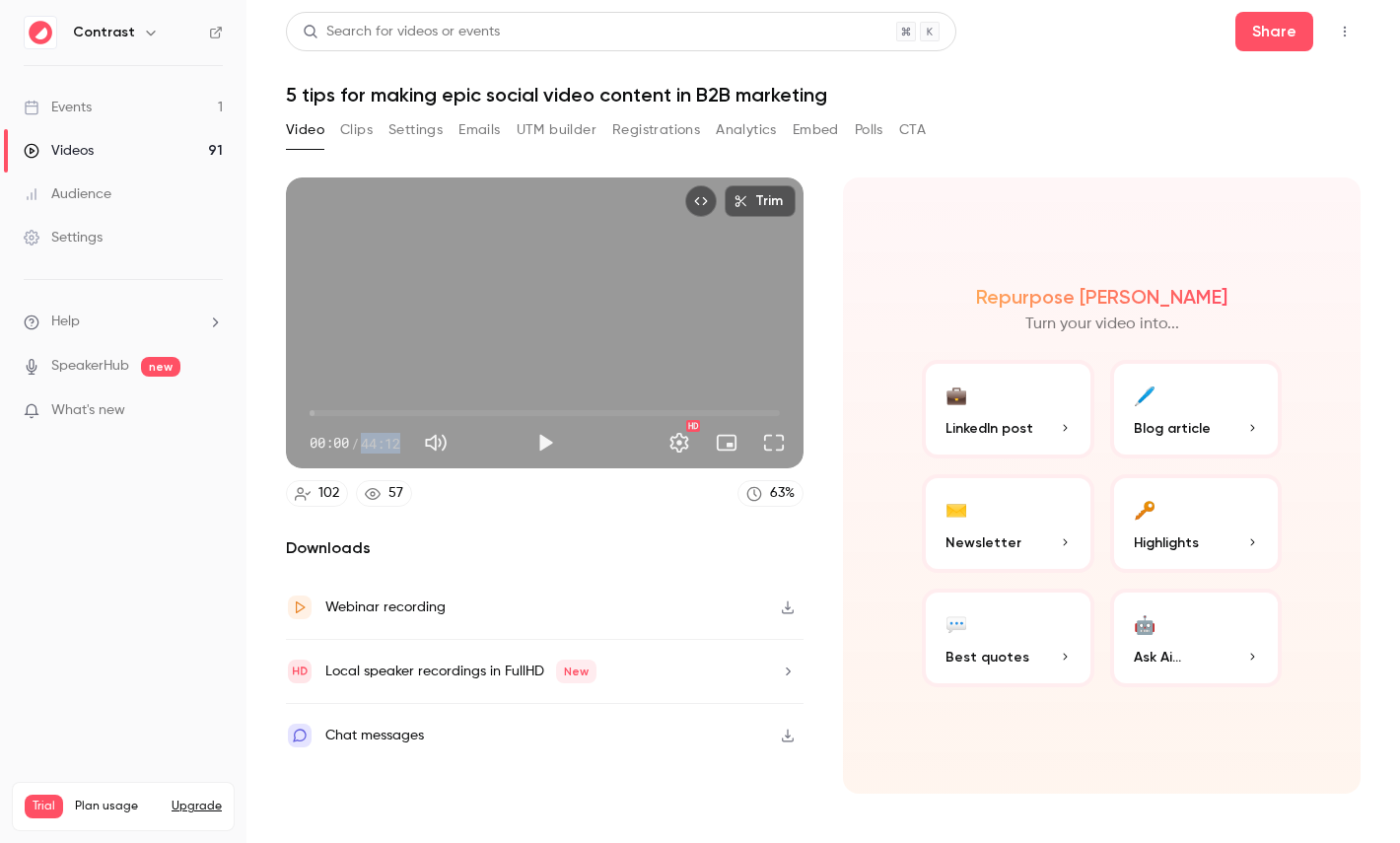 click on "44:12" at bounding box center [381, 443] 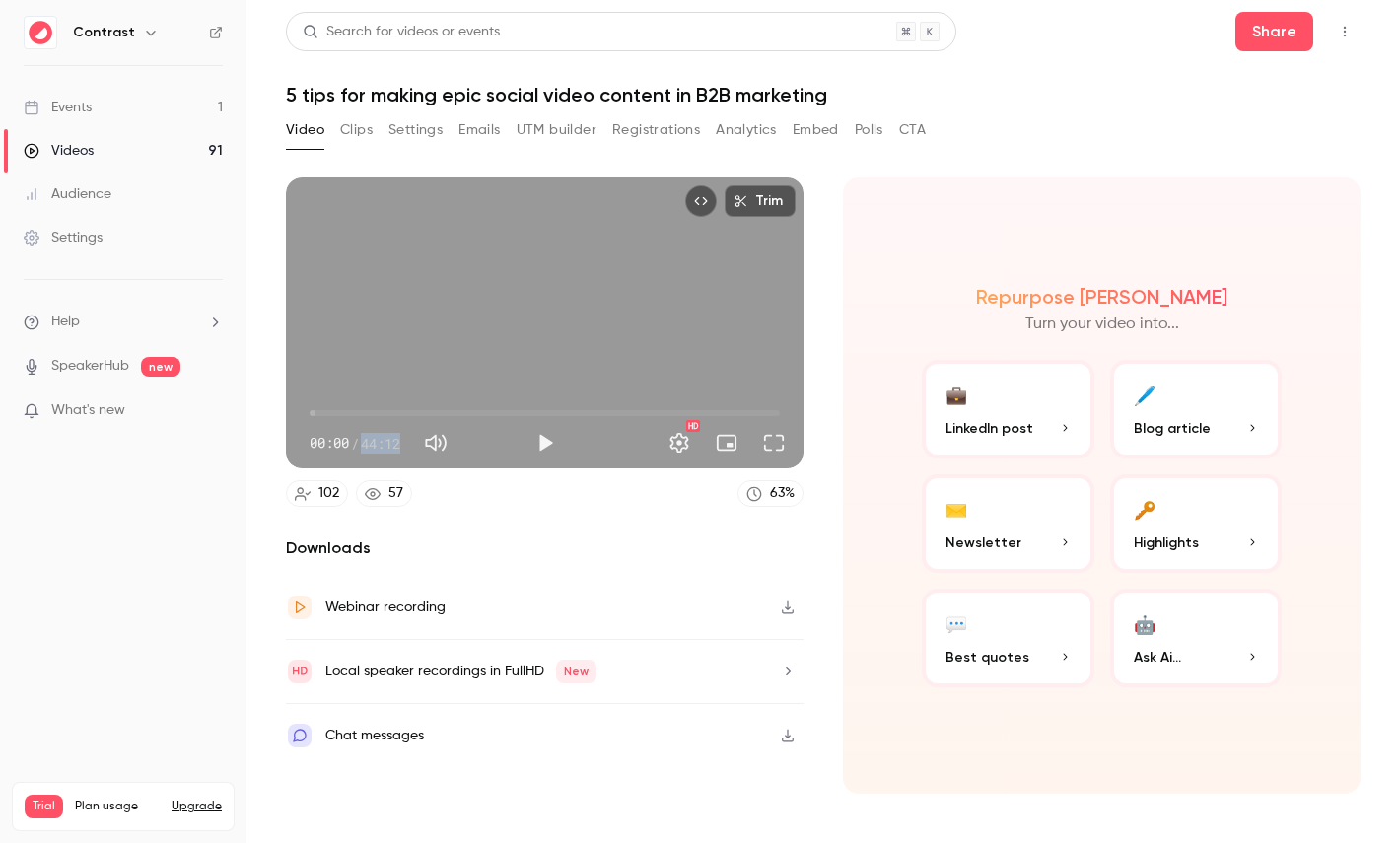 drag, startPoint x: 370, startPoint y: 445, endPoint x: 393, endPoint y: 445, distance: 23 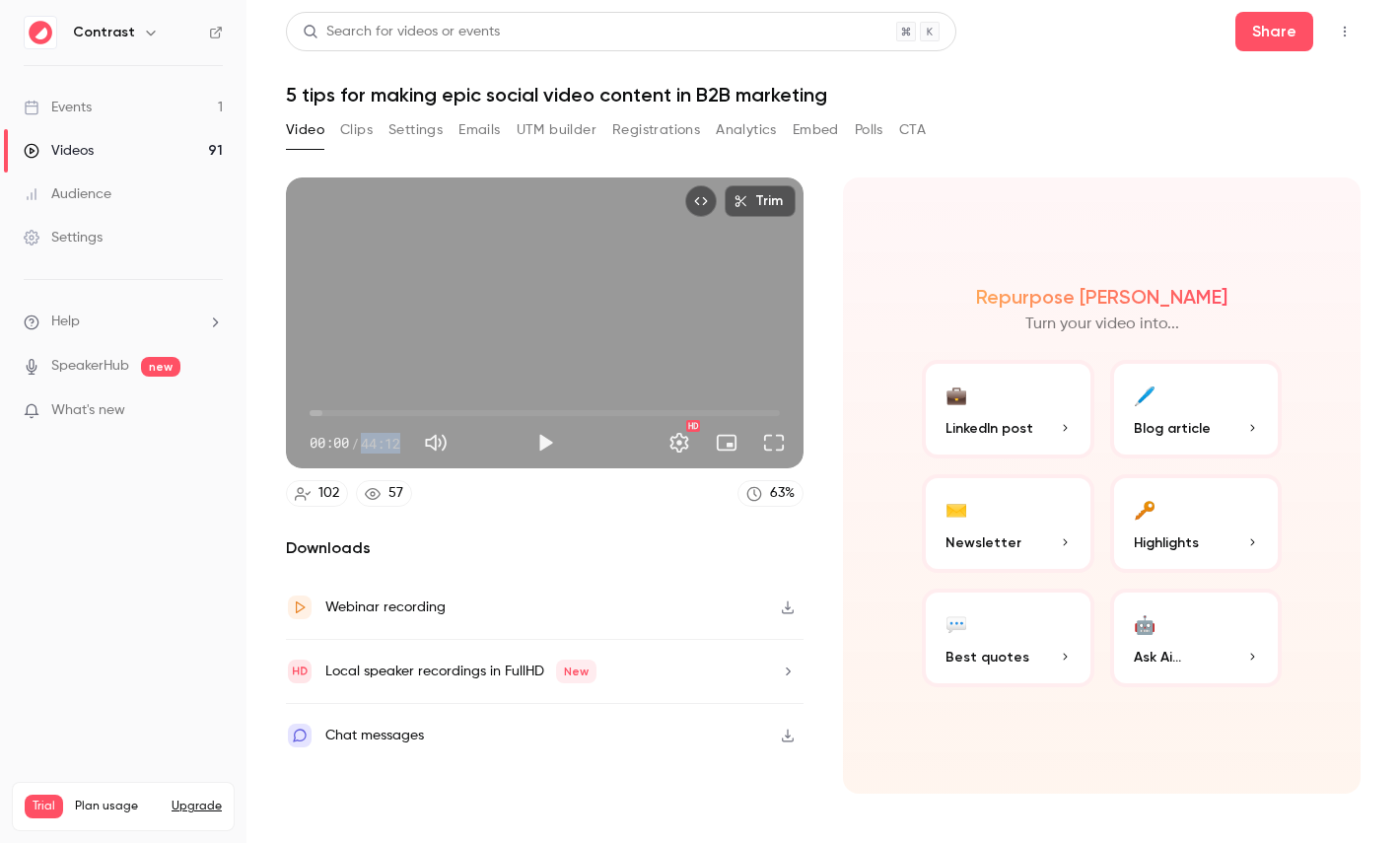 click on "🔑 Highlights" at bounding box center [1196, 524] 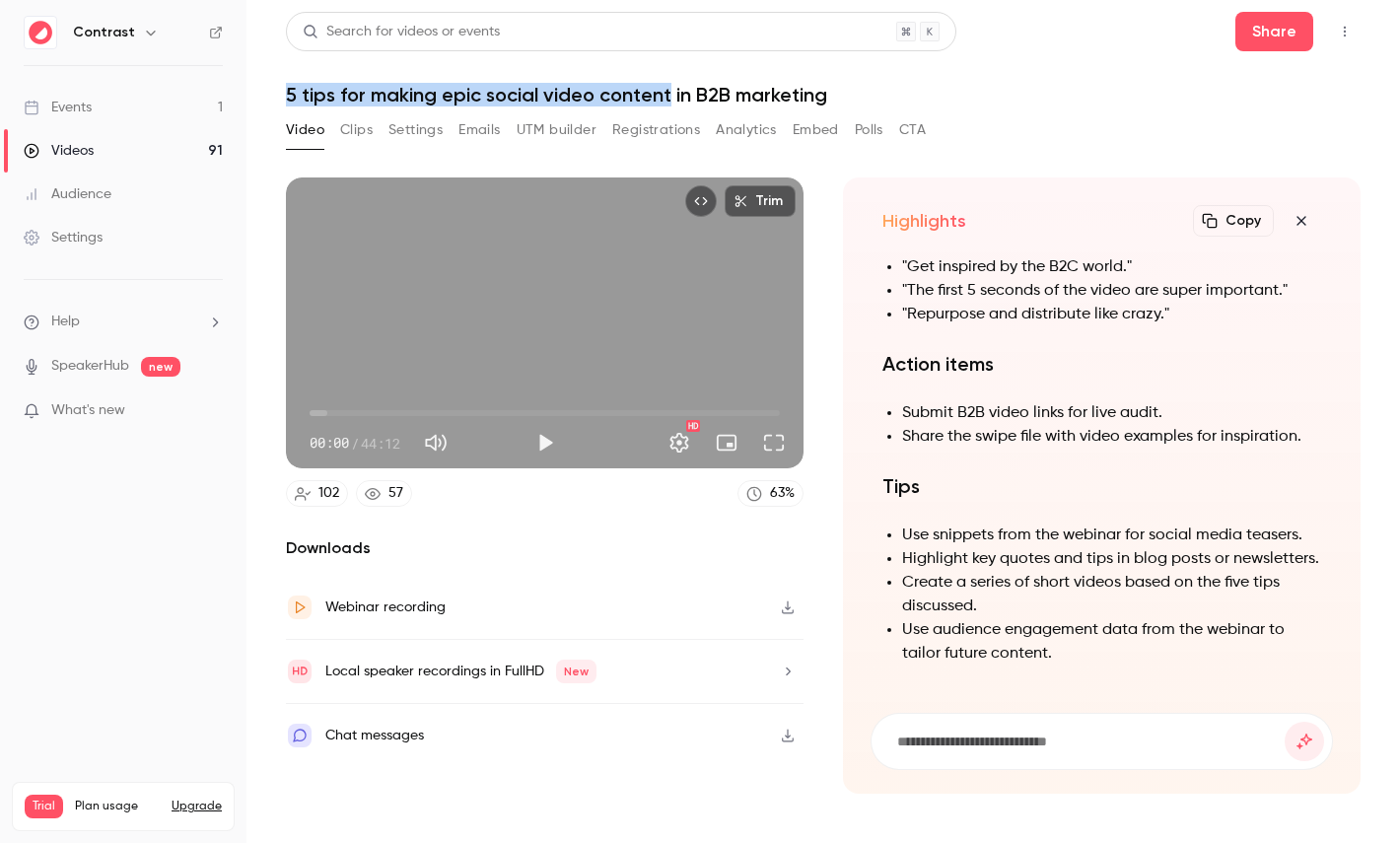 drag, startPoint x: 276, startPoint y: 93, endPoint x: 666, endPoint y: 105, distance: 390.18457 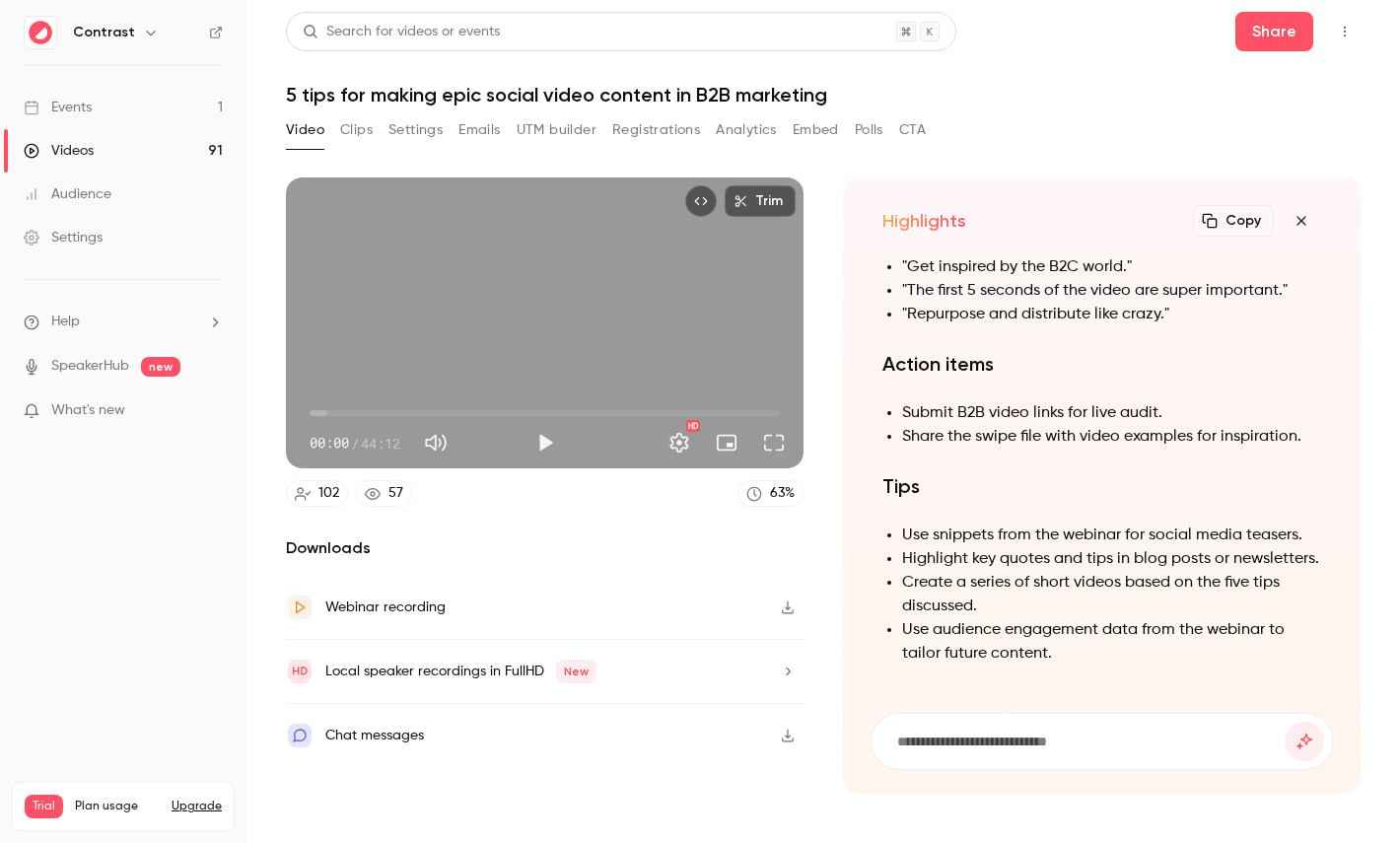 click at bounding box center (1089, 741) 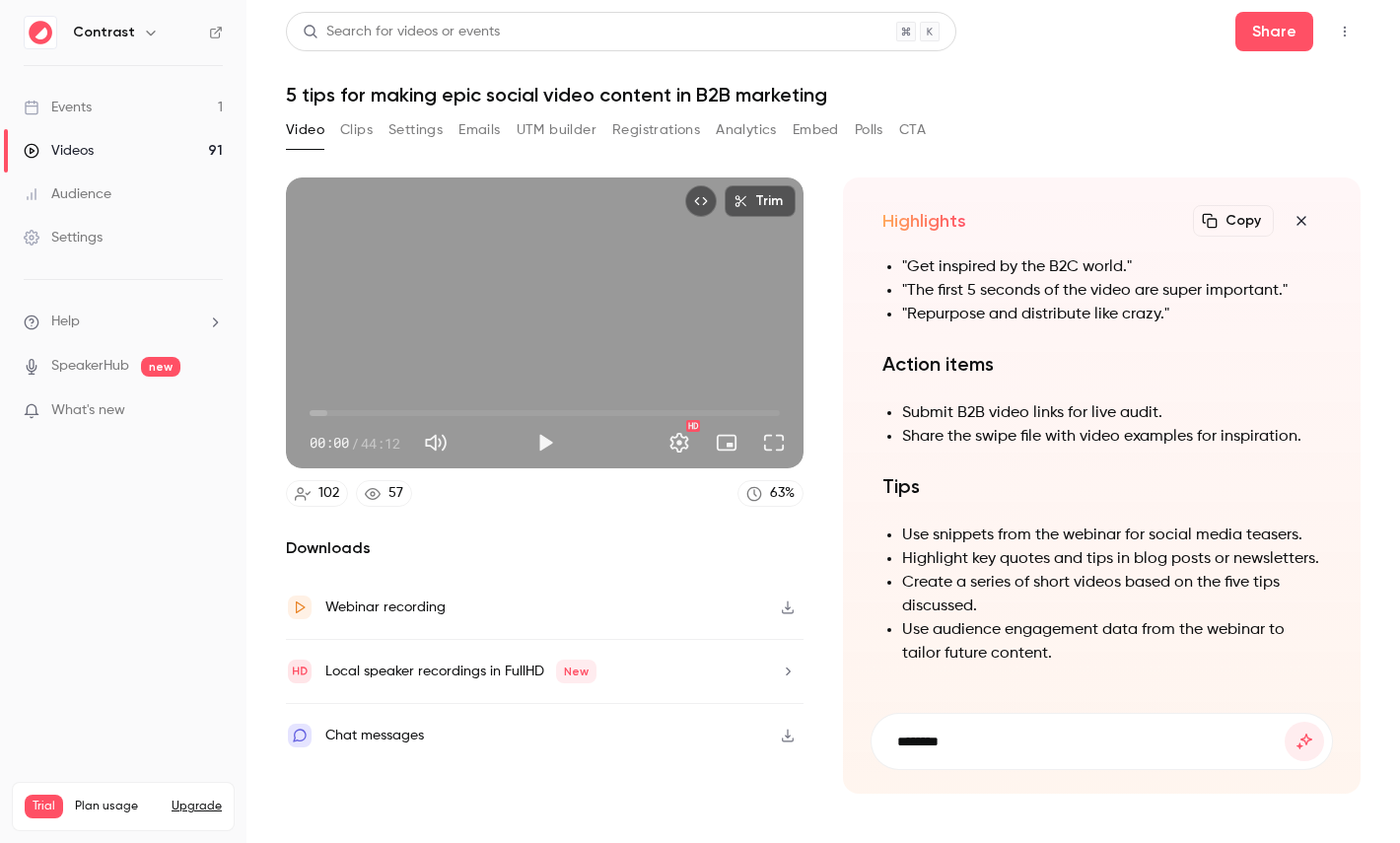 paste on "**********" 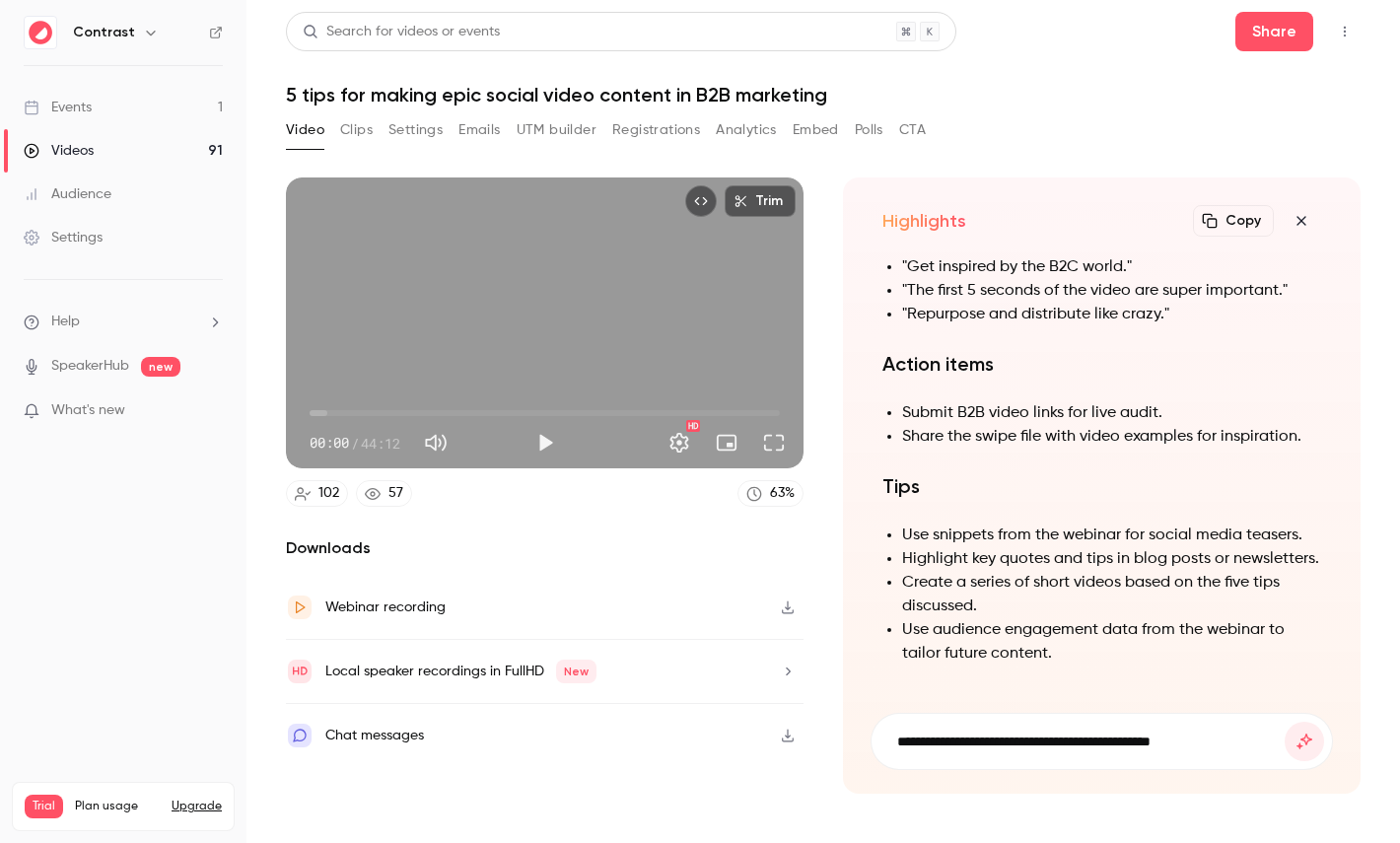 type on "**********" 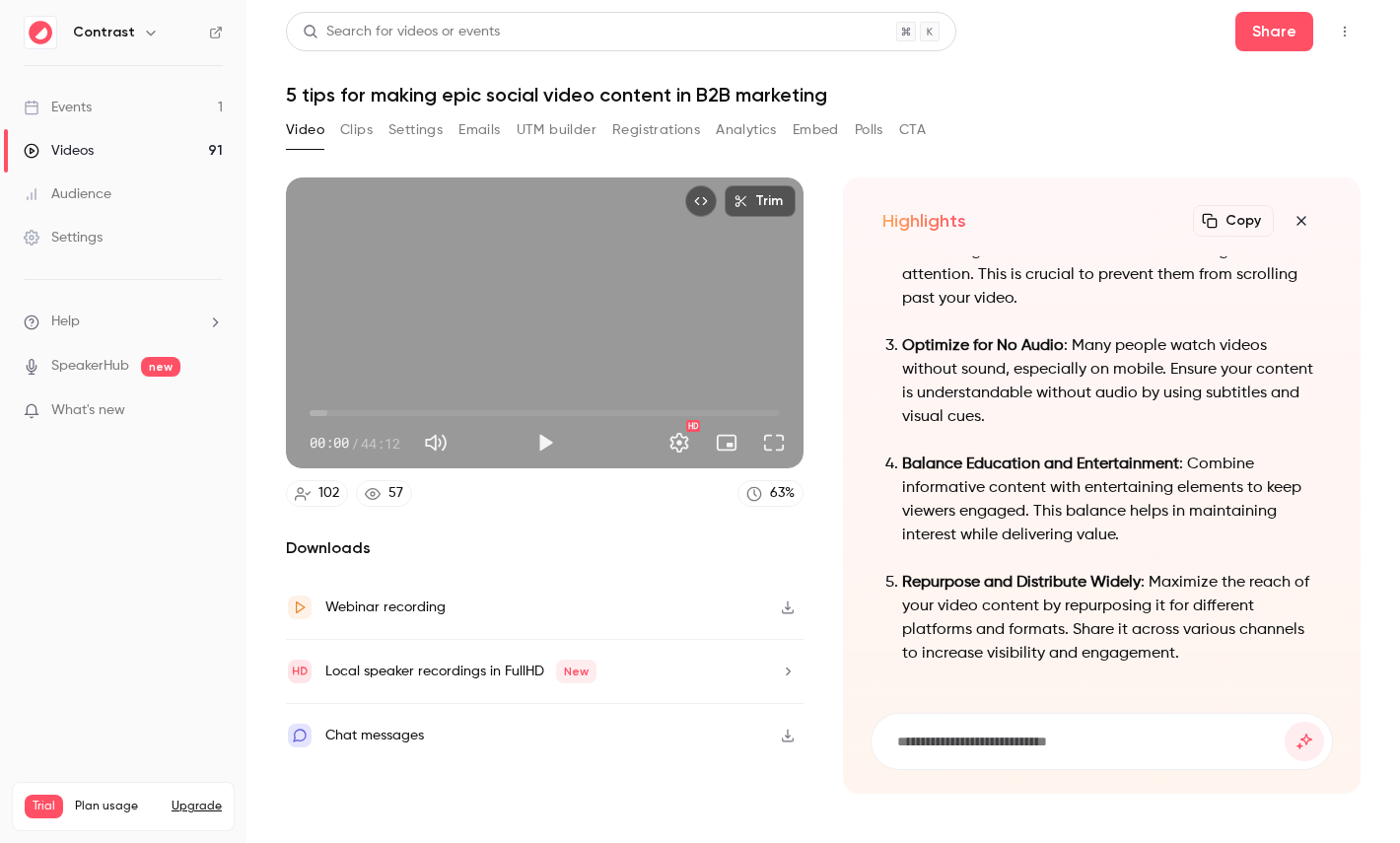 click 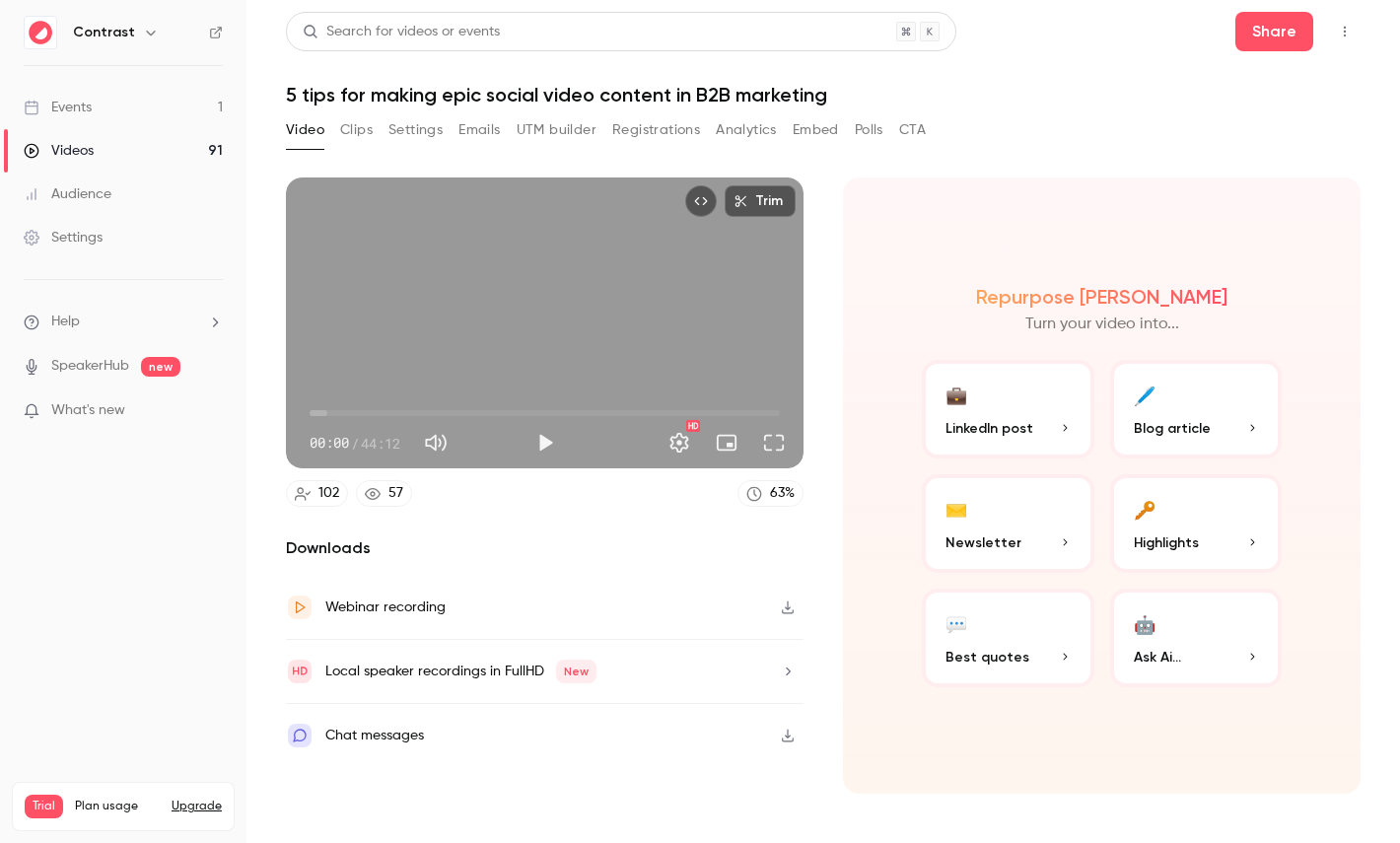 click on "Videos 91" at bounding box center (123, 151) 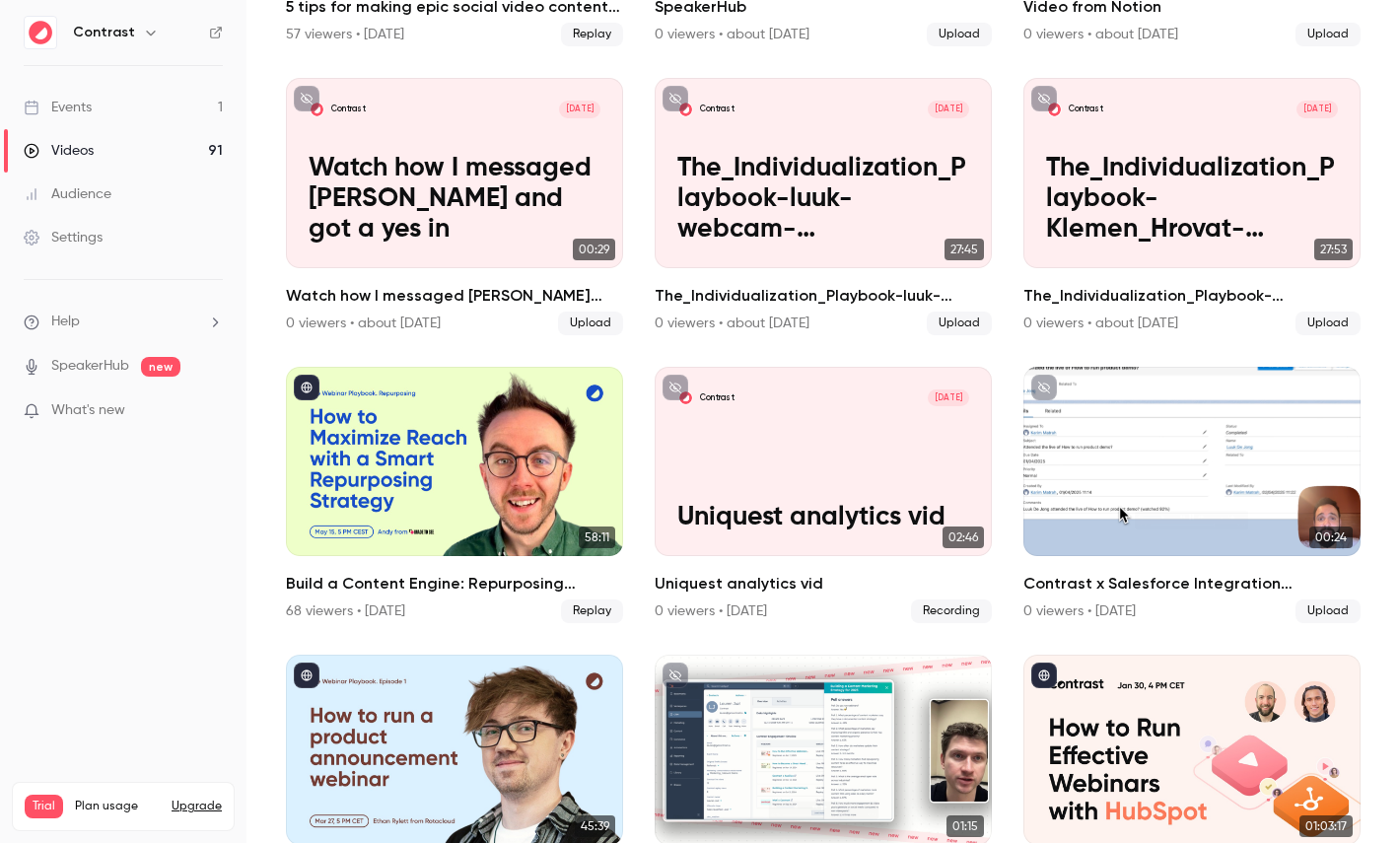 scroll, scrollTop: 419, scrollLeft: 0, axis: vertical 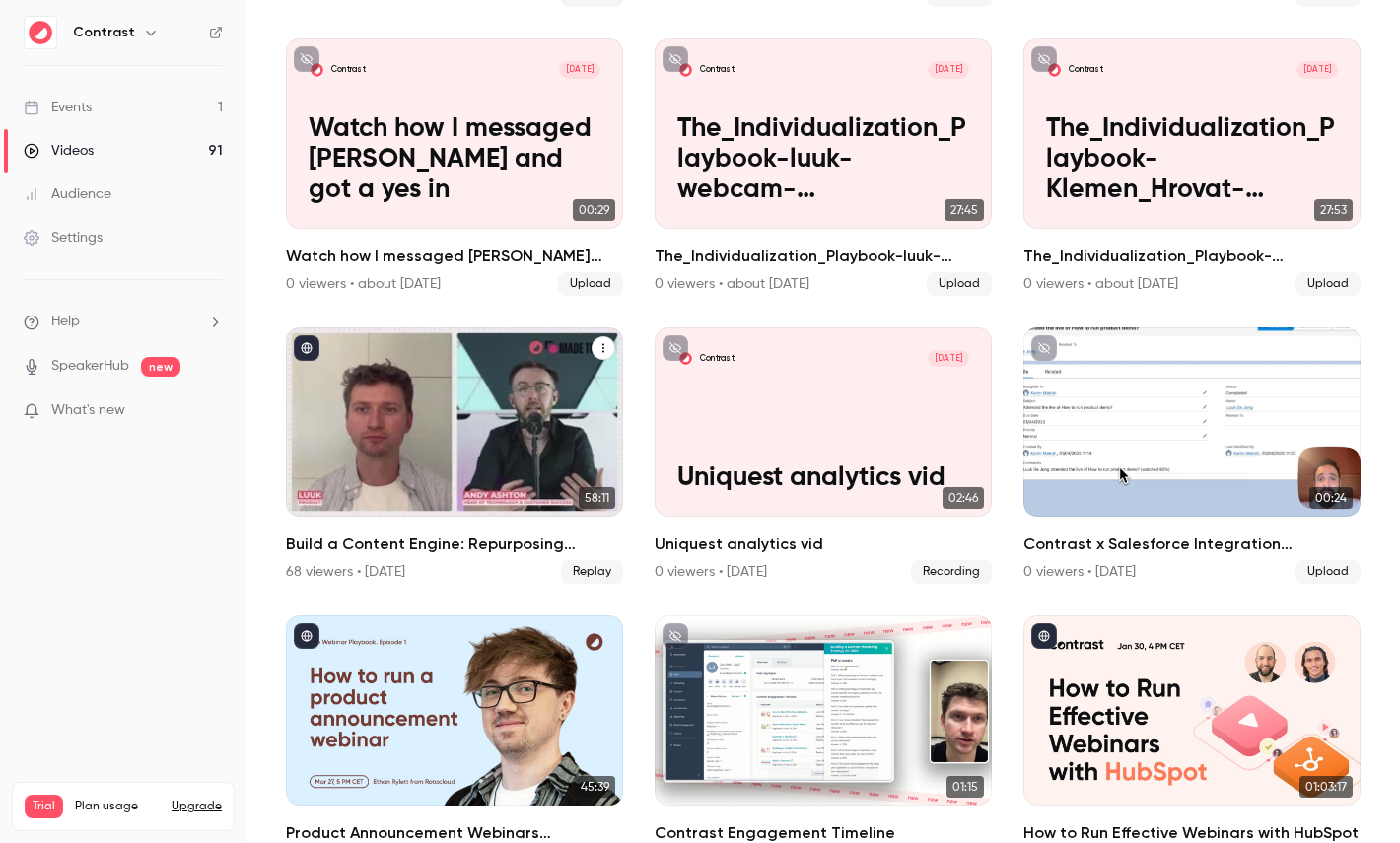 click at bounding box center [455, 422] 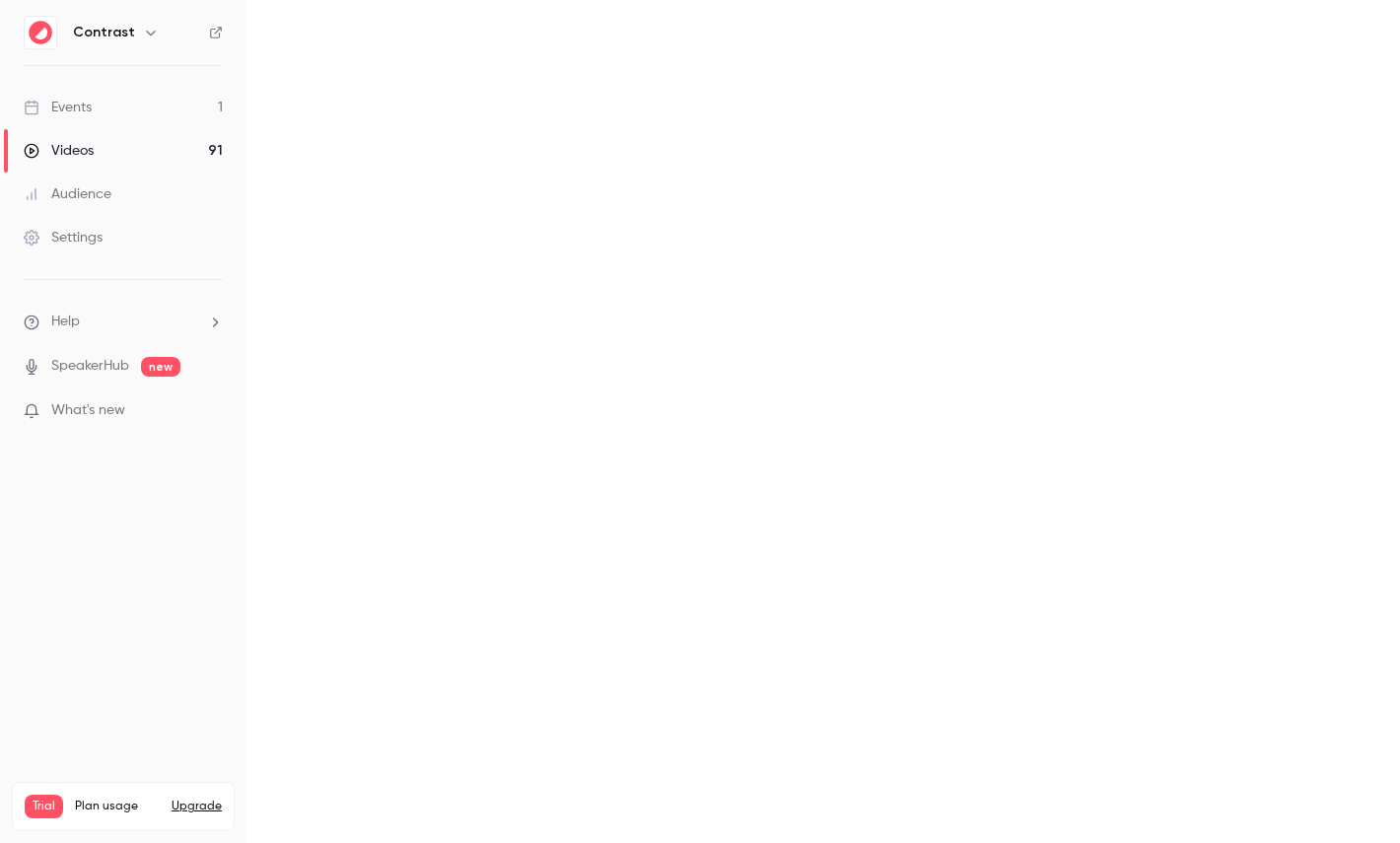 scroll, scrollTop: 0, scrollLeft: 0, axis: both 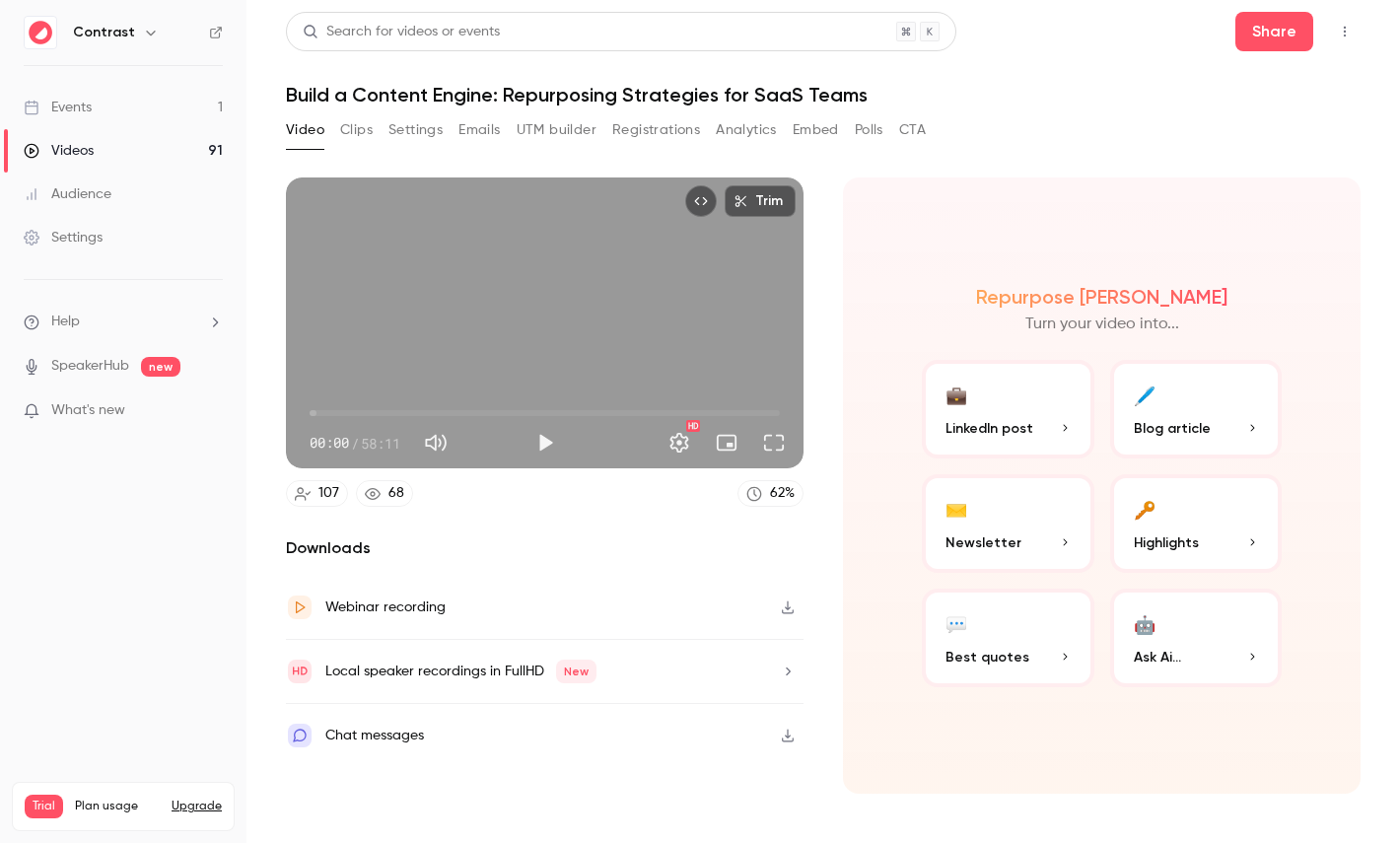 click on "Local speaker recordings in FullHD New" at bounding box center [460, 671] 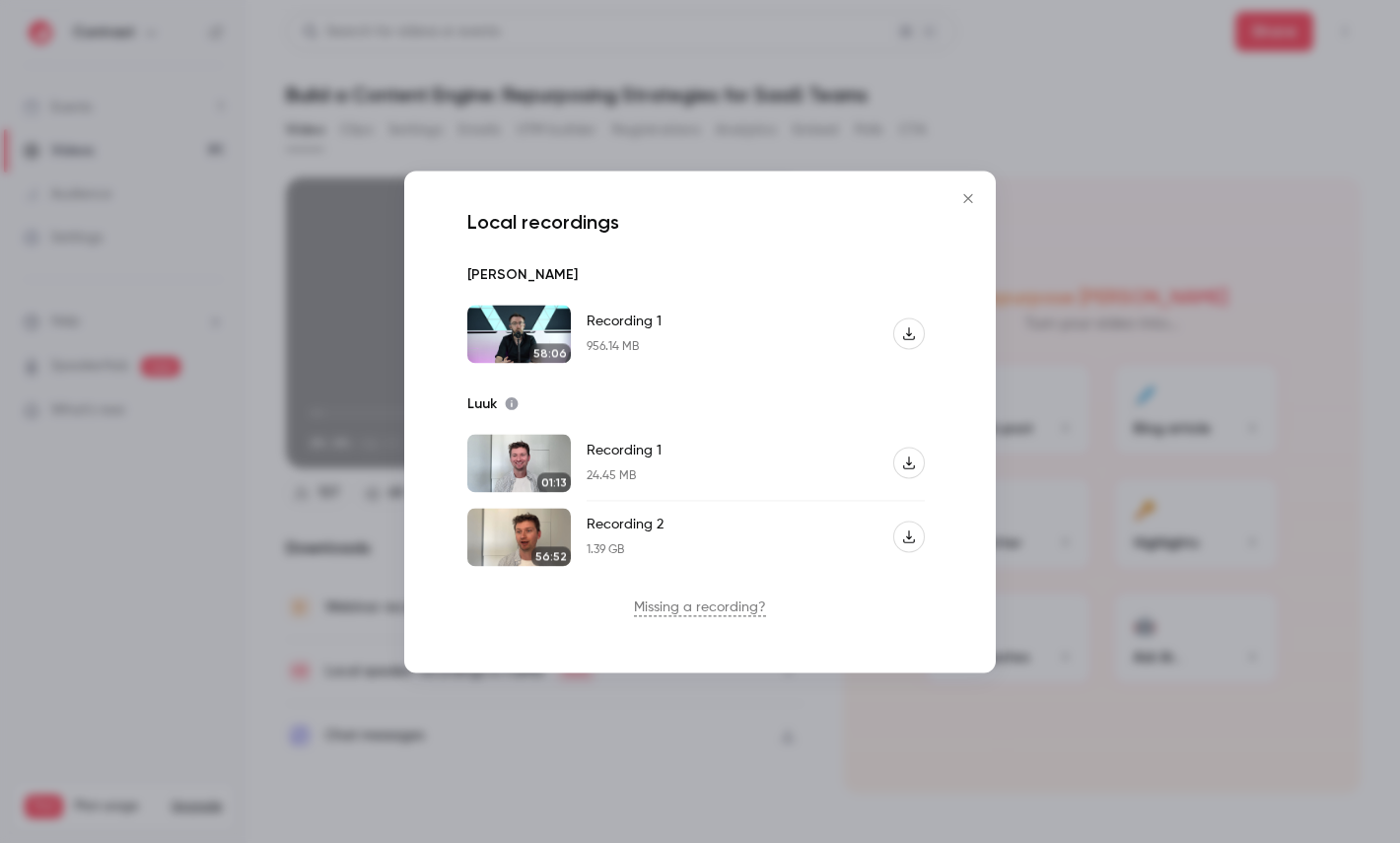 click at bounding box center (700, 421) 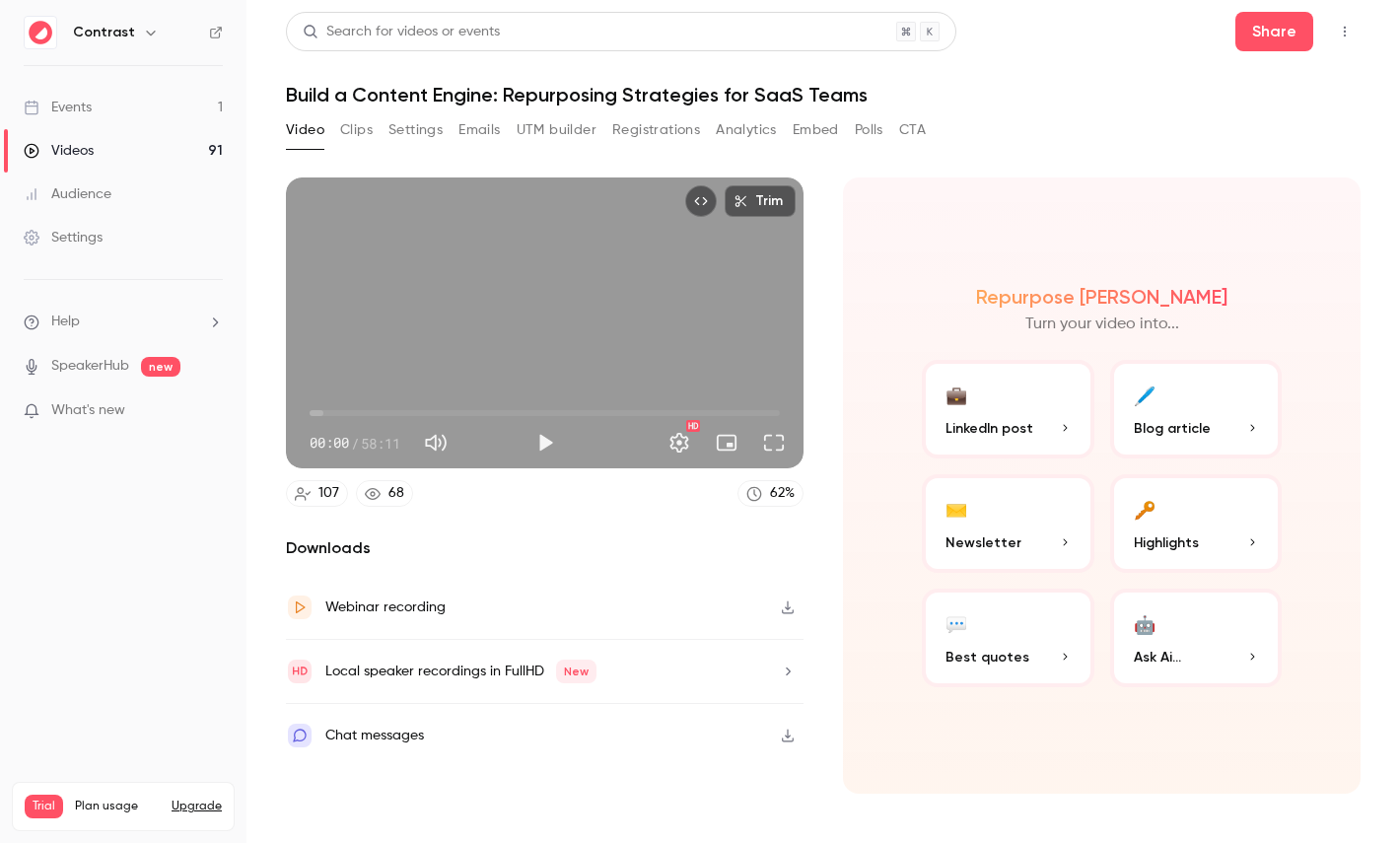 click 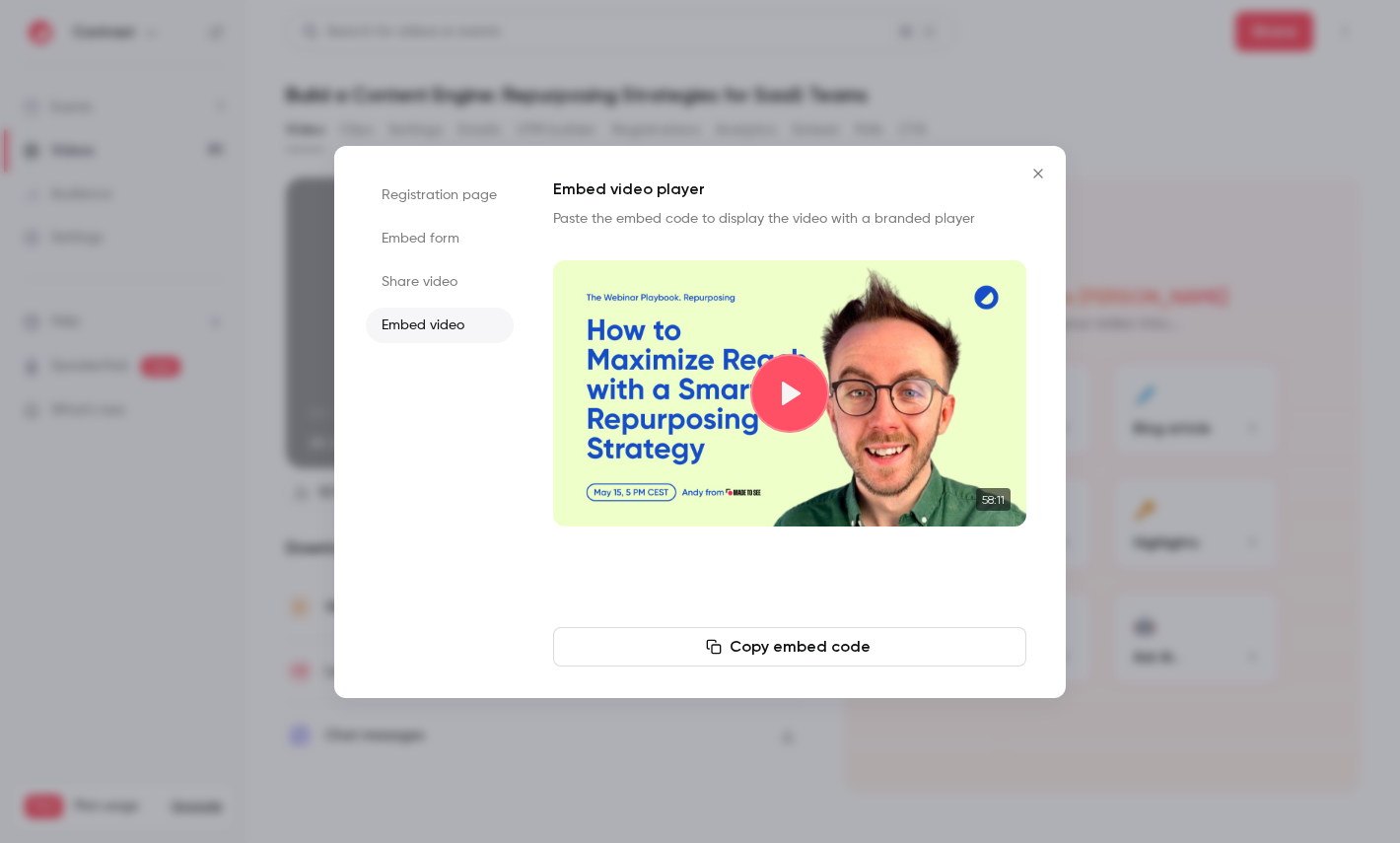 click at bounding box center (700, 421) 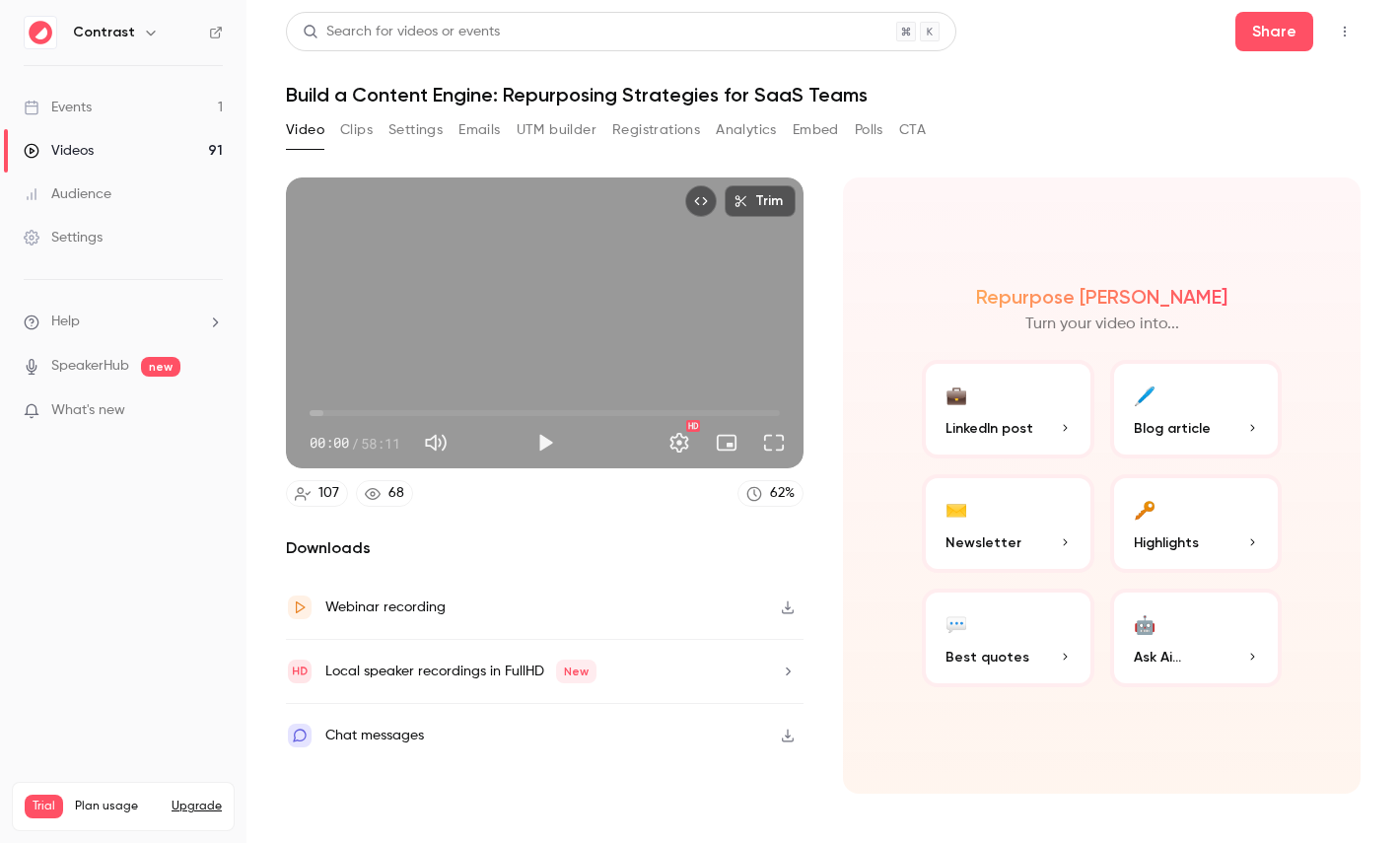 click on "Events 1" at bounding box center [123, 107] 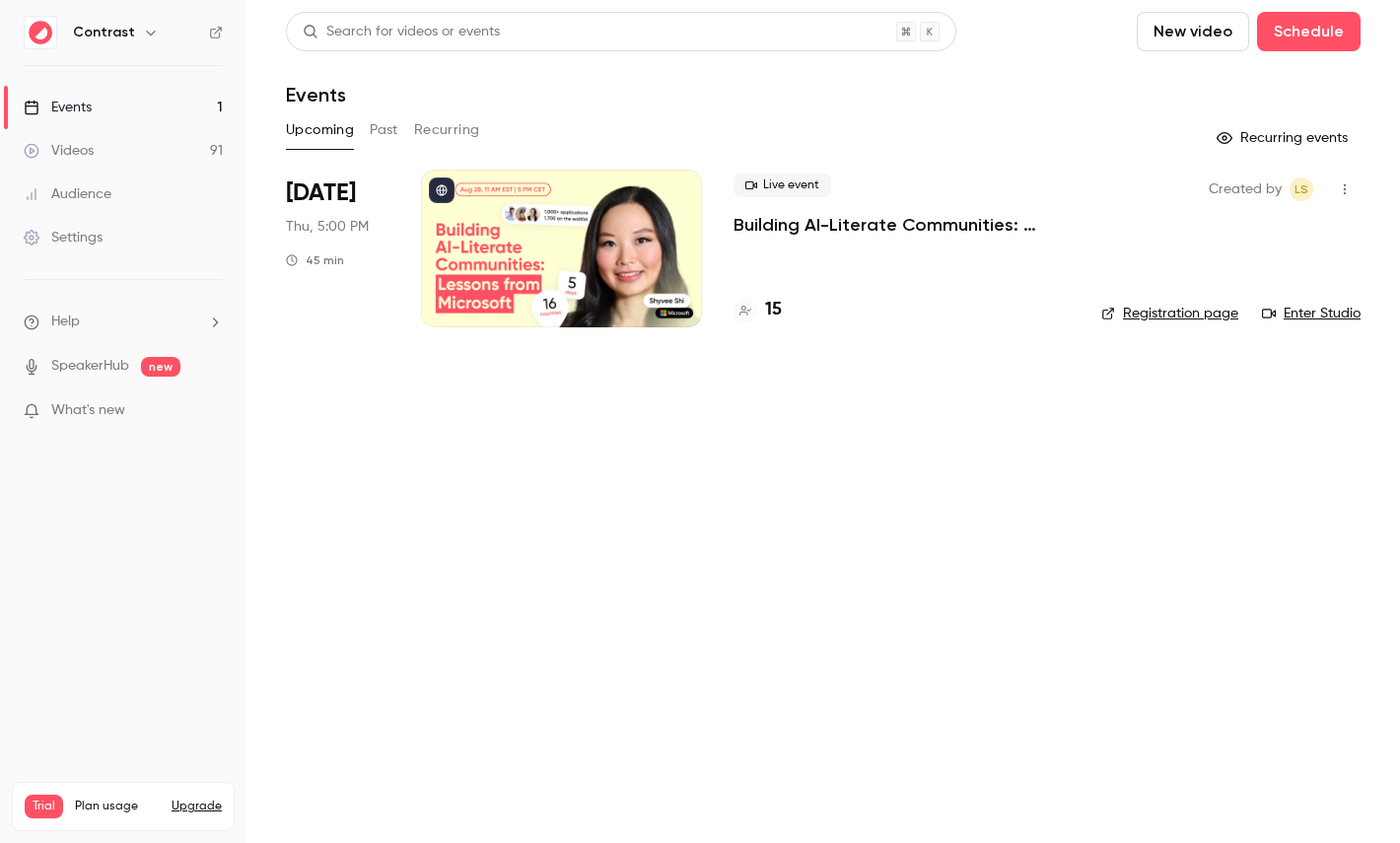 click on "Schedule" at bounding box center (1308, 32) 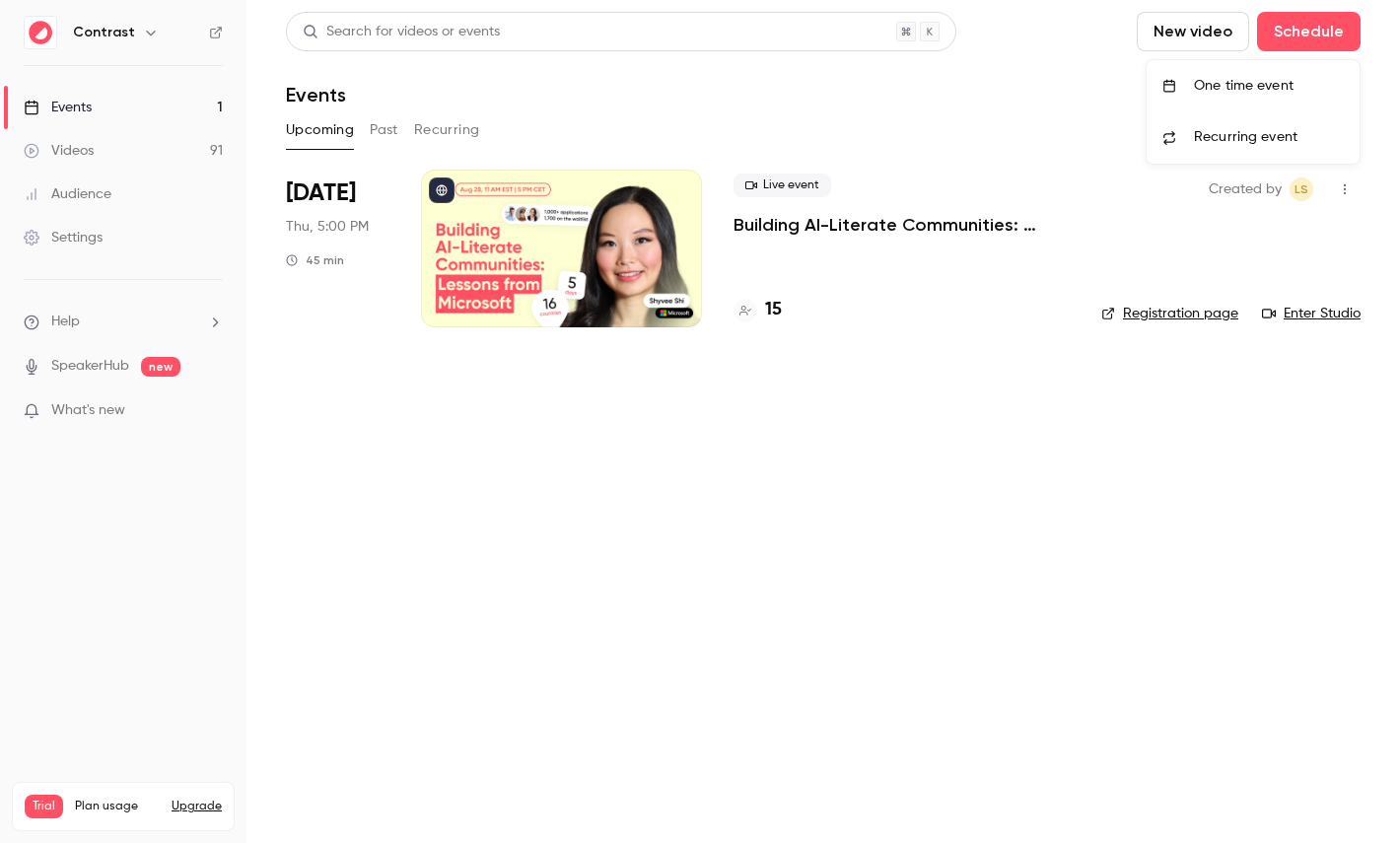 click on "One time event" at bounding box center (1253, 86) 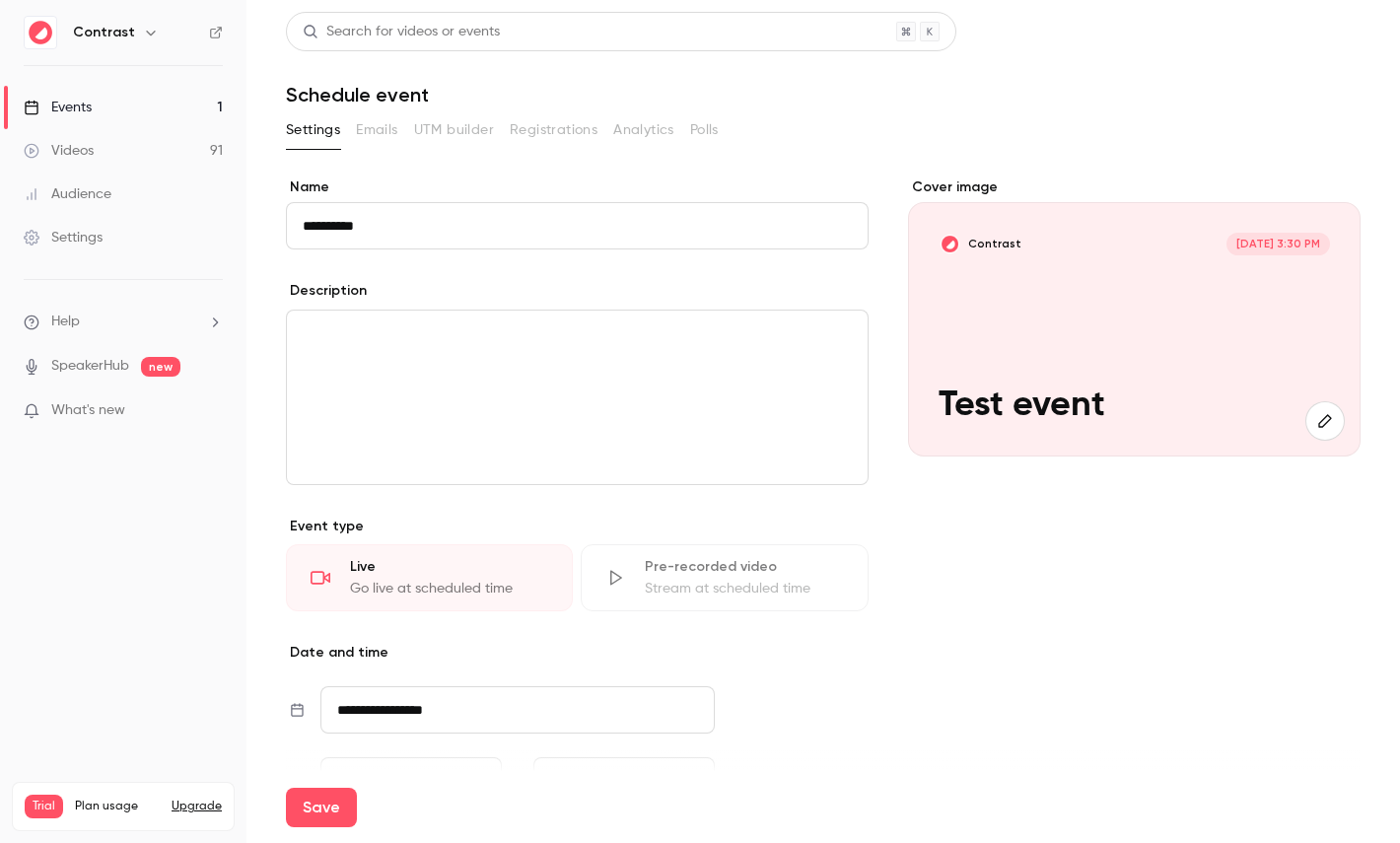 scroll, scrollTop: 275, scrollLeft: 0, axis: vertical 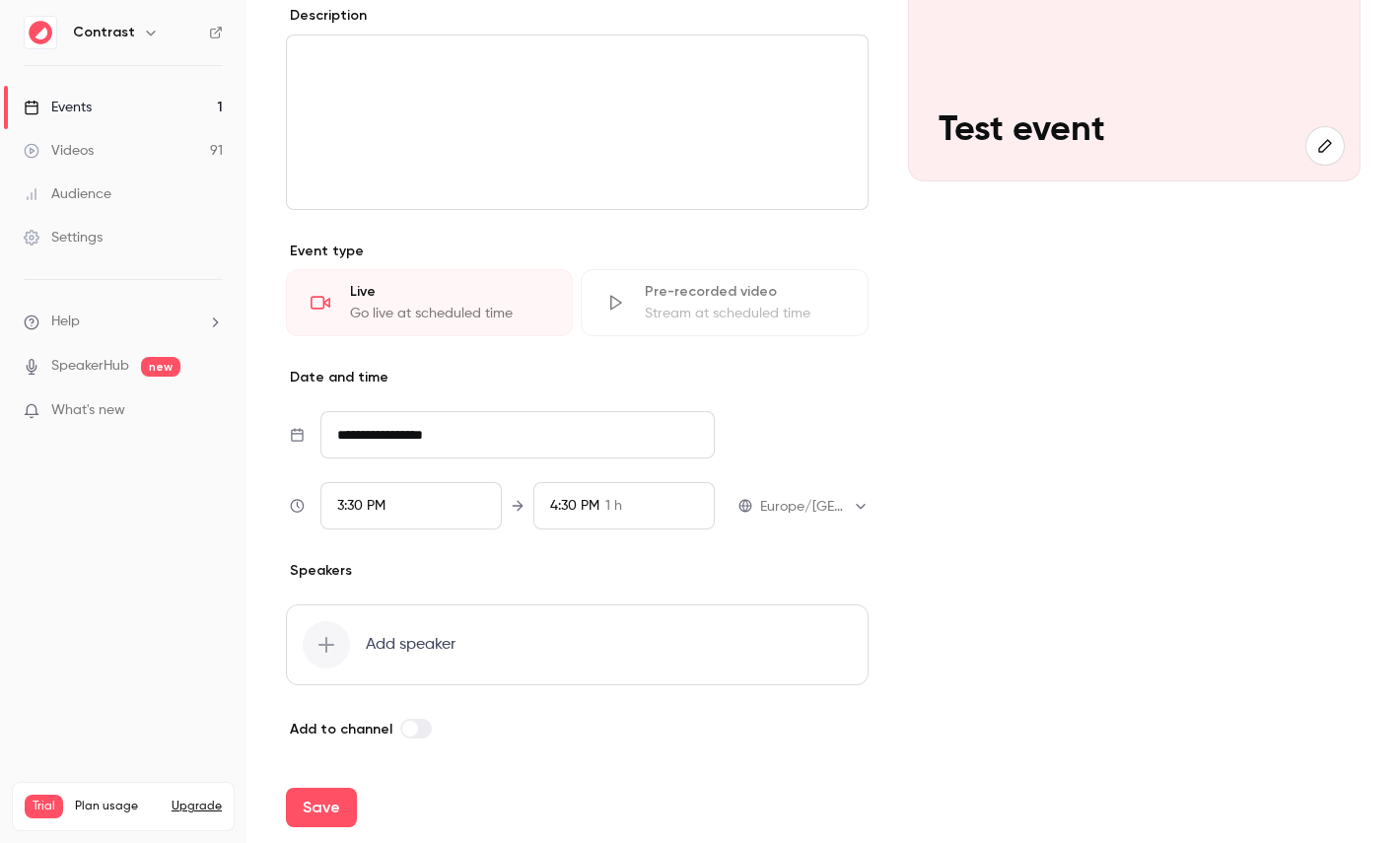 type on "**********" 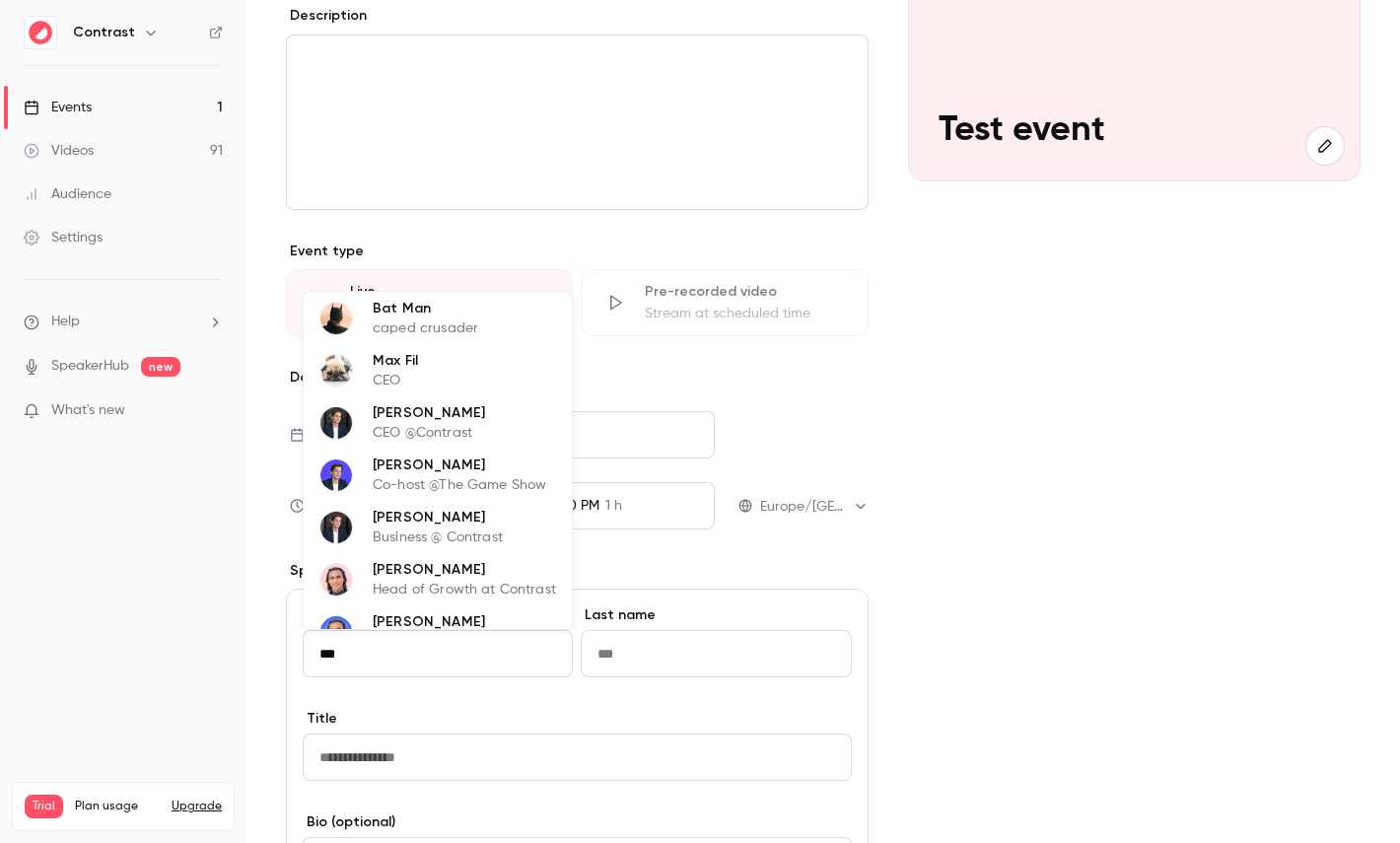 click on "Head of Growth at Contrast" at bounding box center [464, 590] 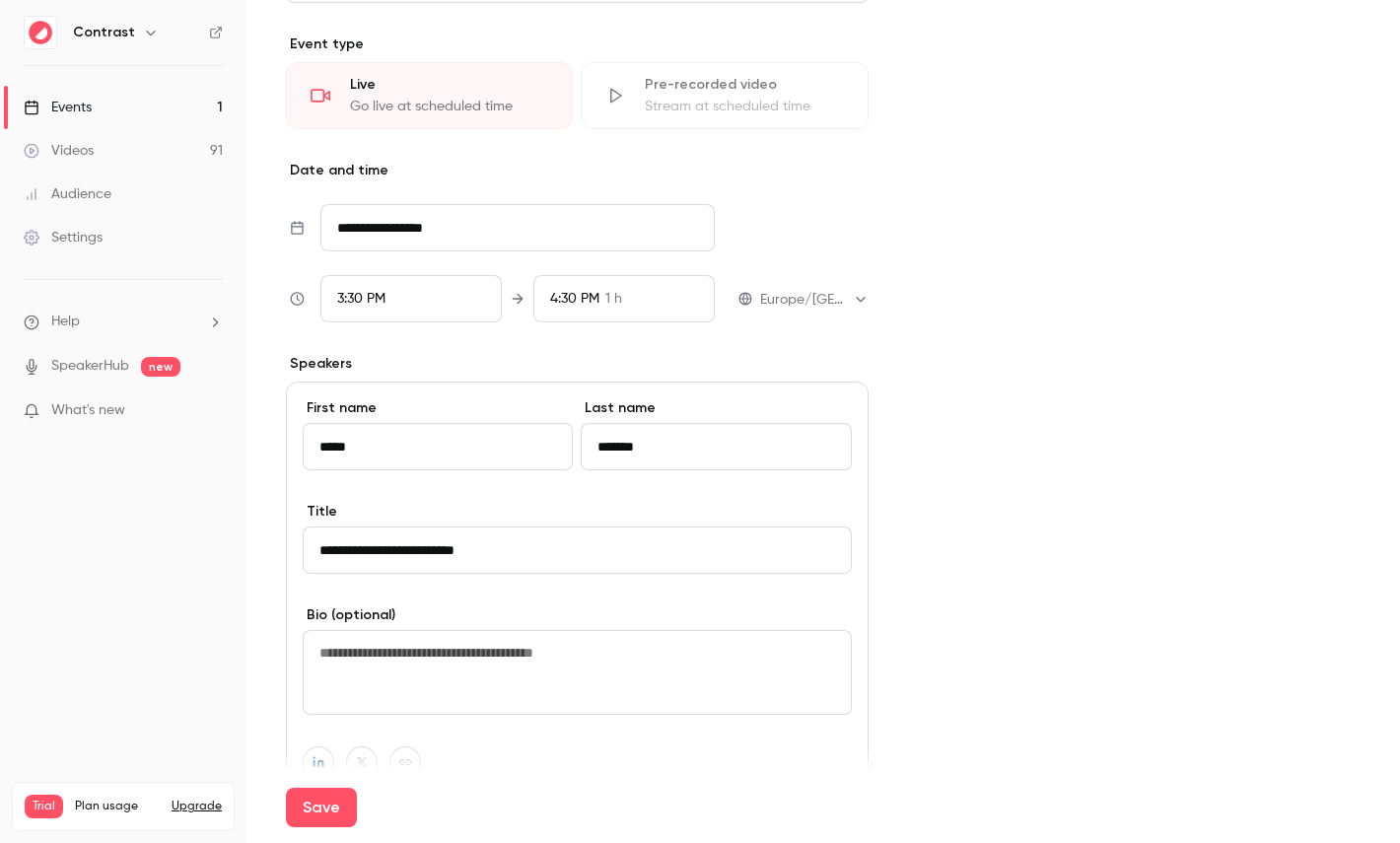 scroll, scrollTop: 596, scrollLeft: 0, axis: vertical 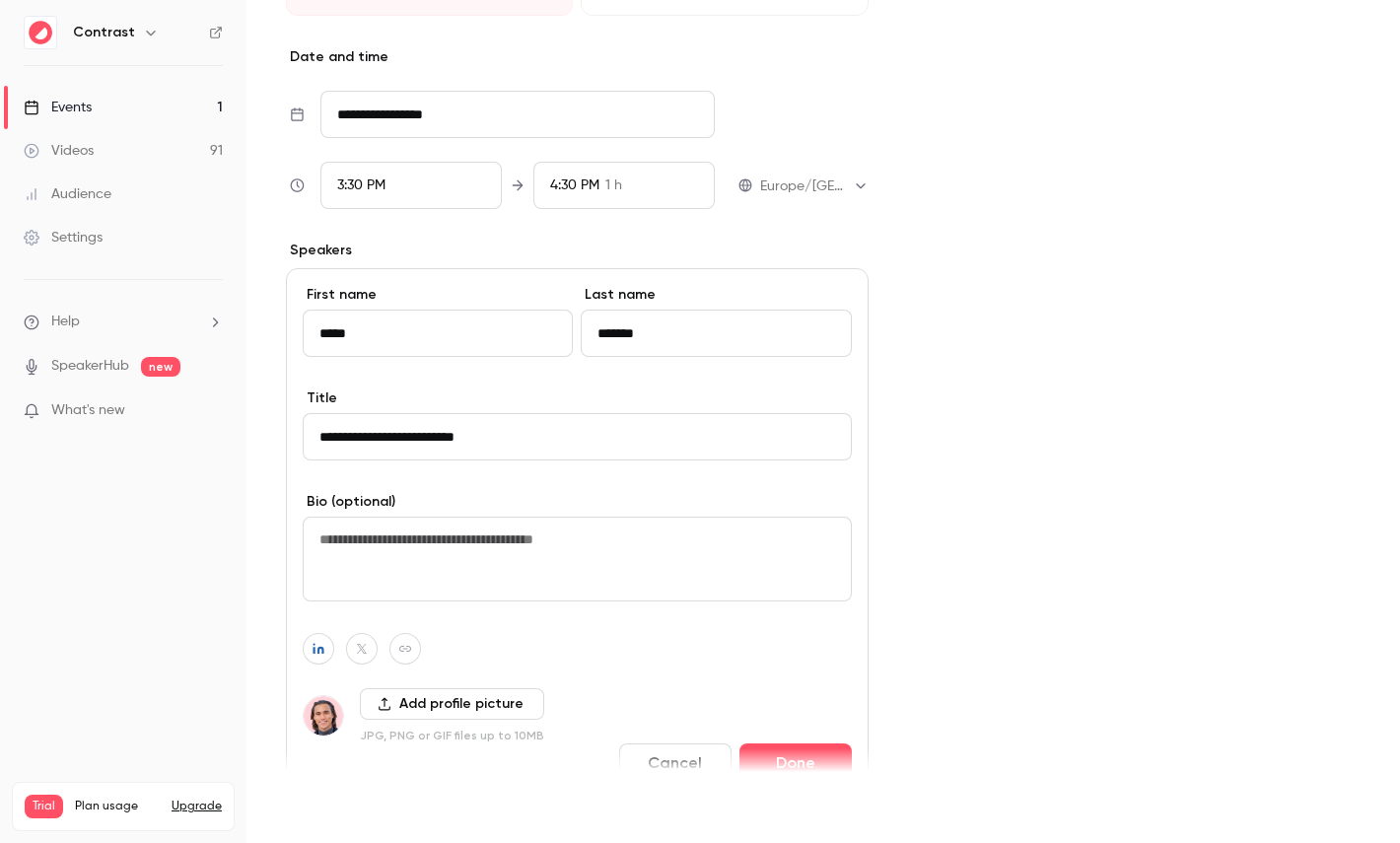 type on "*****" 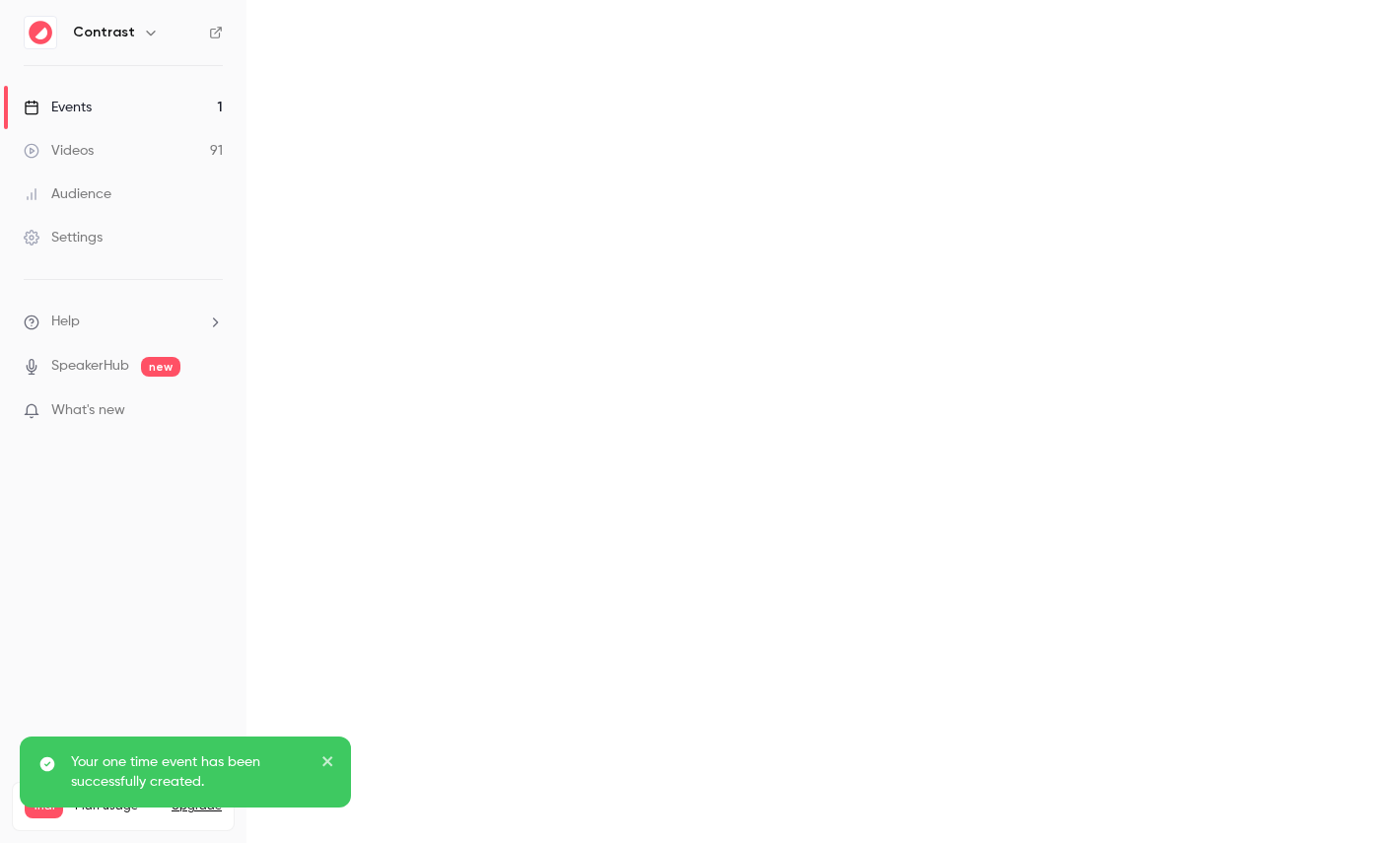 scroll, scrollTop: 0, scrollLeft: 0, axis: both 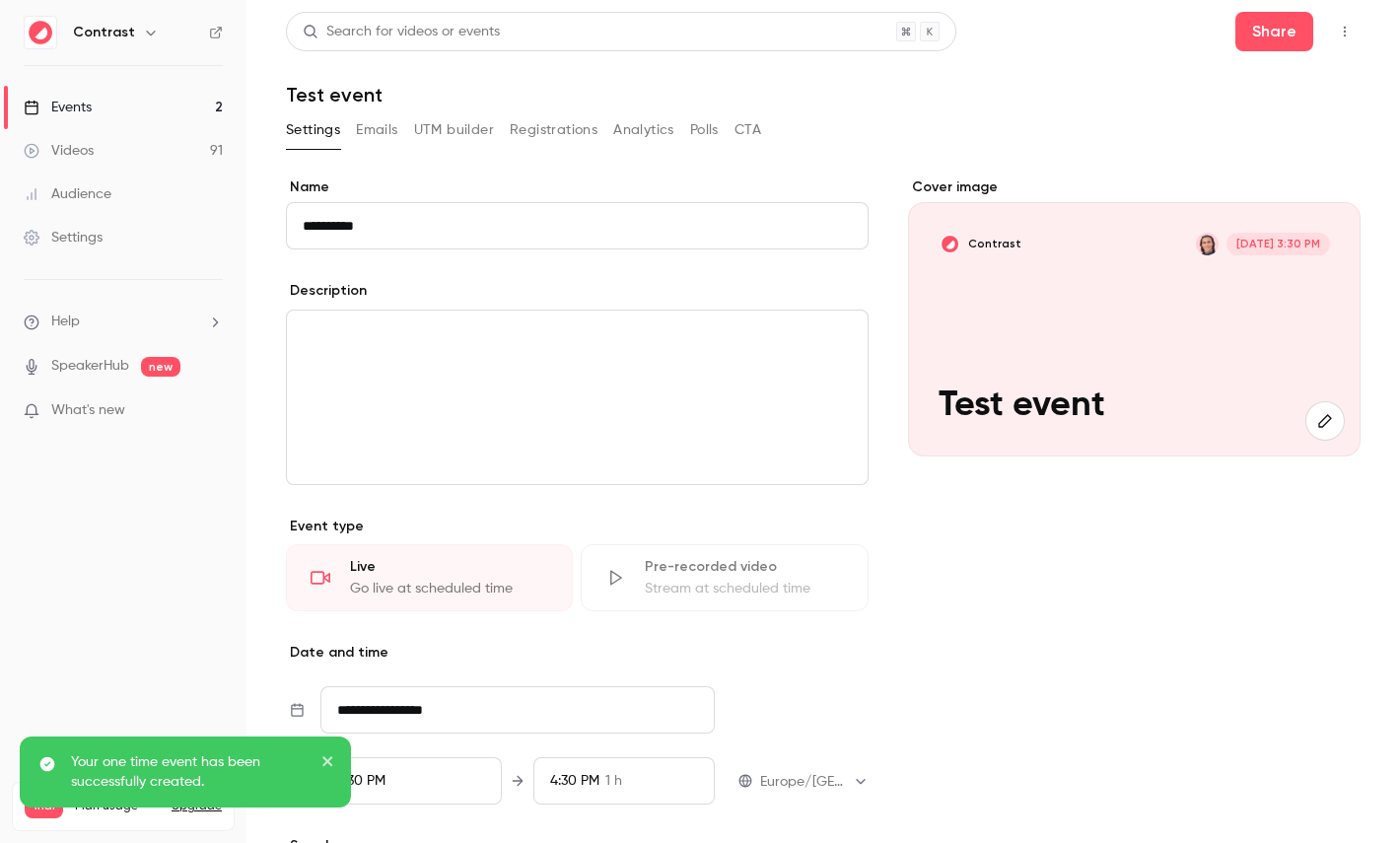 click 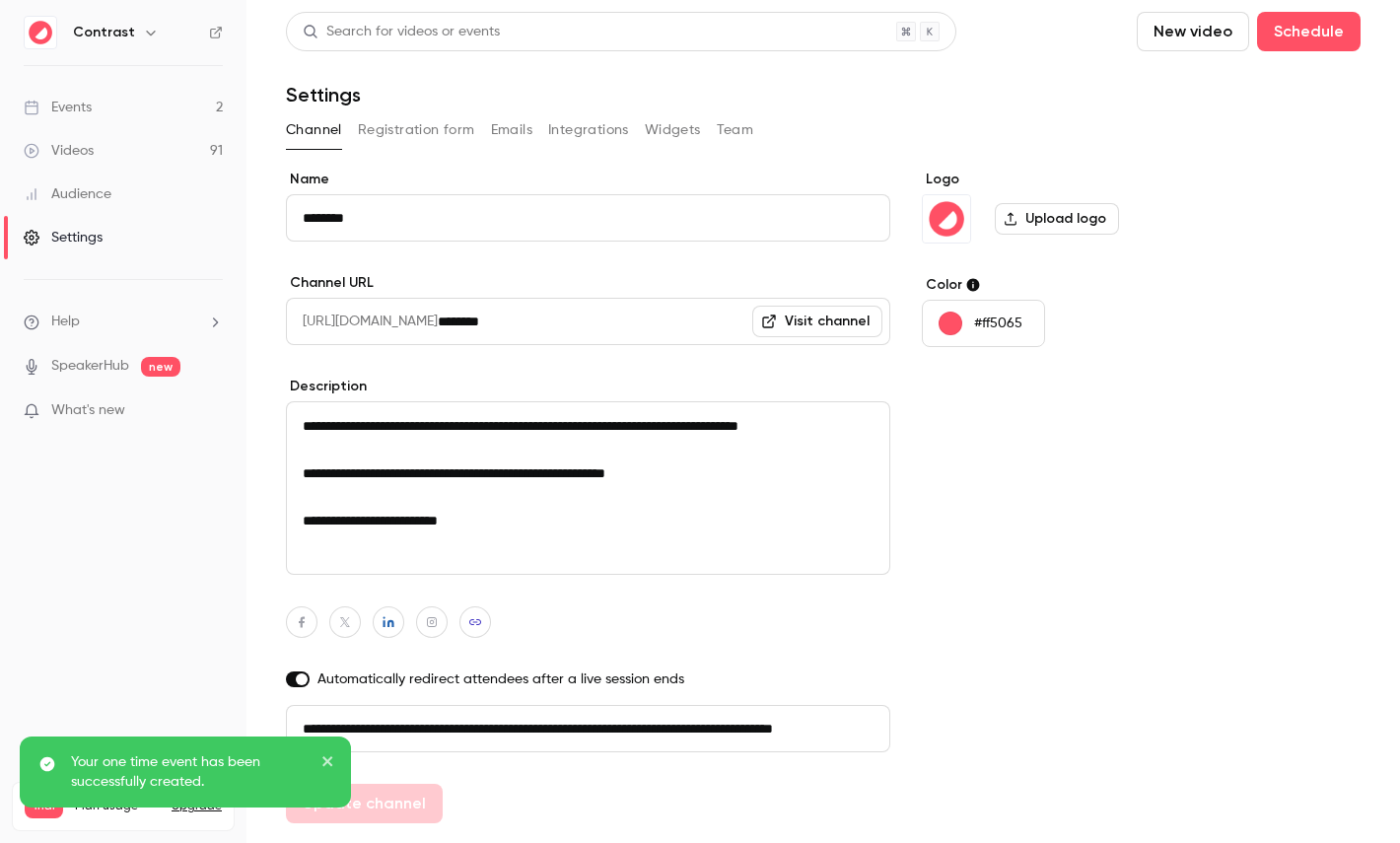 scroll, scrollTop: 0, scrollLeft: 111, axis: horizontal 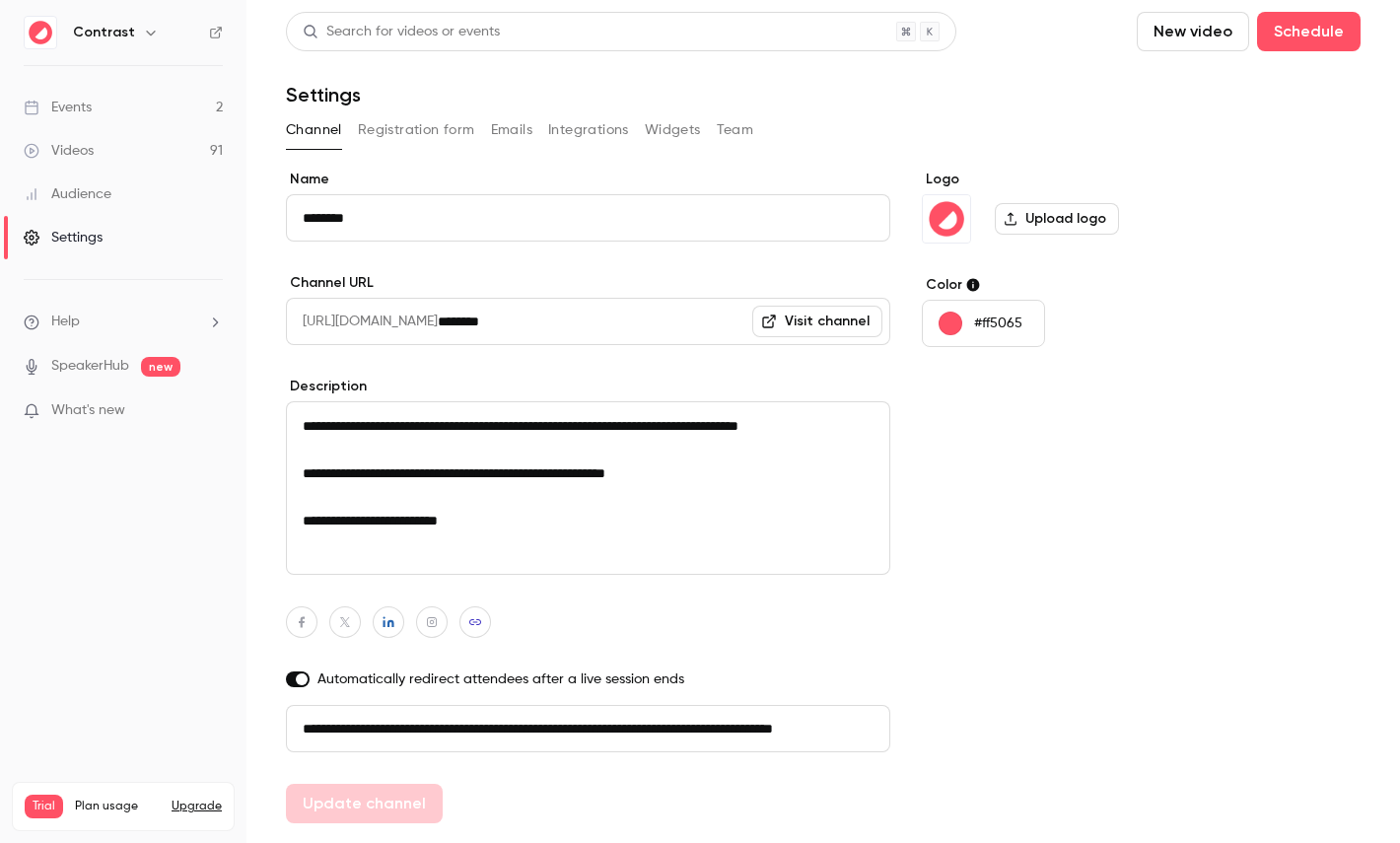 click on "Registration form" at bounding box center [416, 130] 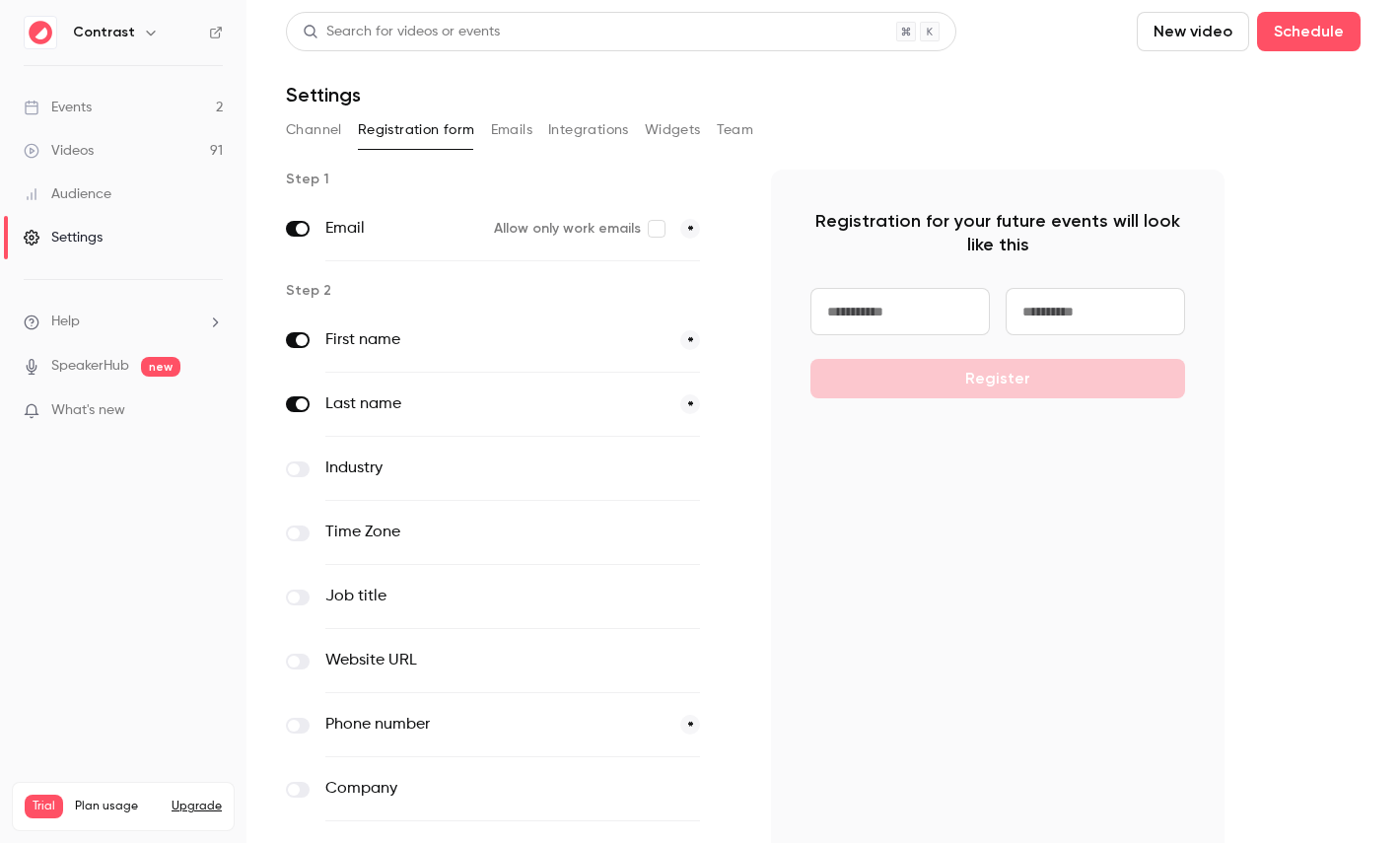 scroll, scrollTop: 128, scrollLeft: 0, axis: vertical 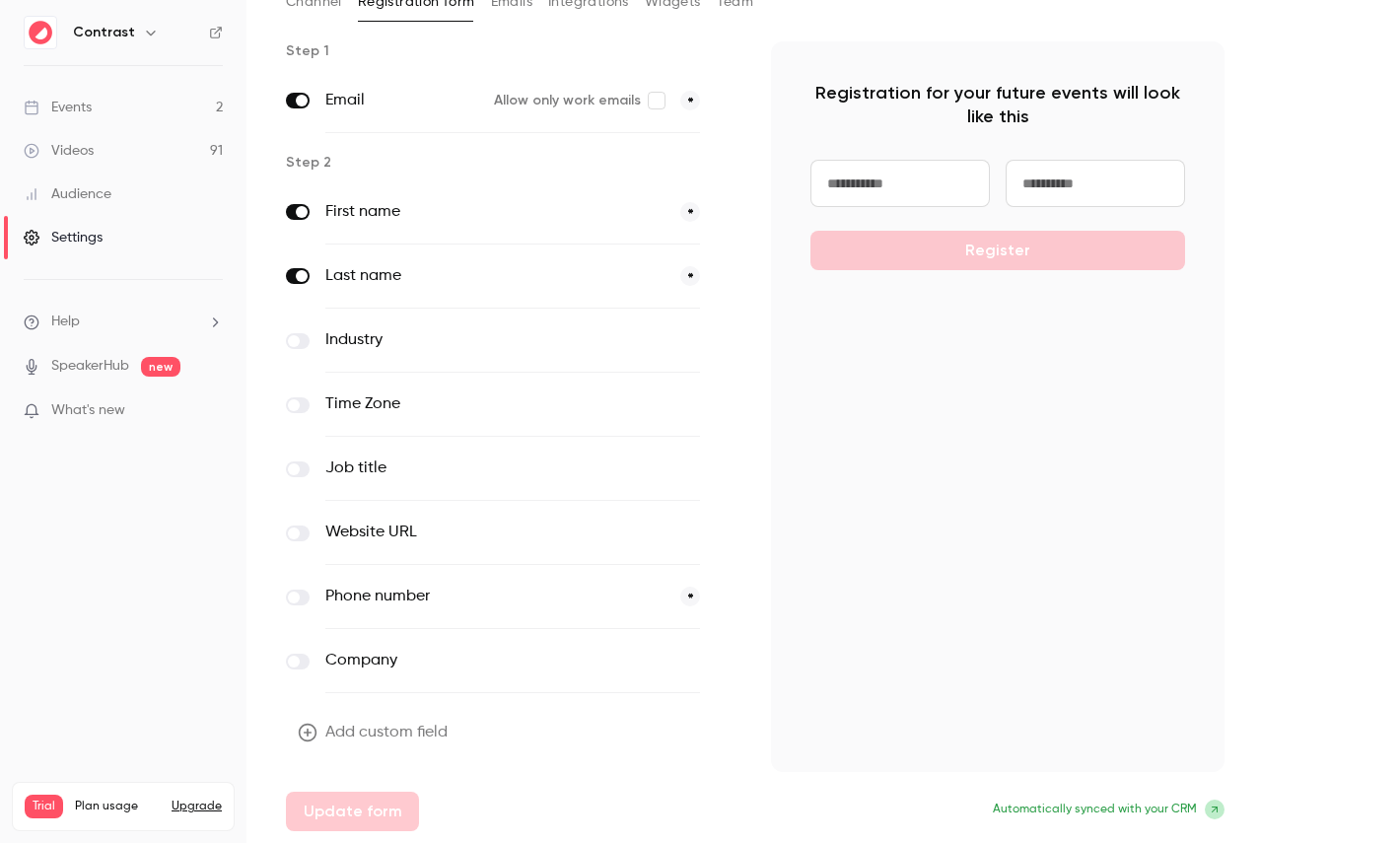 click on "Add custom field" at bounding box center (375, 733) 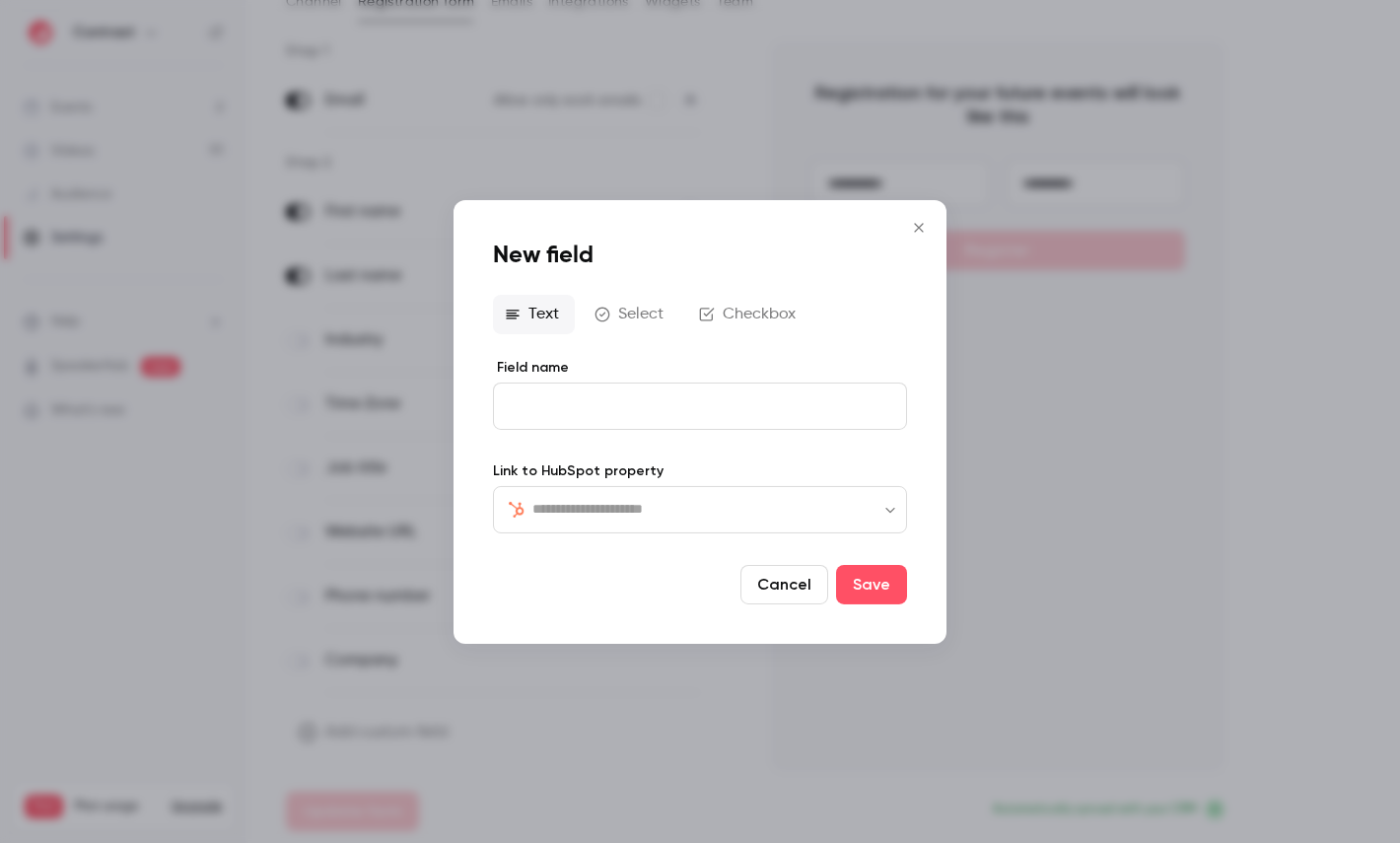 click at bounding box center [712, 509] 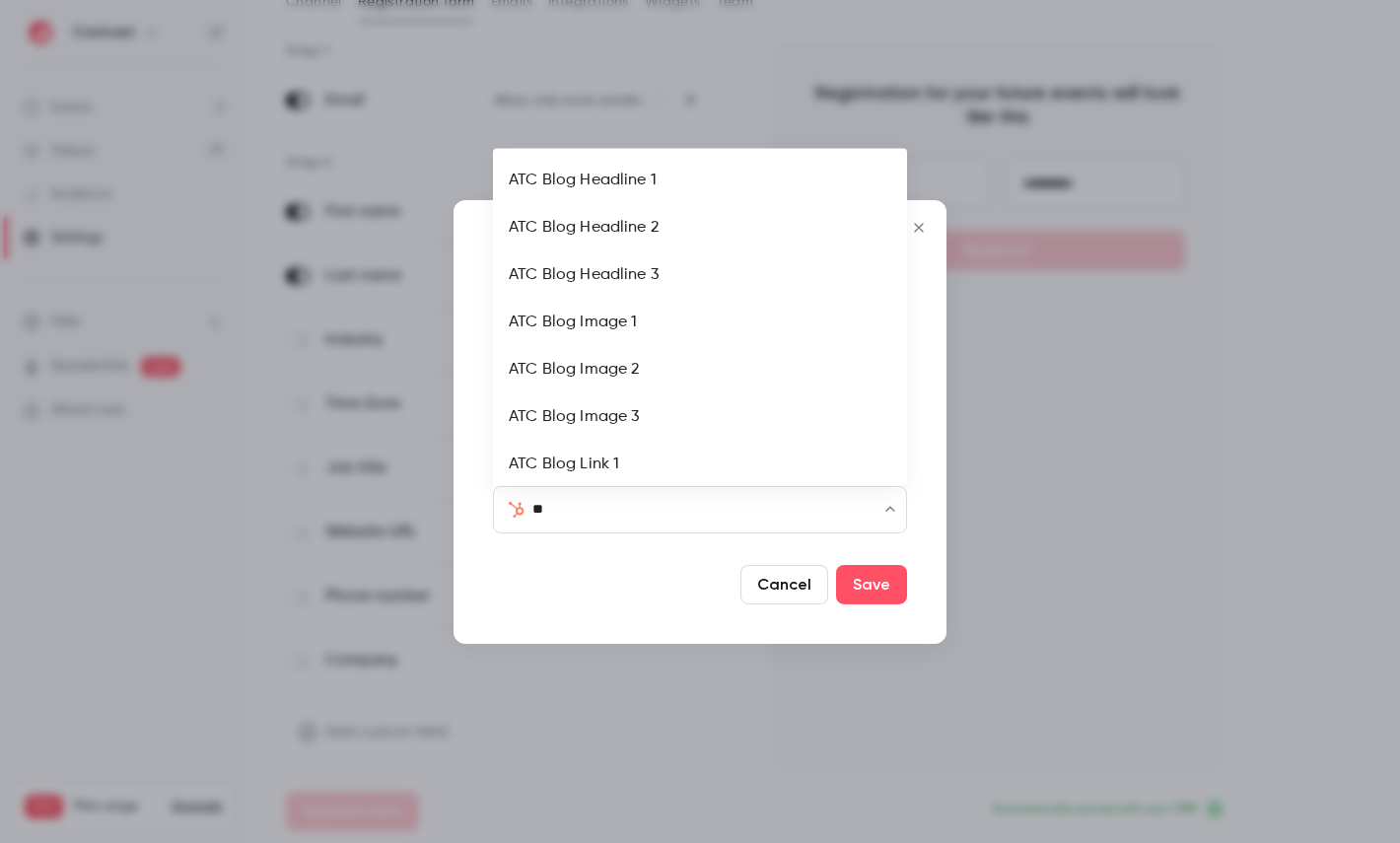 type on "***" 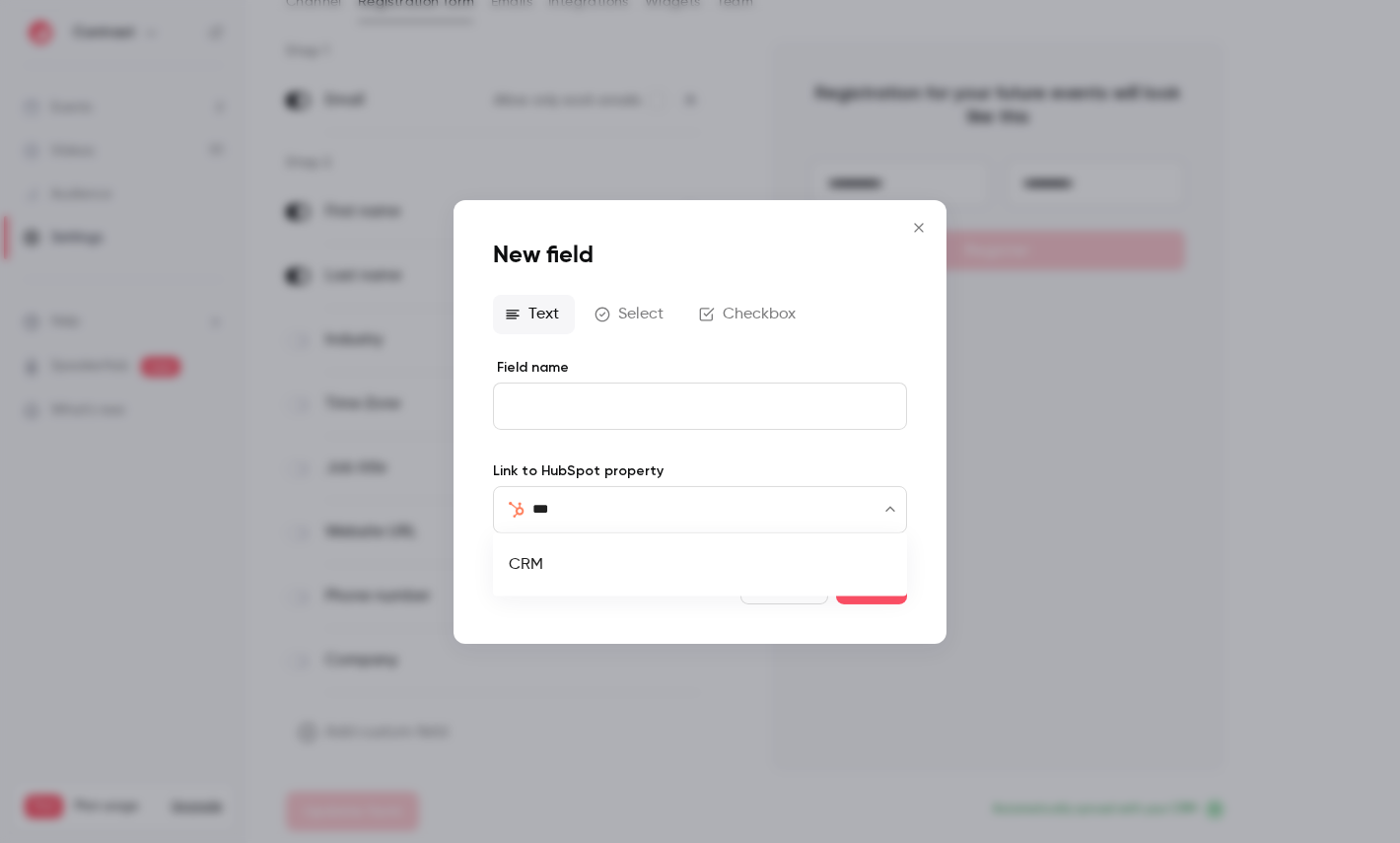 click on "CRM" at bounding box center (700, 565) 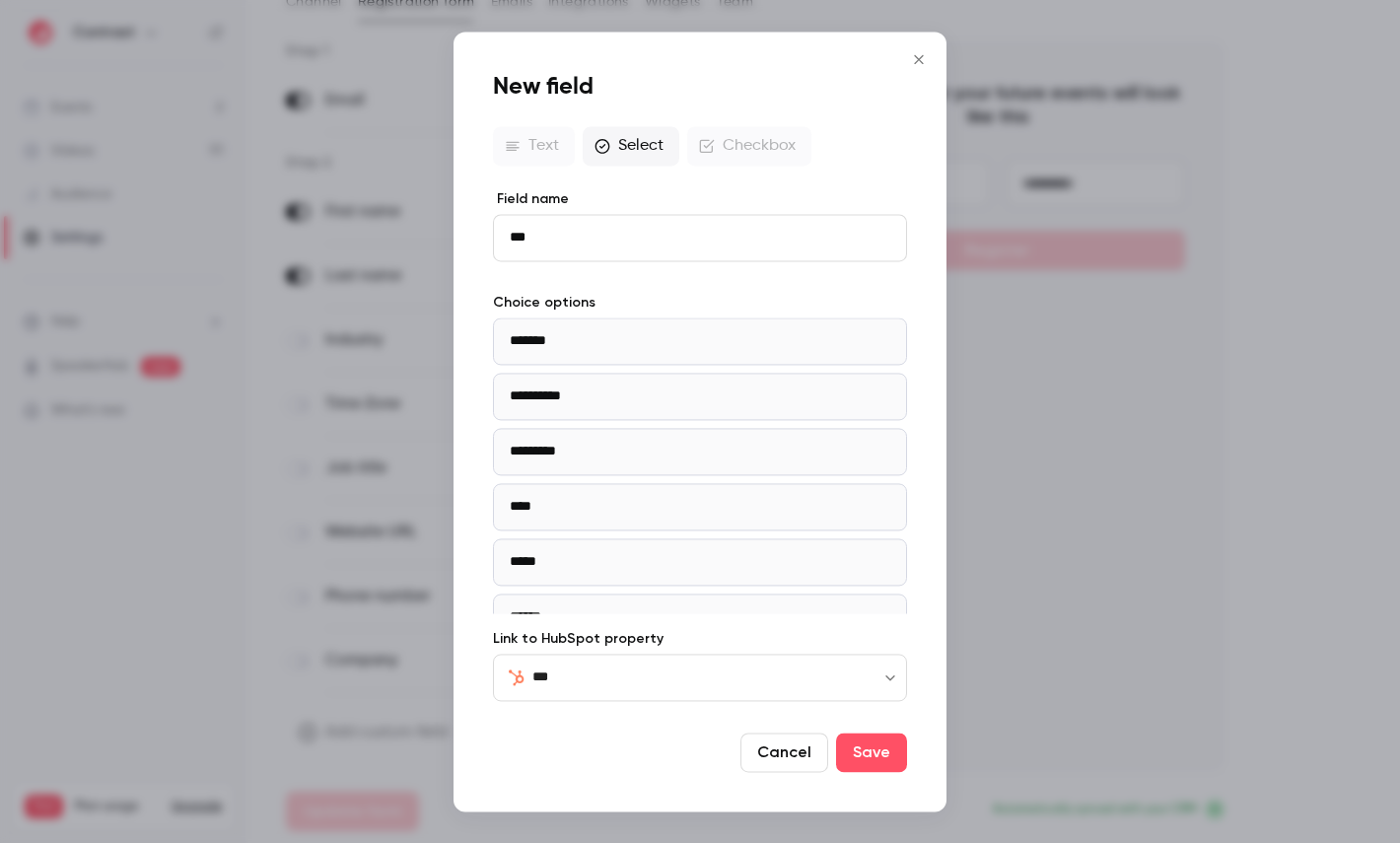 type 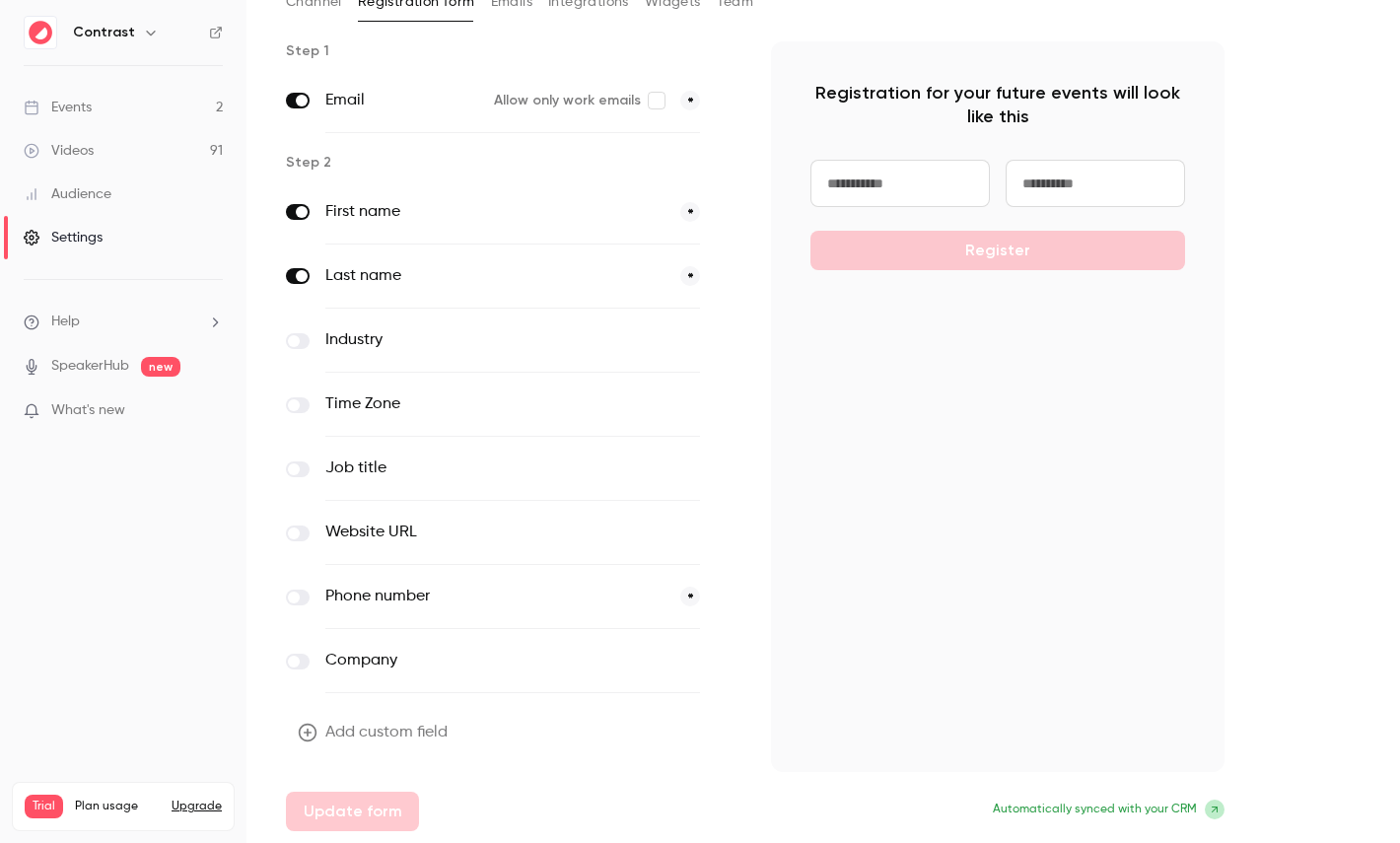 click on "Emails" at bounding box center [512, 2] 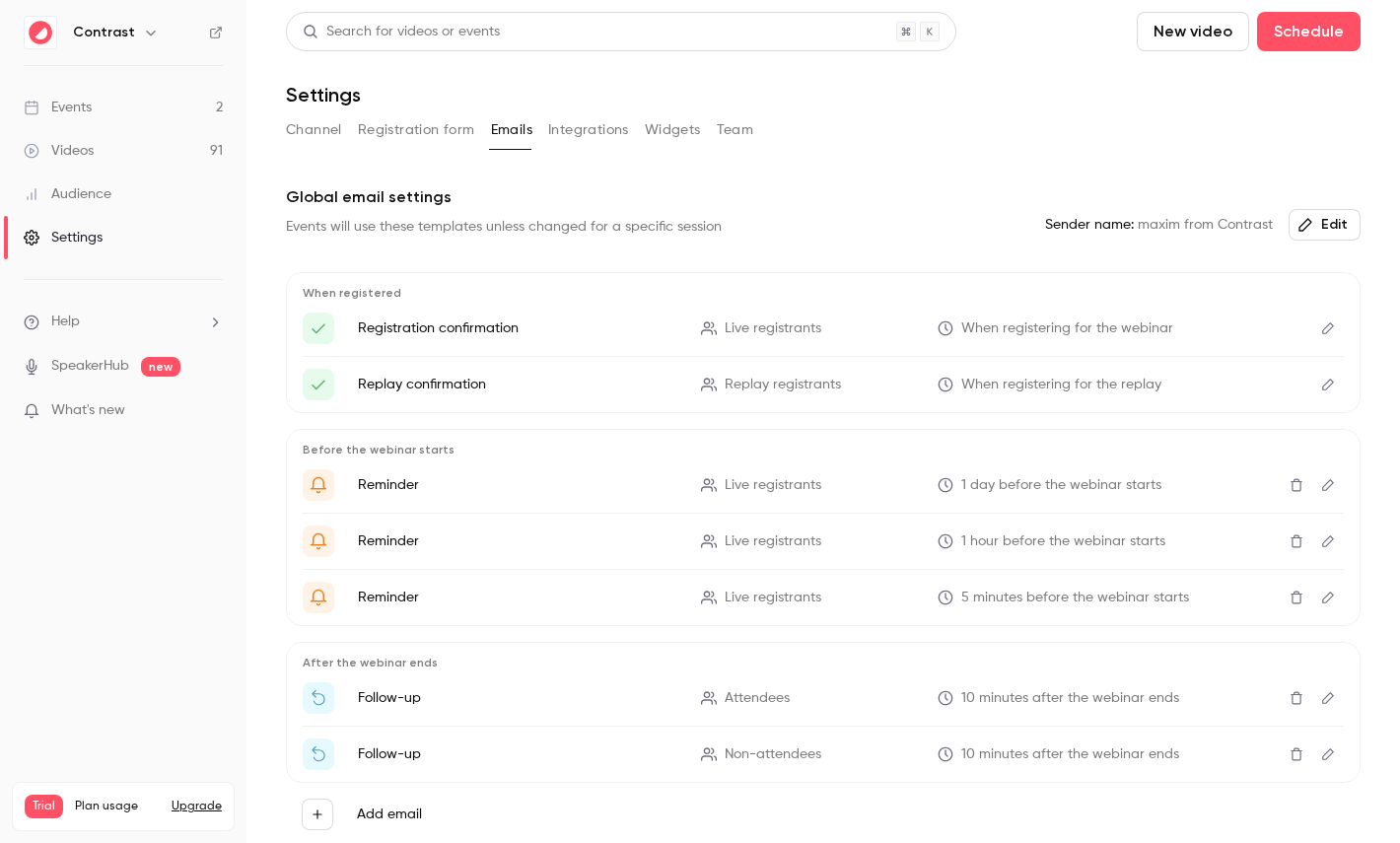 scroll, scrollTop: 86, scrollLeft: 0, axis: vertical 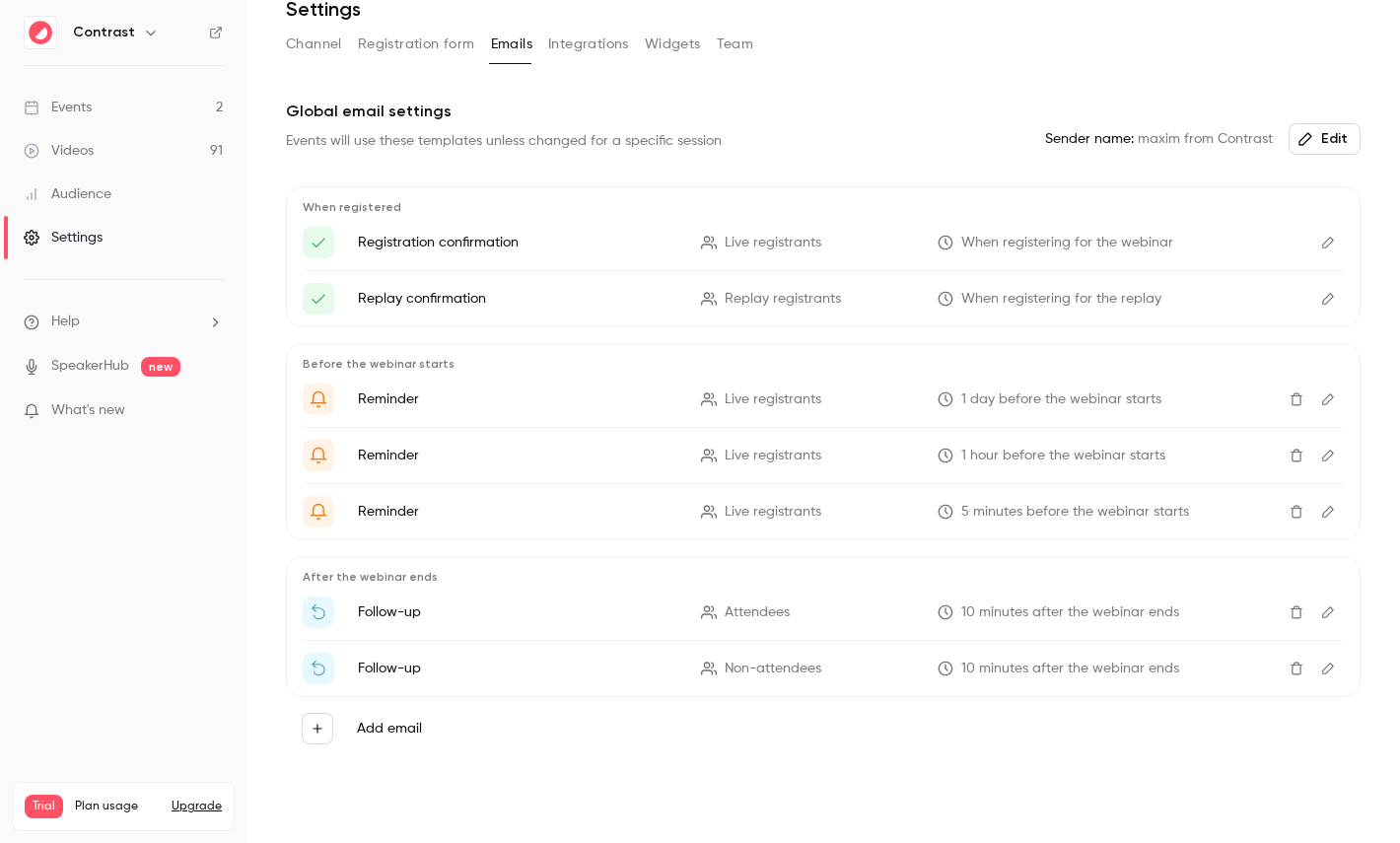 click on "Integrations" at bounding box center [589, 44] 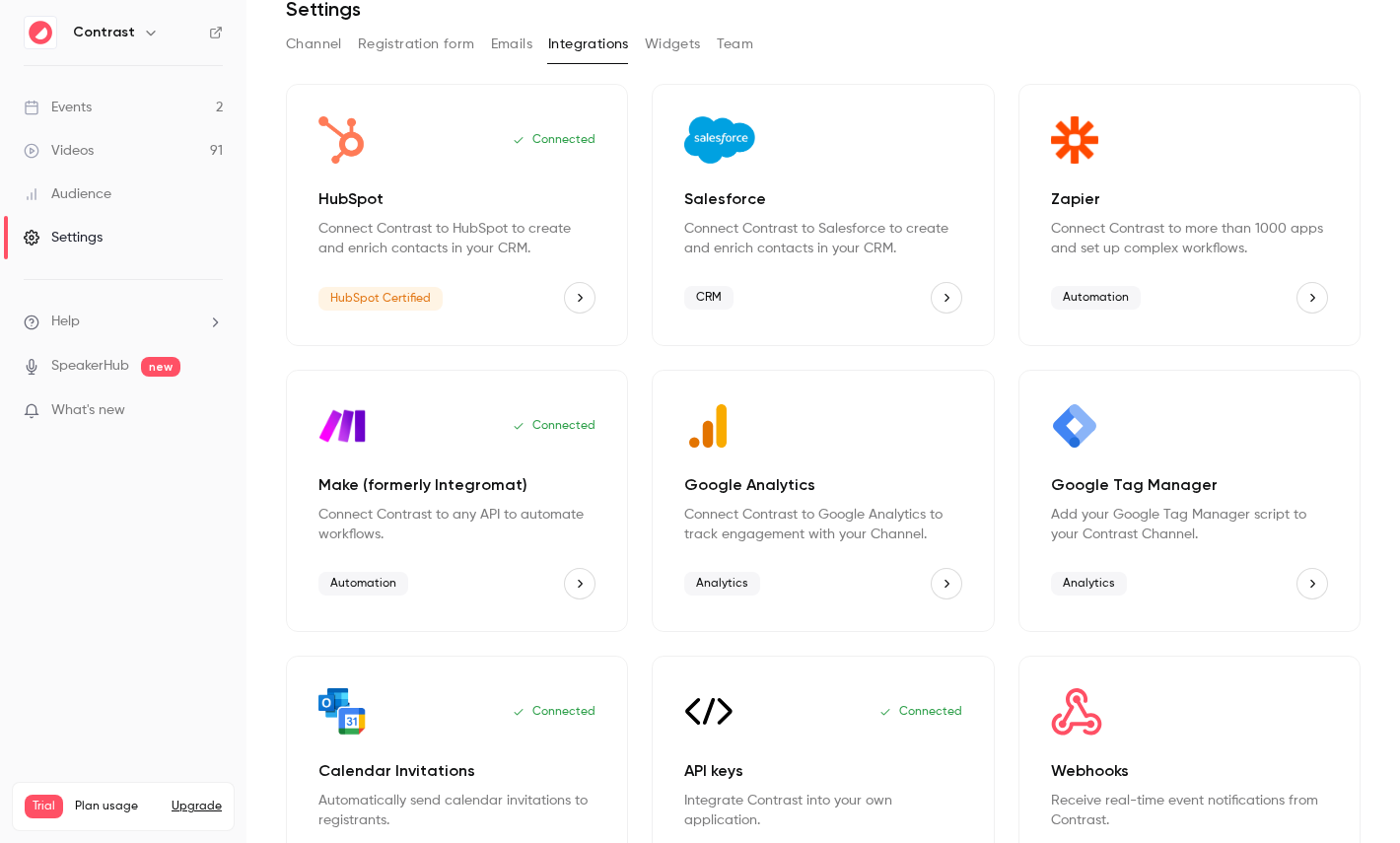 click on "Team" at bounding box center (735, 44) 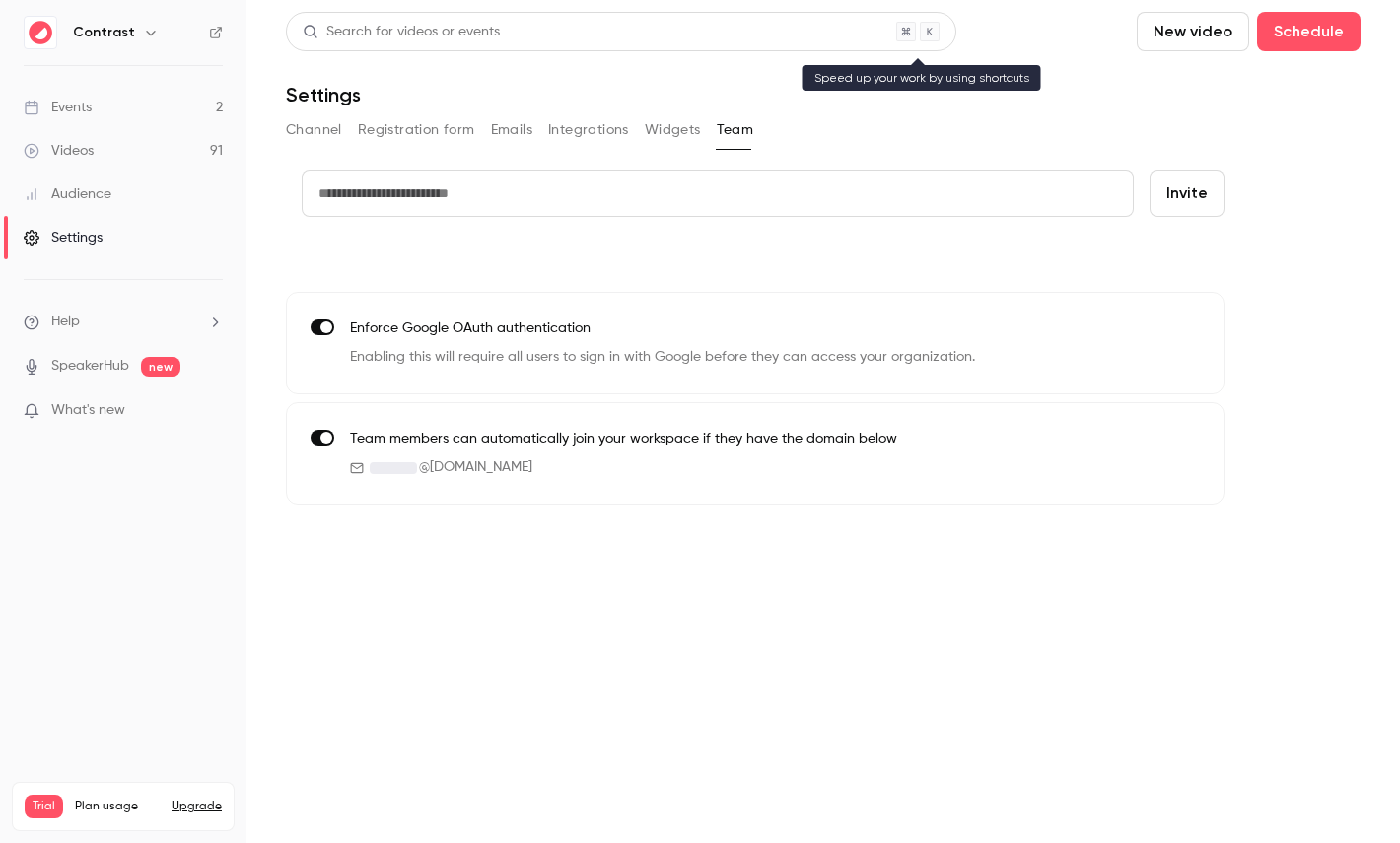scroll, scrollTop: 0, scrollLeft: 0, axis: both 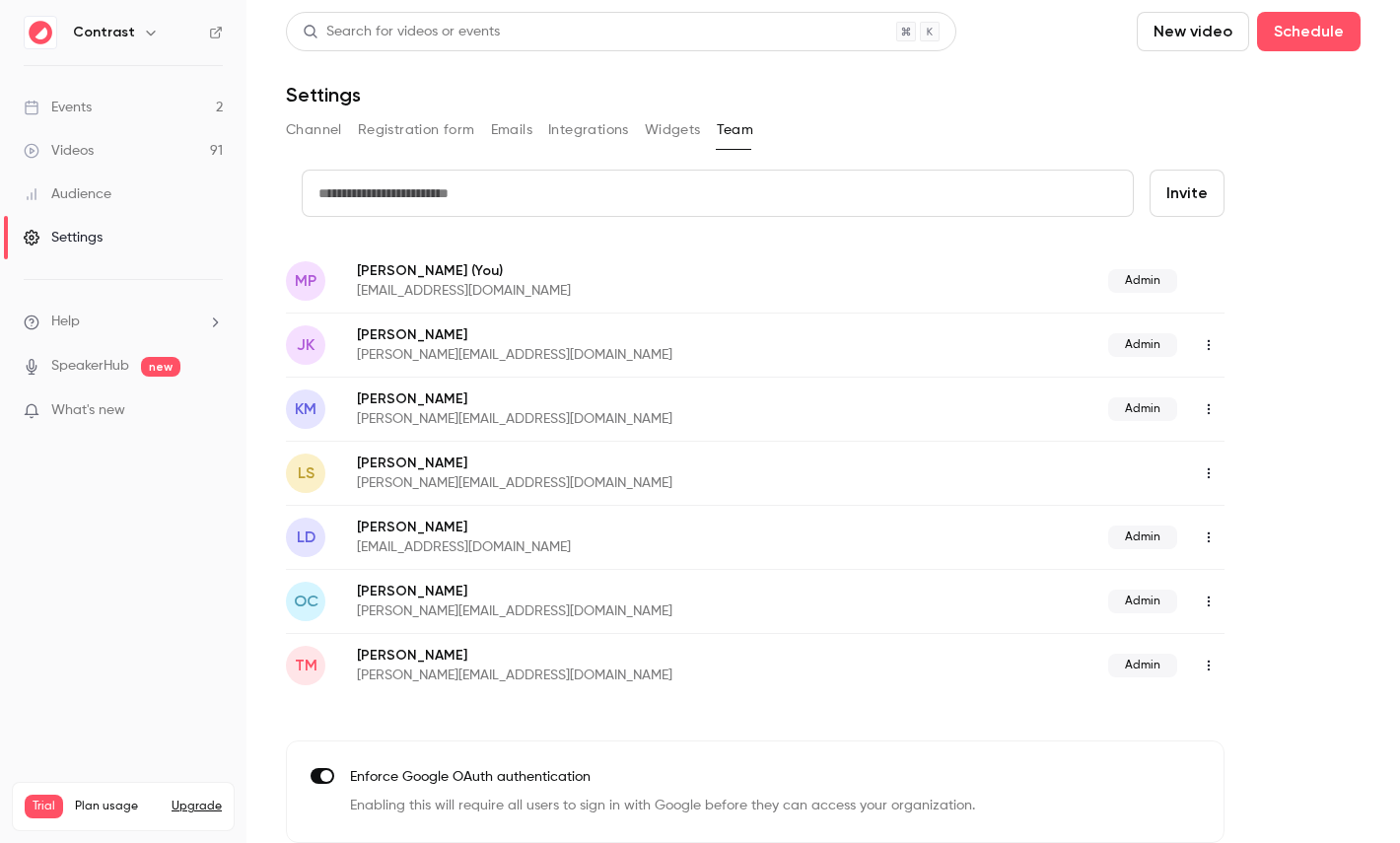type 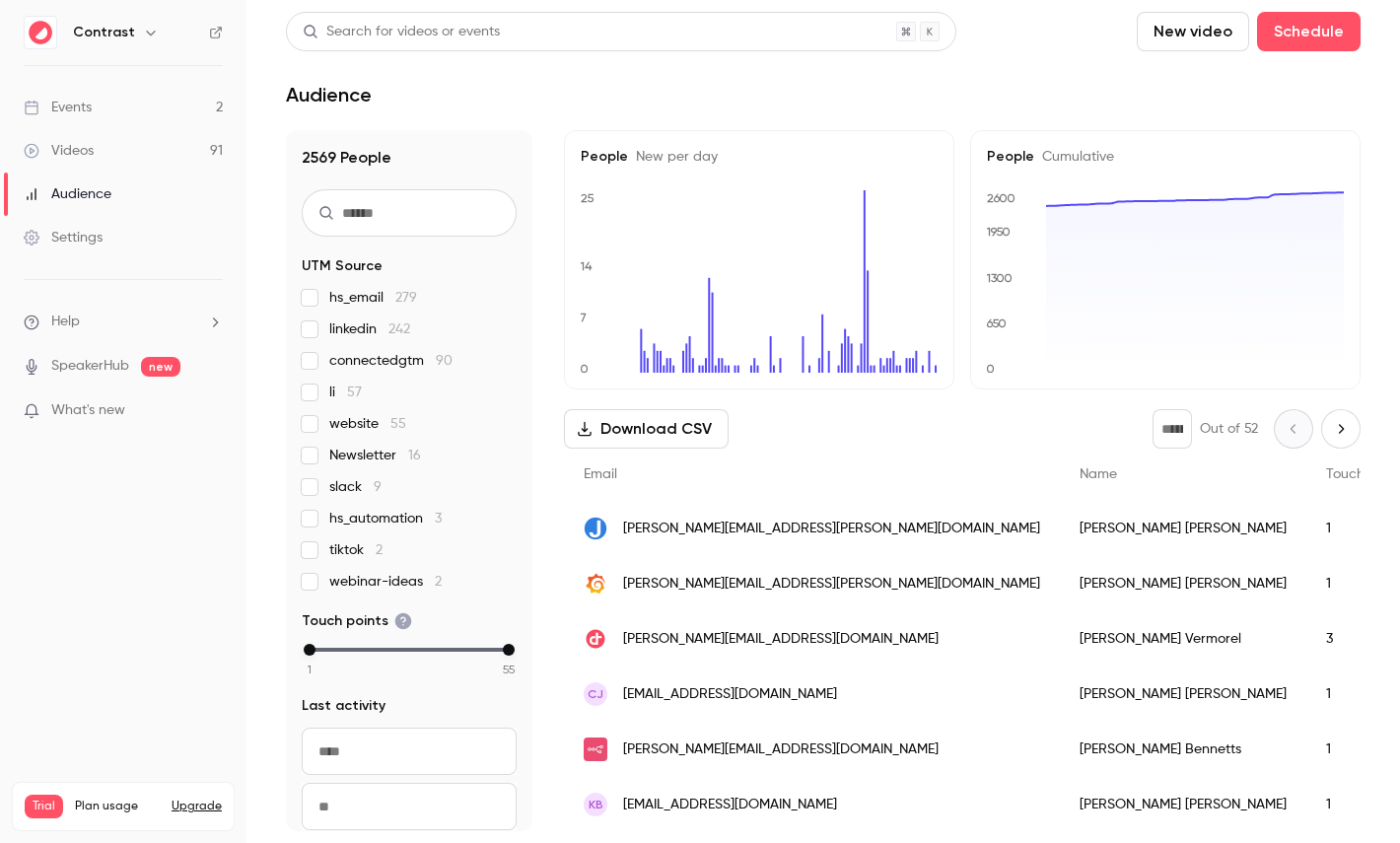click on "Martin   Vermorel" at bounding box center (1183, 639) 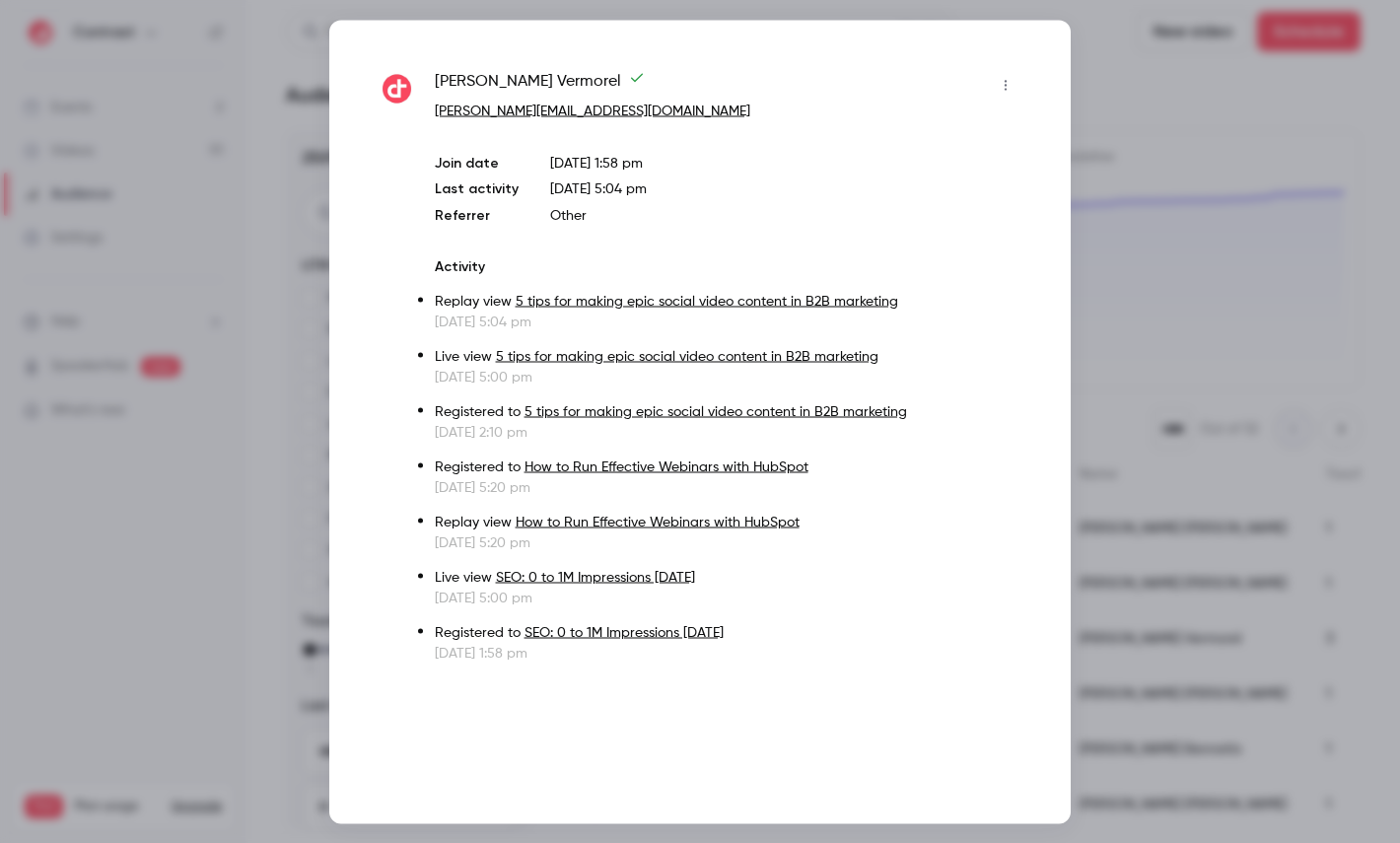 click on "Martin   Vermorel" at bounding box center [539, 85] 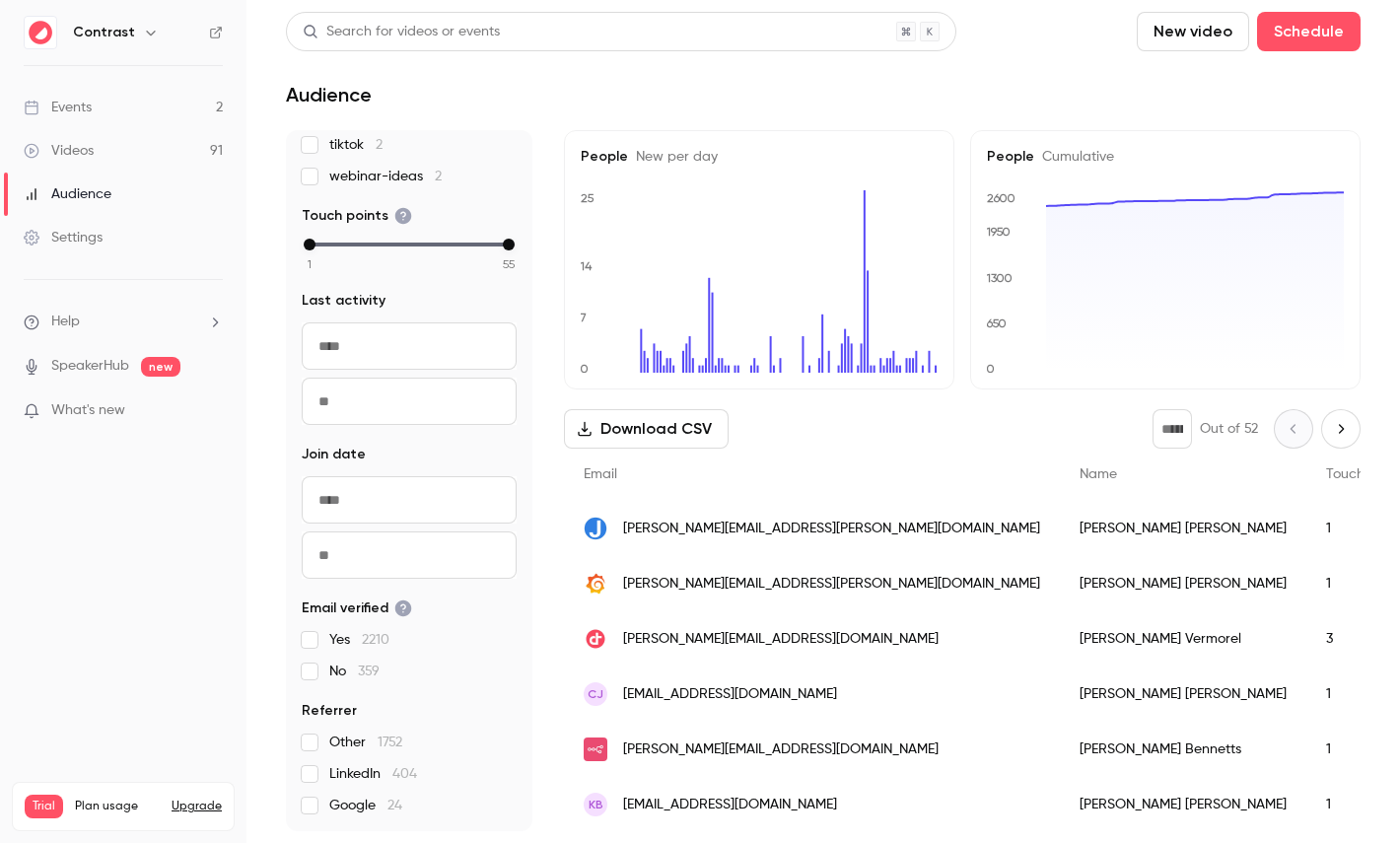 scroll, scrollTop: 0, scrollLeft: 0, axis: both 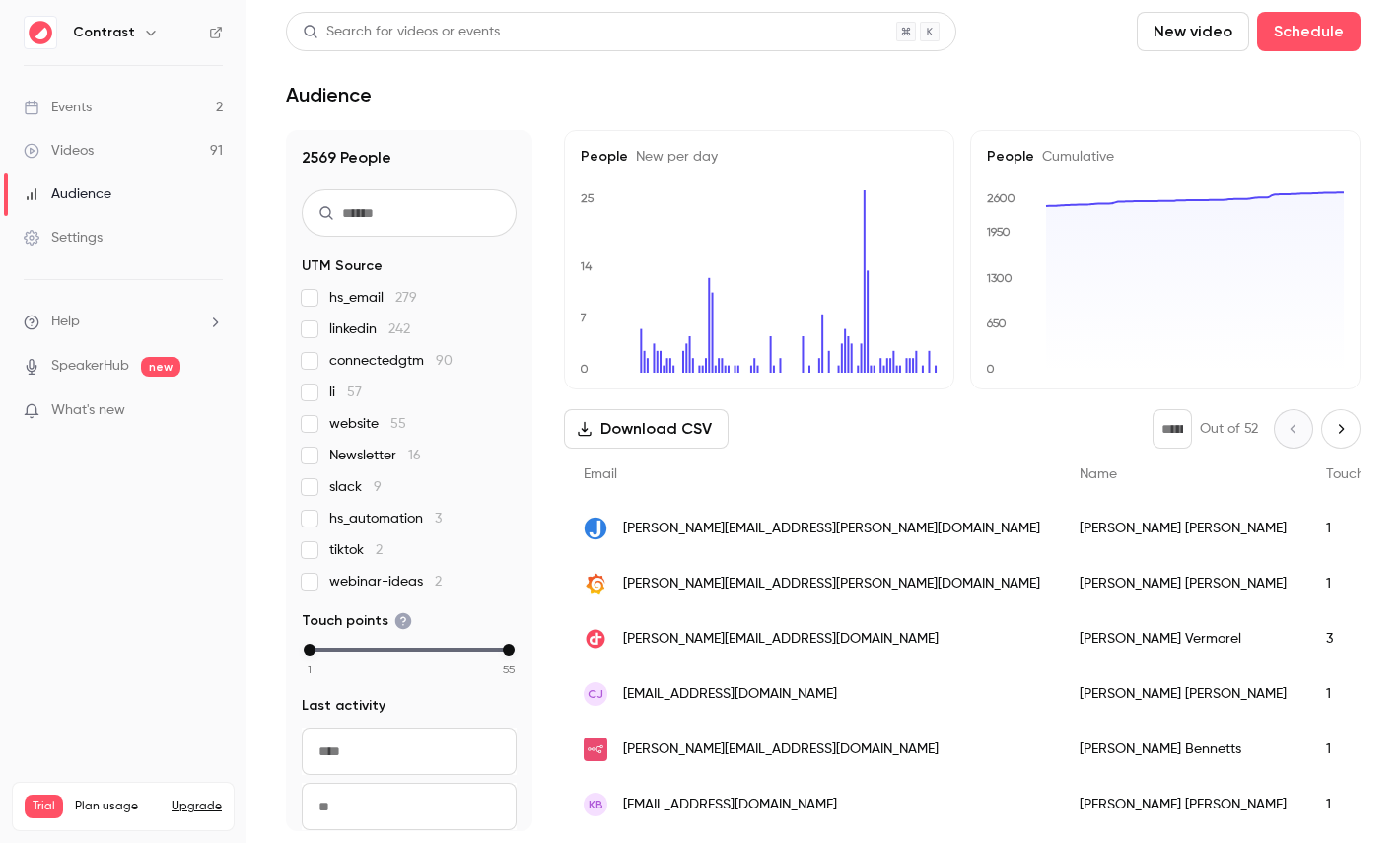 click on "Videos 91" at bounding box center [123, 151] 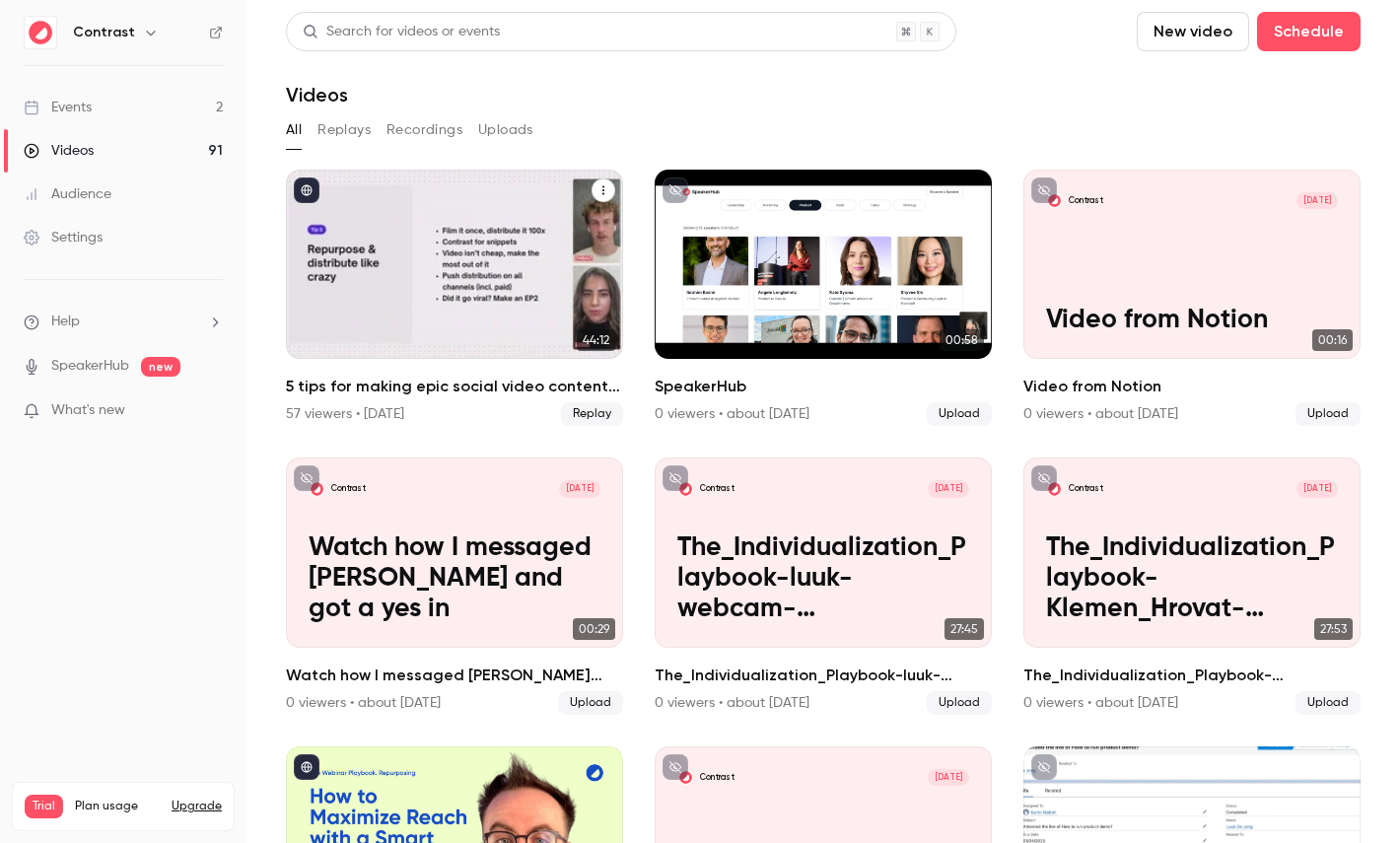 click at bounding box center [455, 264] 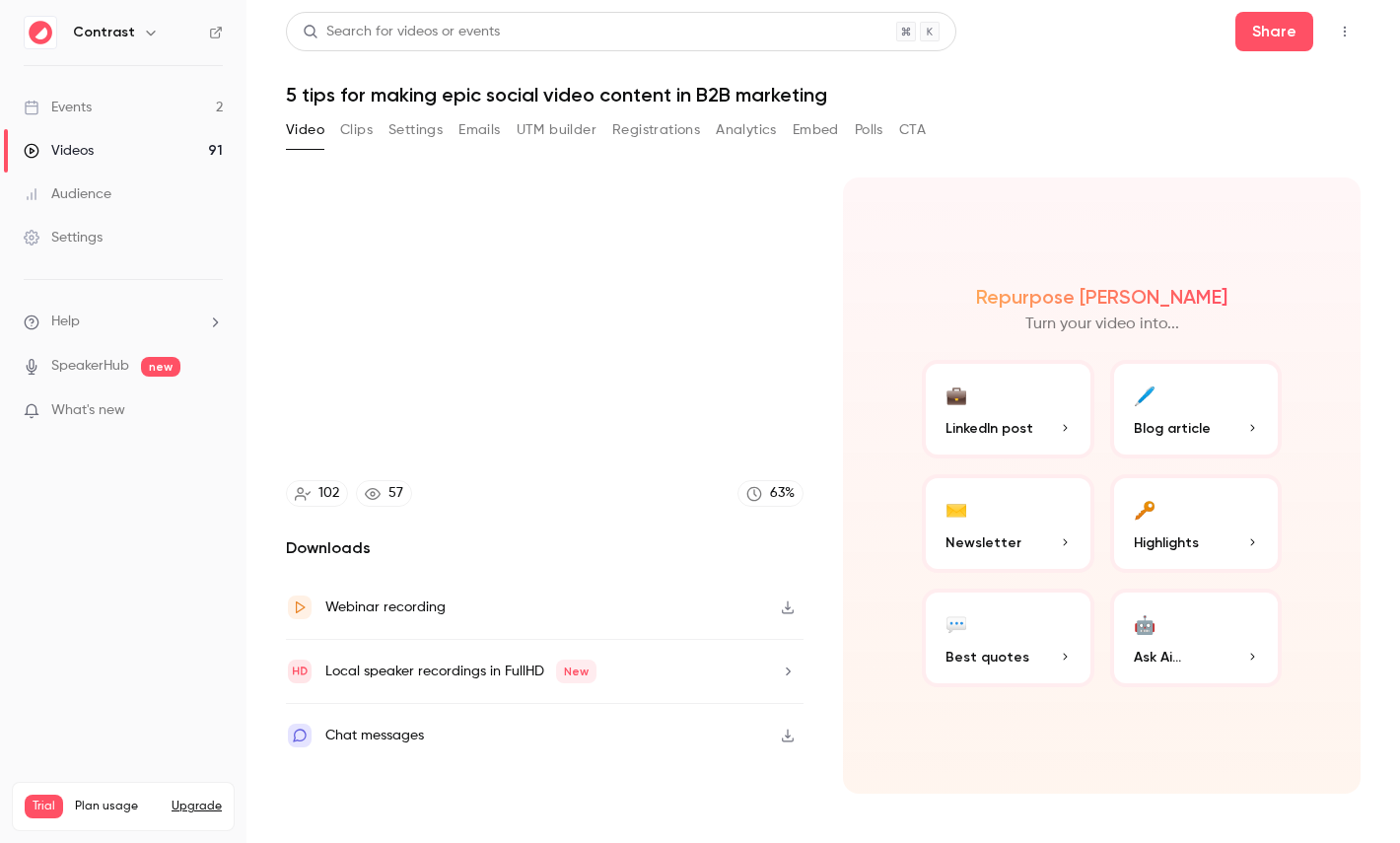 click on "Registrations" at bounding box center (656, 130) 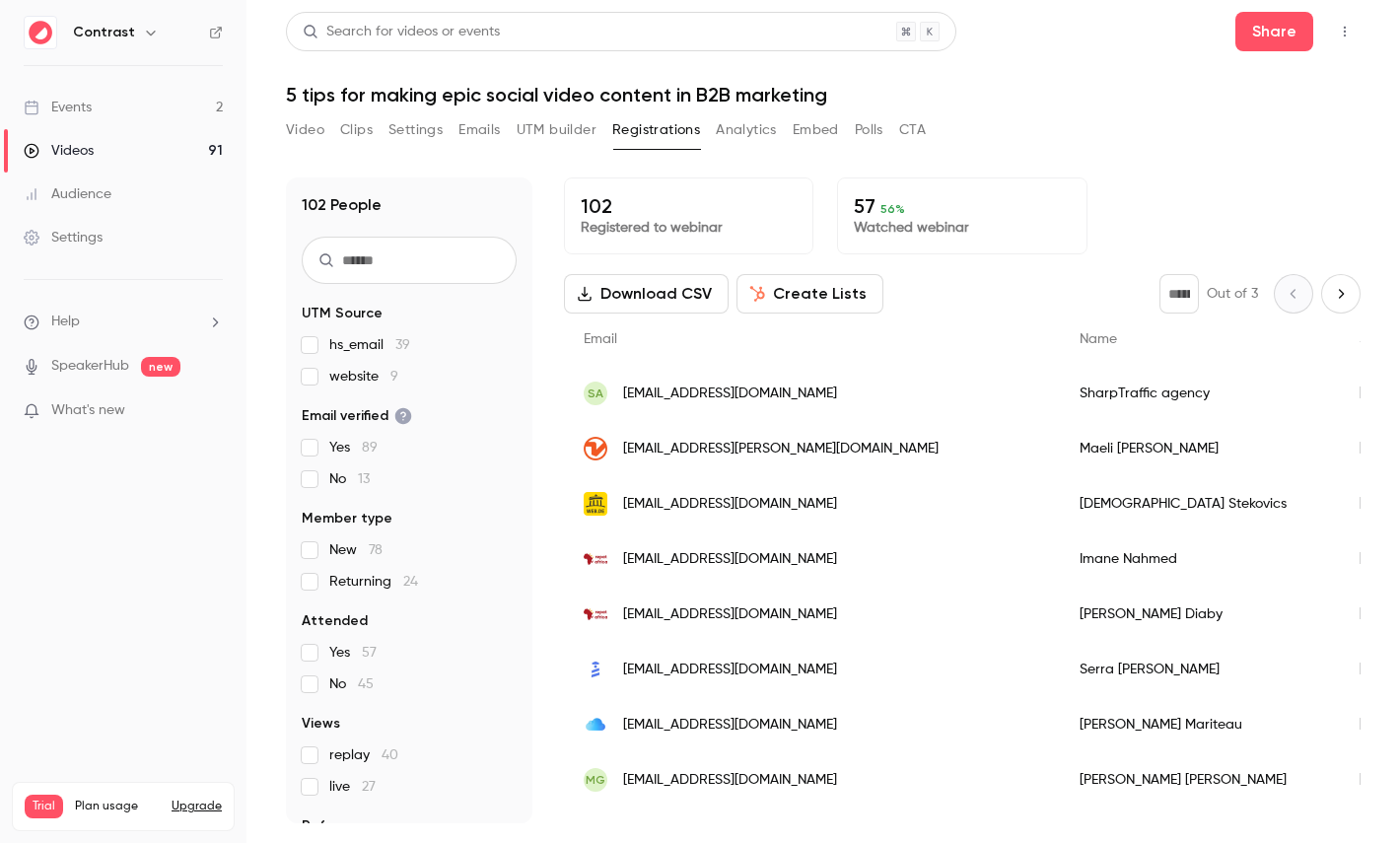 scroll, scrollTop: 60, scrollLeft: 0, axis: vertical 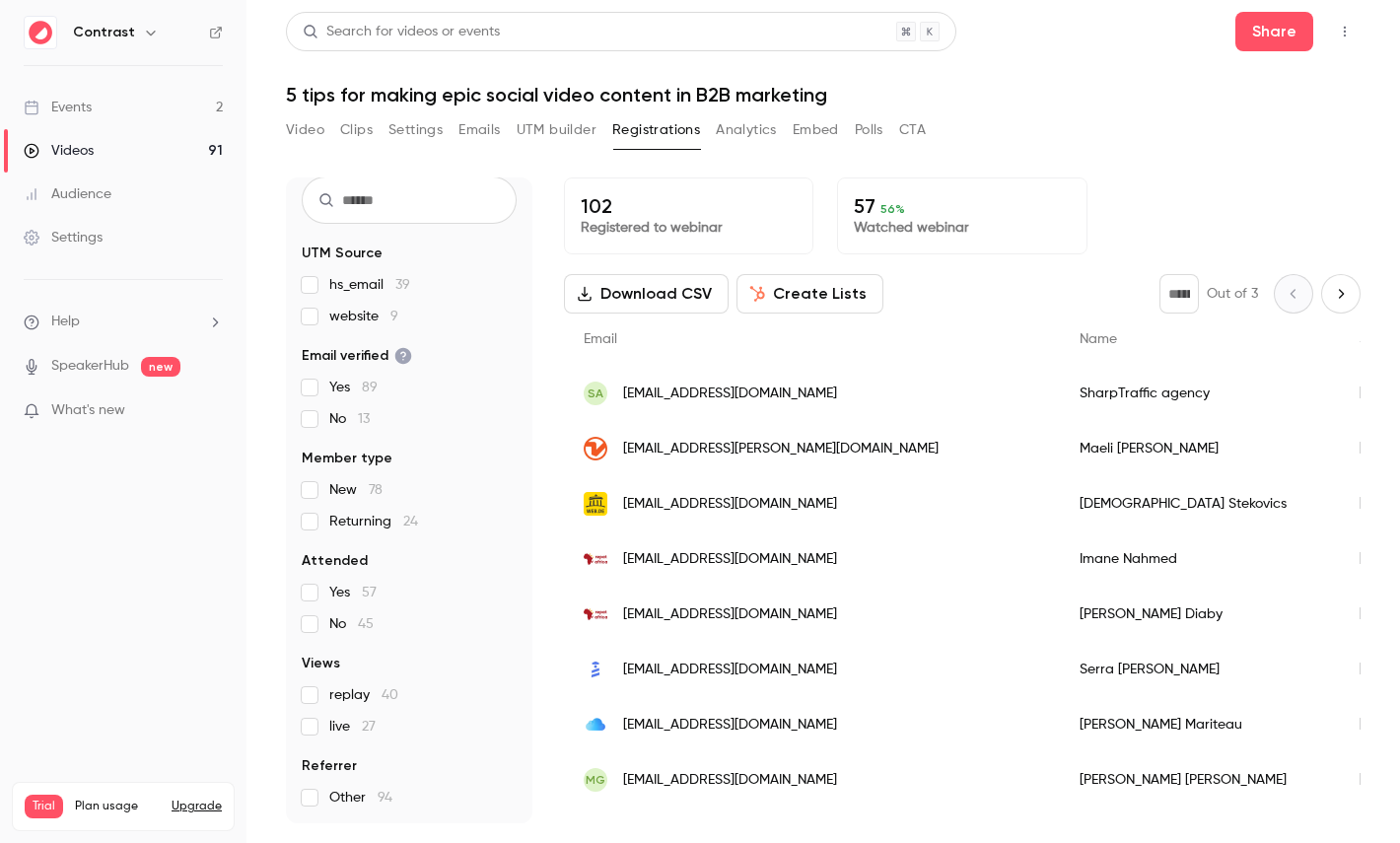 type 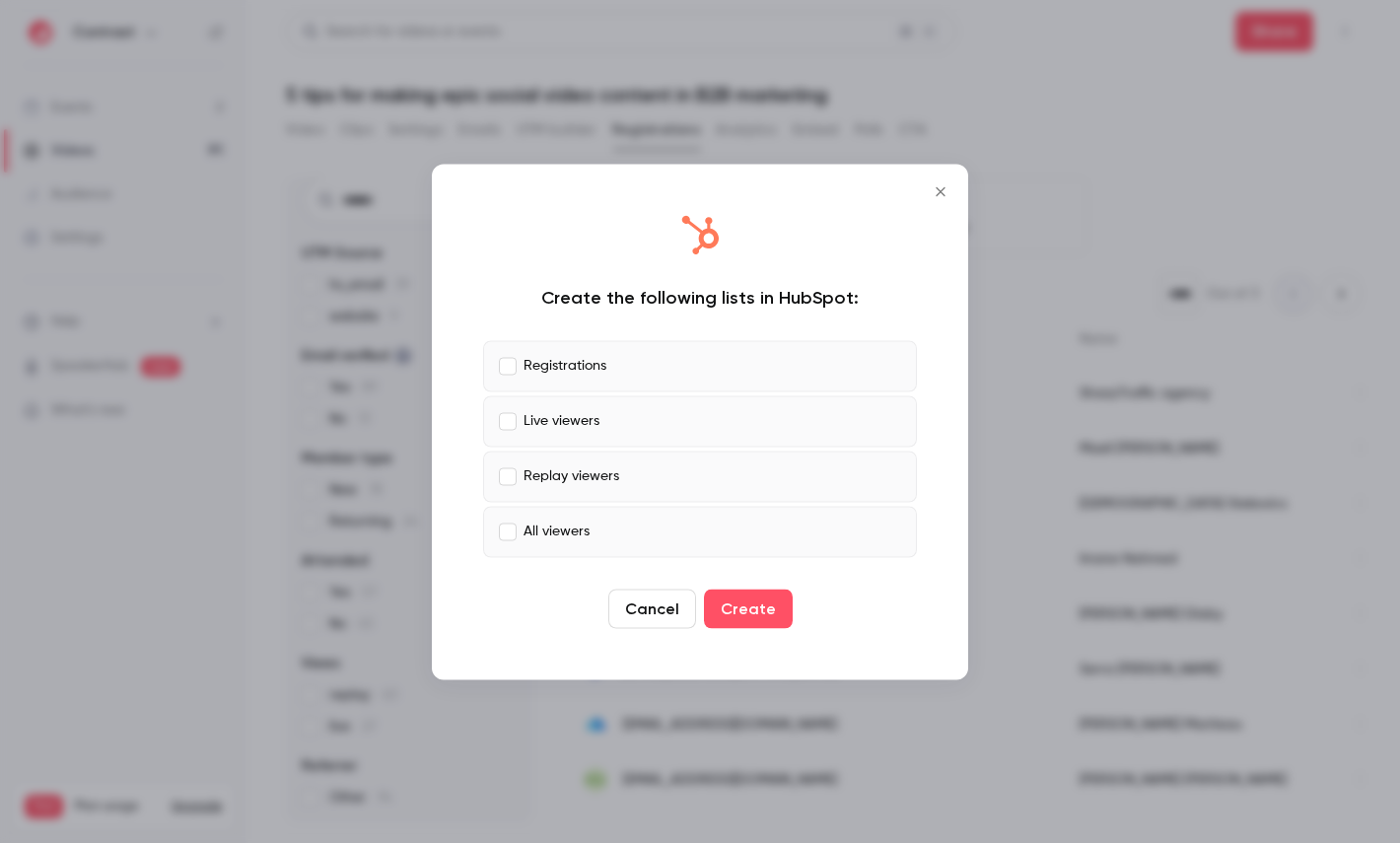 click on "Registrations" at bounding box center [565, 366] 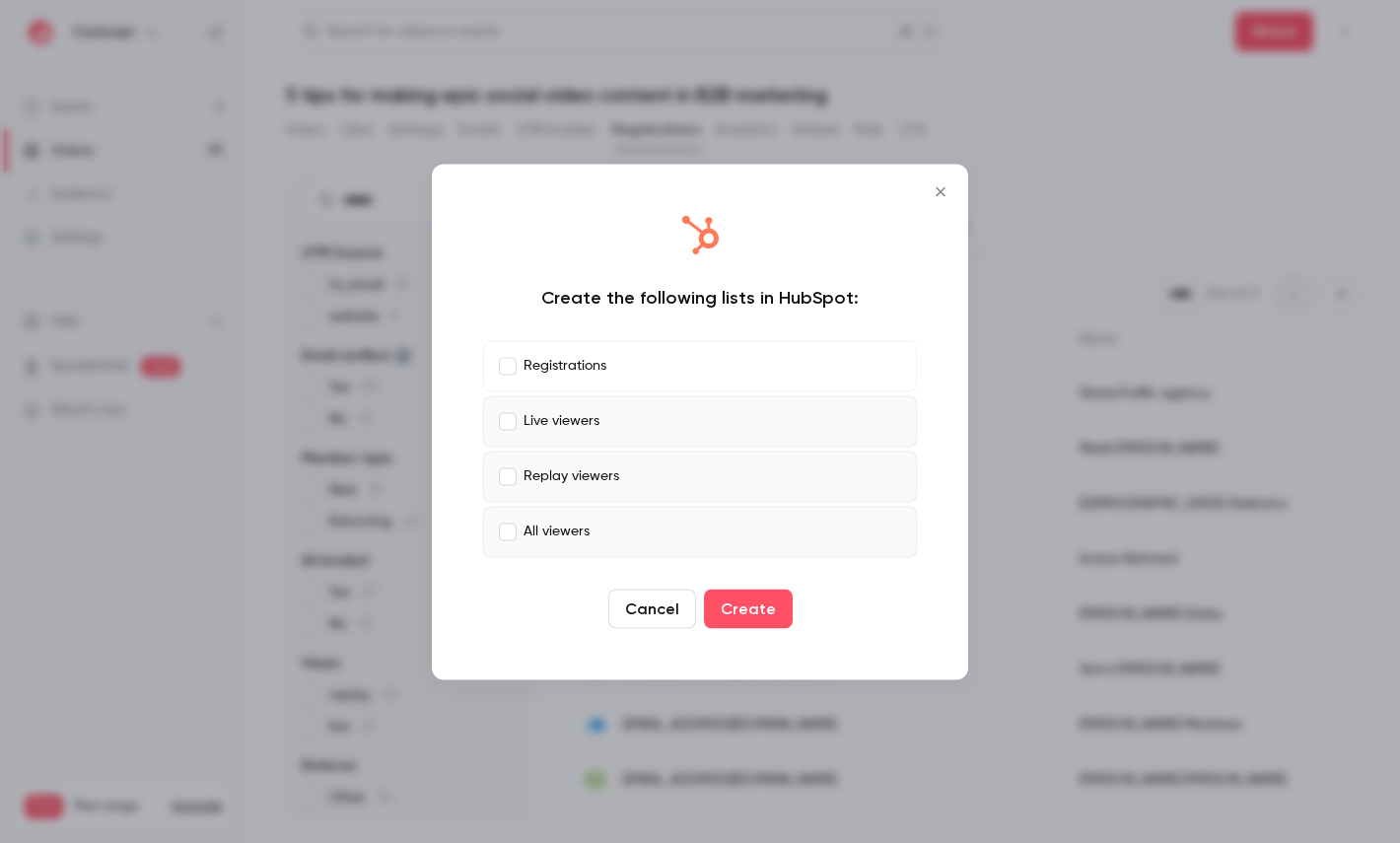 click on "Replay viewers" at bounding box center [700, 476] 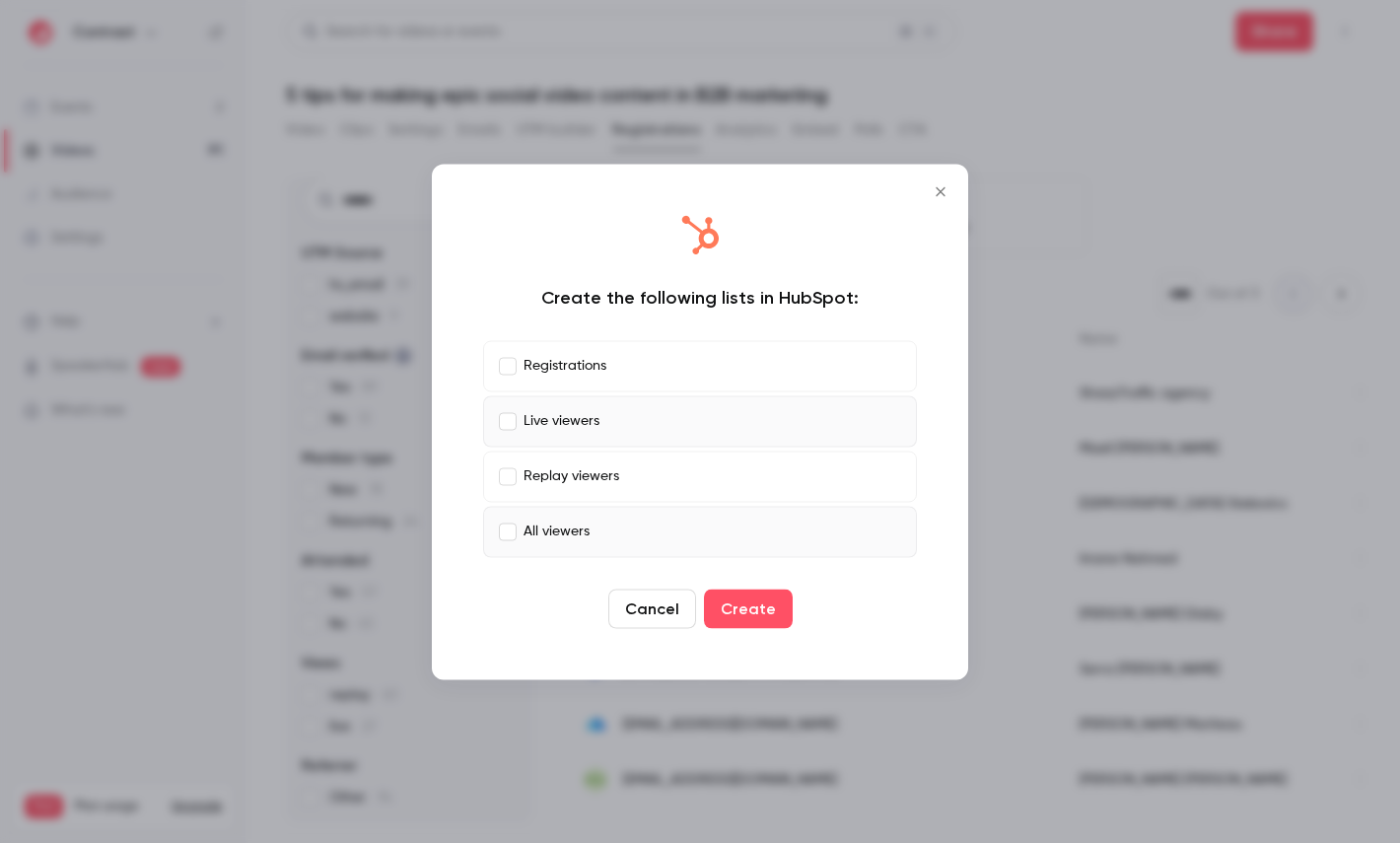 click on "All viewers" at bounding box center (700, 531) 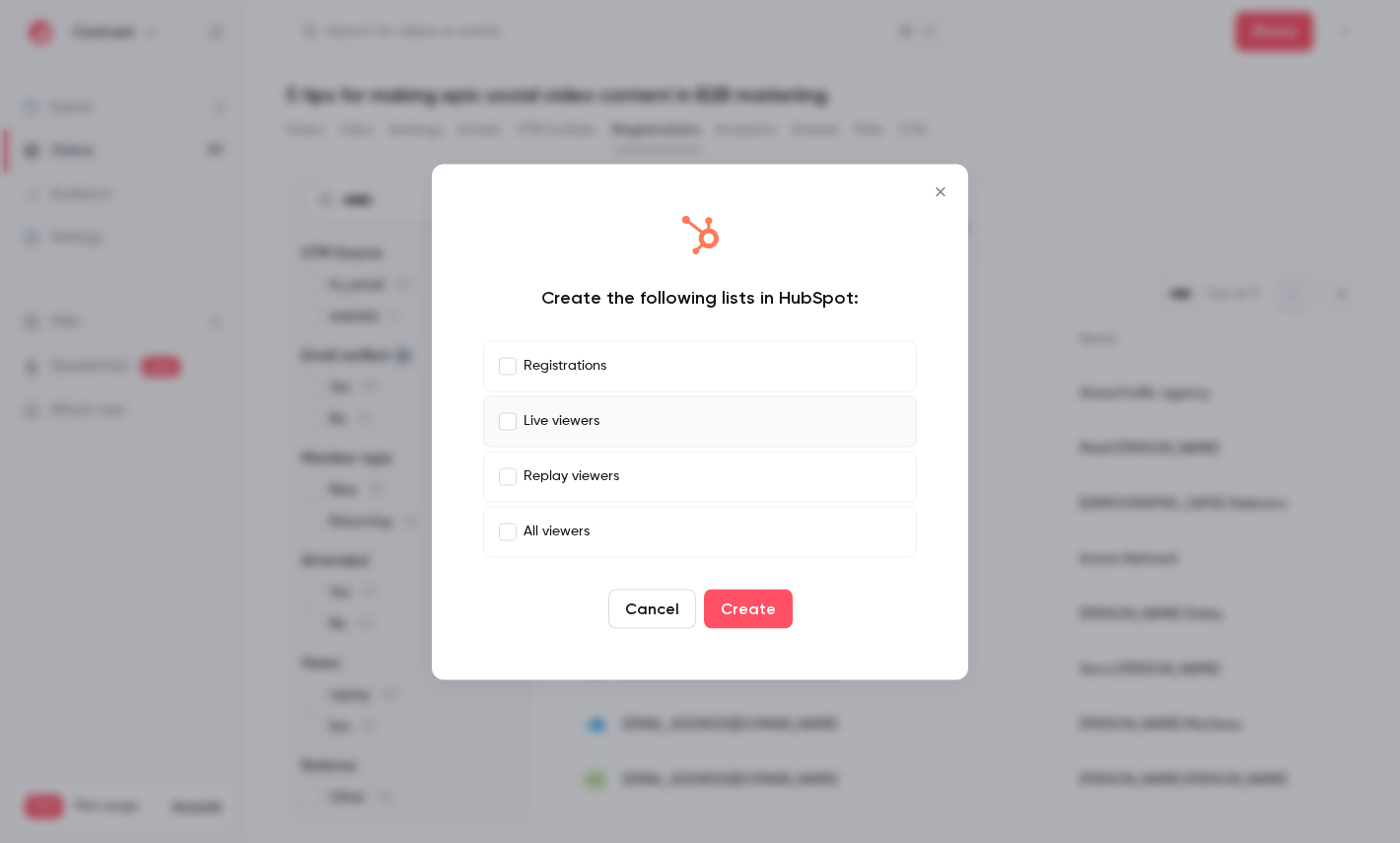 click at bounding box center [700, 421] 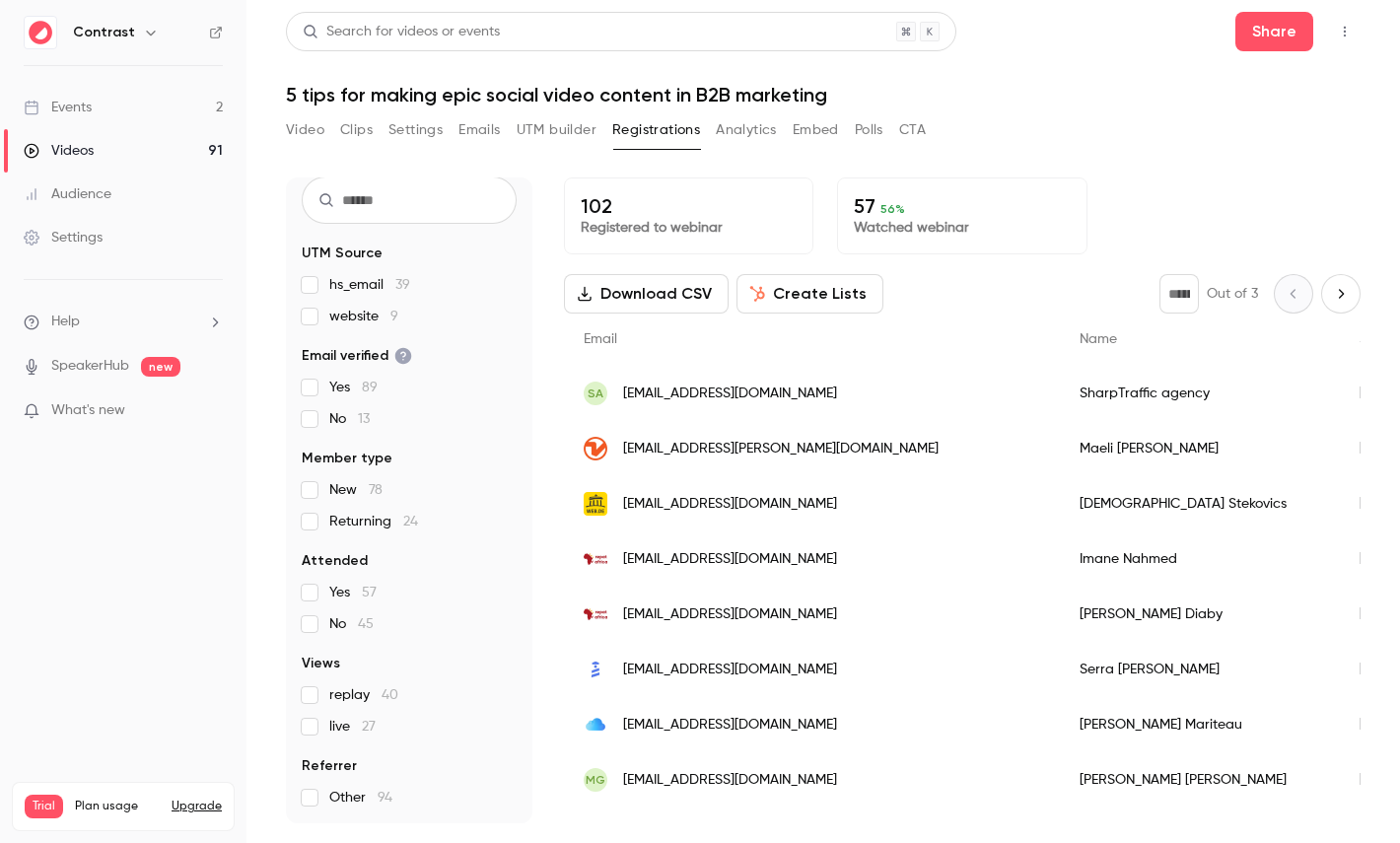 click on "Analytics" at bounding box center (746, 130) 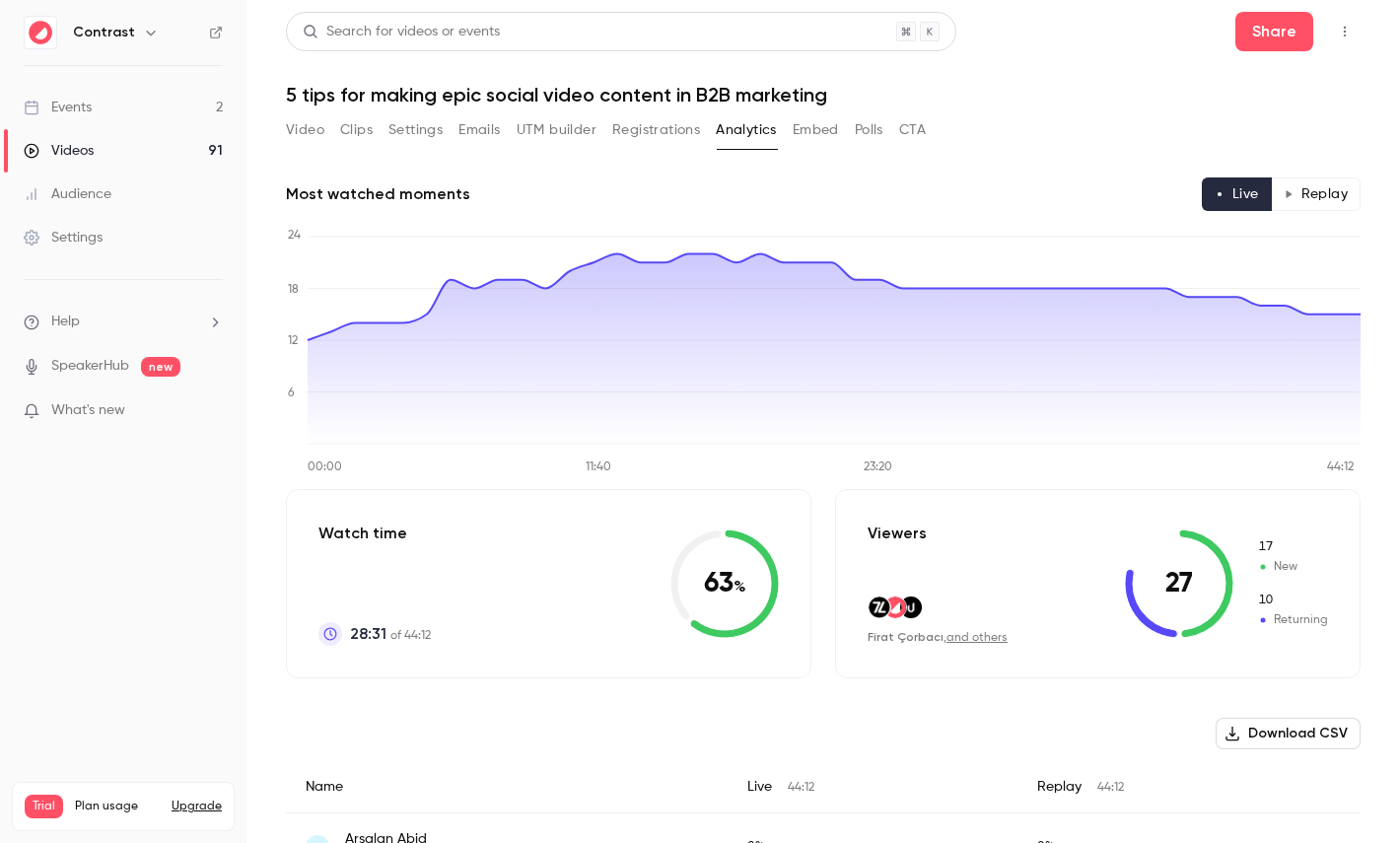 click on "Replay" at bounding box center [1315, 194] 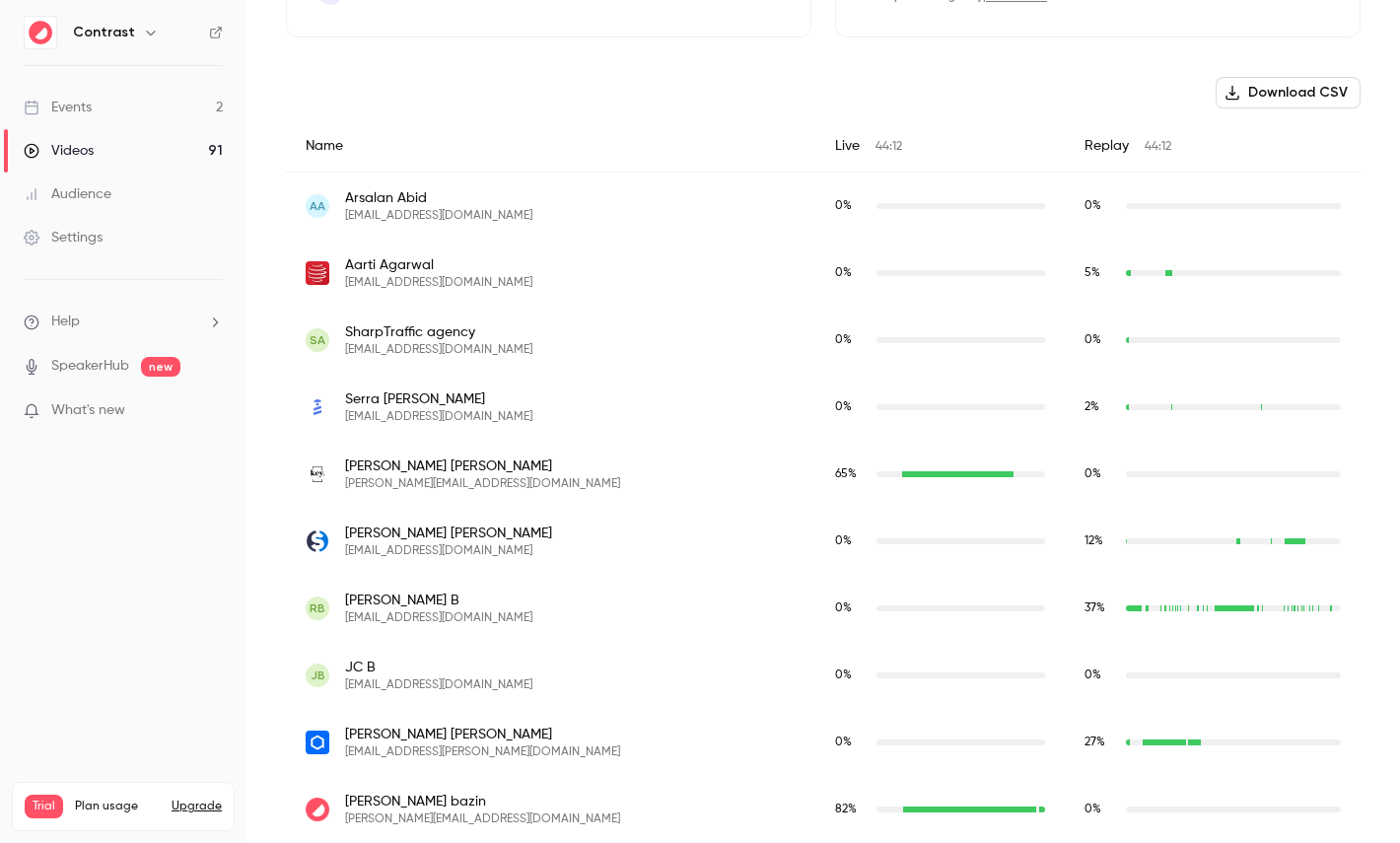 scroll, scrollTop: 0, scrollLeft: 0, axis: both 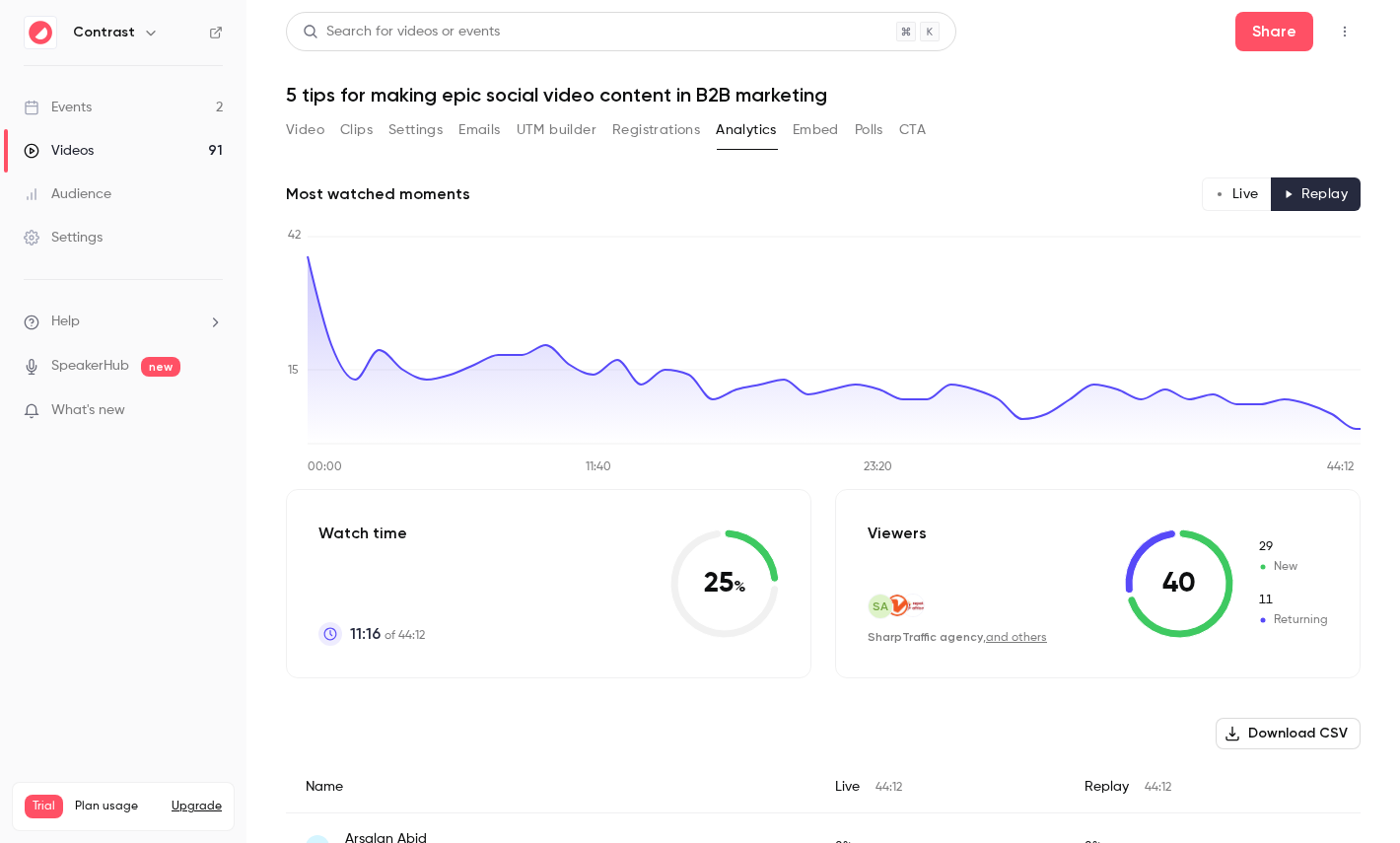 click on "Polls" at bounding box center (869, 130) 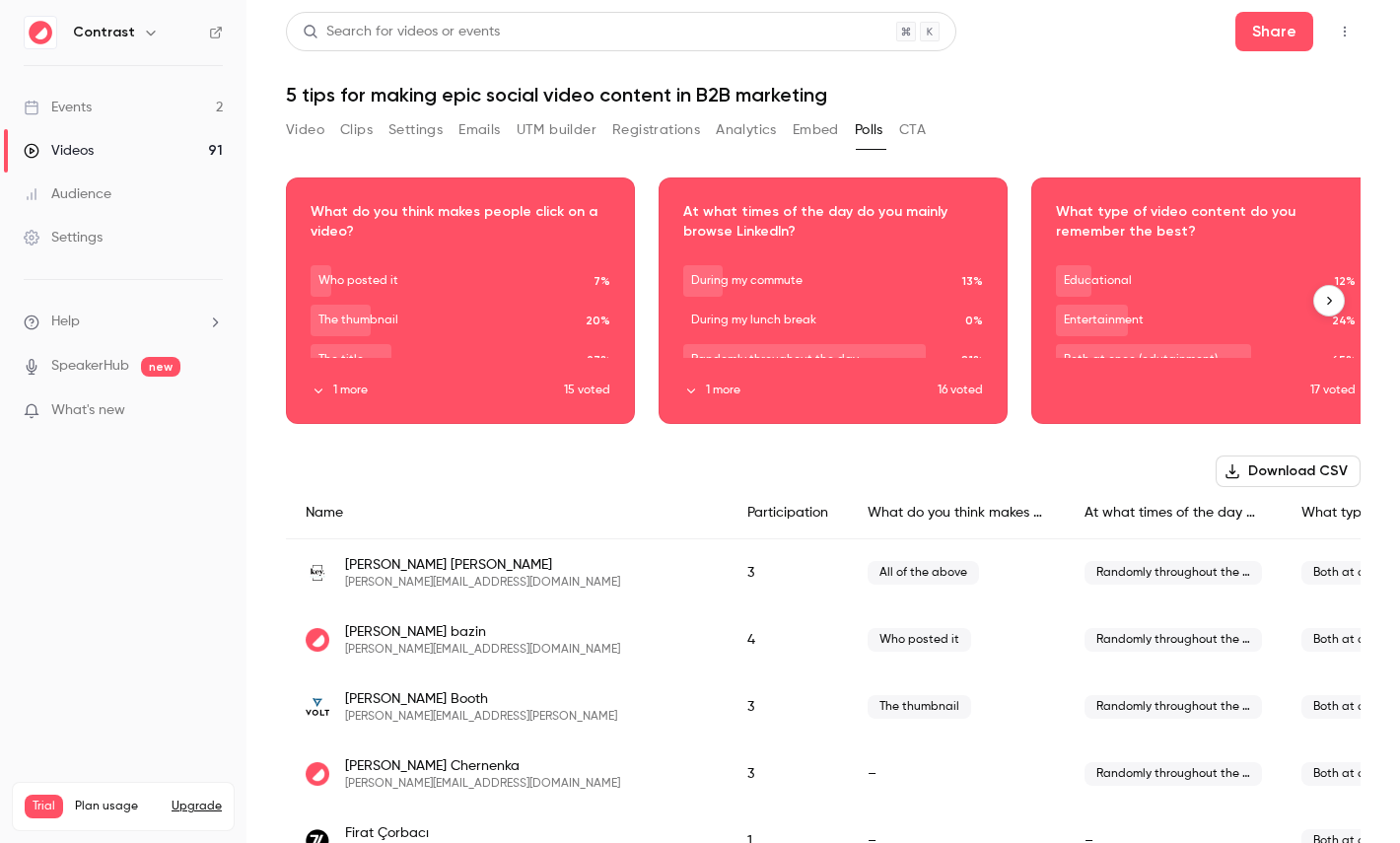 click on "Download image" at bounding box center [460, 301] 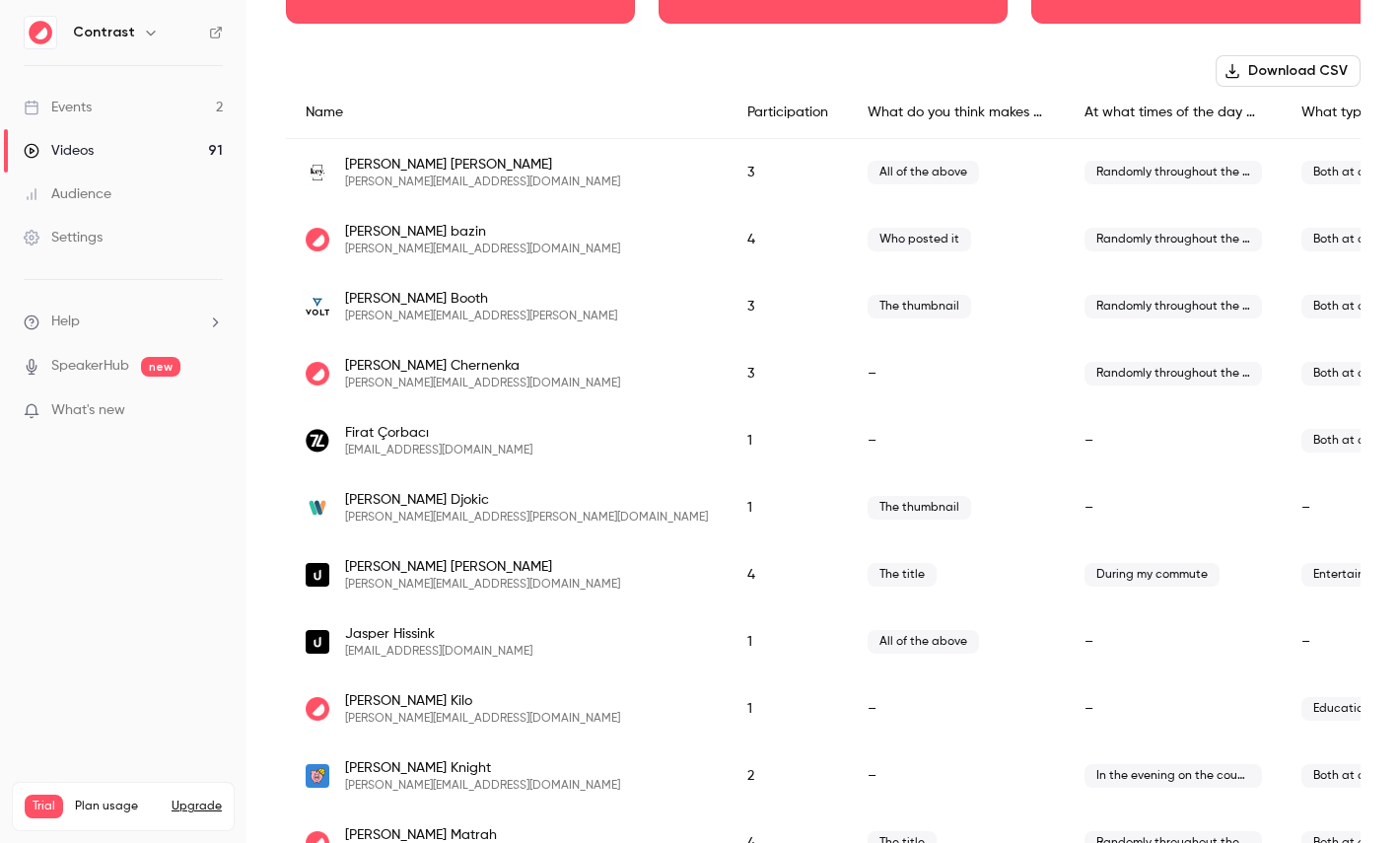 scroll, scrollTop: 0, scrollLeft: 0, axis: both 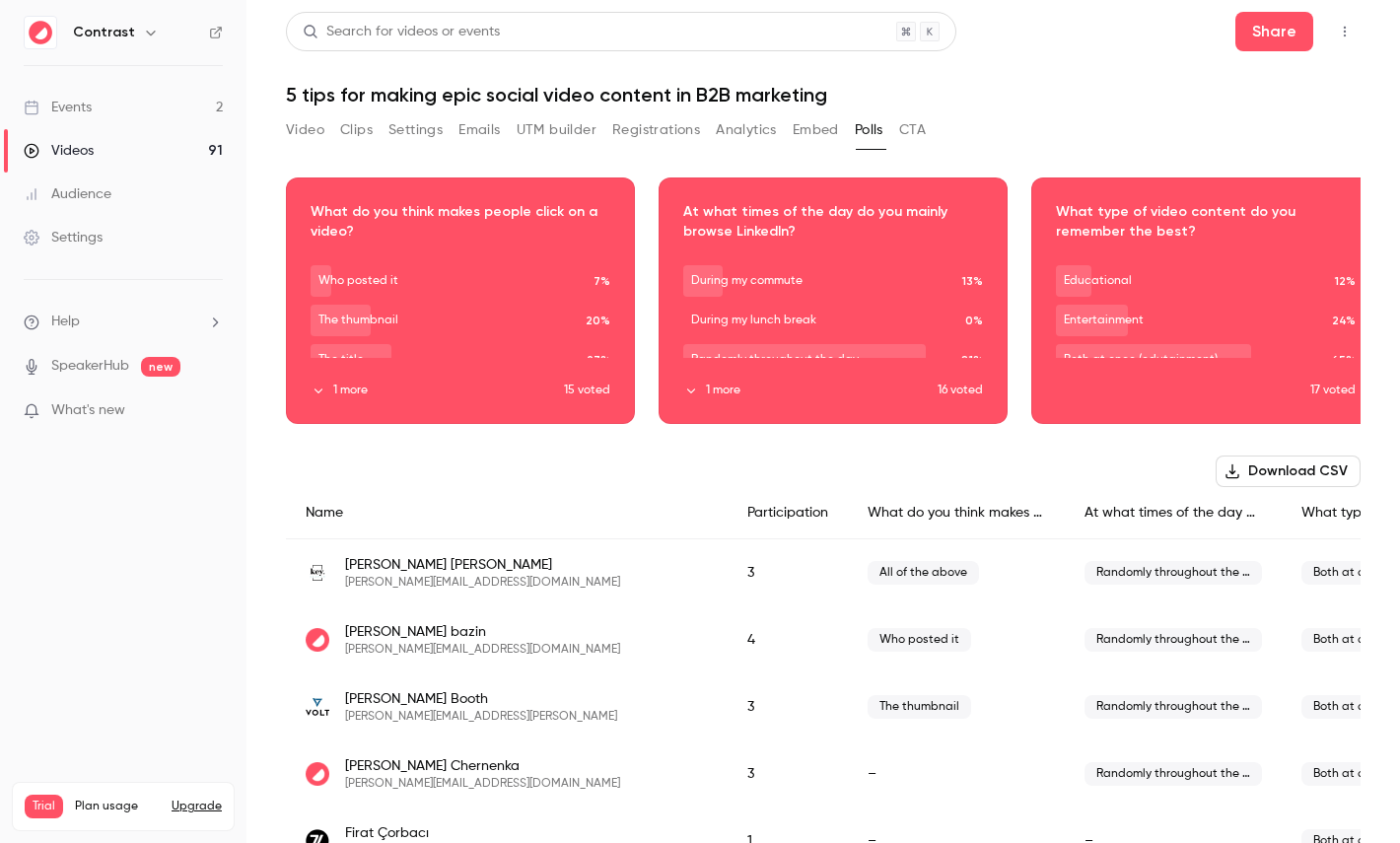 click on "CTA" at bounding box center [912, 130] 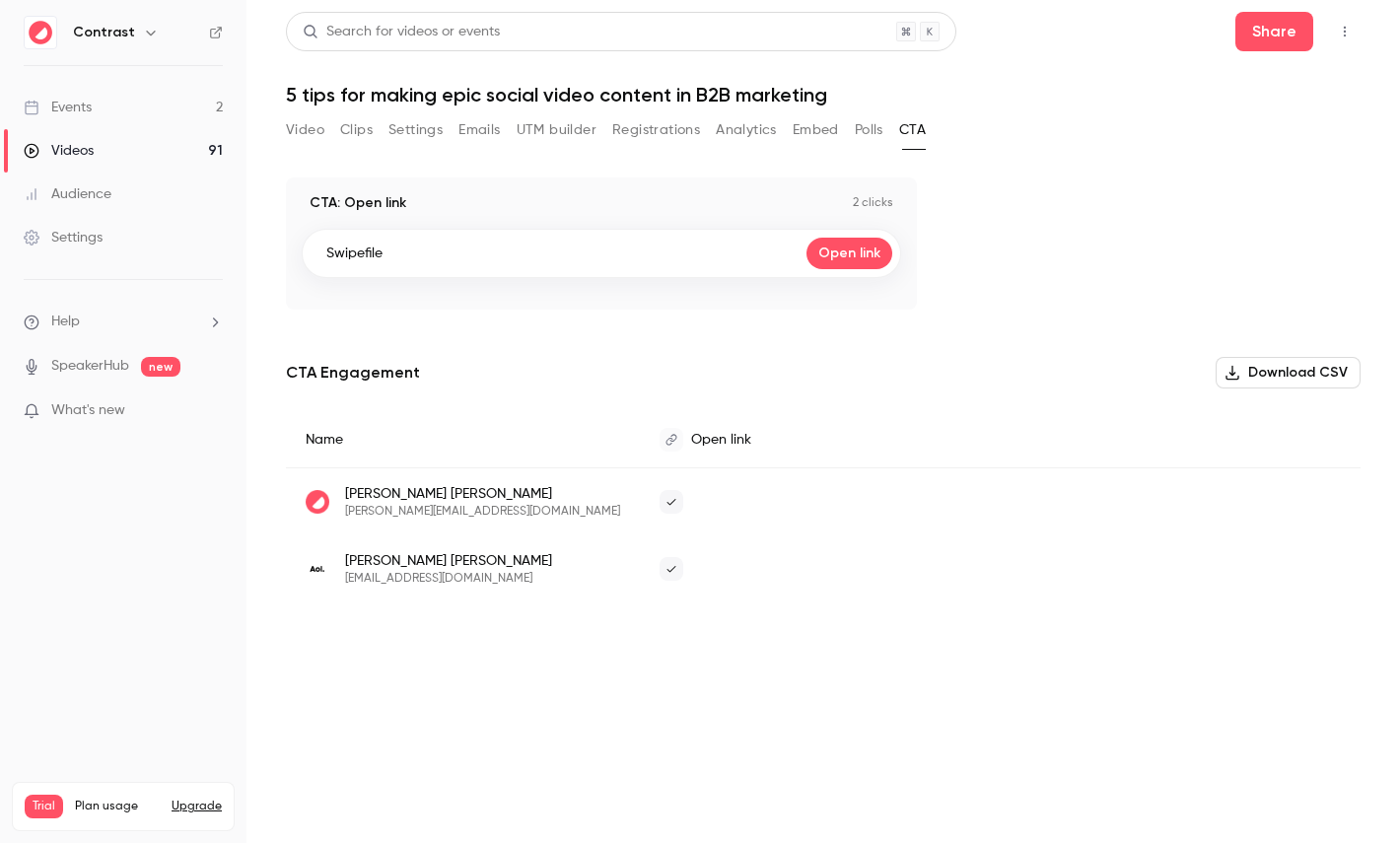 type 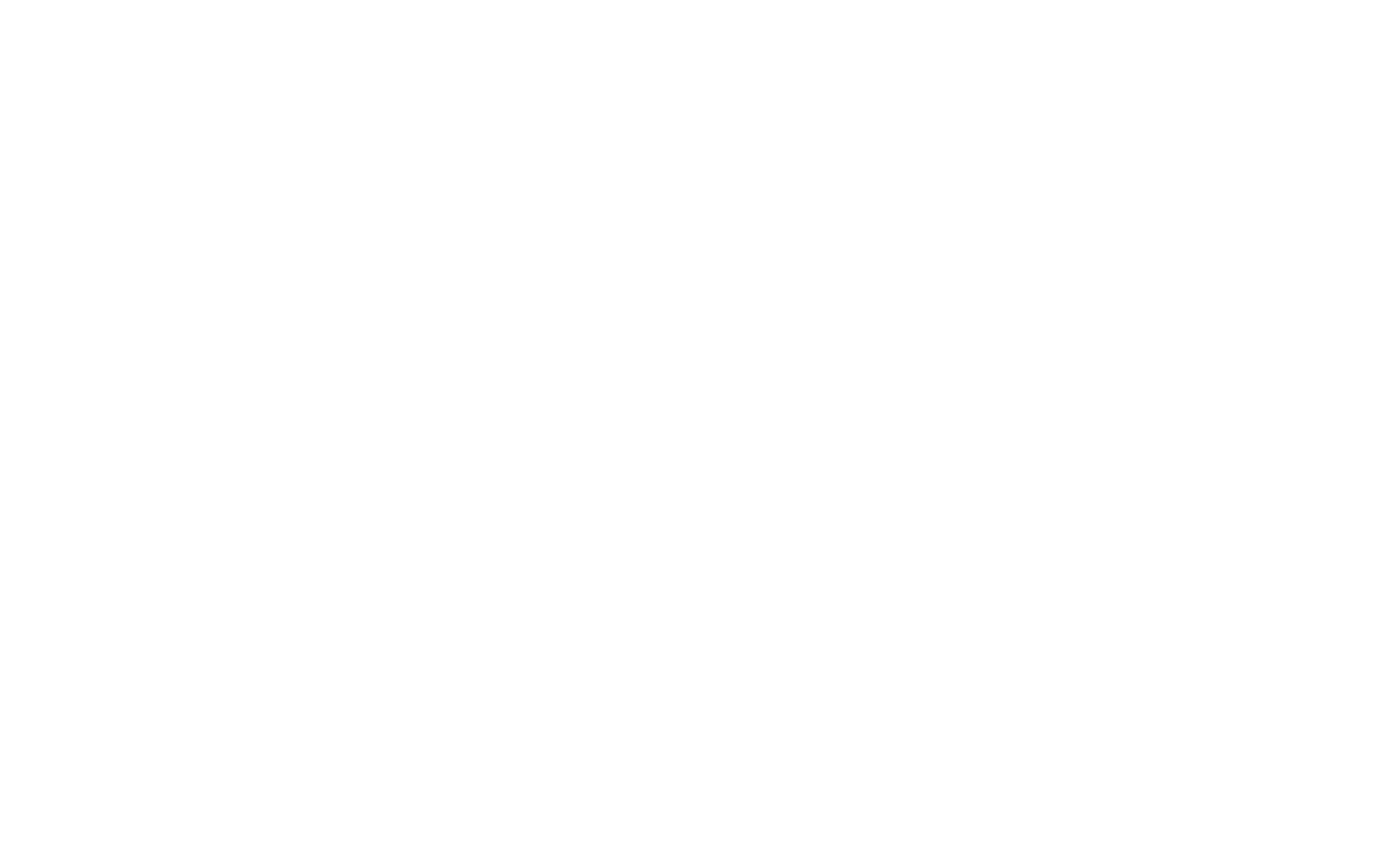 scroll, scrollTop: 0, scrollLeft: 0, axis: both 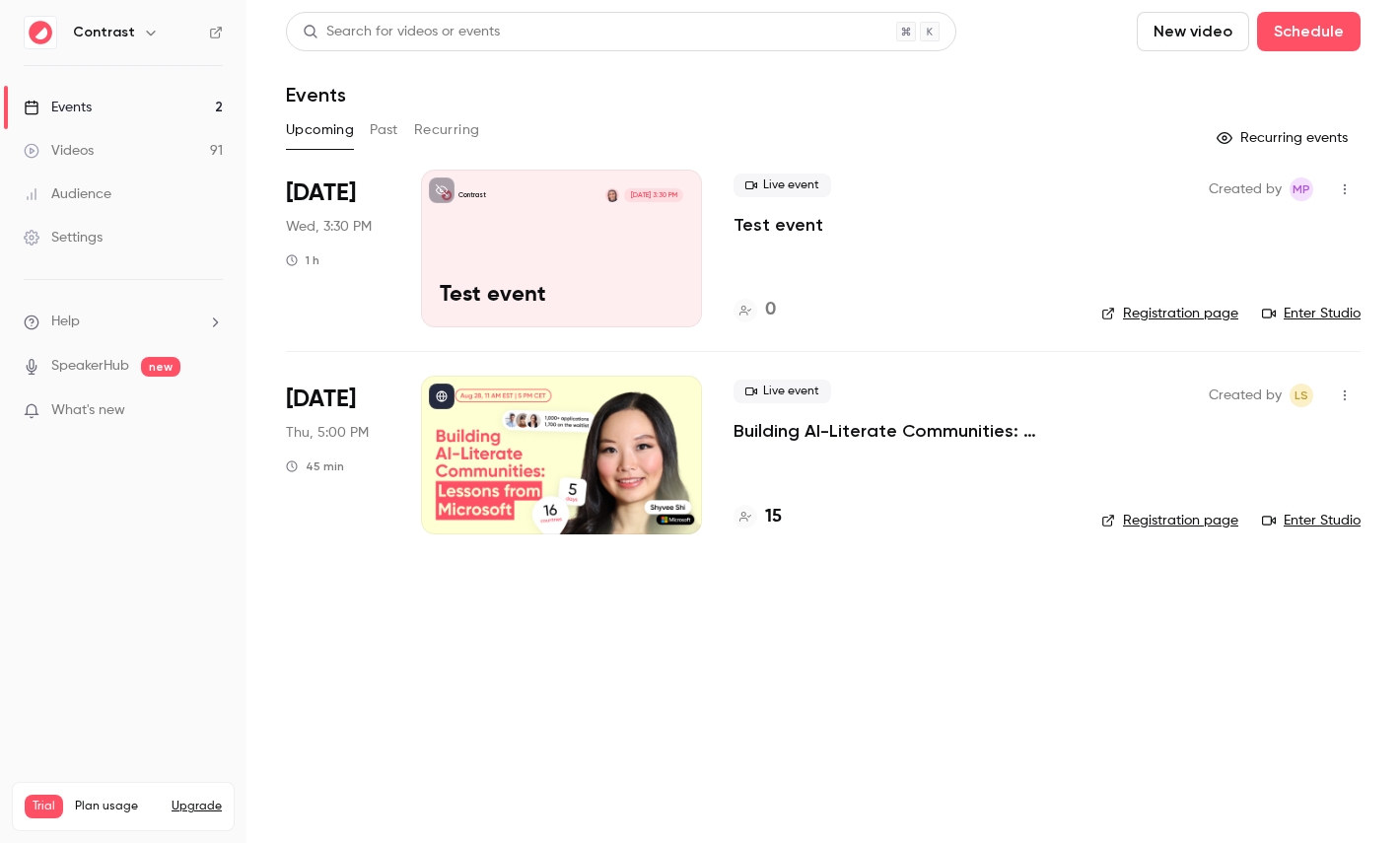 click 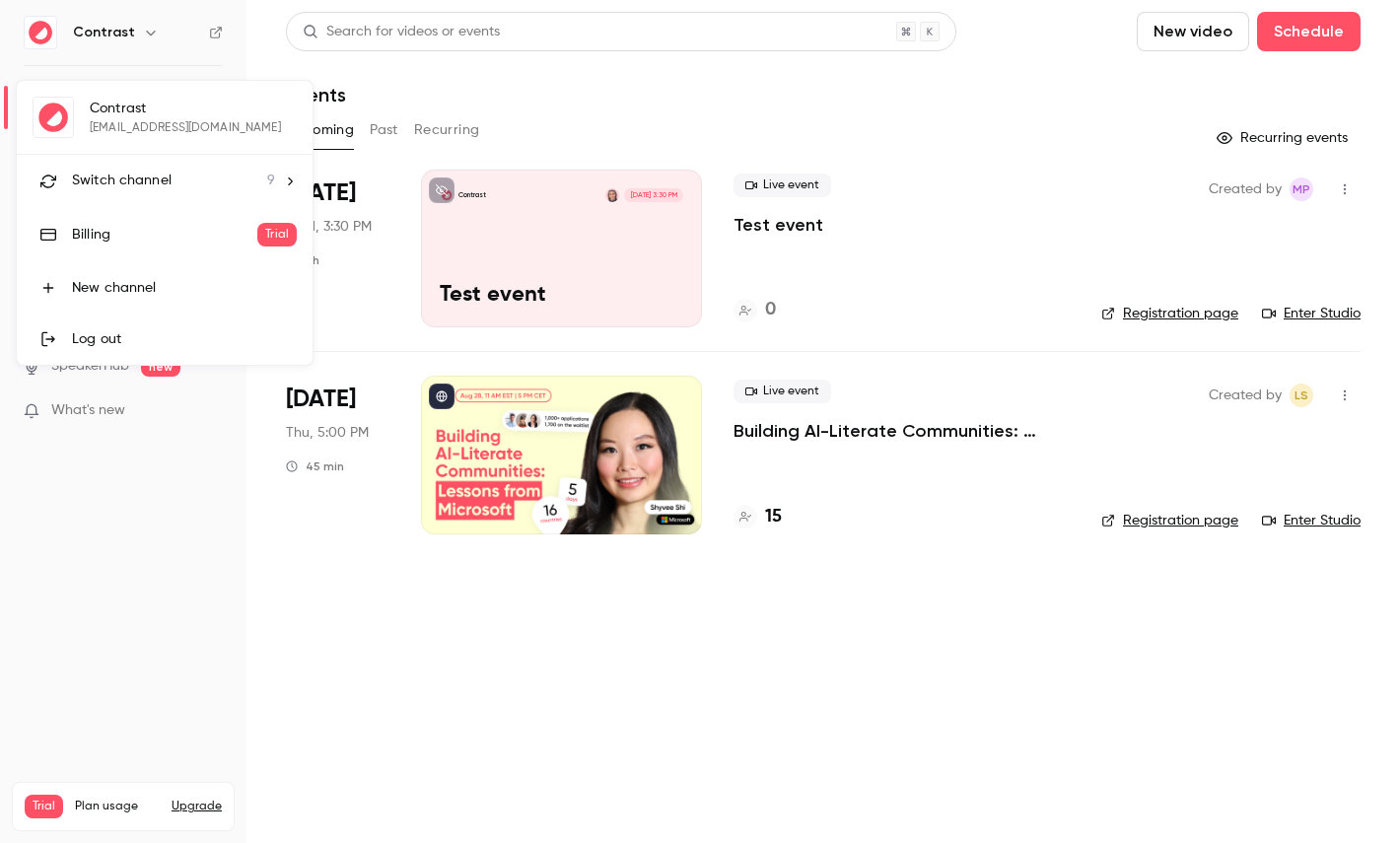click on "Switch channel" at bounding box center [121, 180] 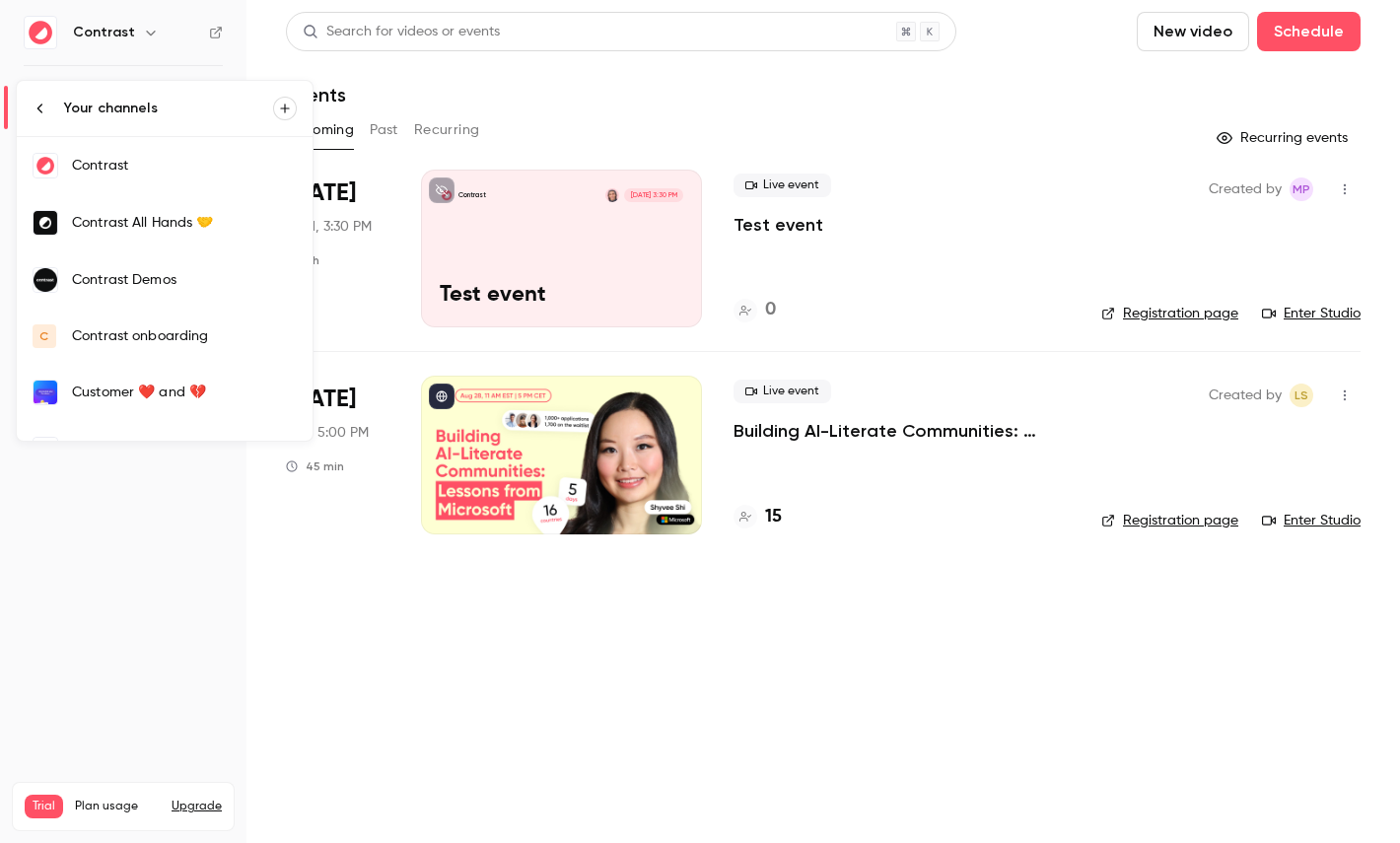 click on "Contrast Demos" at bounding box center (184, 280) 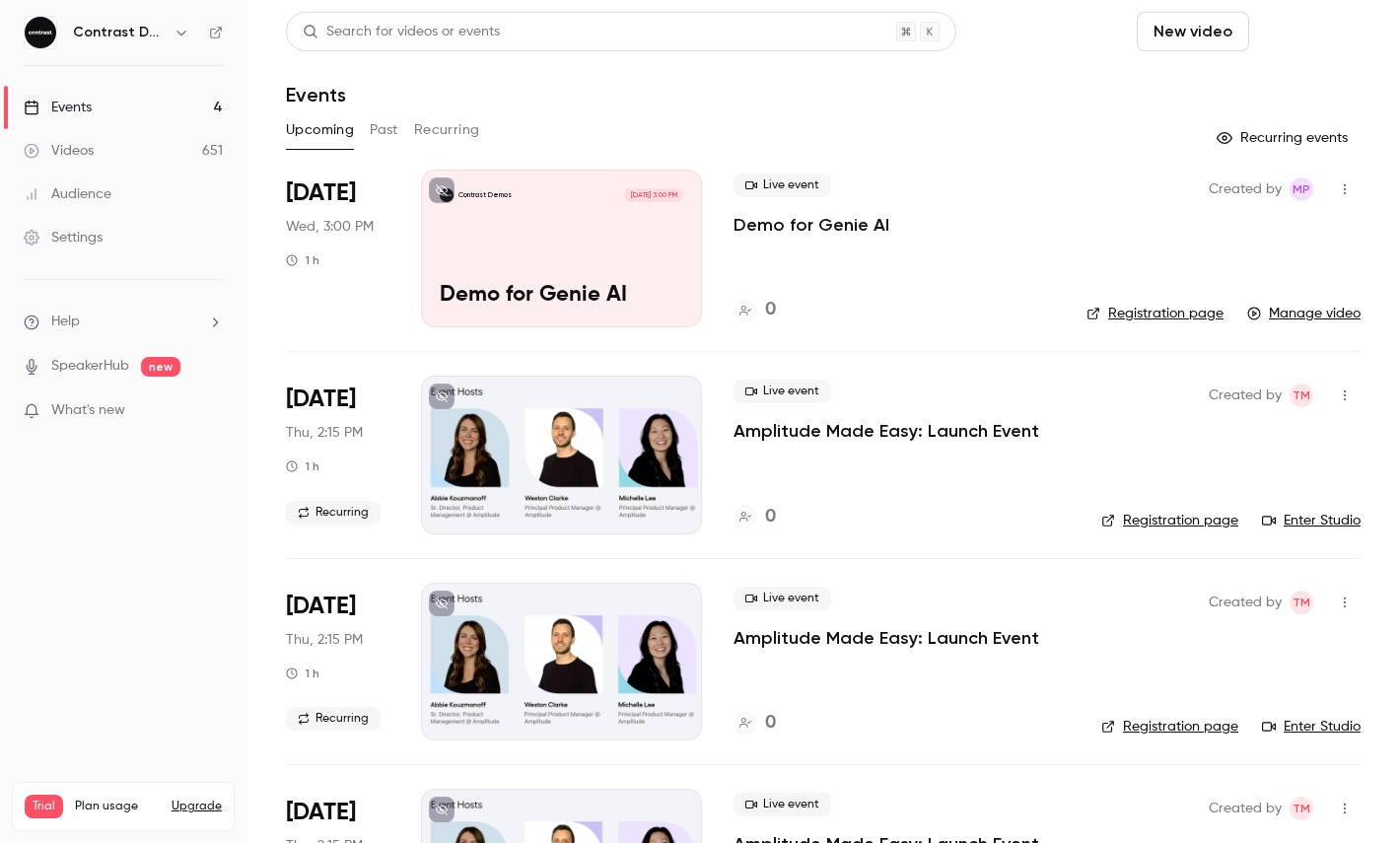 click on "Schedule" at bounding box center [1308, 32] 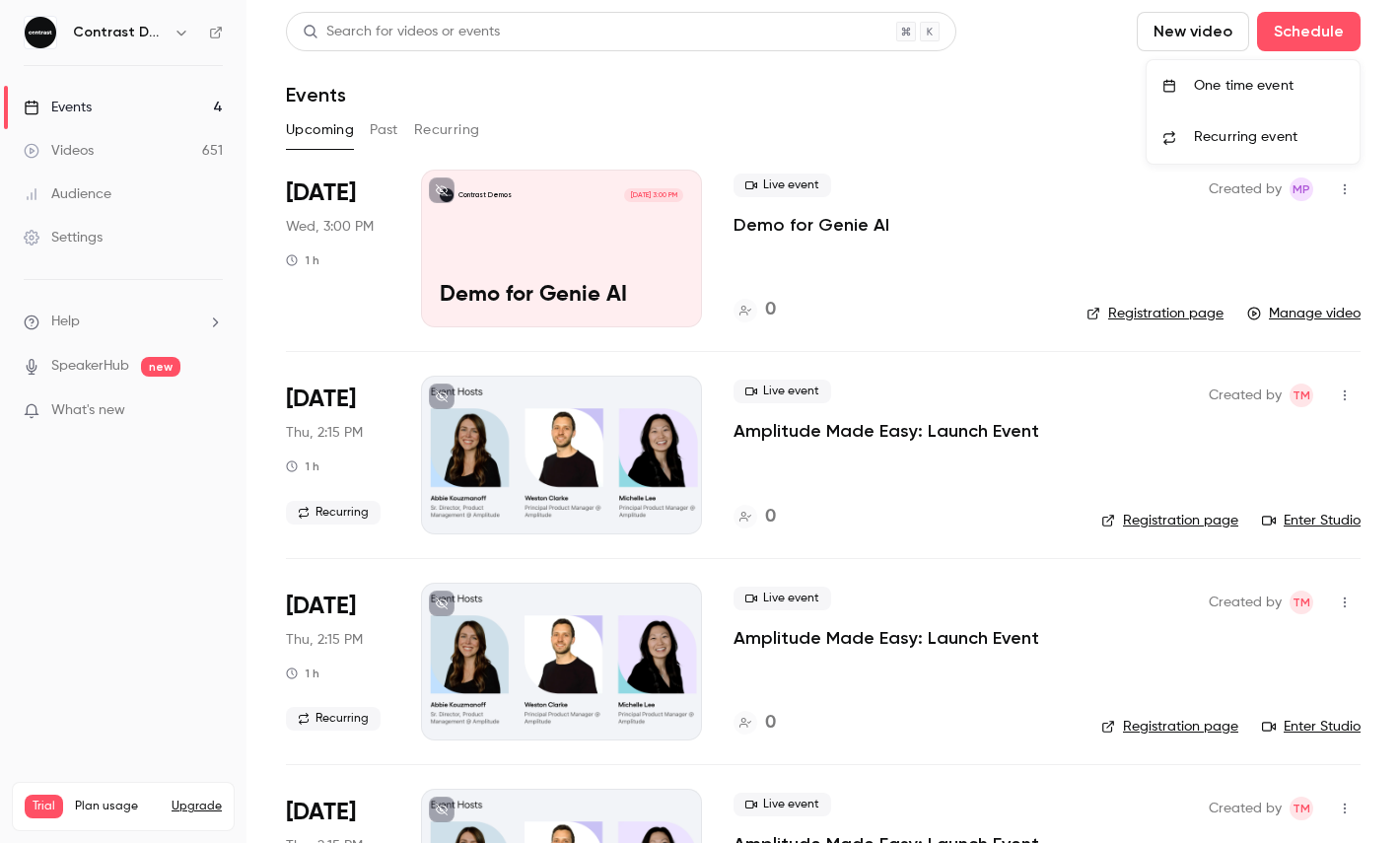 click on "One time event" at bounding box center (1269, 86) 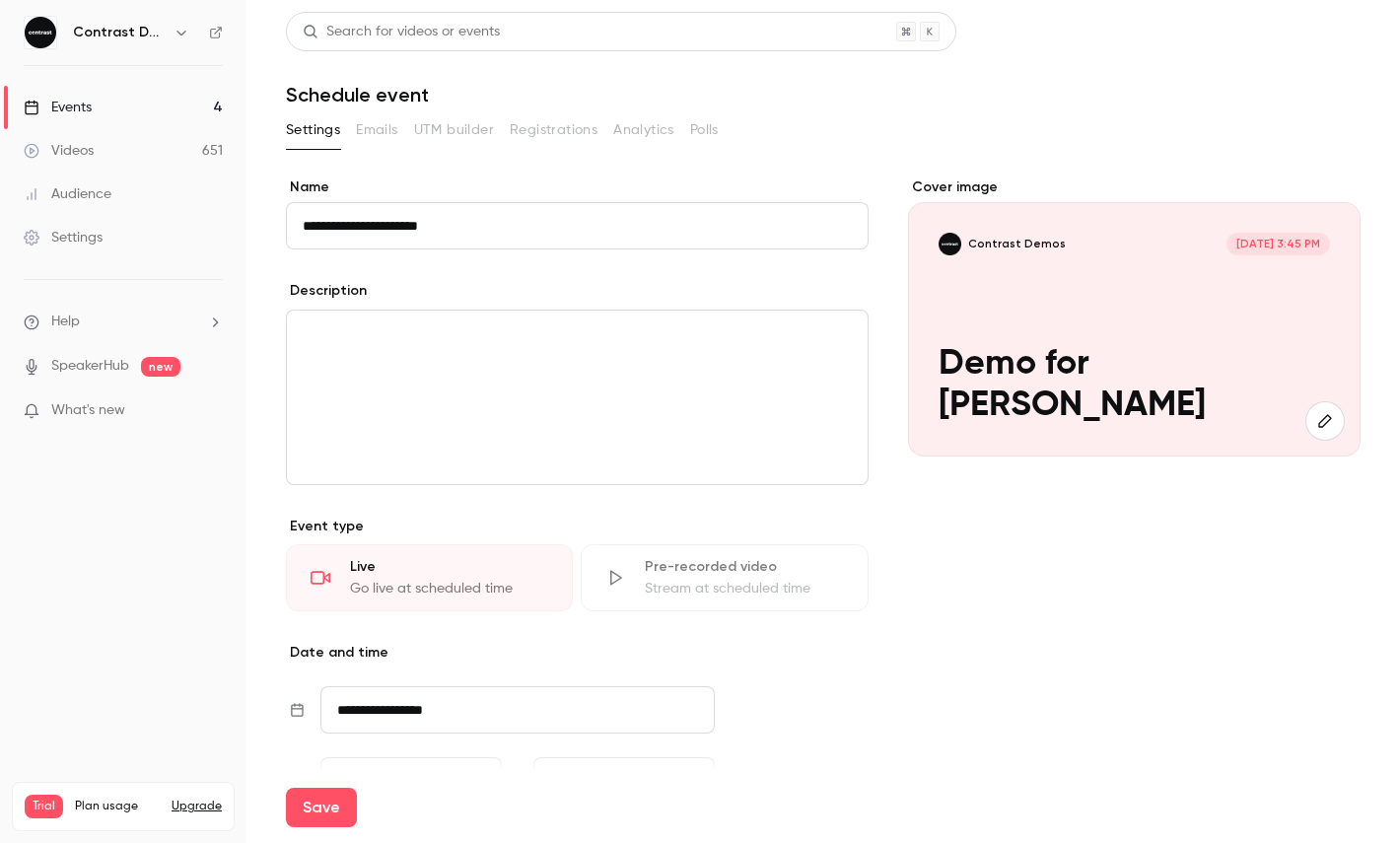 scroll, scrollTop: 275, scrollLeft: 0, axis: vertical 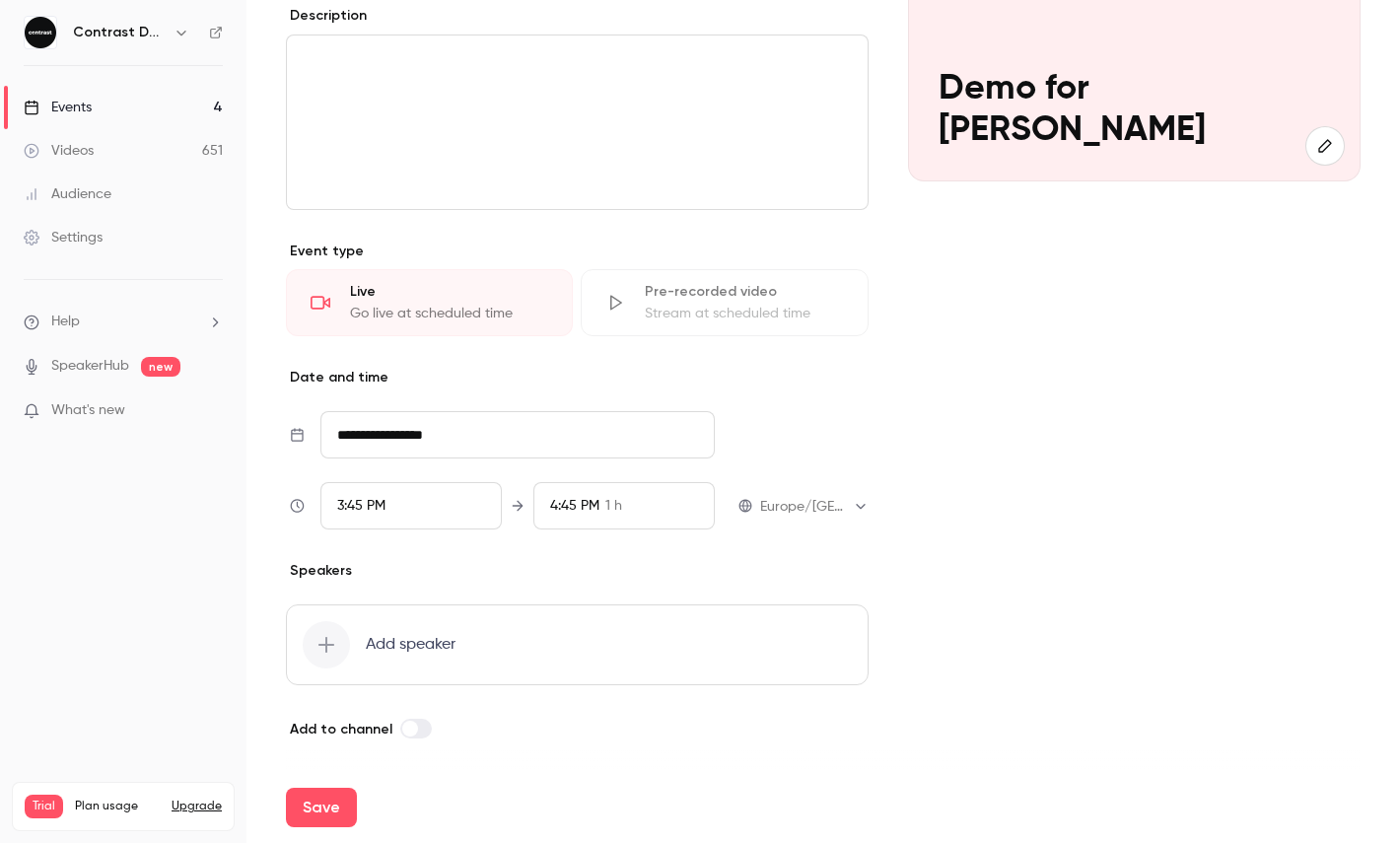 type on "**********" 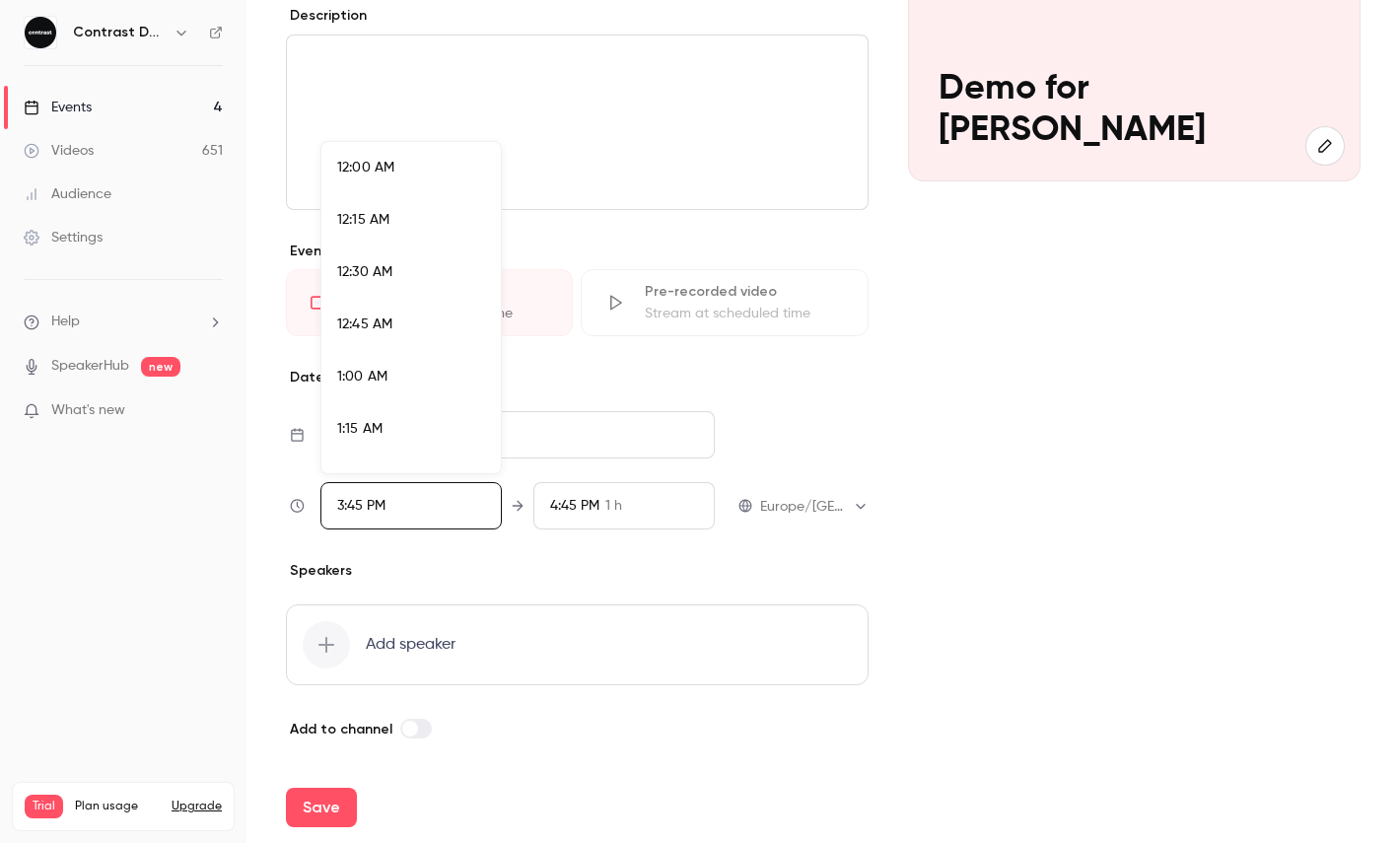 scroll, scrollTop: 3152, scrollLeft: 0, axis: vertical 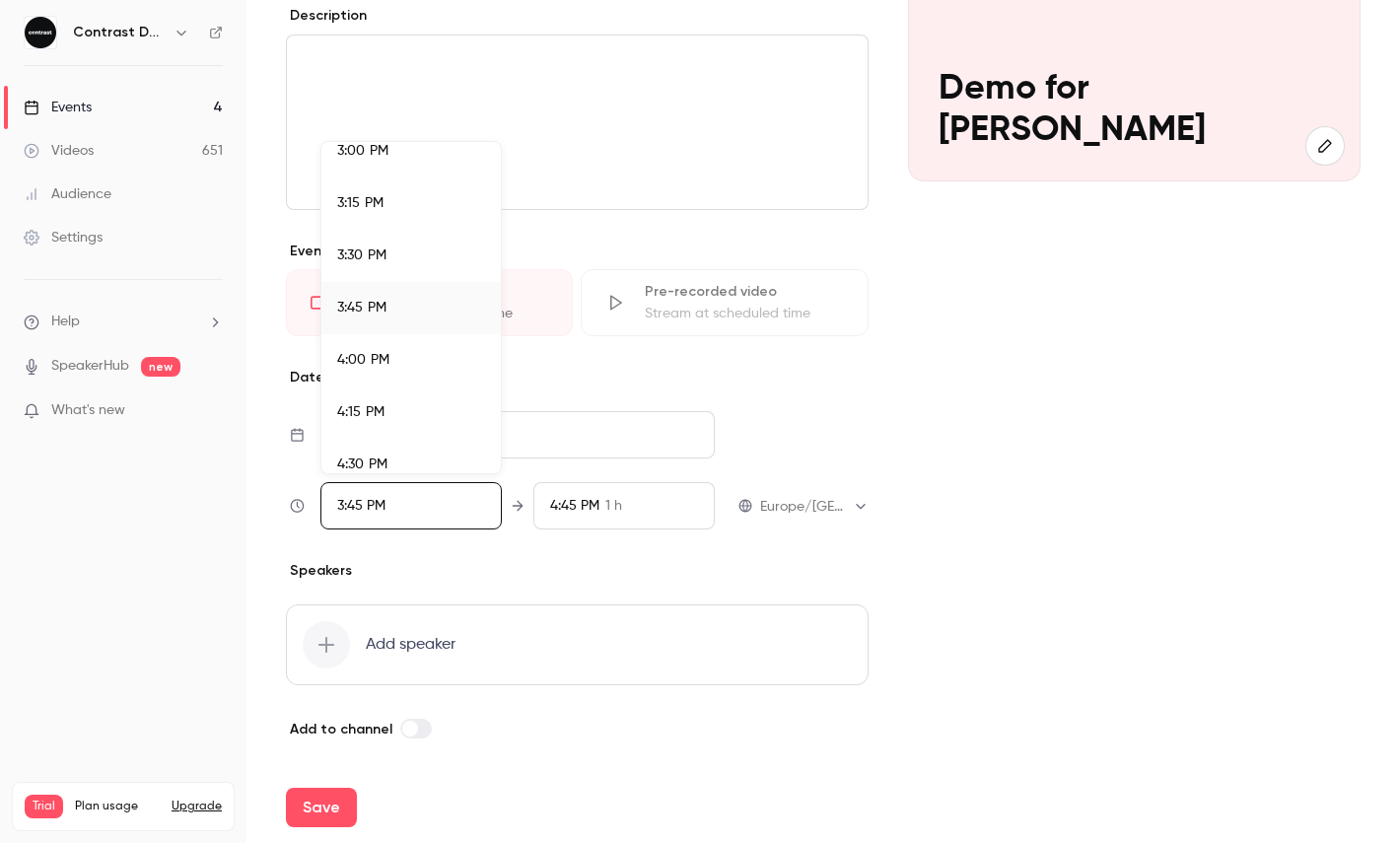 click on "4:00 PM" at bounding box center (411, 360) 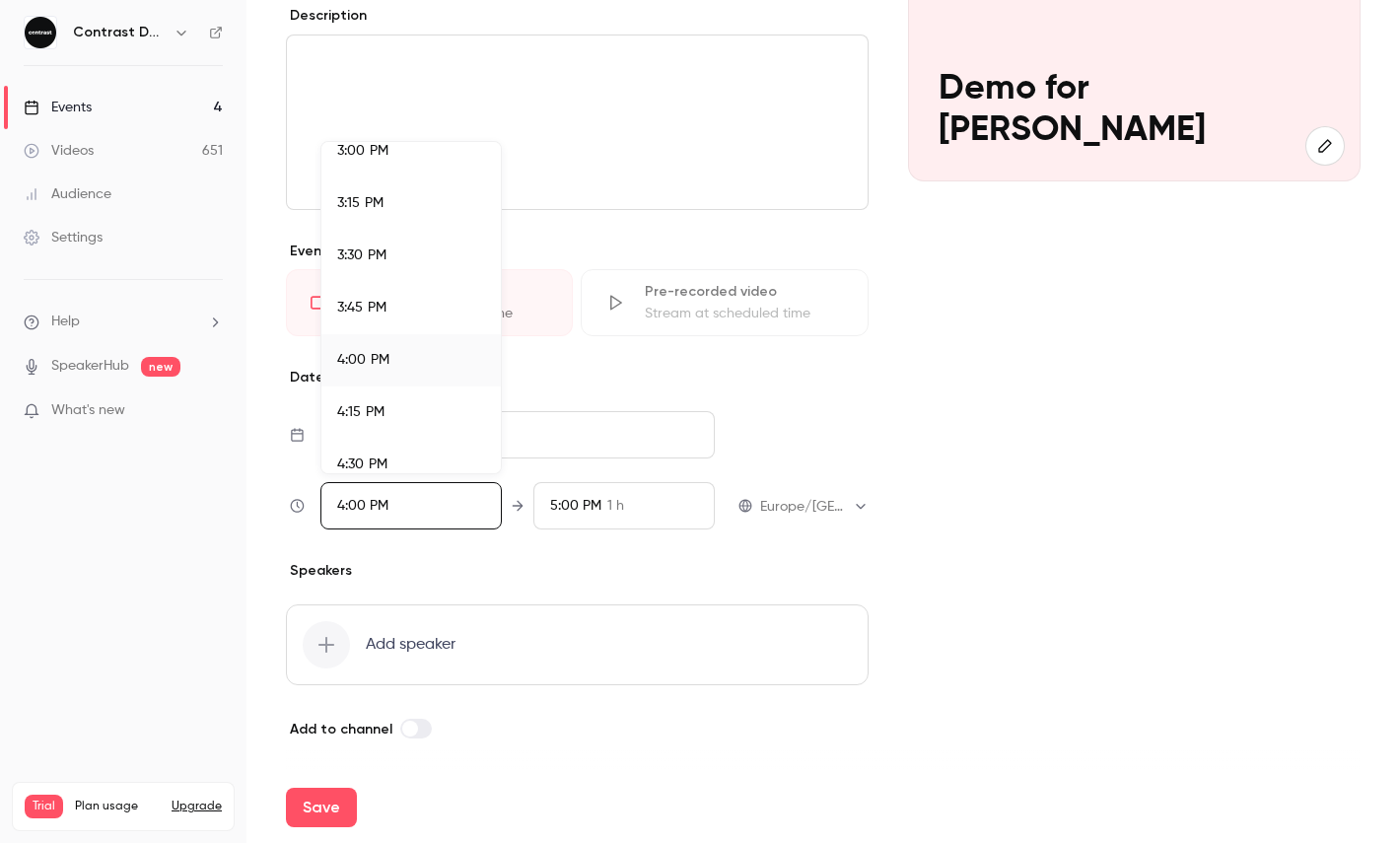 click at bounding box center (700, 421) 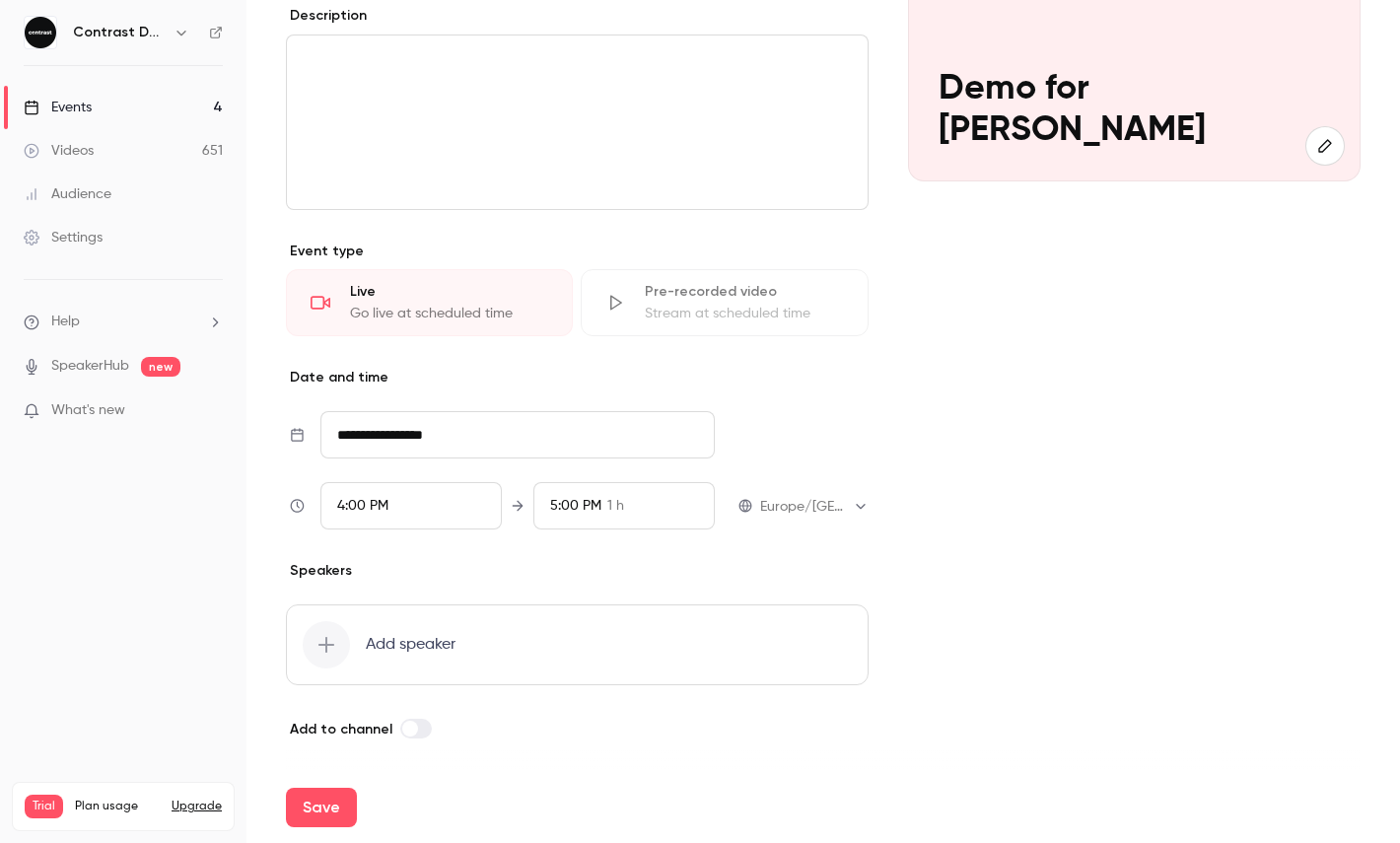 click on "Save" at bounding box center [321, 808] 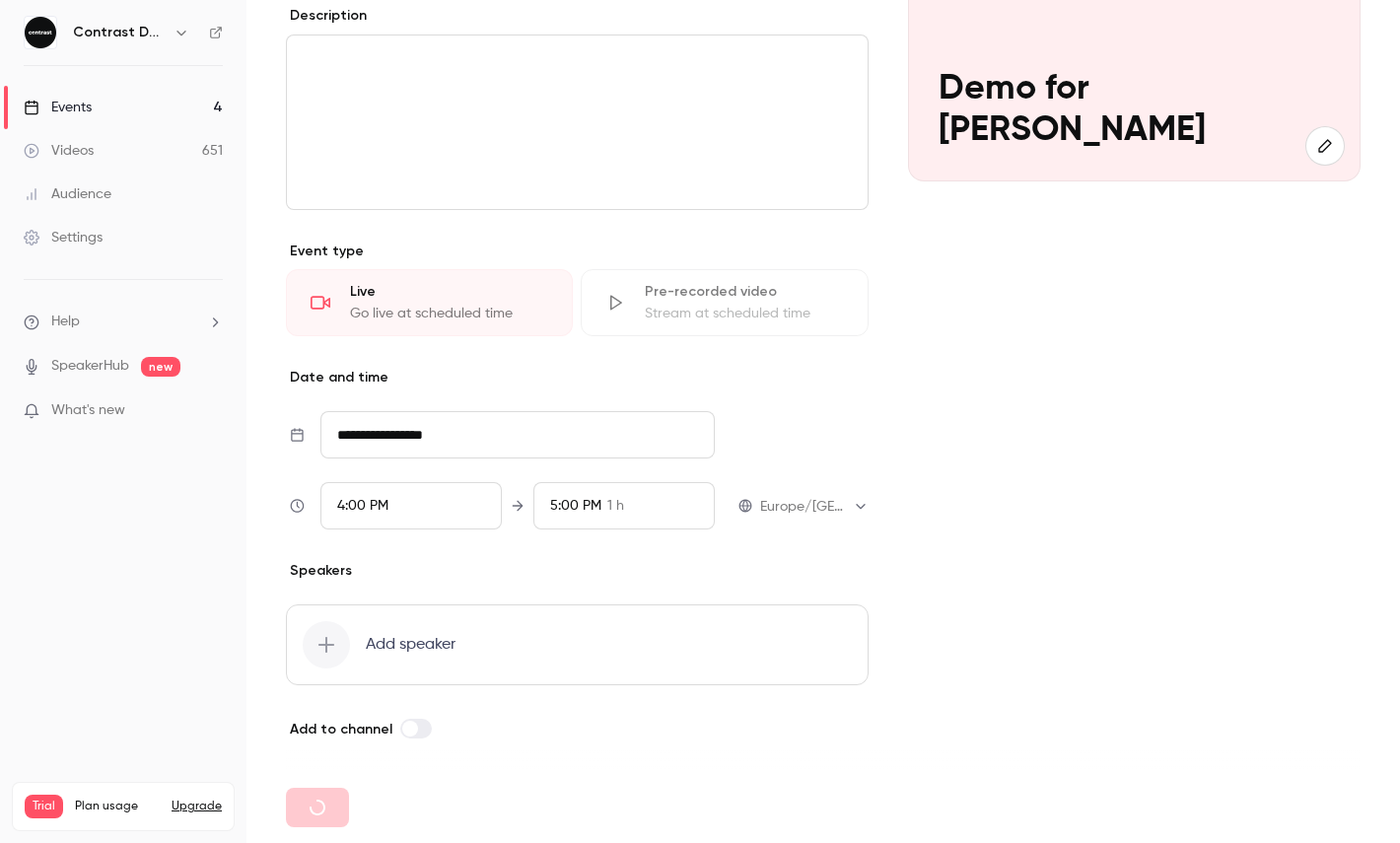 type 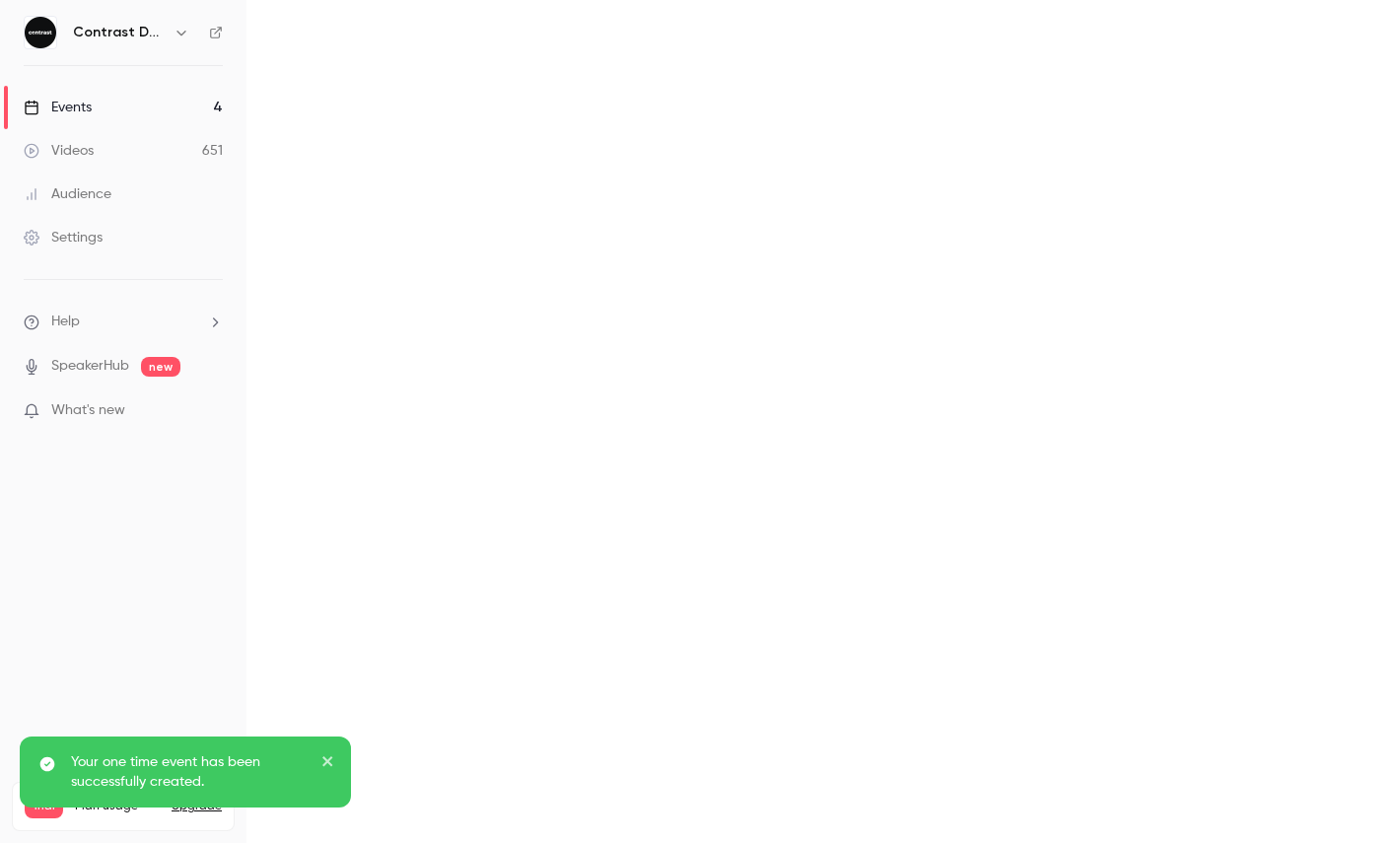scroll, scrollTop: 0, scrollLeft: 0, axis: both 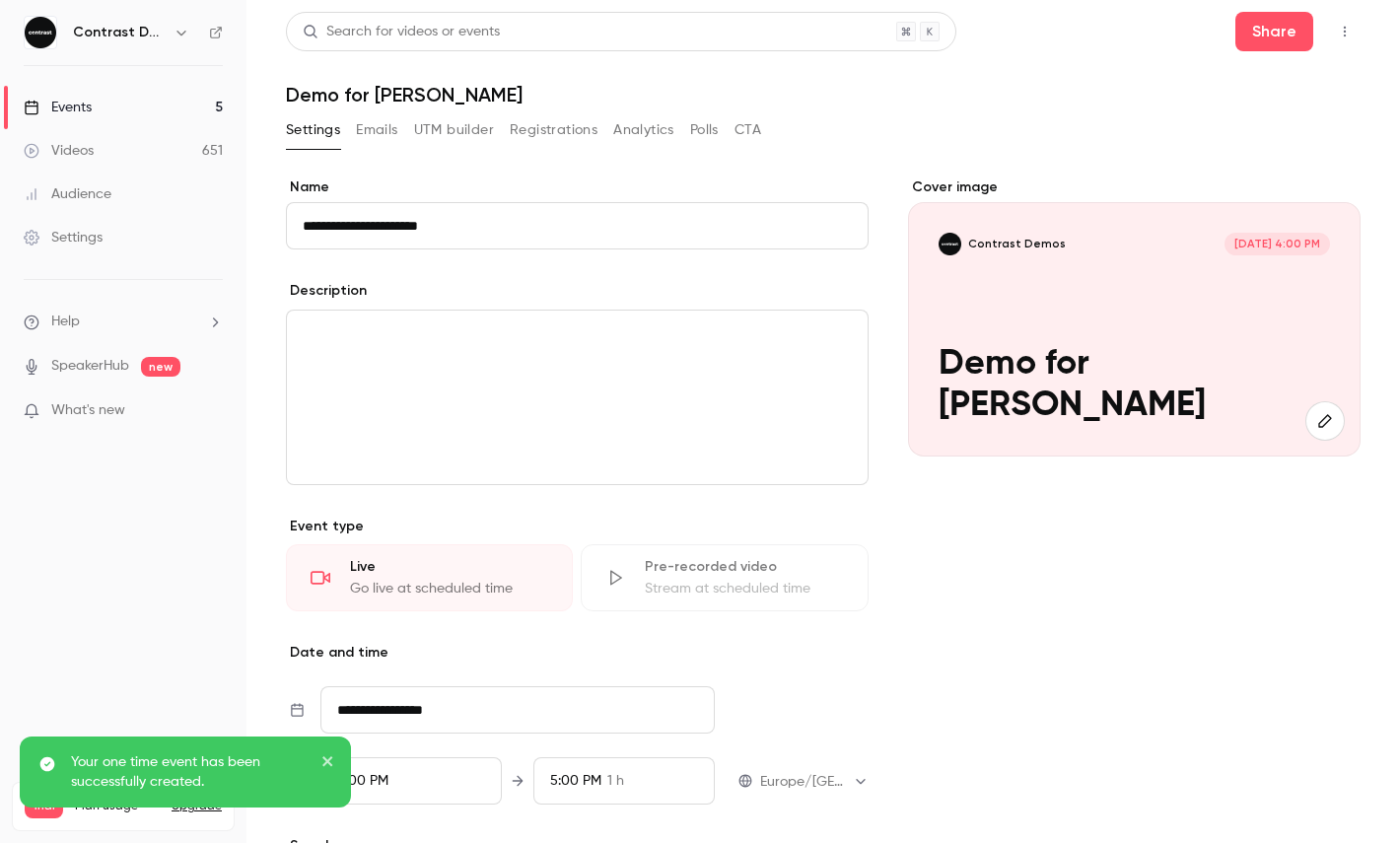 click 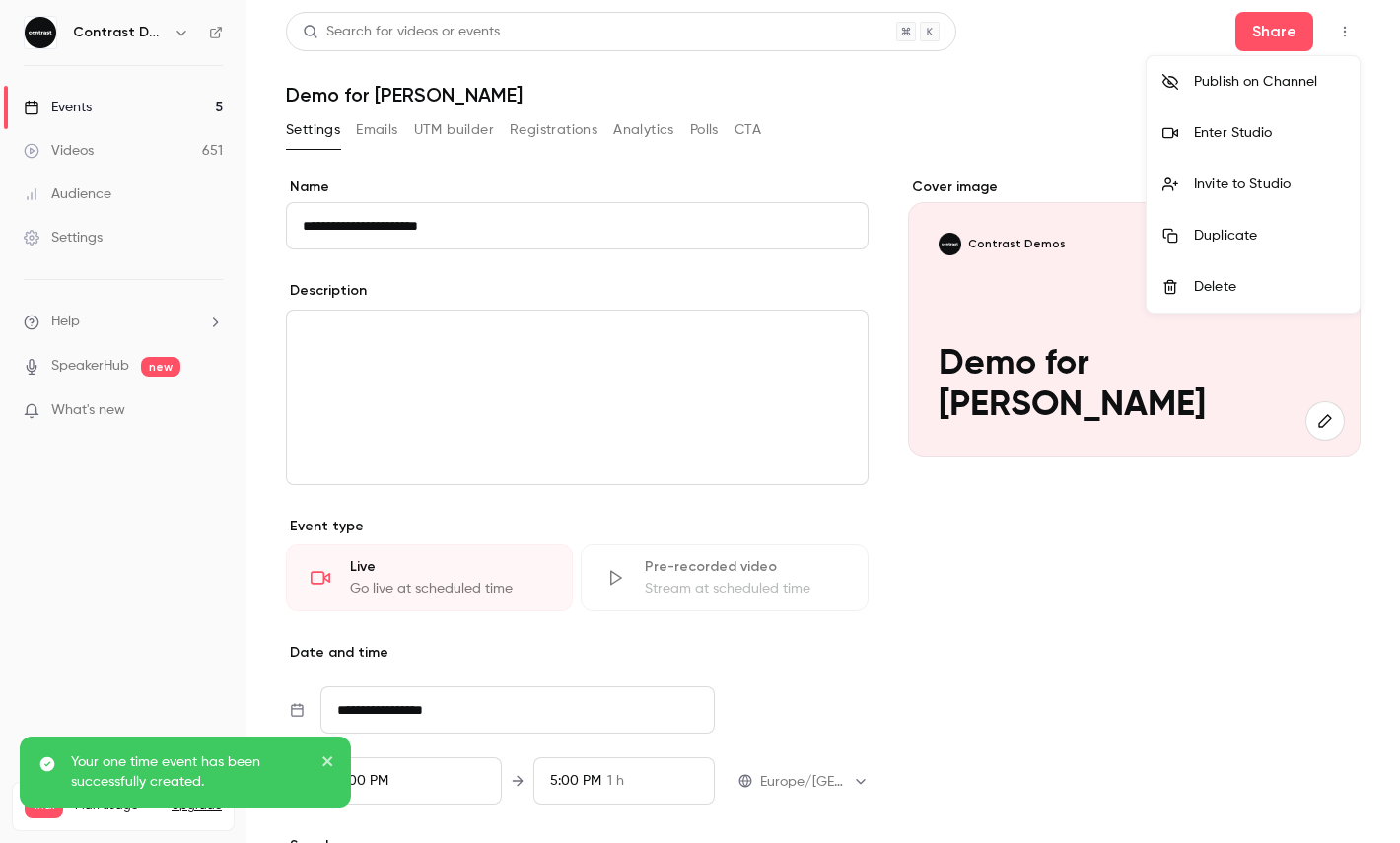 click on "Enter Studio" at bounding box center (1253, 133) 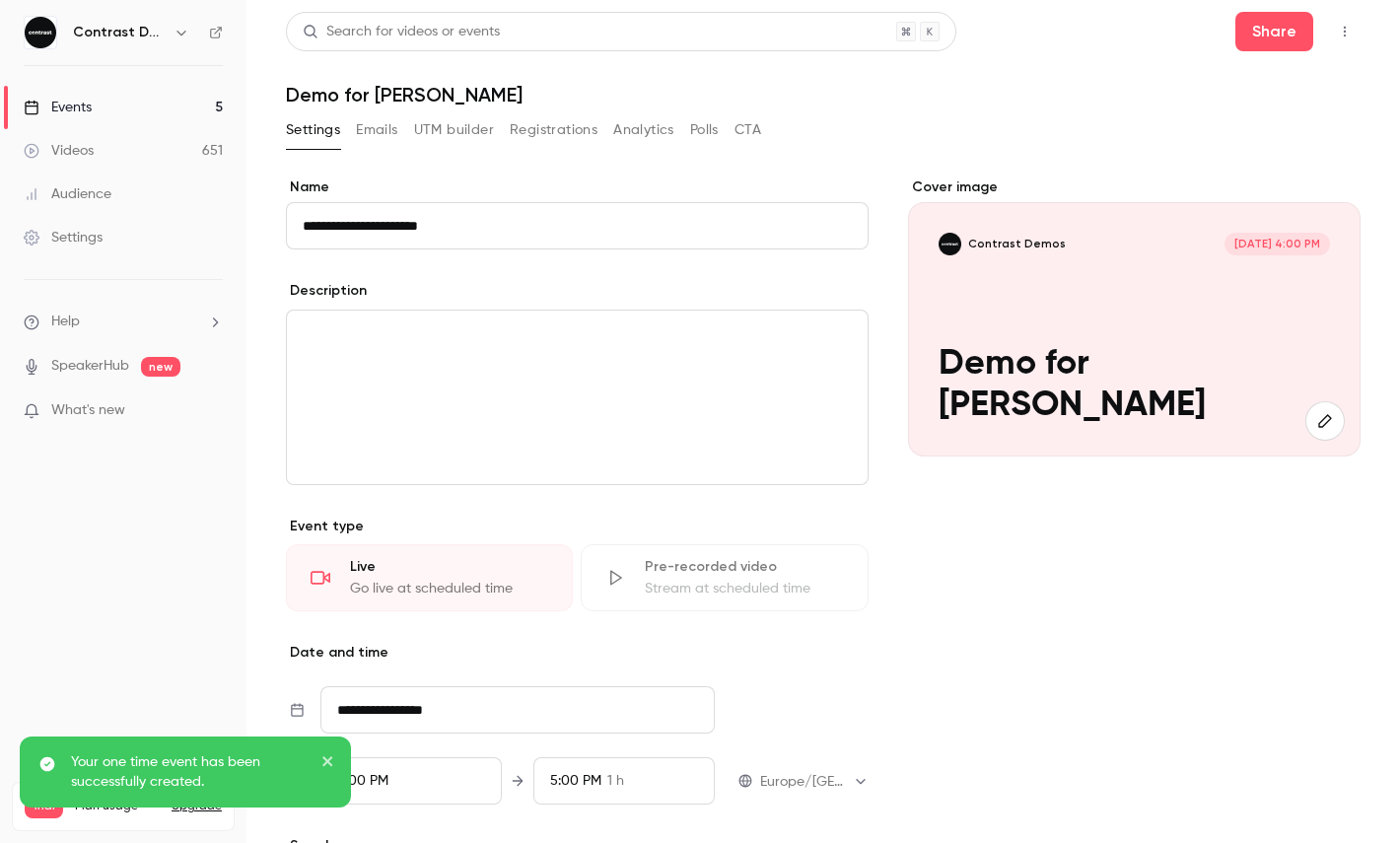 type 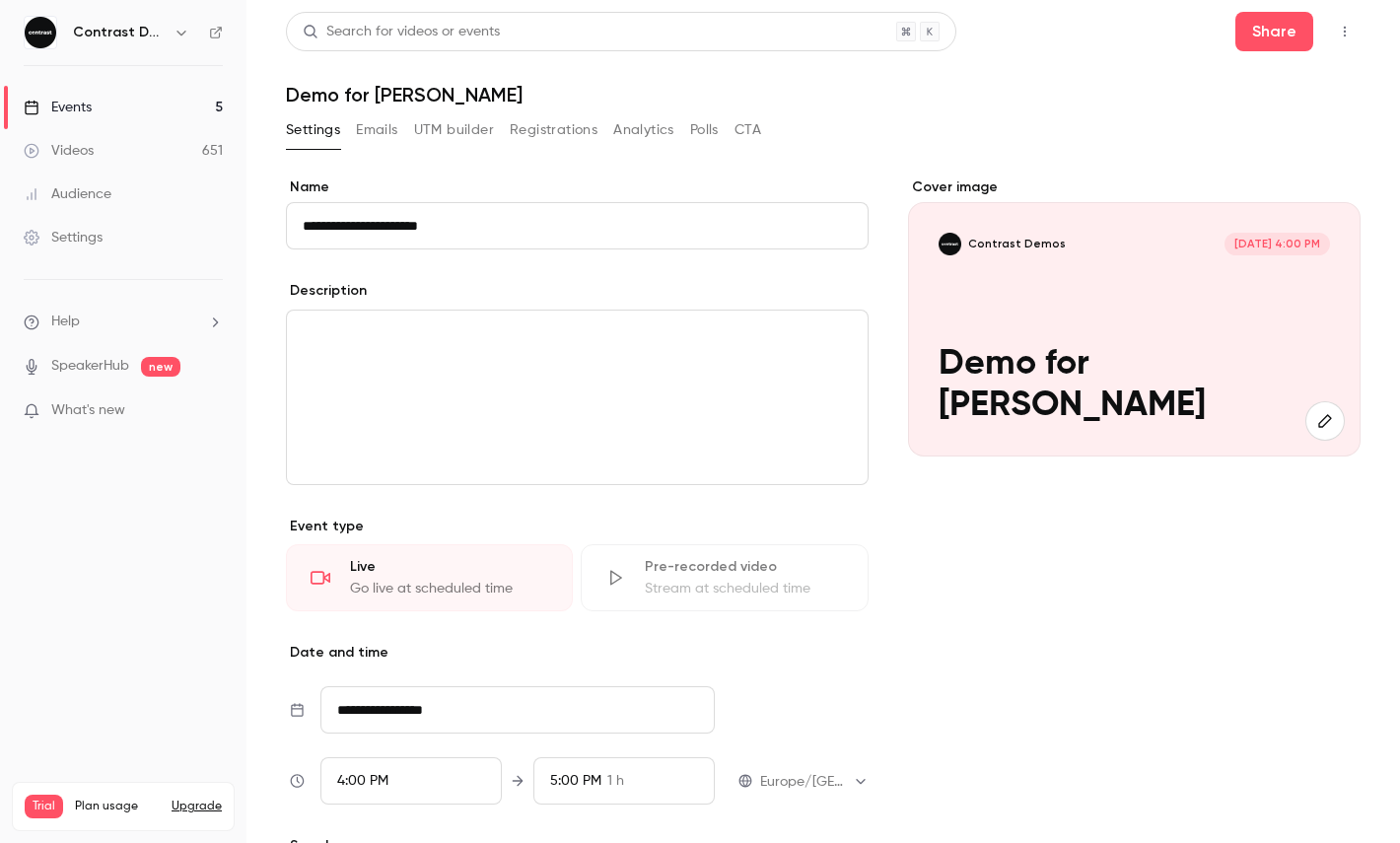 click 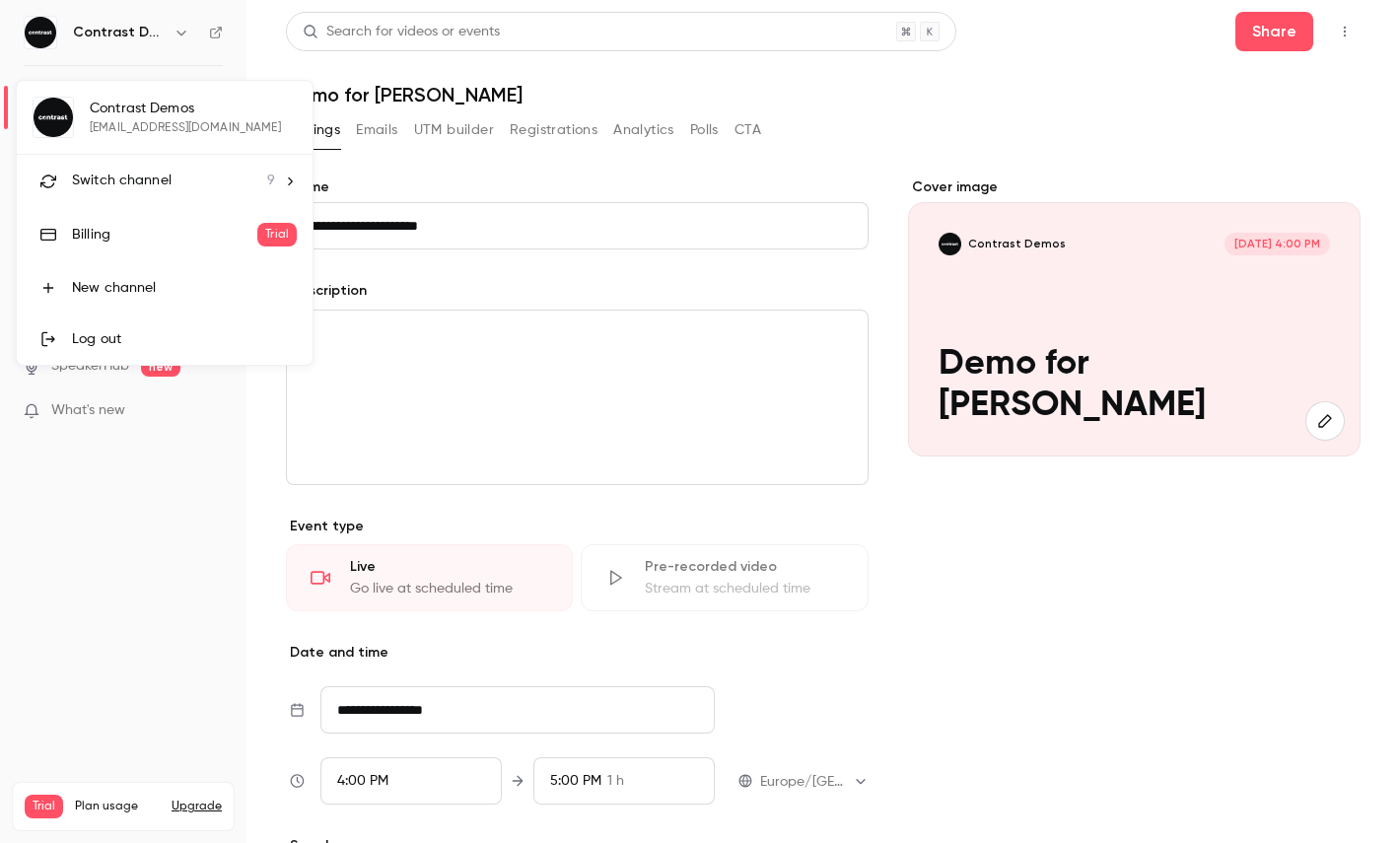 click on "Switch channel 9" at bounding box center [165, 180] 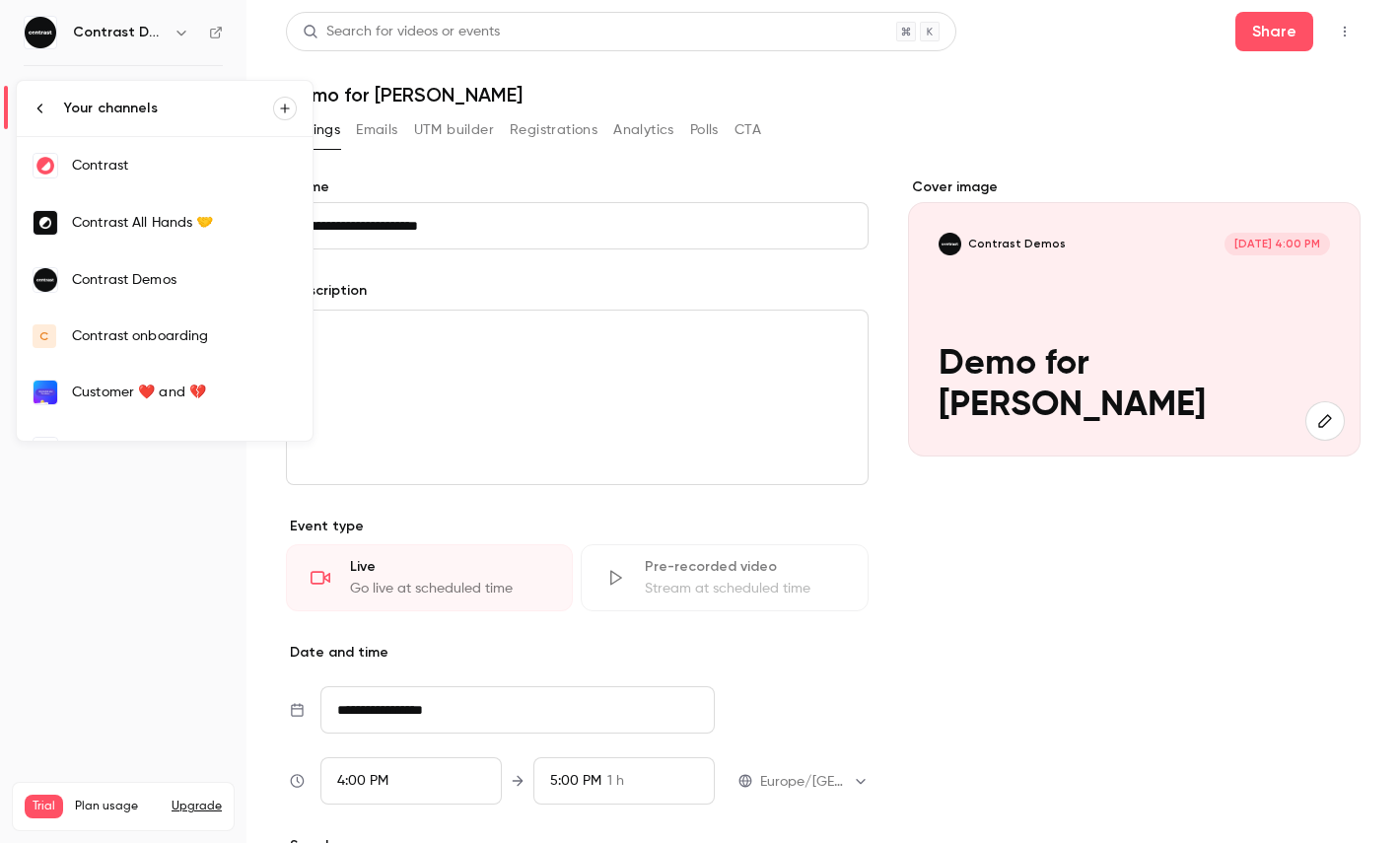click on "Contrast" at bounding box center [184, 166] 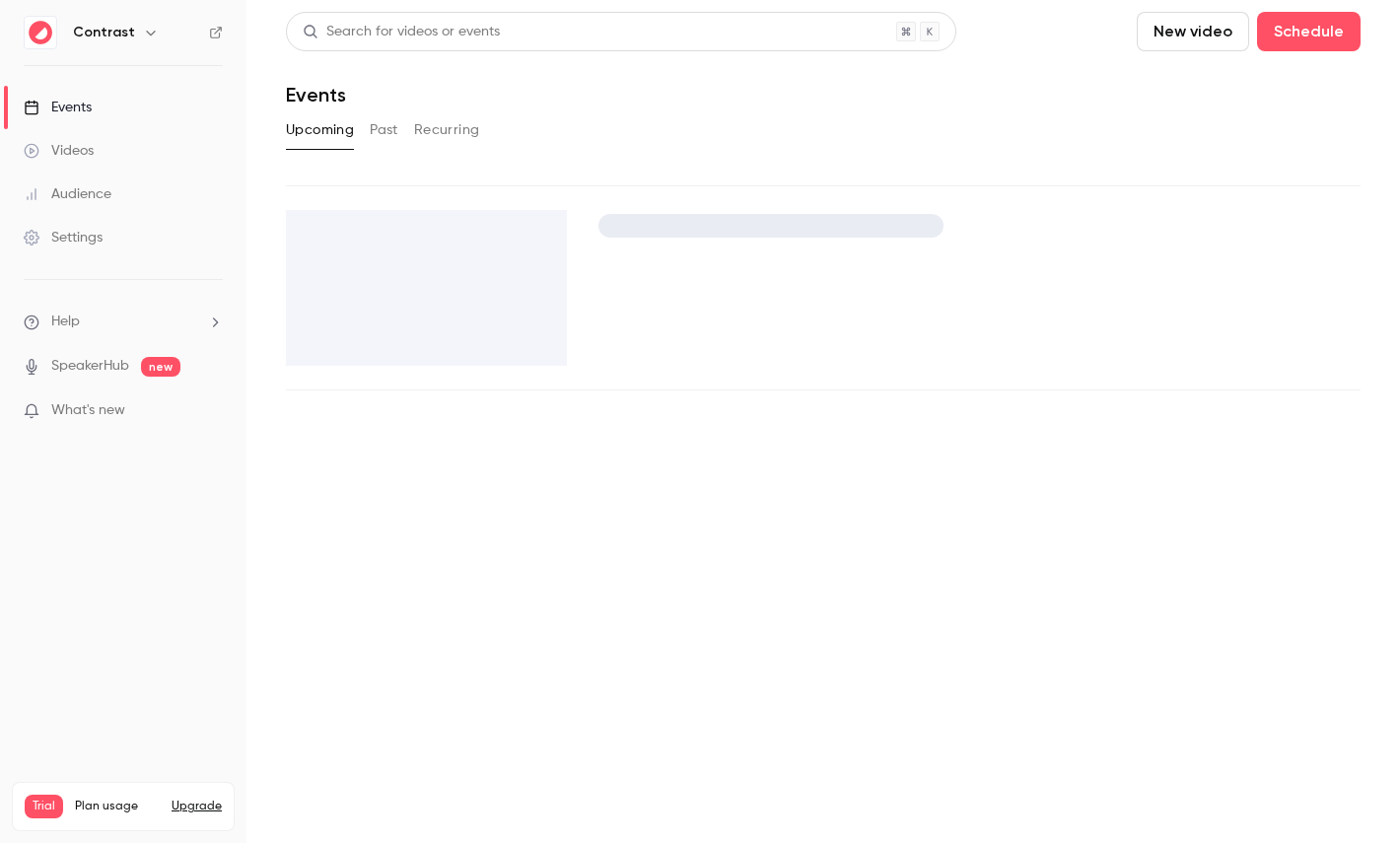 type 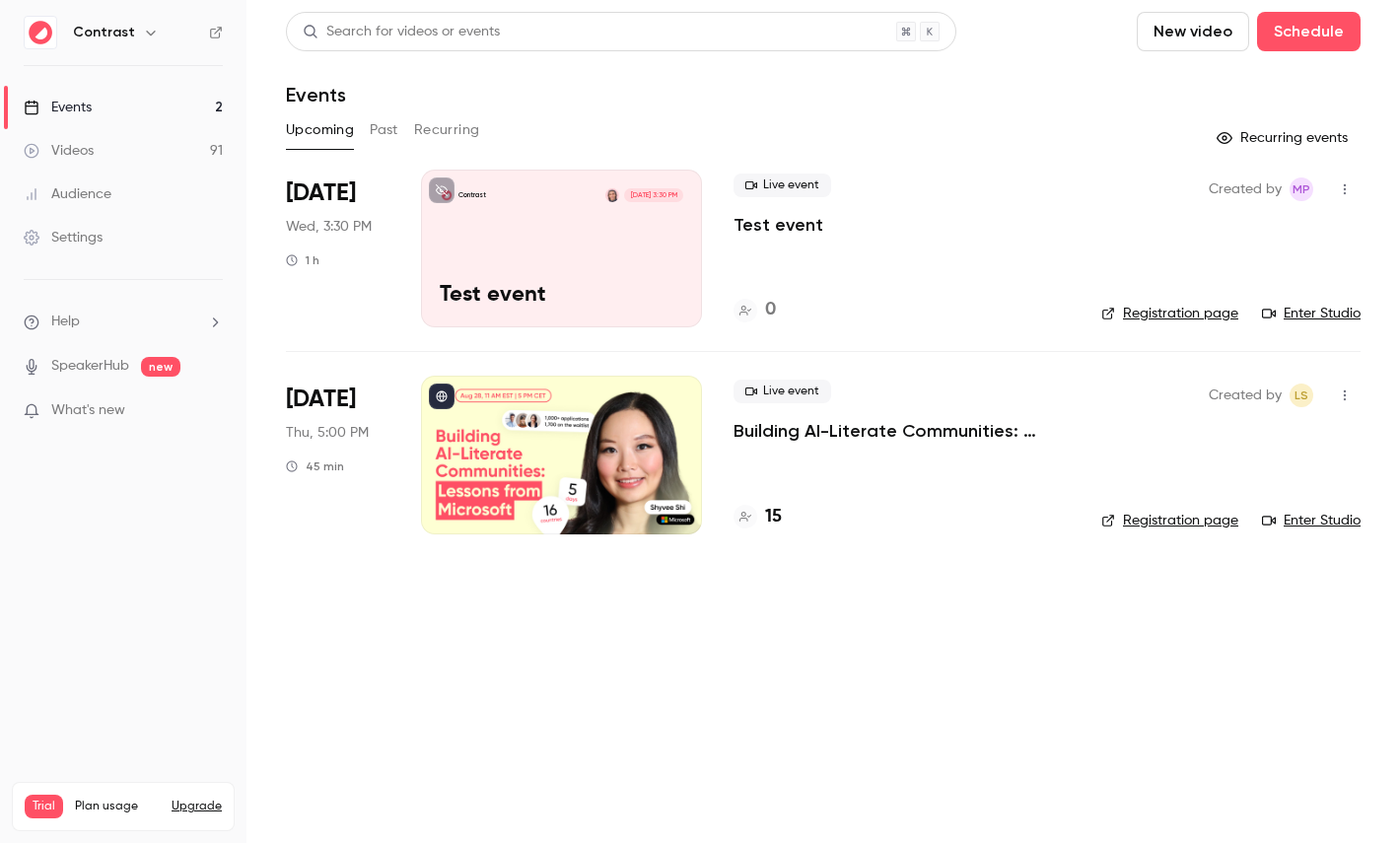 click 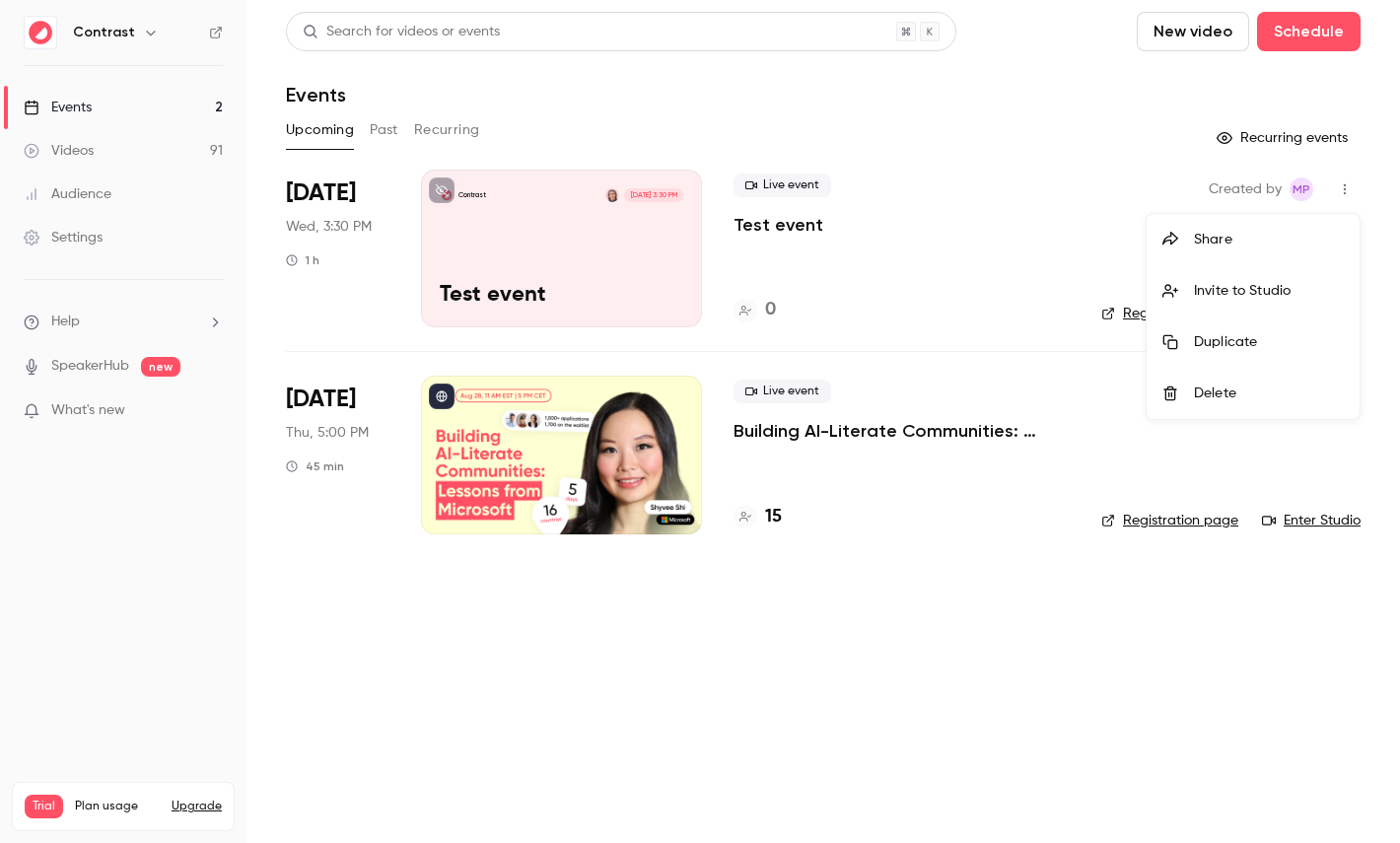 click at bounding box center (1178, 393) 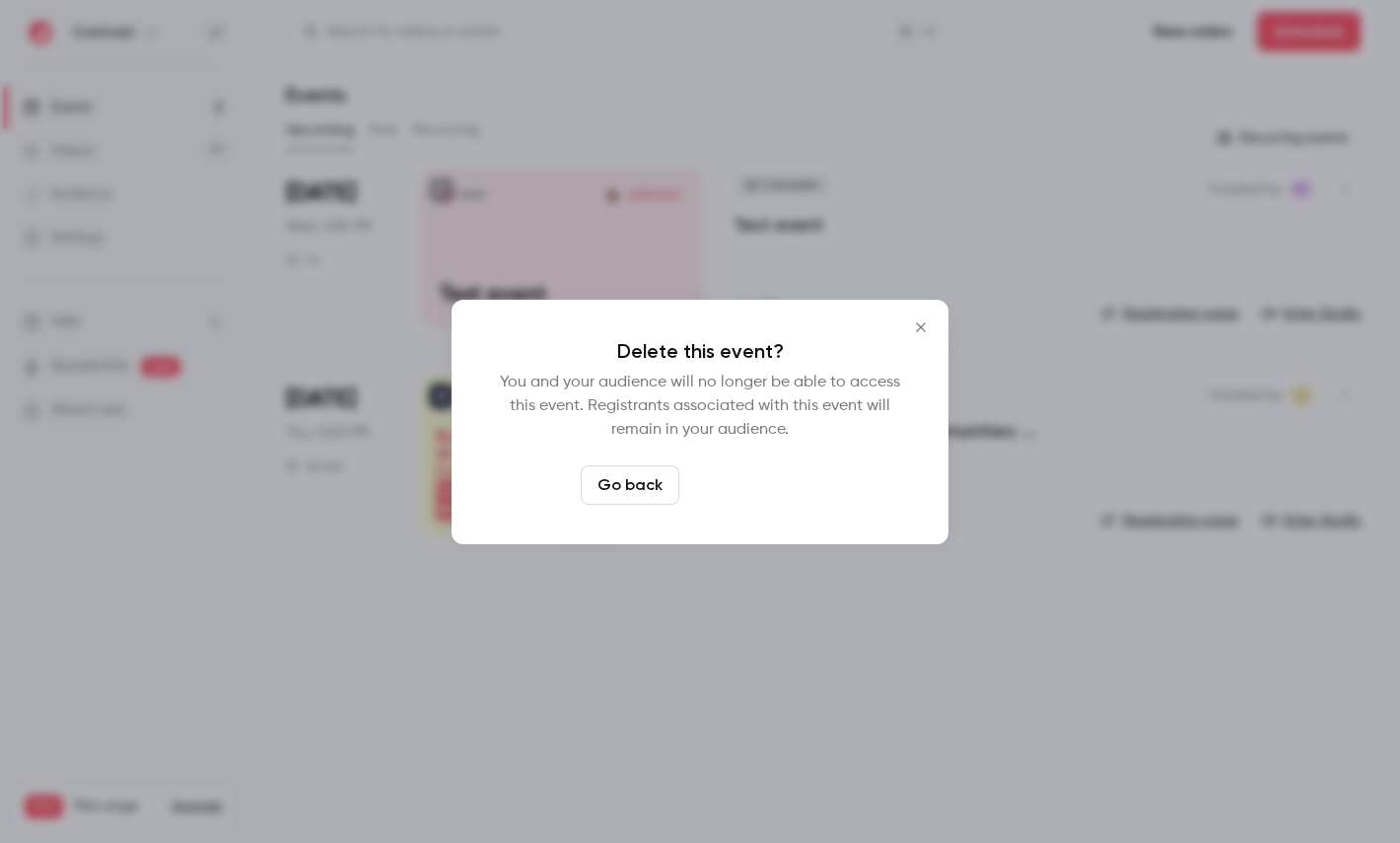 click on "Delete event" at bounding box center (753, 485) 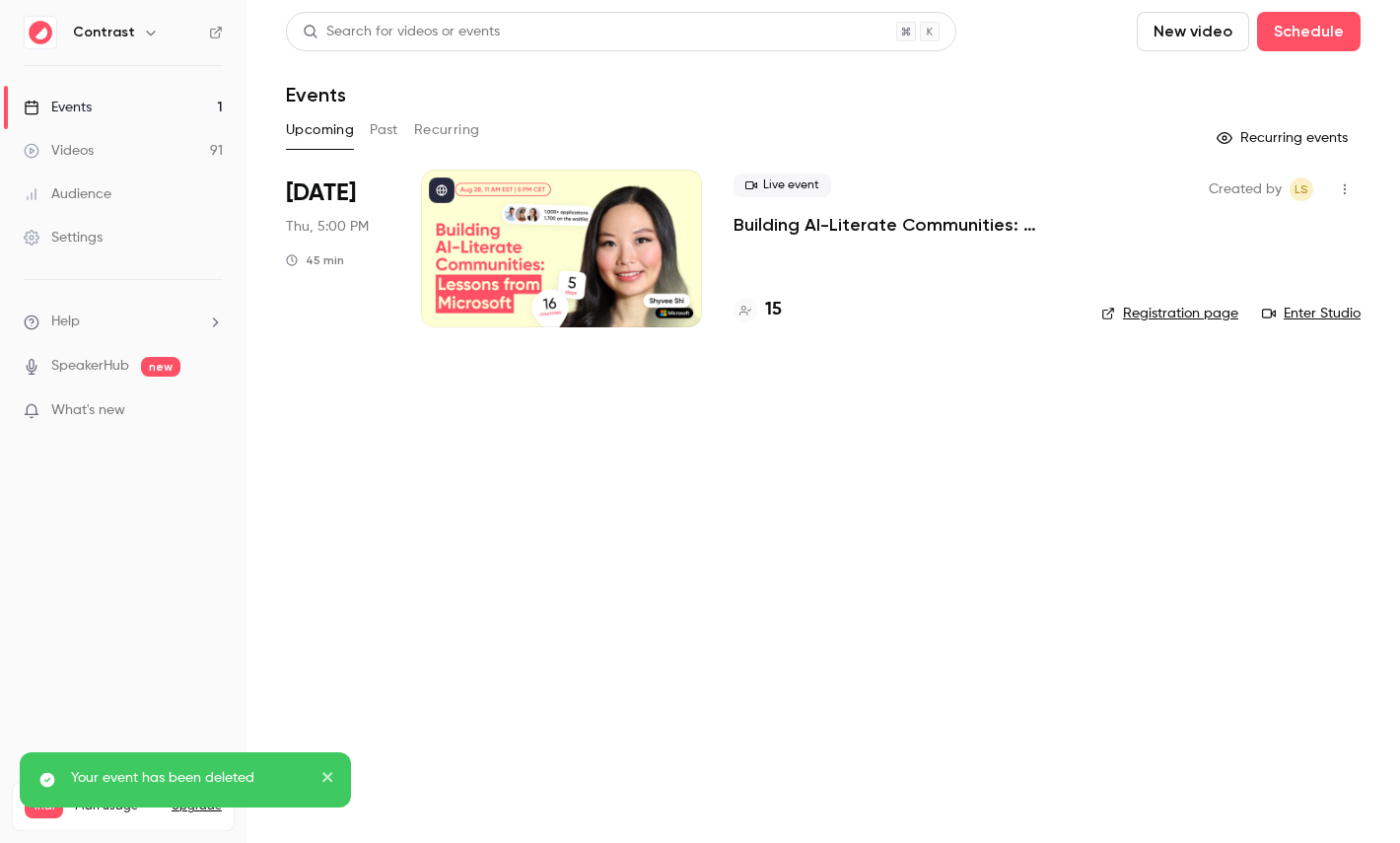 click on "Settings" at bounding box center (123, 238) 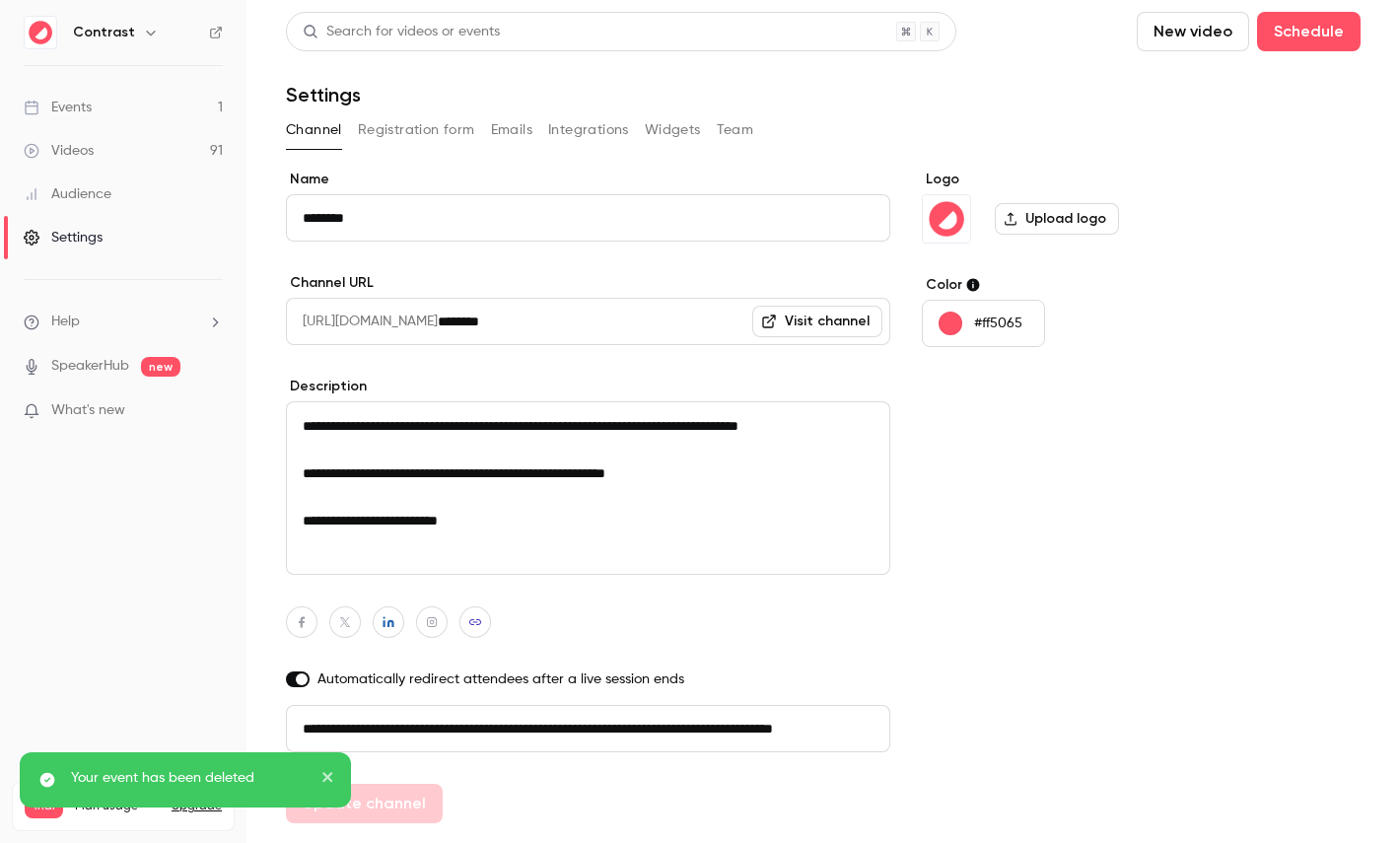 scroll, scrollTop: 0, scrollLeft: 111, axis: horizontal 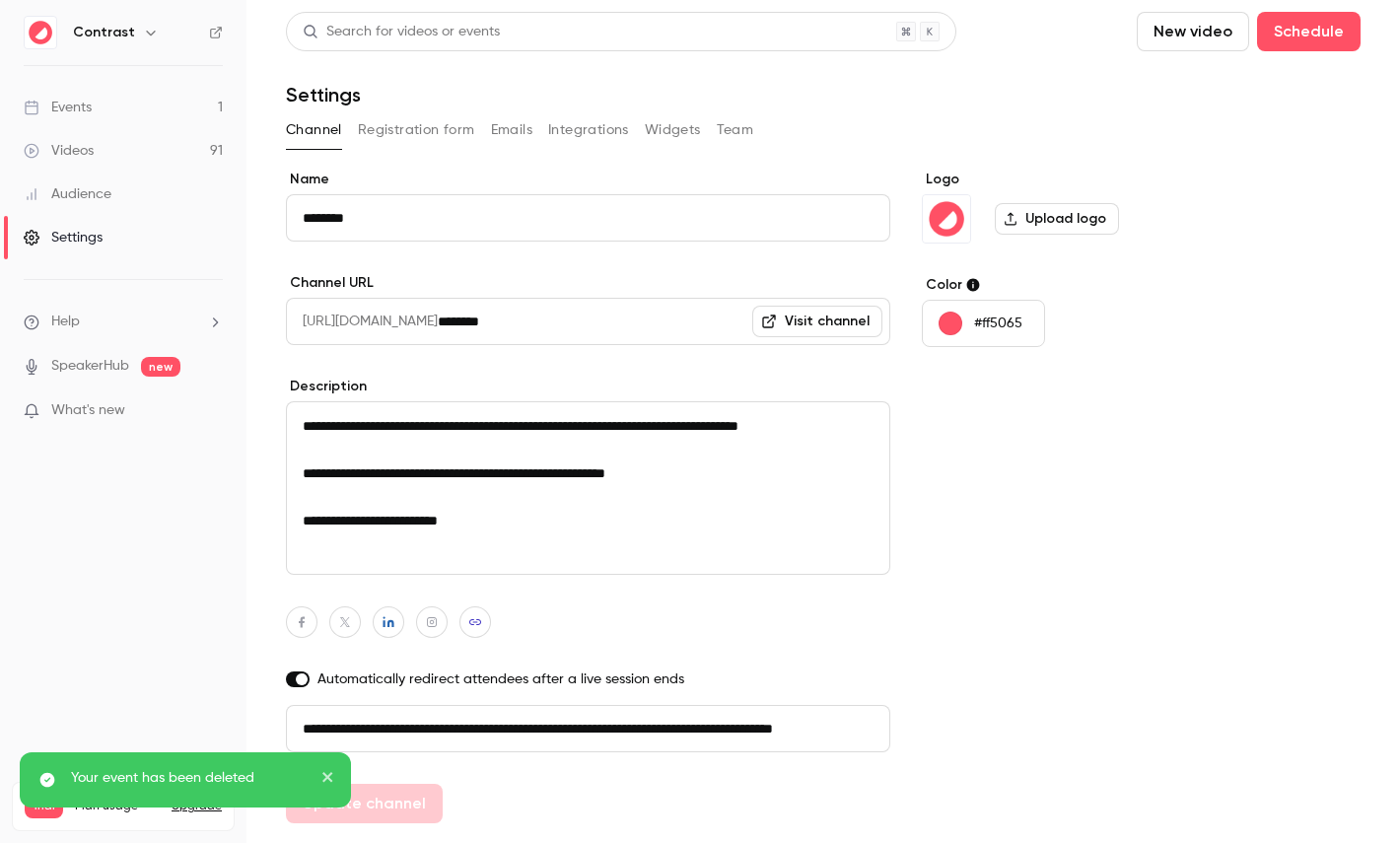 click on "Registration form" at bounding box center (416, 130) 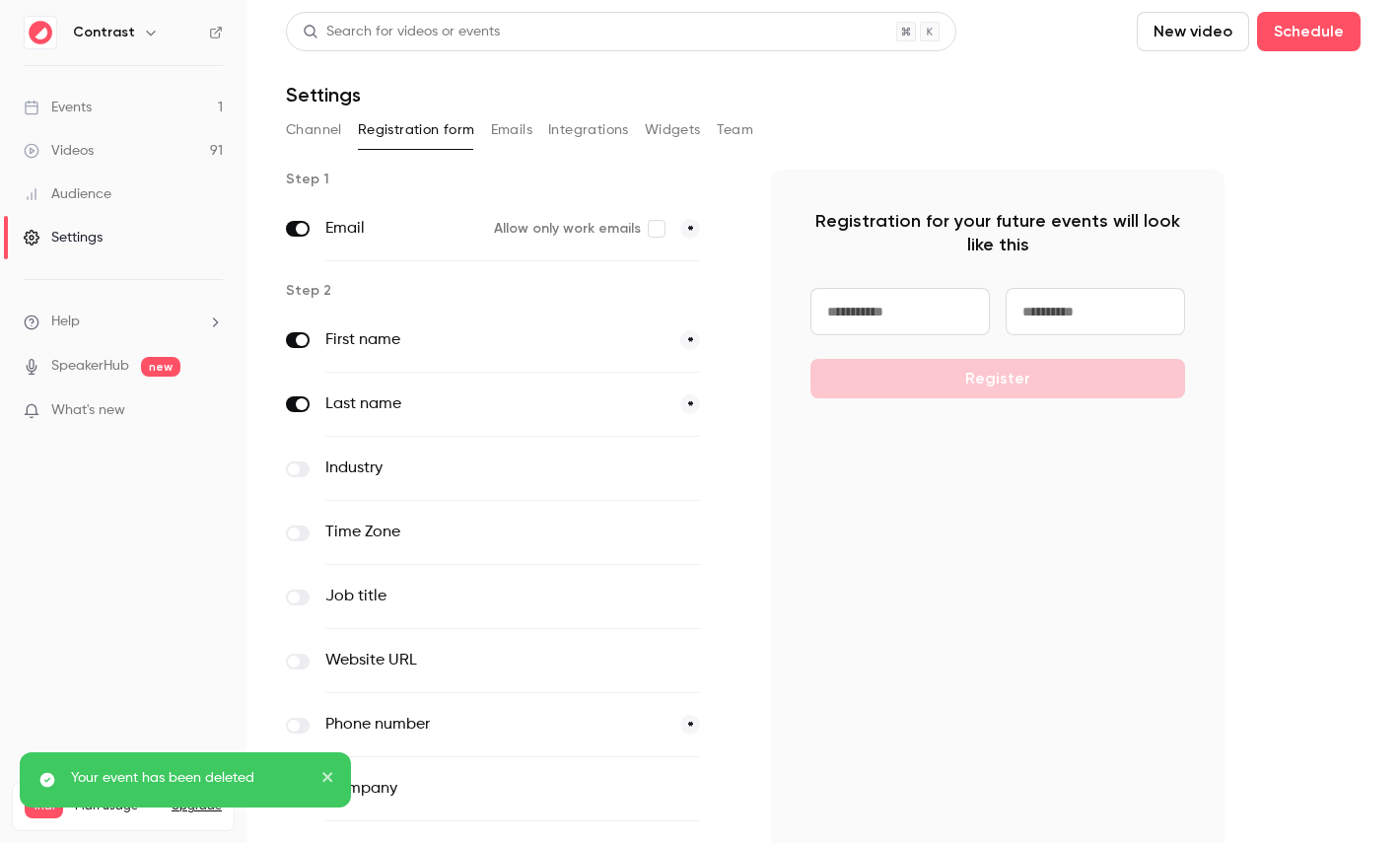 scroll, scrollTop: 128, scrollLeft: 0, axis: vertical 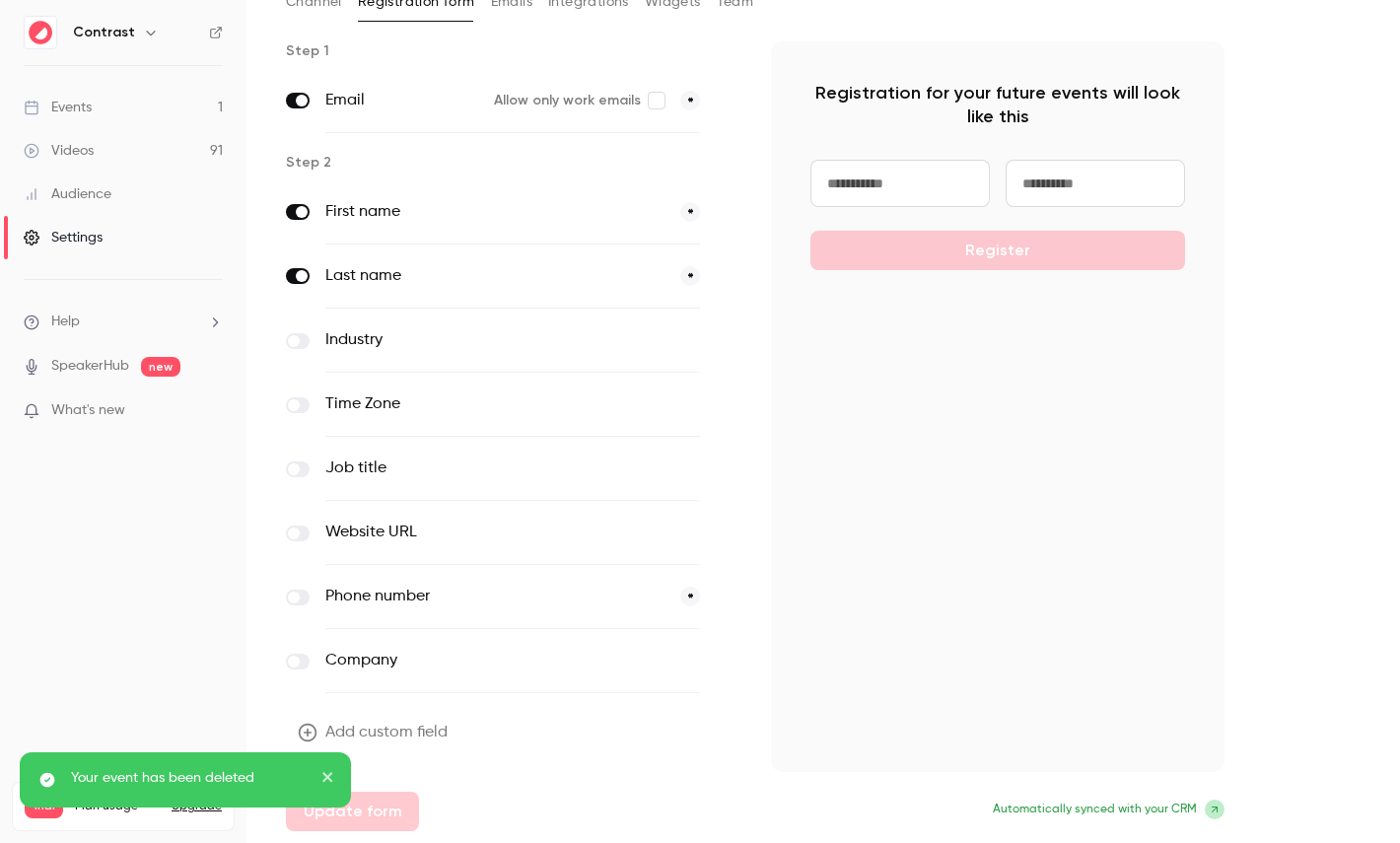 click on "Add custom field" at bounding box center [375, 733] 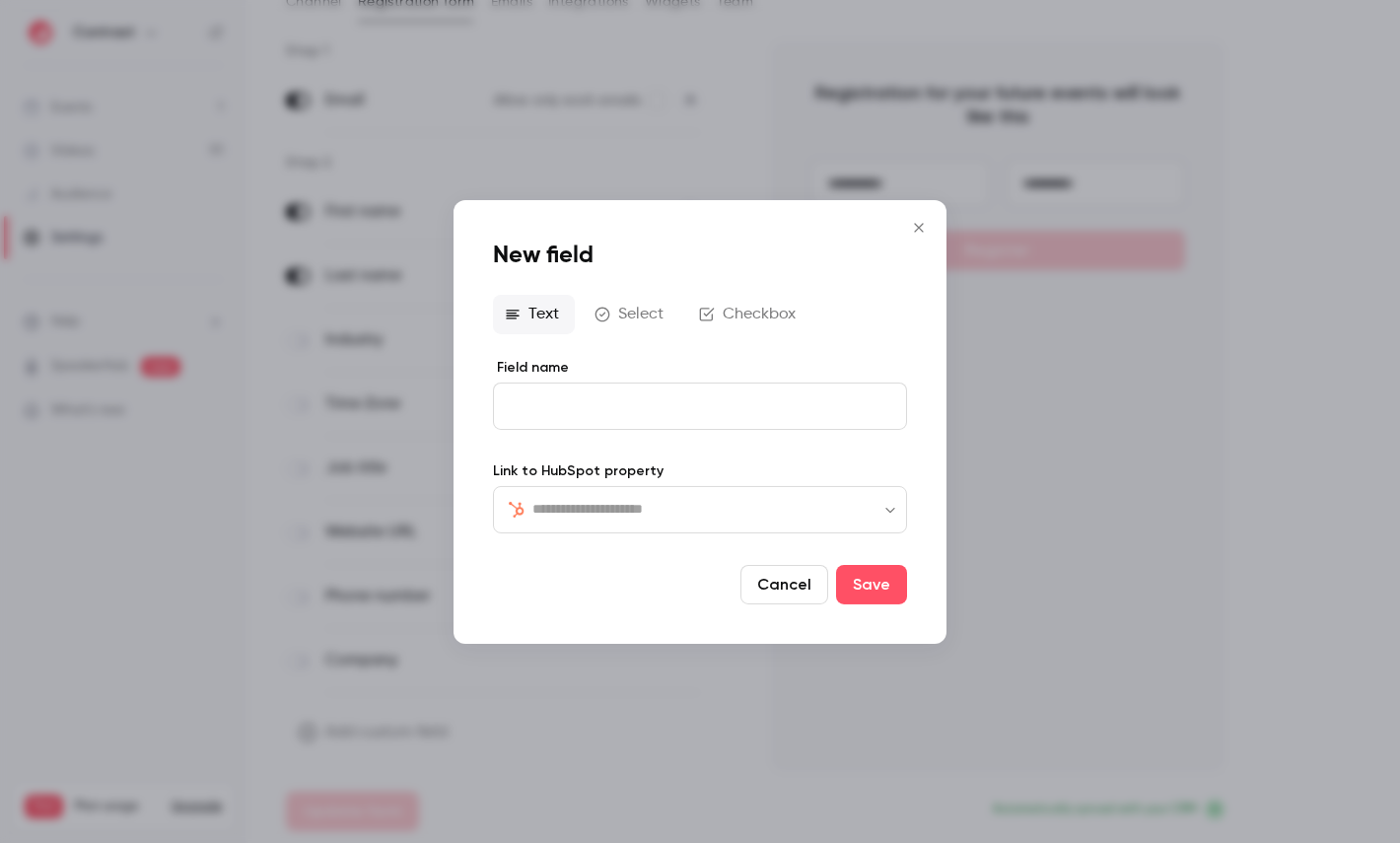 click at bounding box center [700, 421] 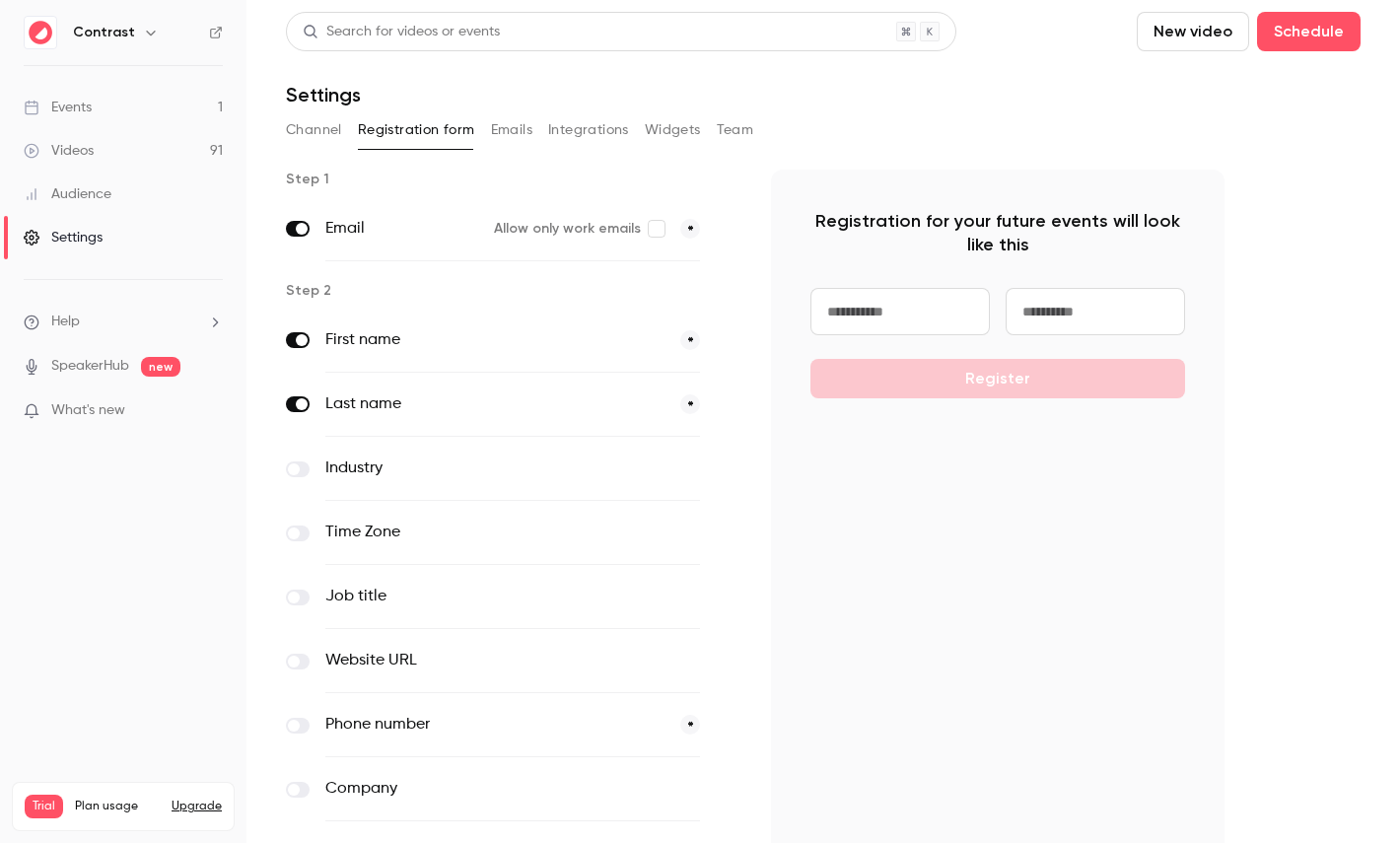 scroll, scrollTop: 128, scrollLeft: 0, axis: vertical 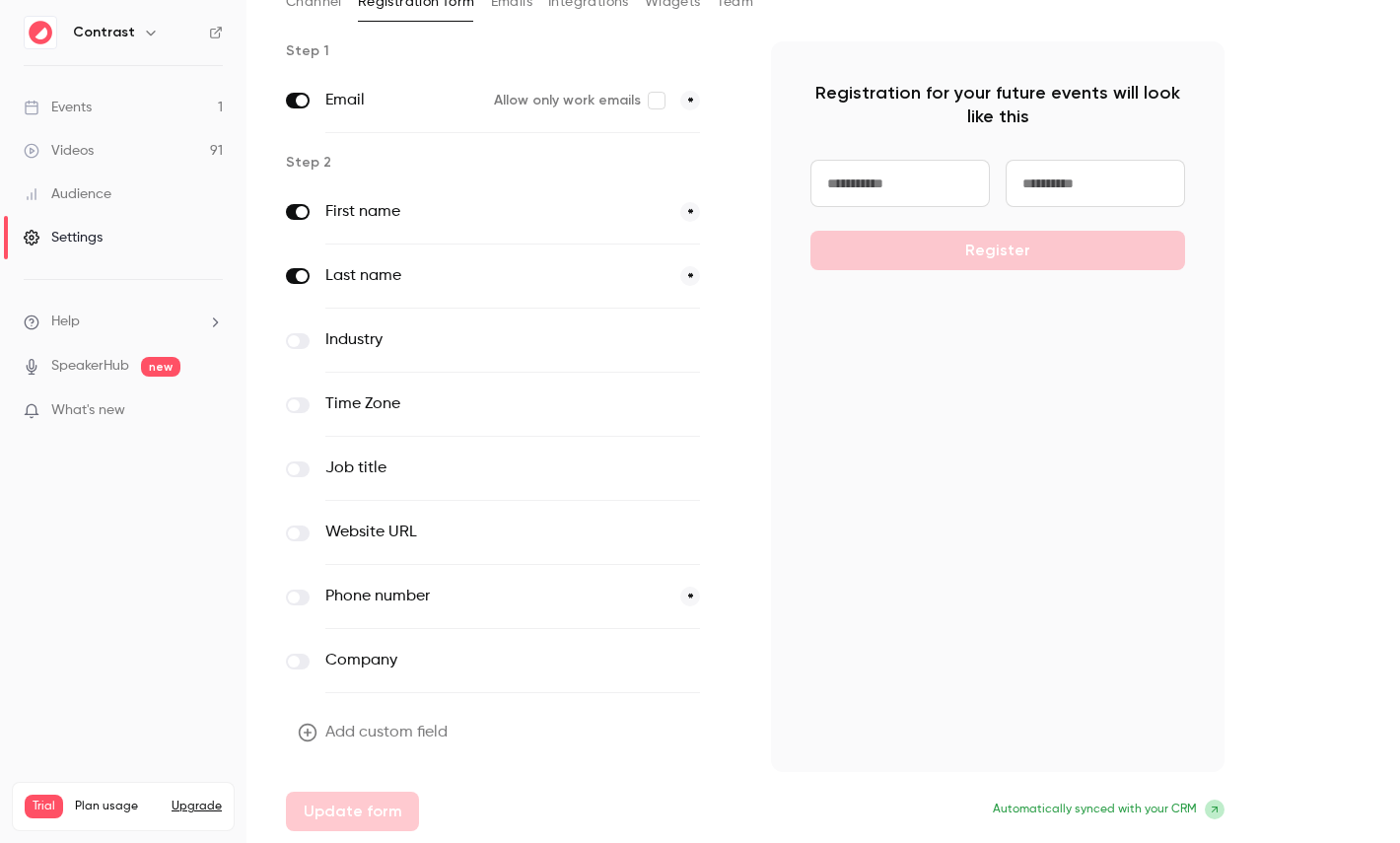 click on "Add custom field" at bounding box center (375, 733) 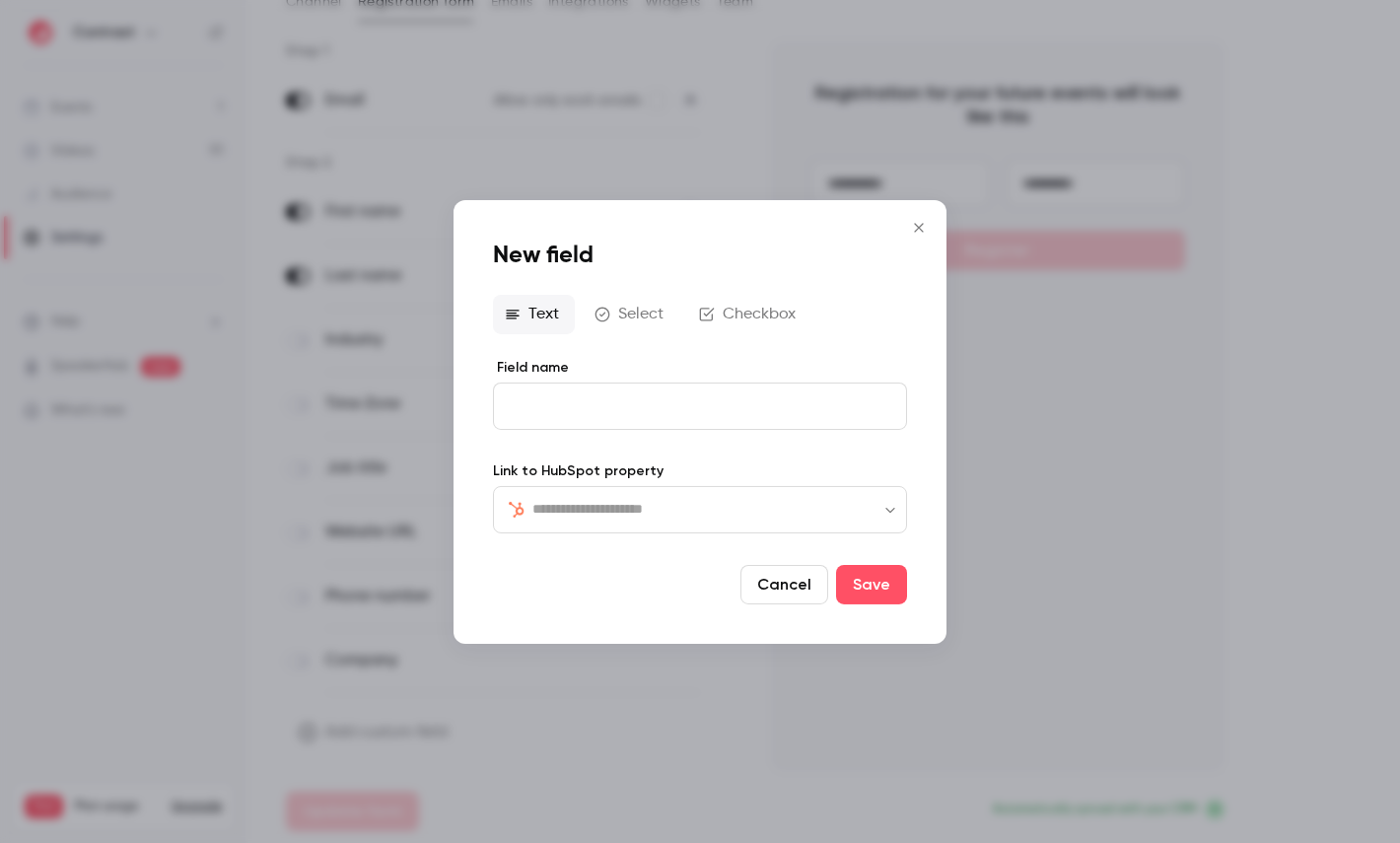 click at bounding box center (712, 509) 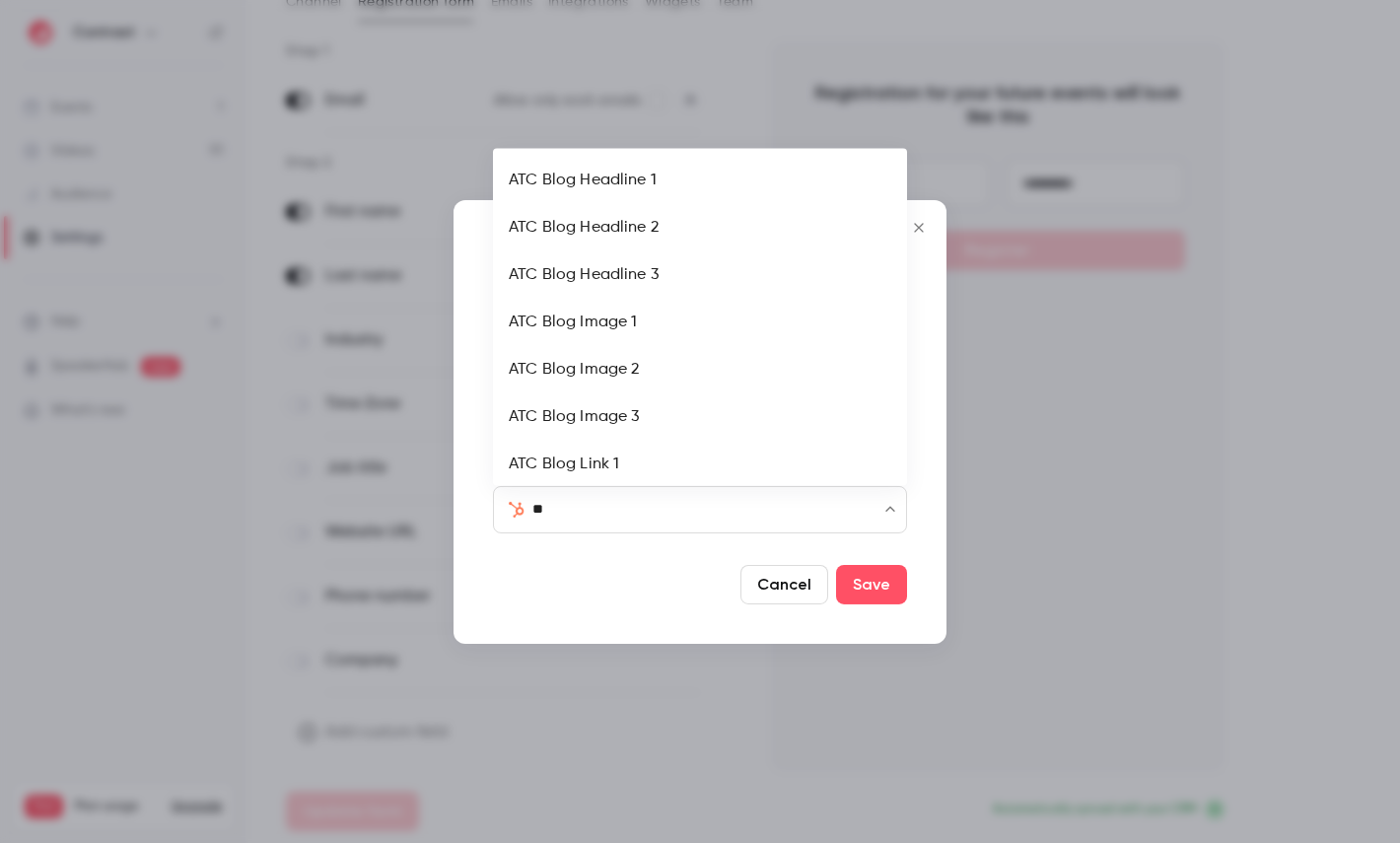 type on "***" 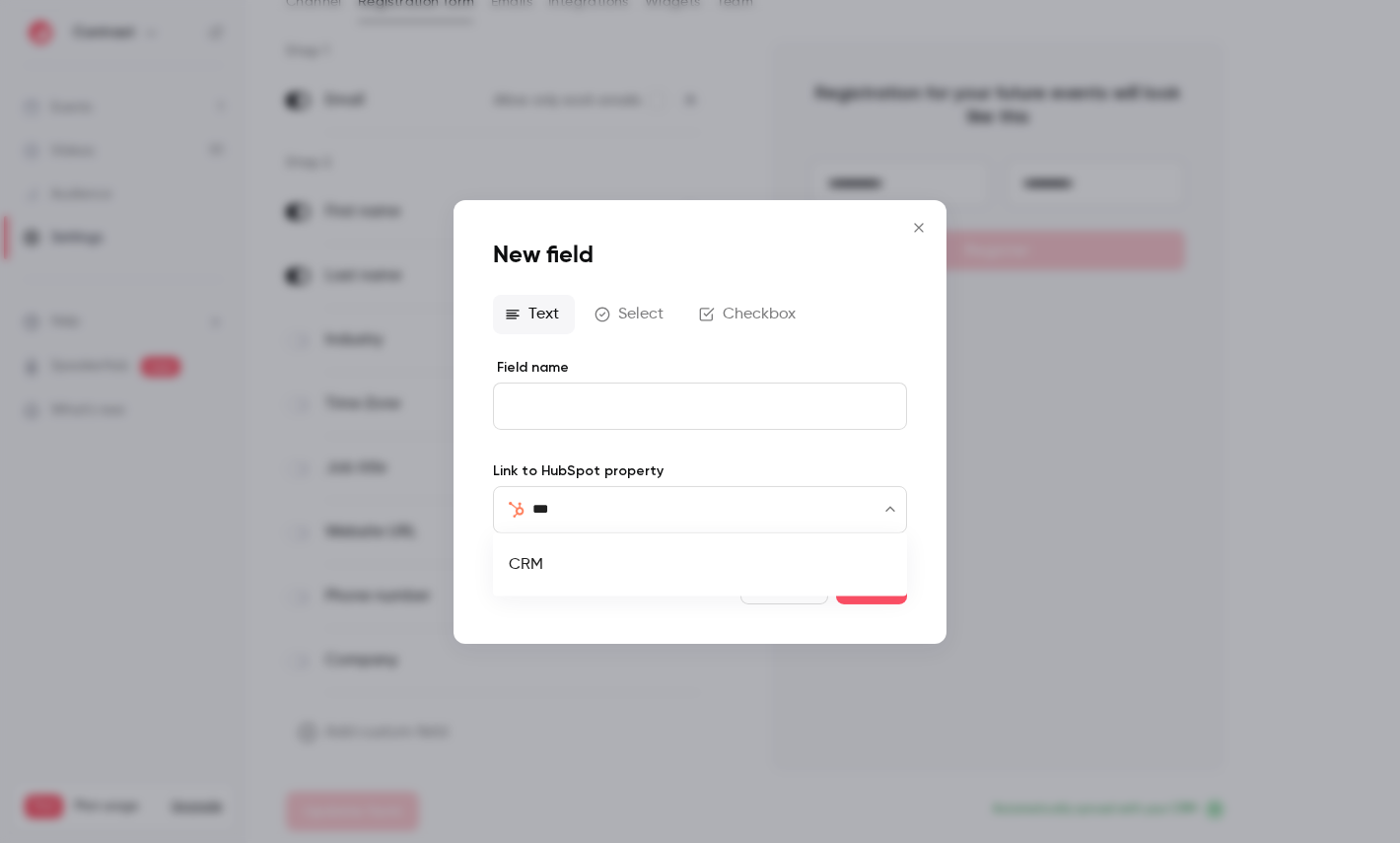 click on "CRM" at bounding box center (700, 565) 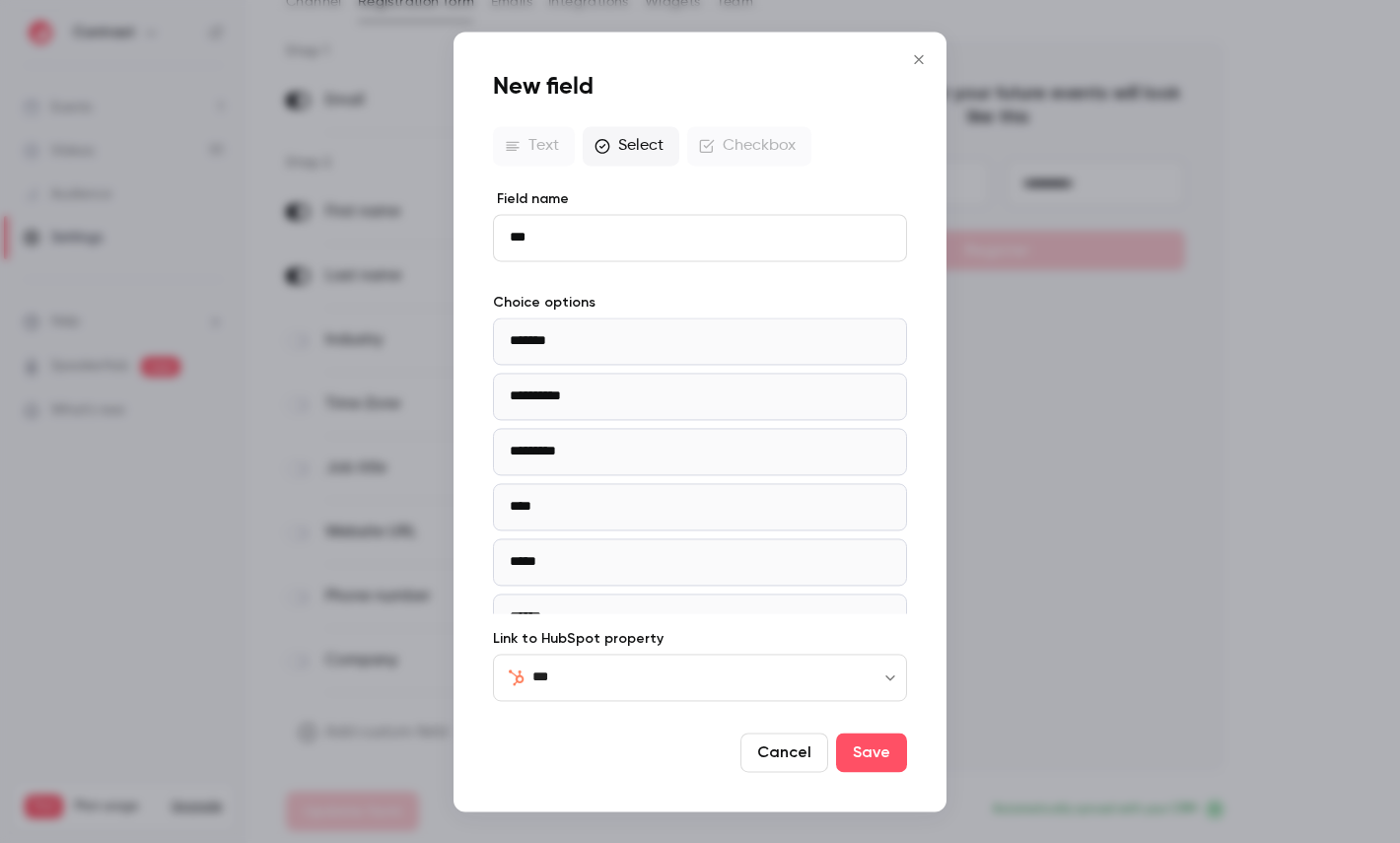 scroll, scrollTop: 146, scrollLeft: 0, axis: vertical 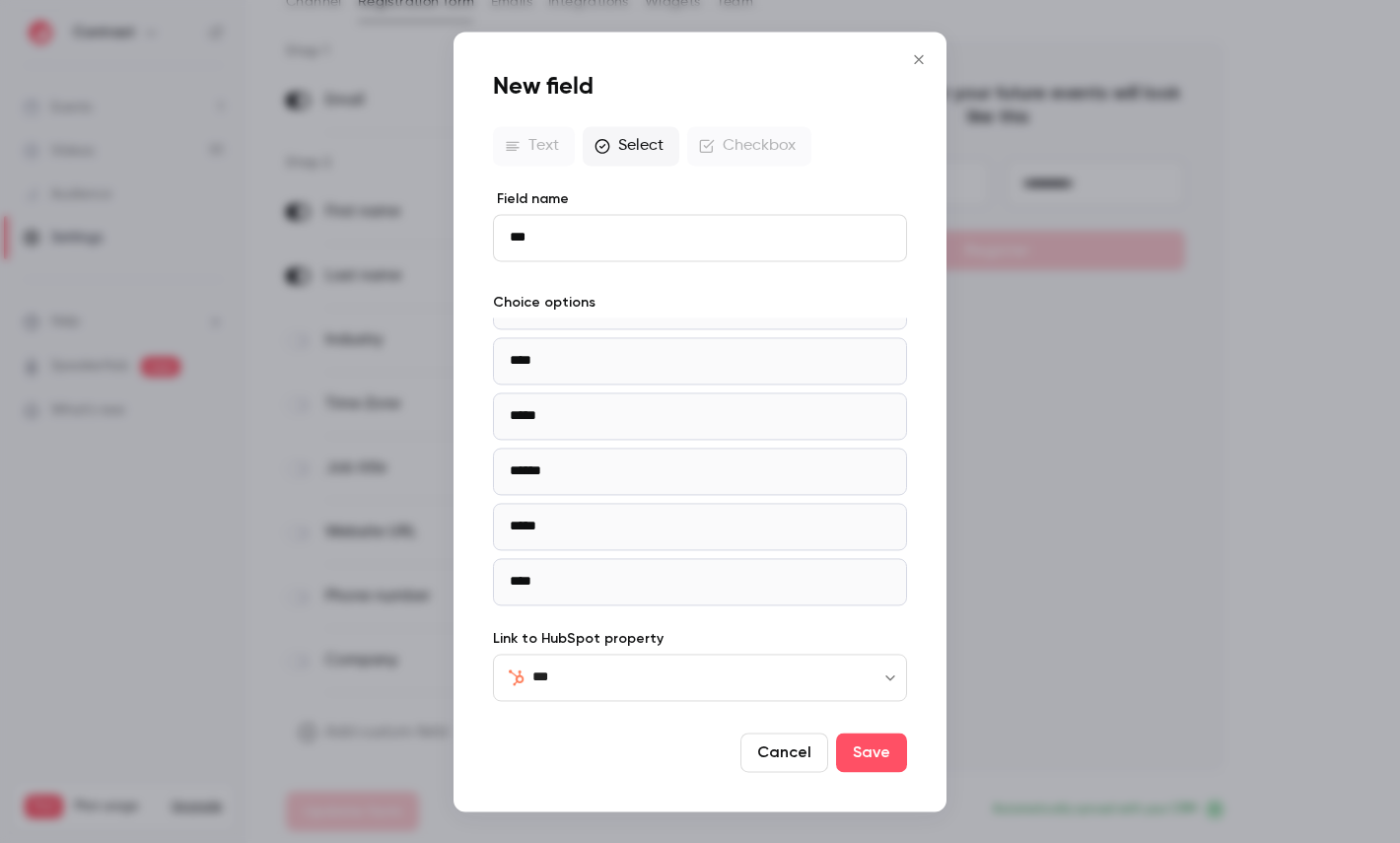 type 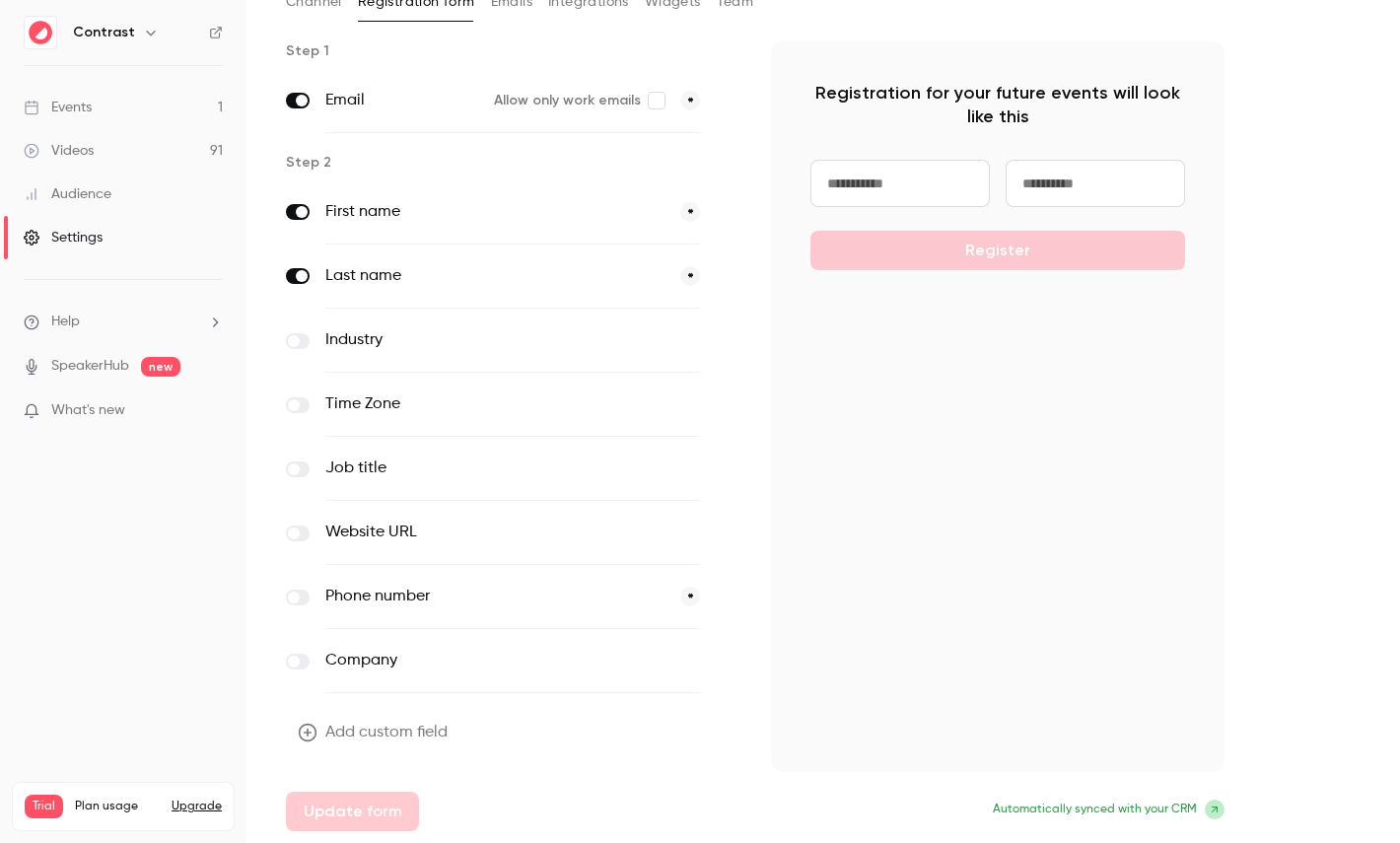 click on "Events 1" at bounding box center (123, 107) 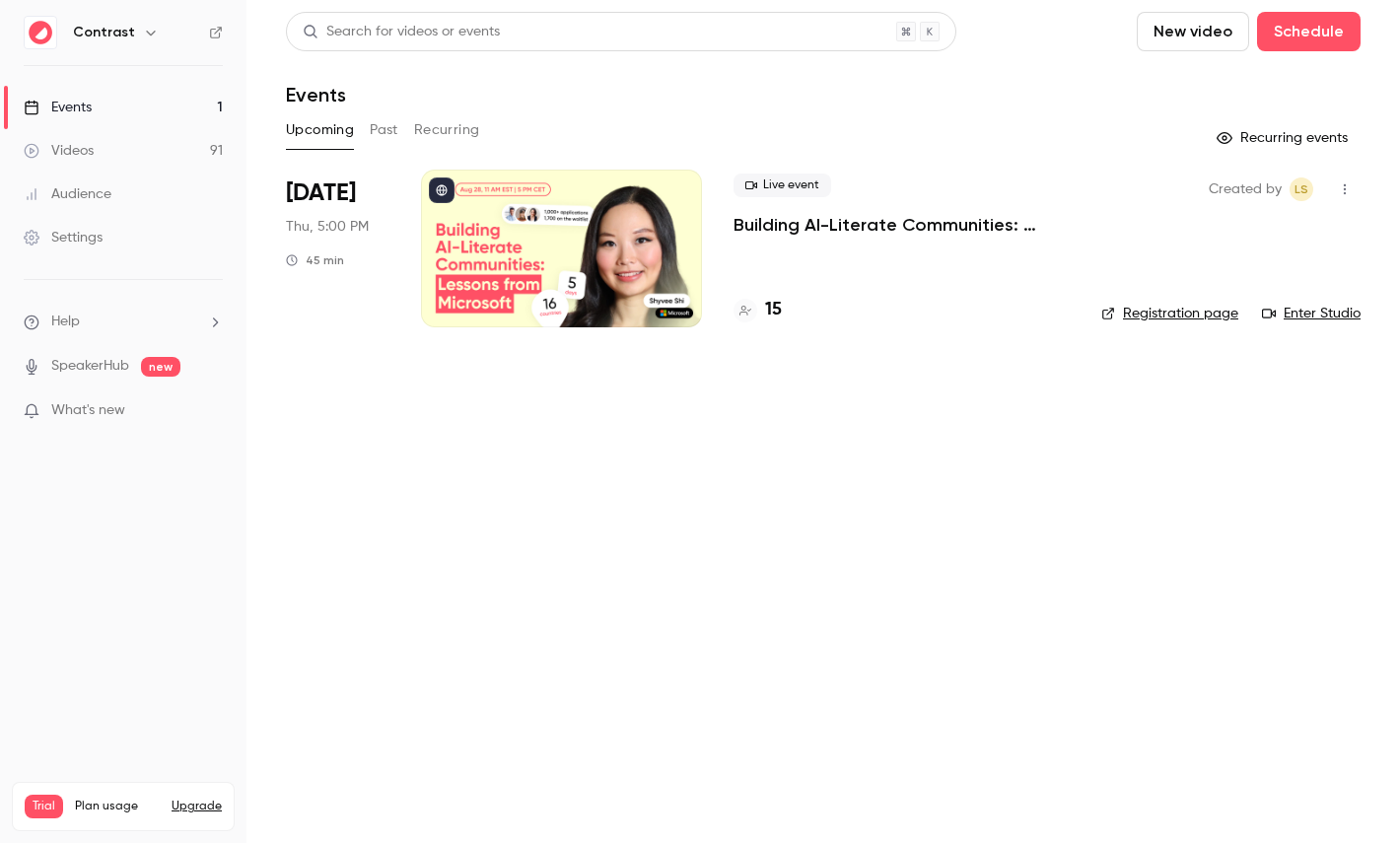scroll, scrollTop: 0, scrollLeft: 0, axis: both 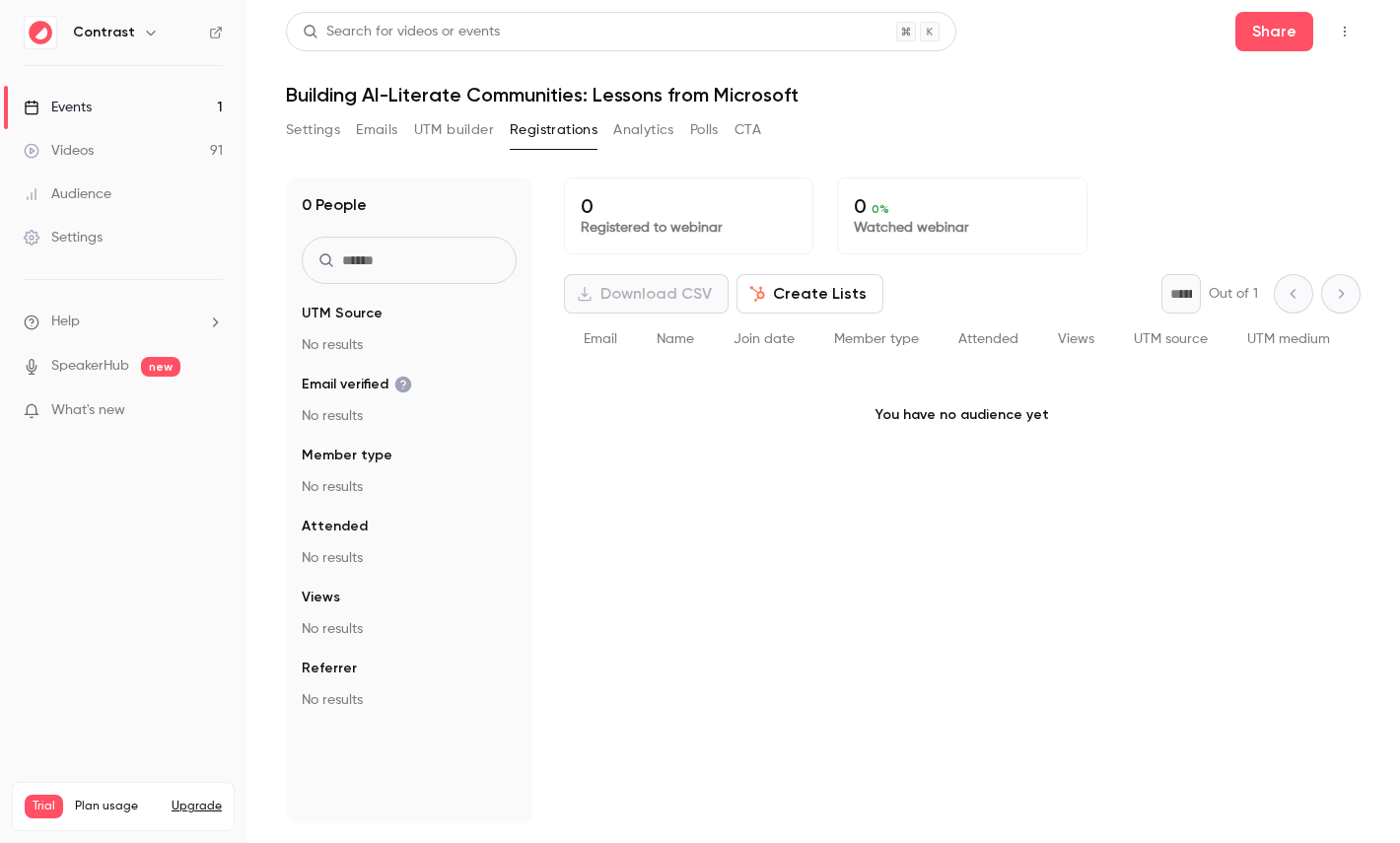 click on "Create Lists" at bounding box center [809, 294] 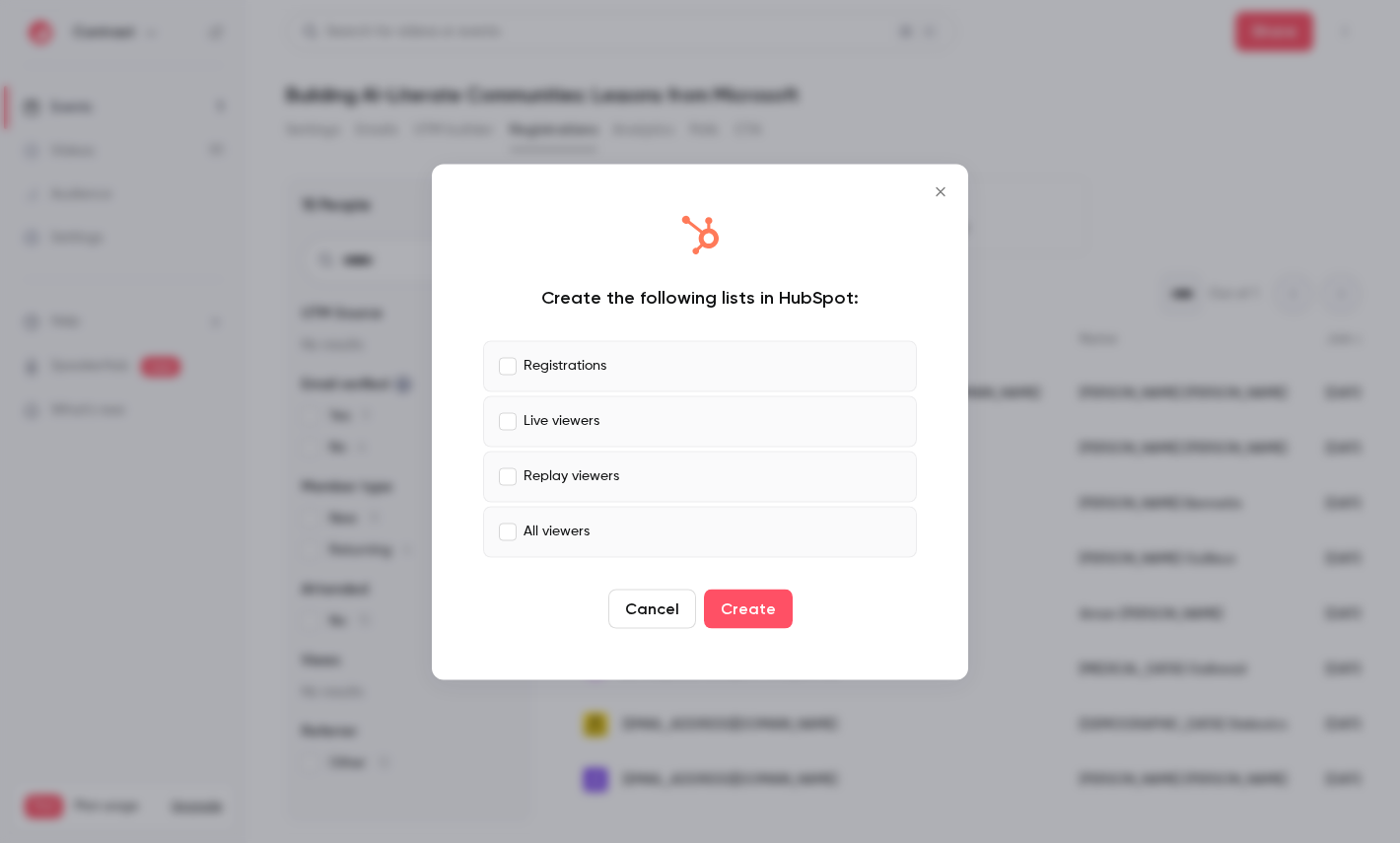 click on "Live viewers" at bounding box center (561, 421) 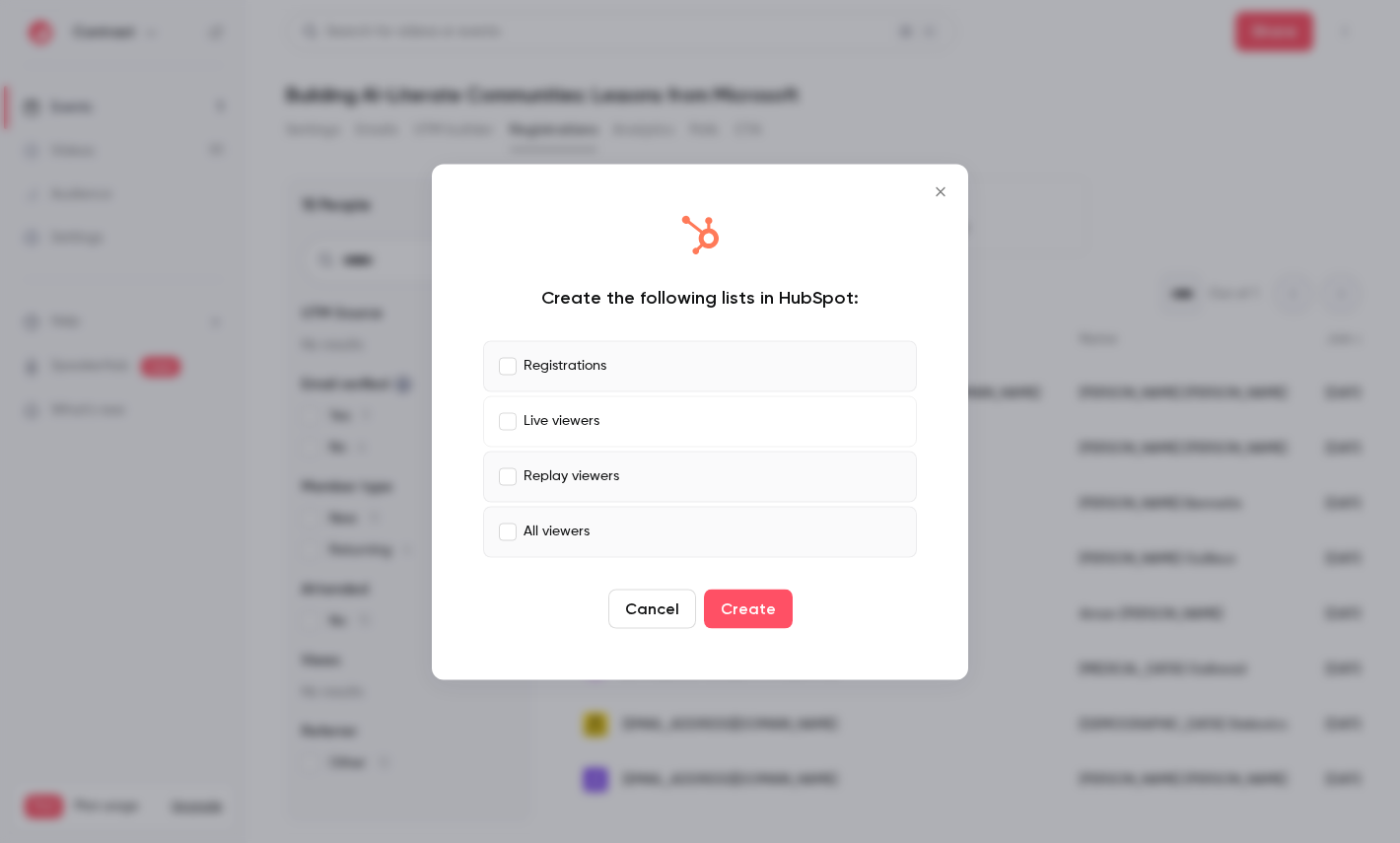 click on "Replay viewers" at bounding box center (700, 476) 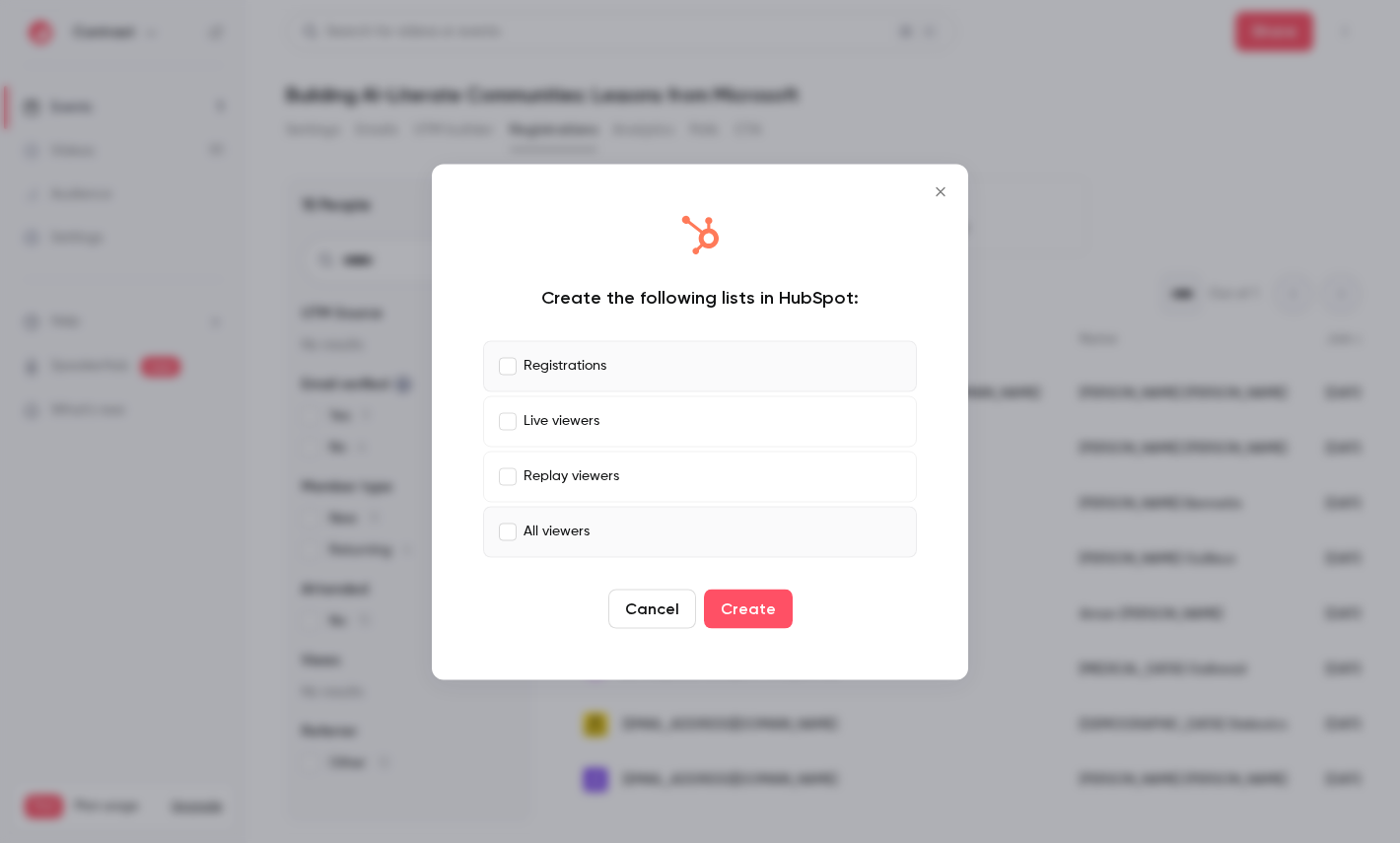click on "Live viewers" at bounding box center [700, 421] 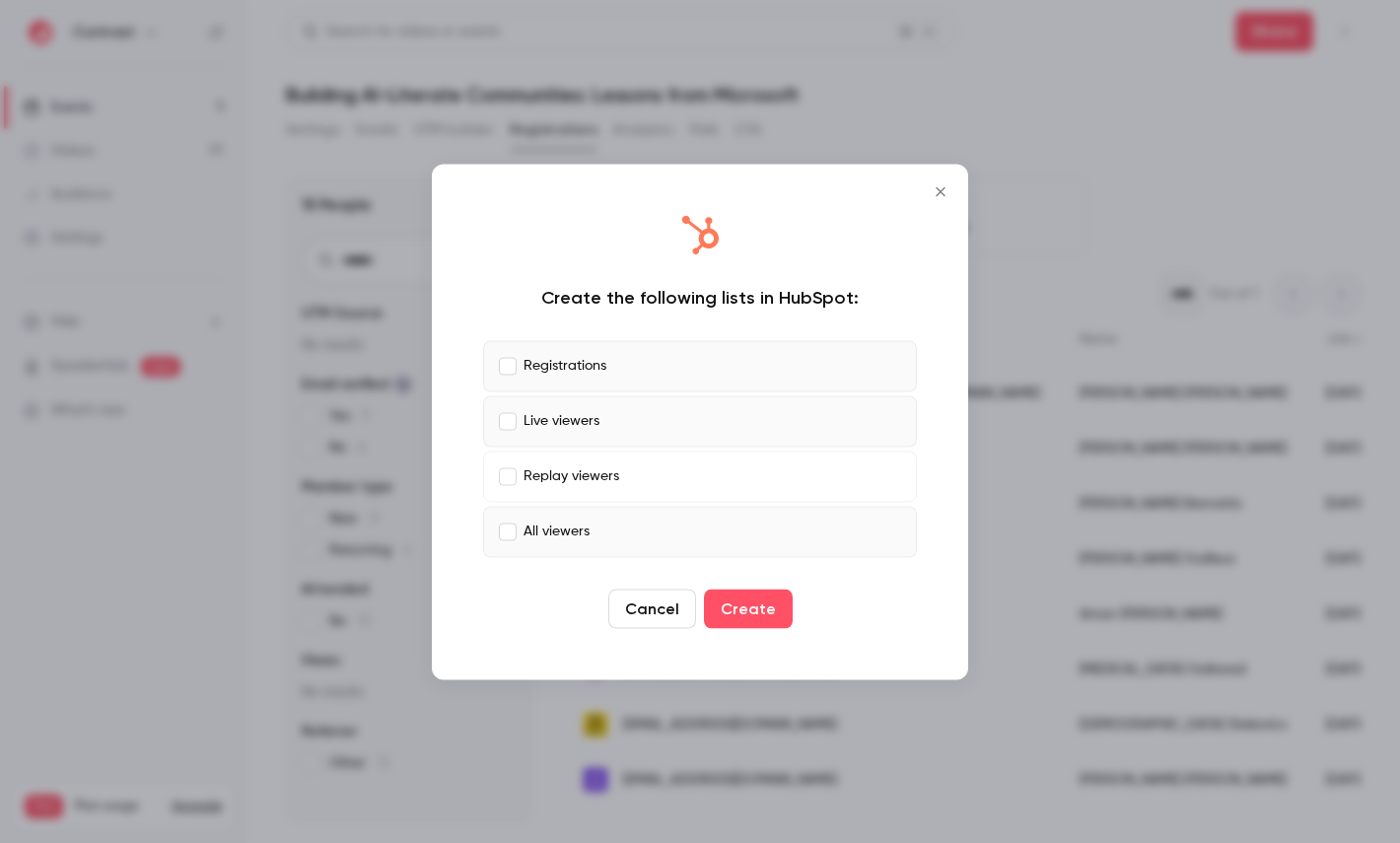 click on "Replay viewers" at bounding box center (571, 476) 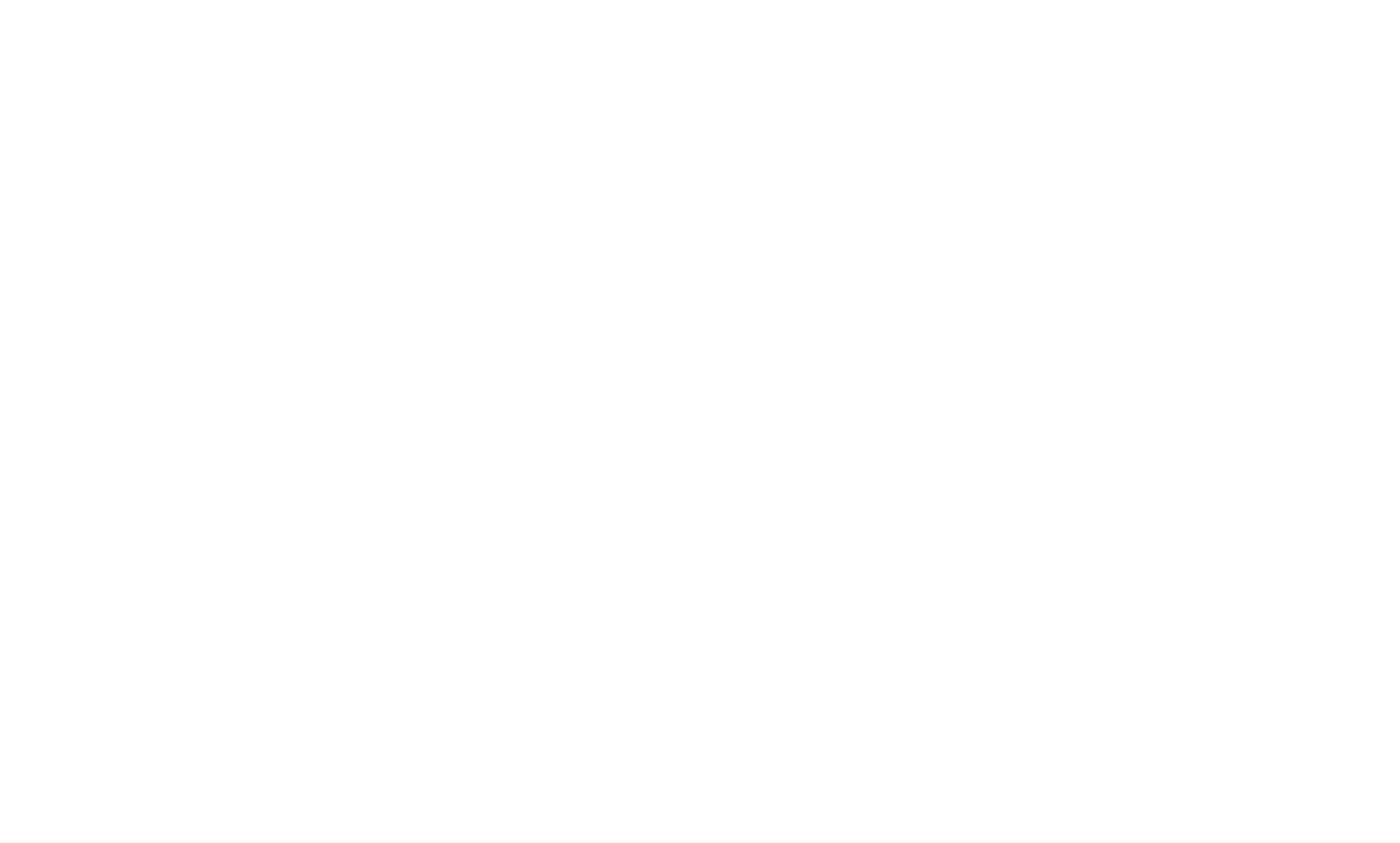 scroll, scrollTop: 0, scrollLeft: 0, axis: both 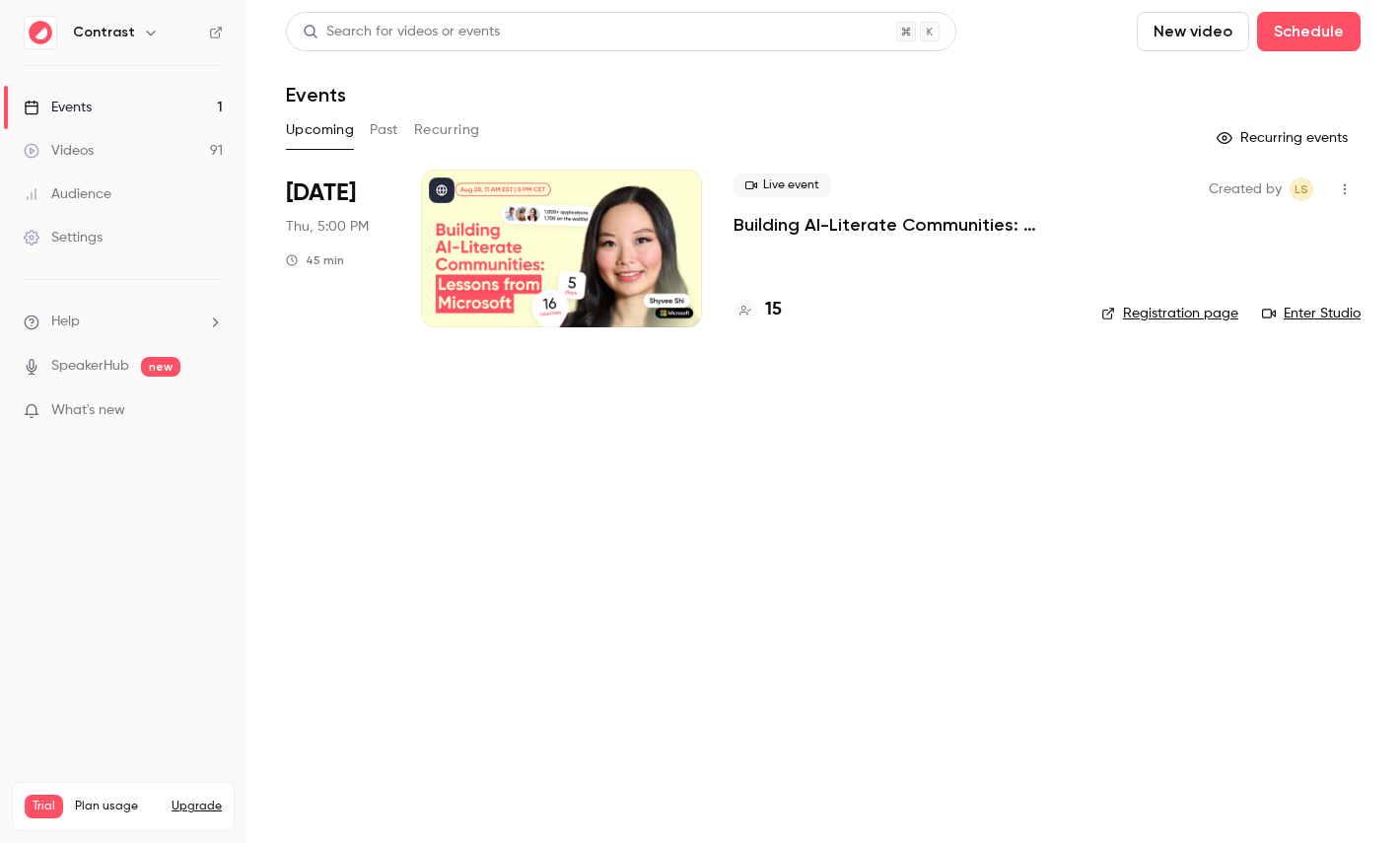 click on "Videos 91" at bounding box center [123, 151] 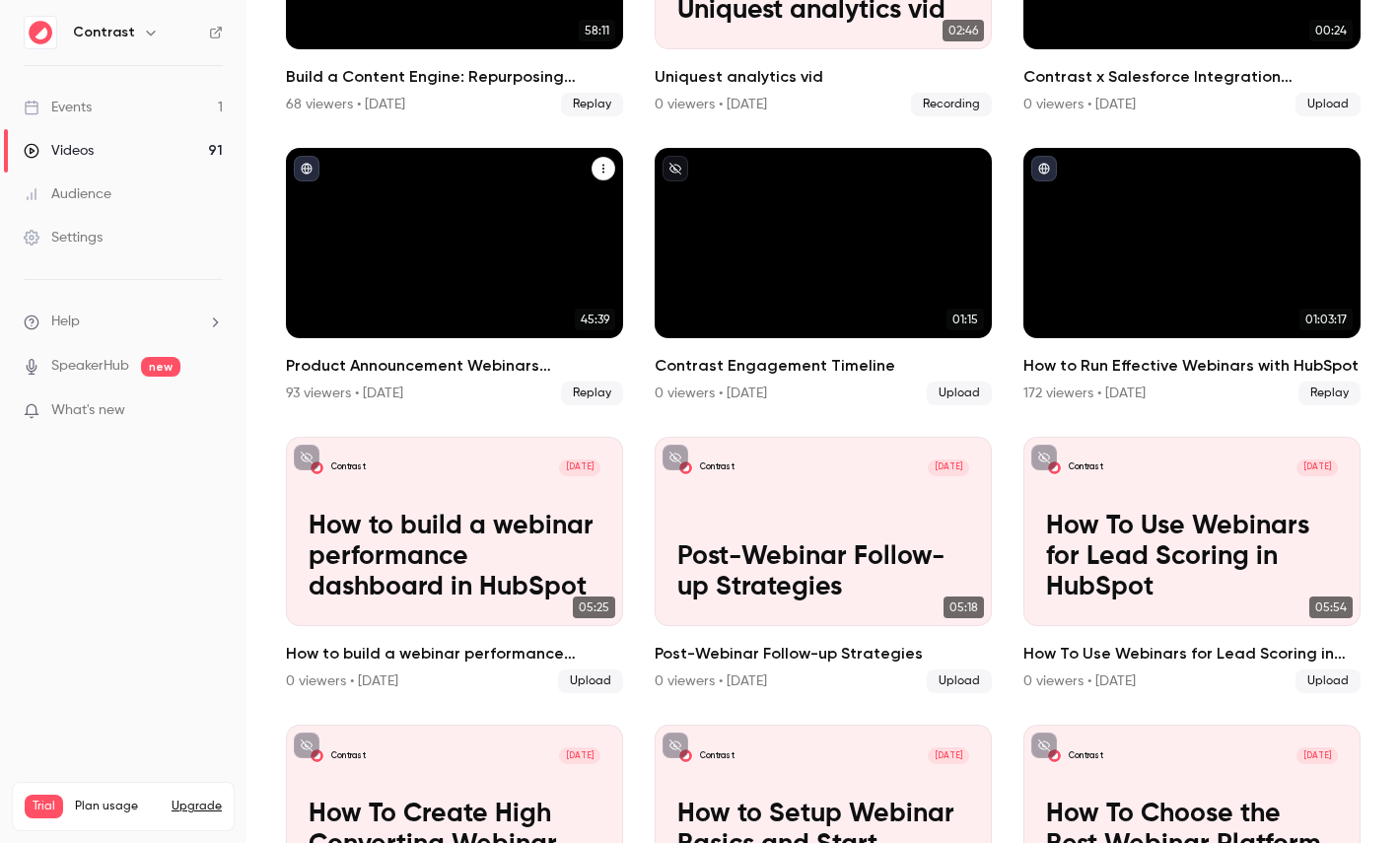 scroll, scrollTop: 928, scrollLeft: 0, axis: vertical 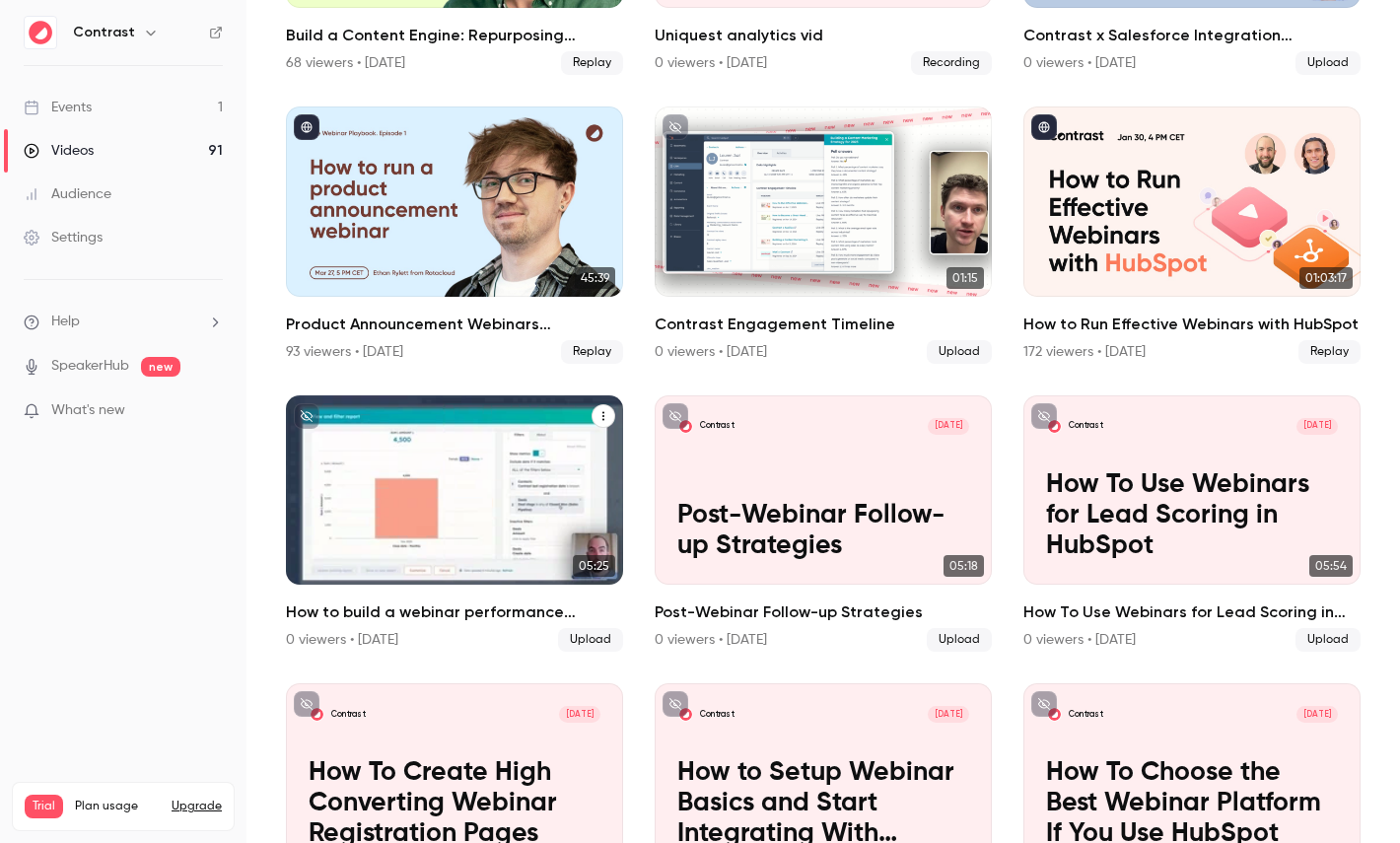 click on "How to build a webinar performance dashboard in HubSpot" at bounding box center (455, 516) 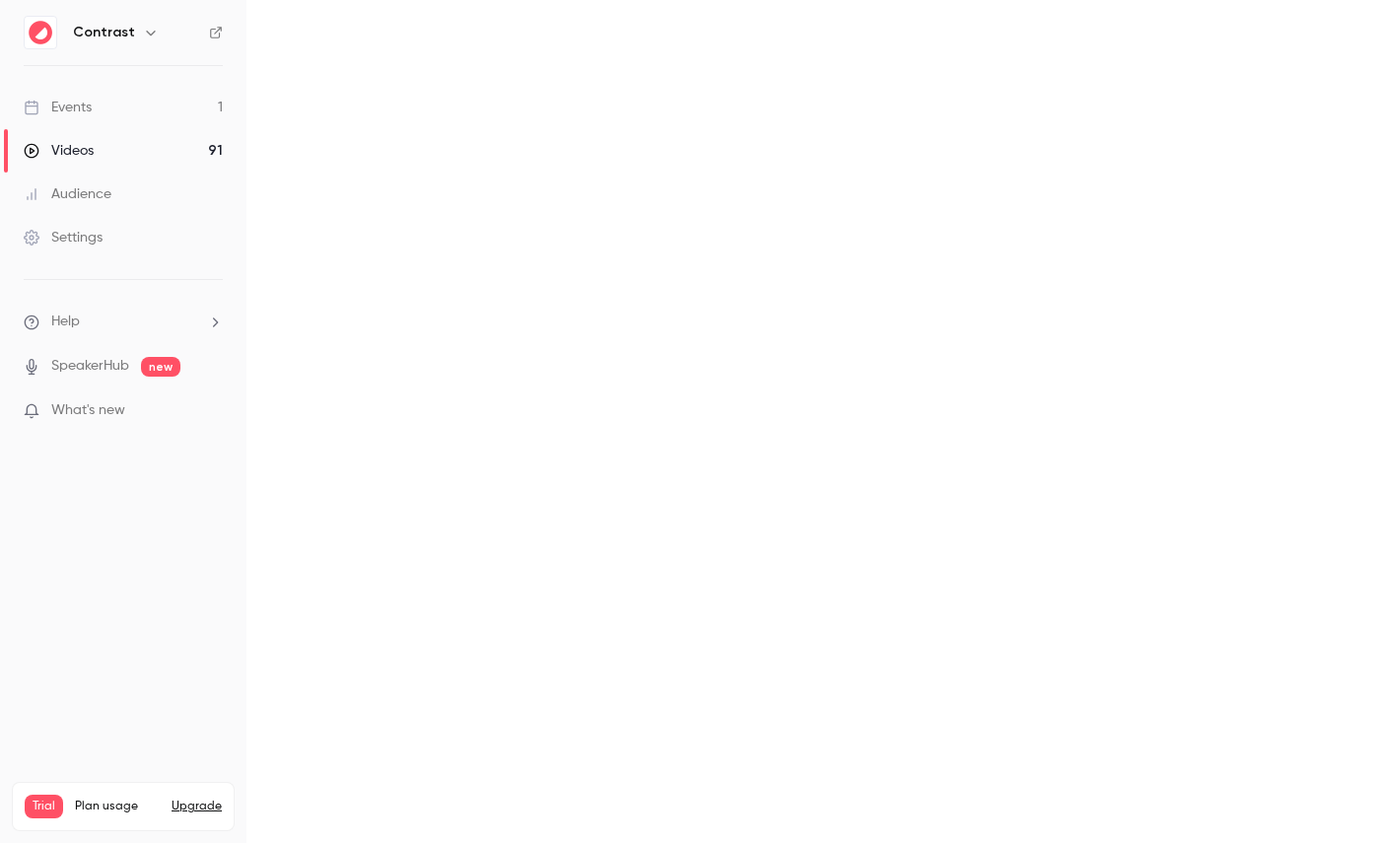 scroll, scrollTop: 0, scrollLeft: 0, axis: both 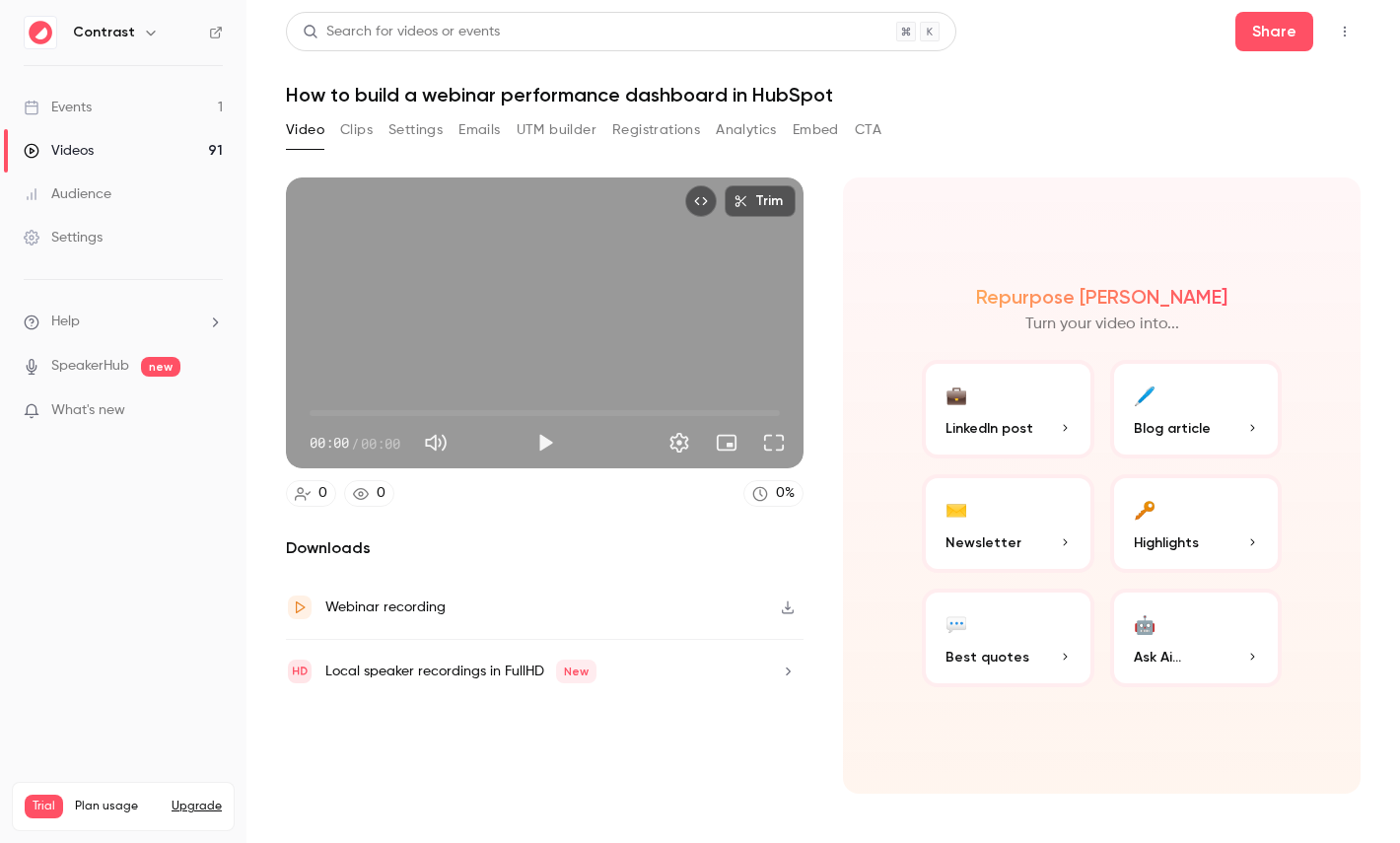 click on "Clips" at bounding box center [356, 130] 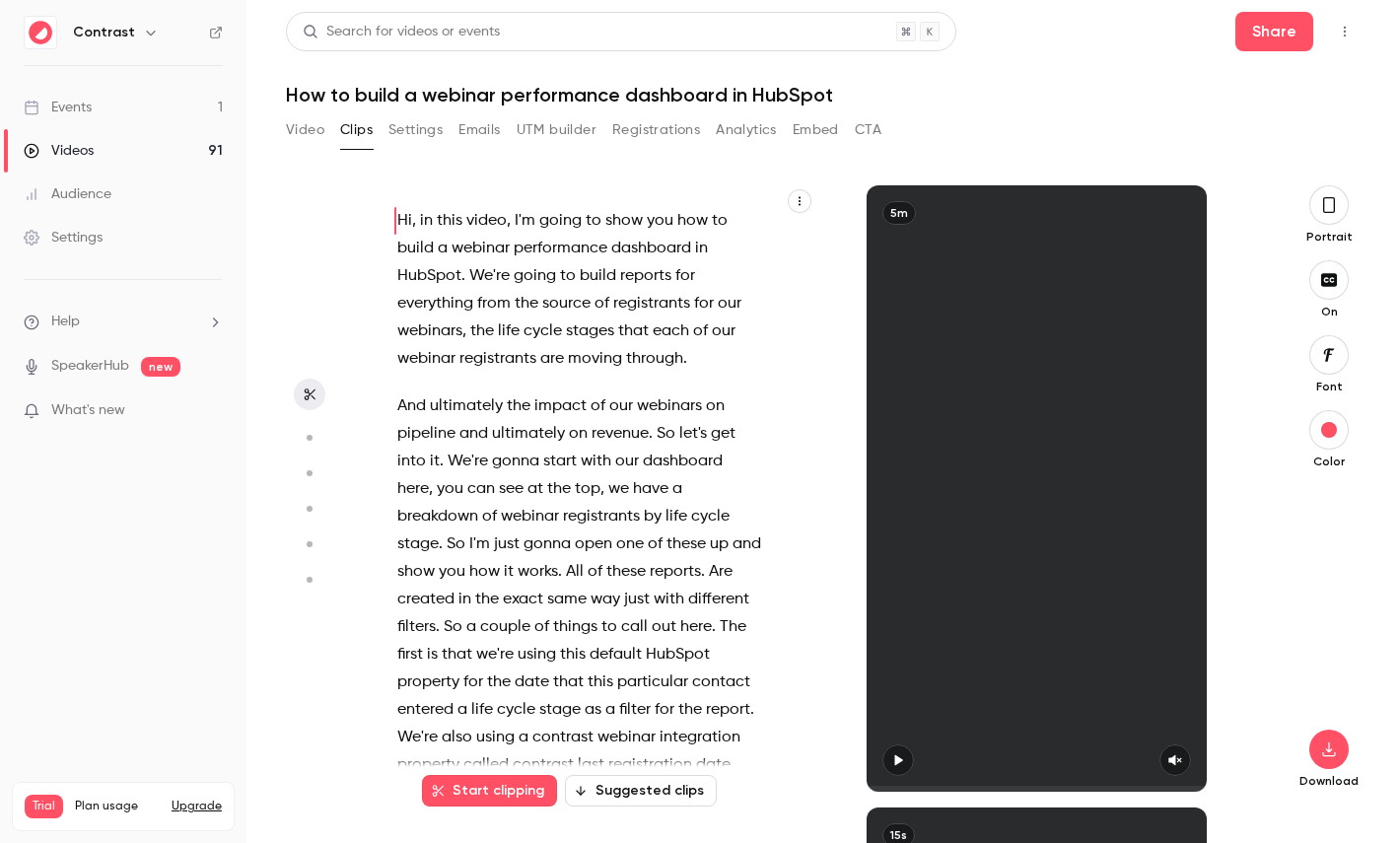type 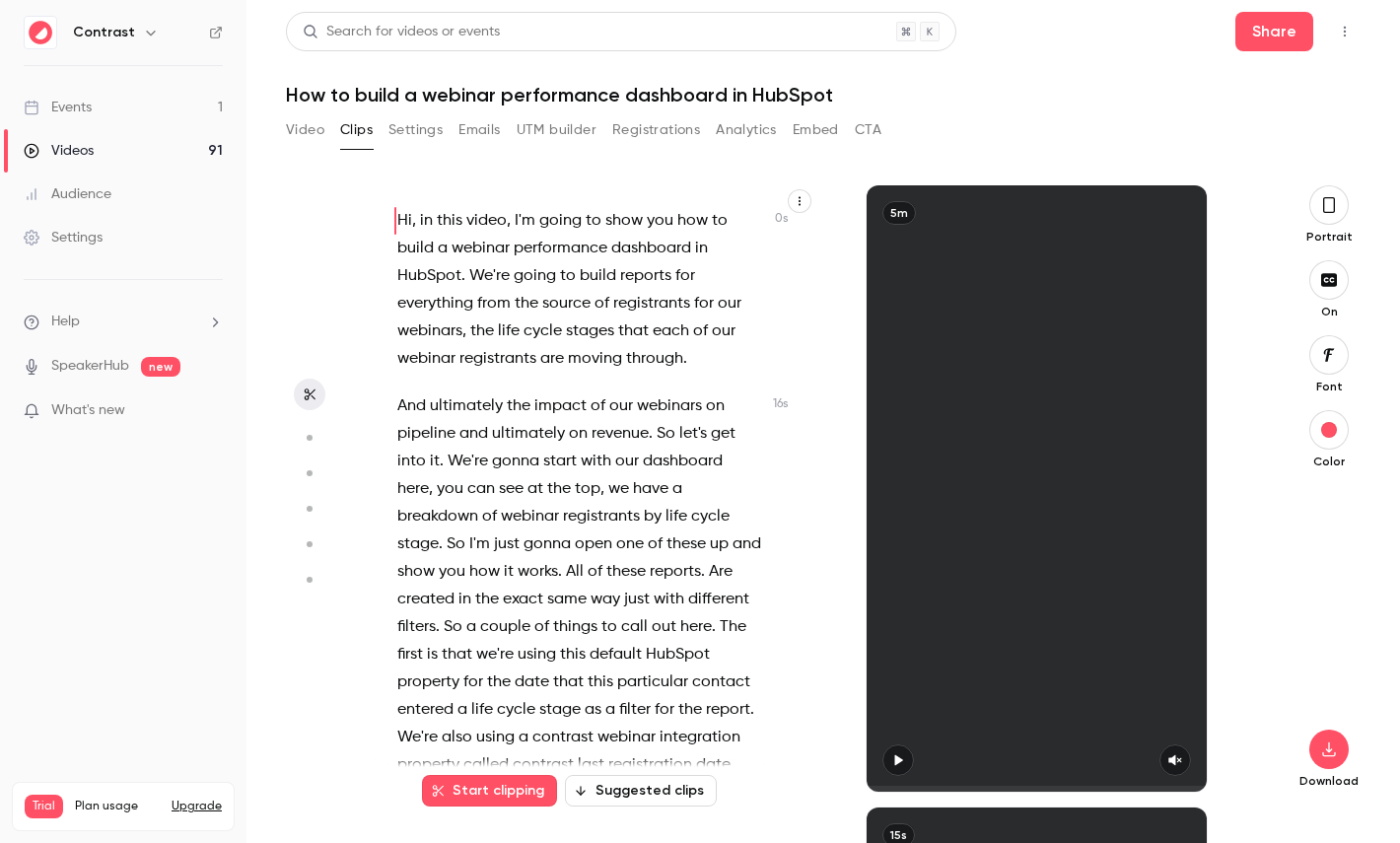 scroll, scrollTop: 68, scrollLeft: 0, axis: vertical 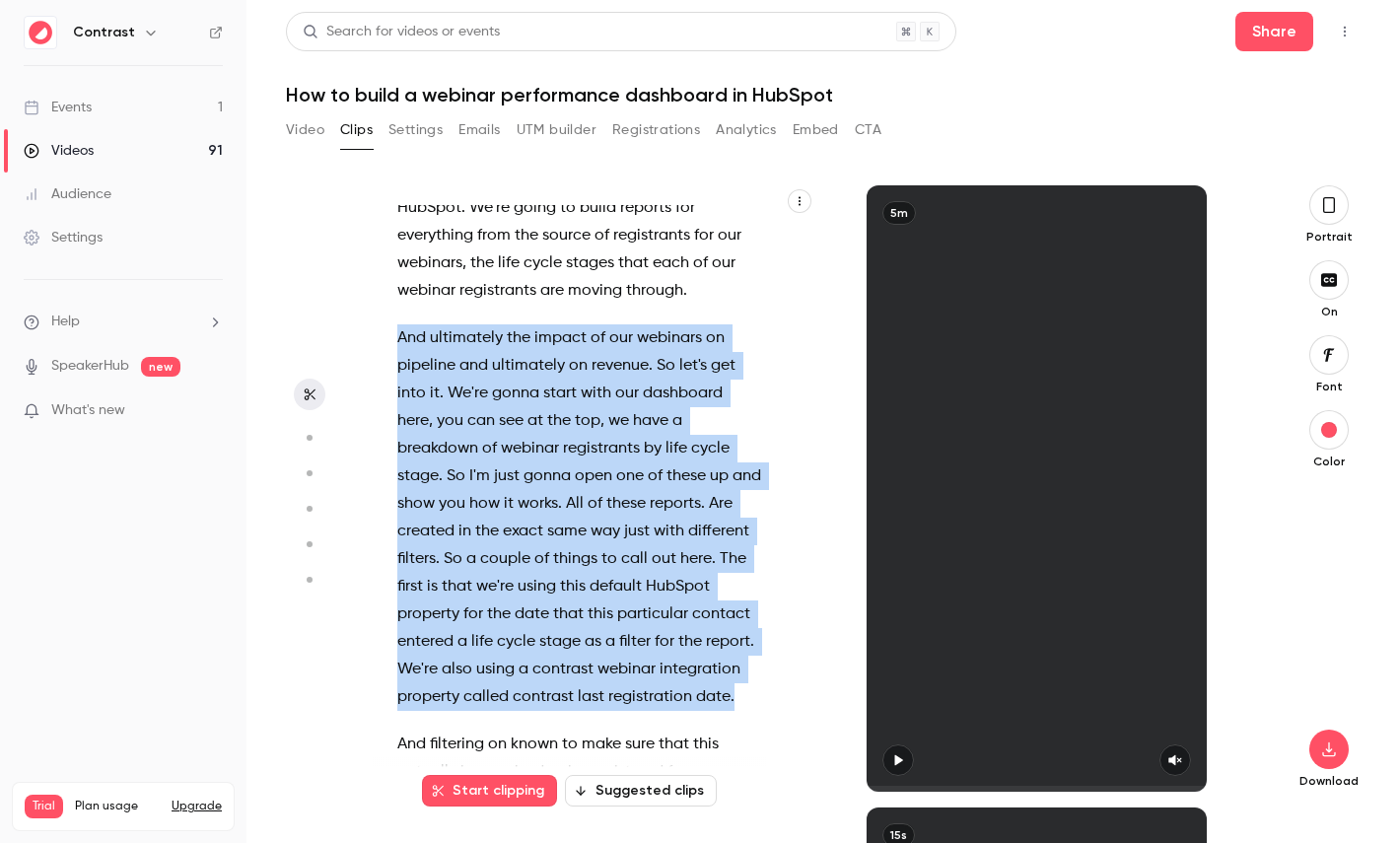 drag, startPoint x: 755, startPoint y: 696, endPoint x: 371, endPoint y: 326, distance: 533.25041 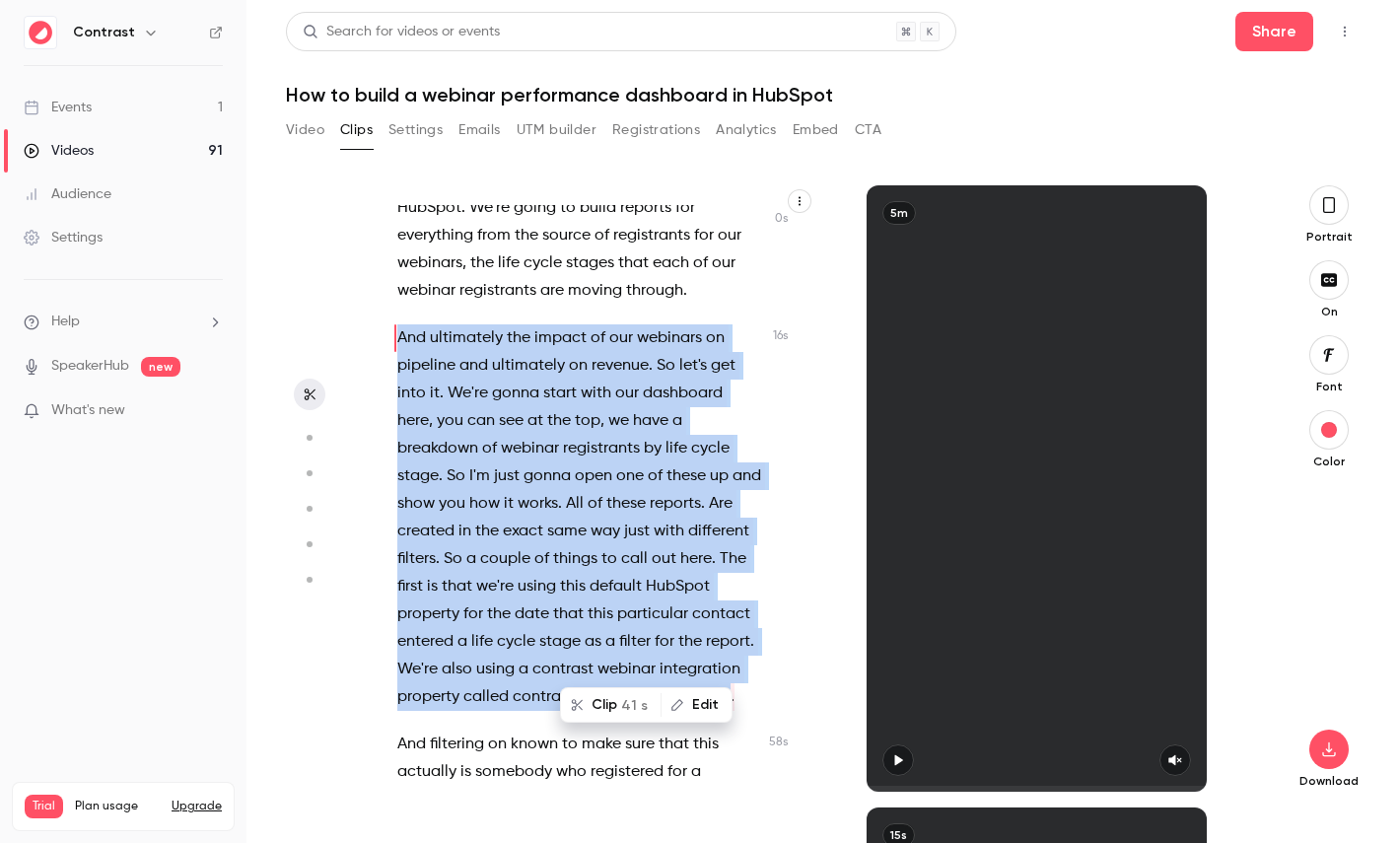 scroll, scrollTop: 0, scrollLeft: 0, axis: both 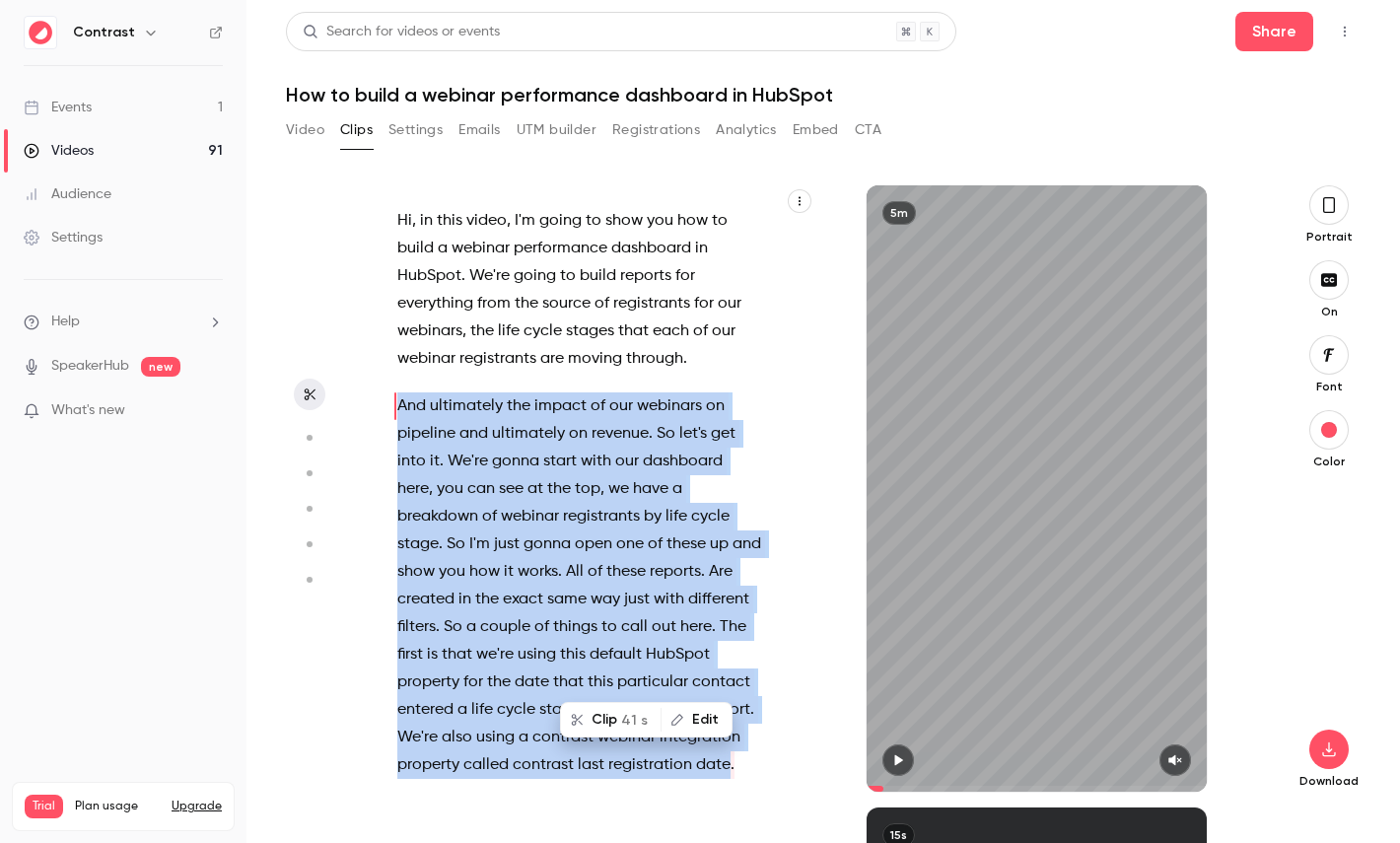 click on "41 s" at bounding box center (634, 720) 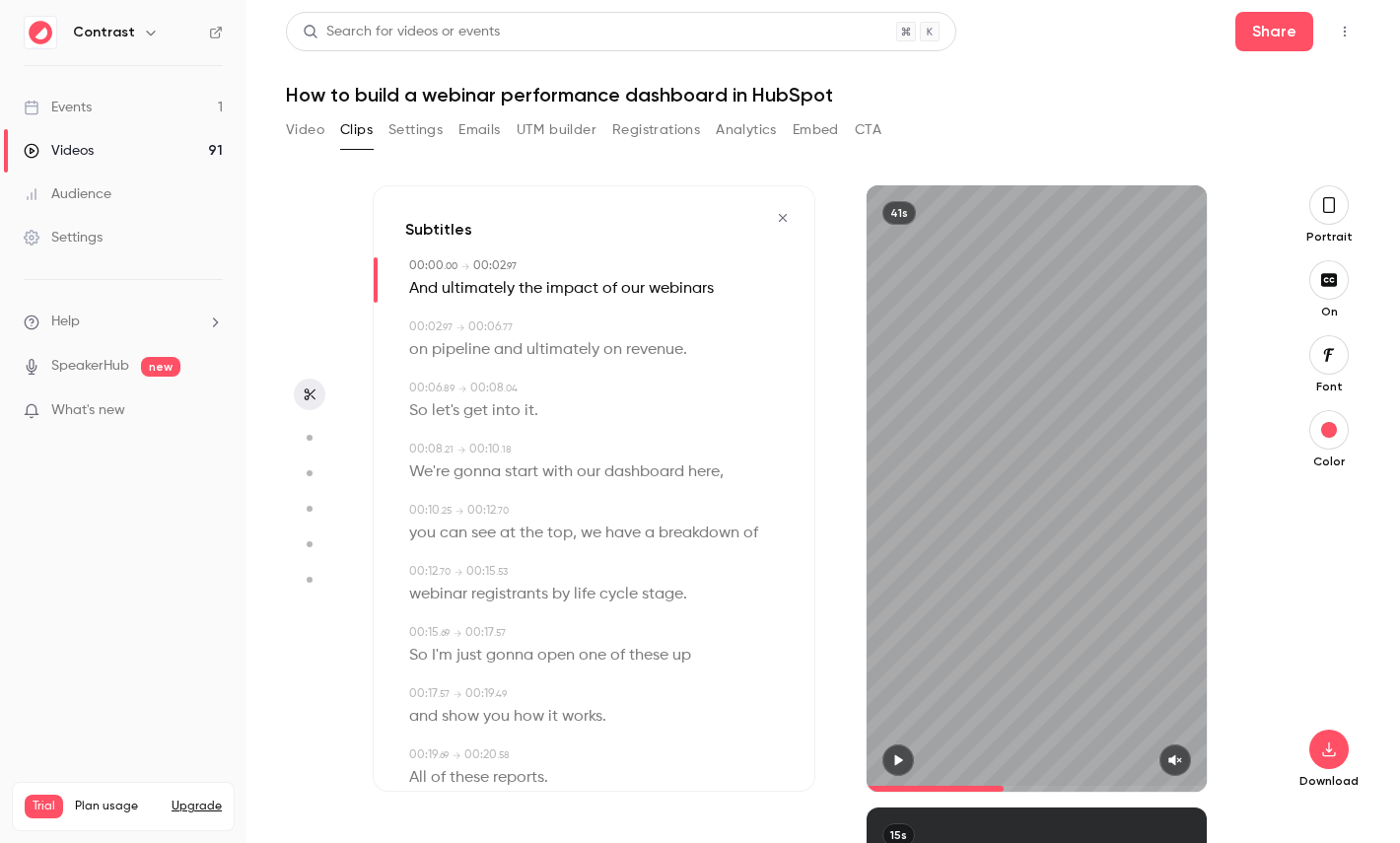 type on "*" 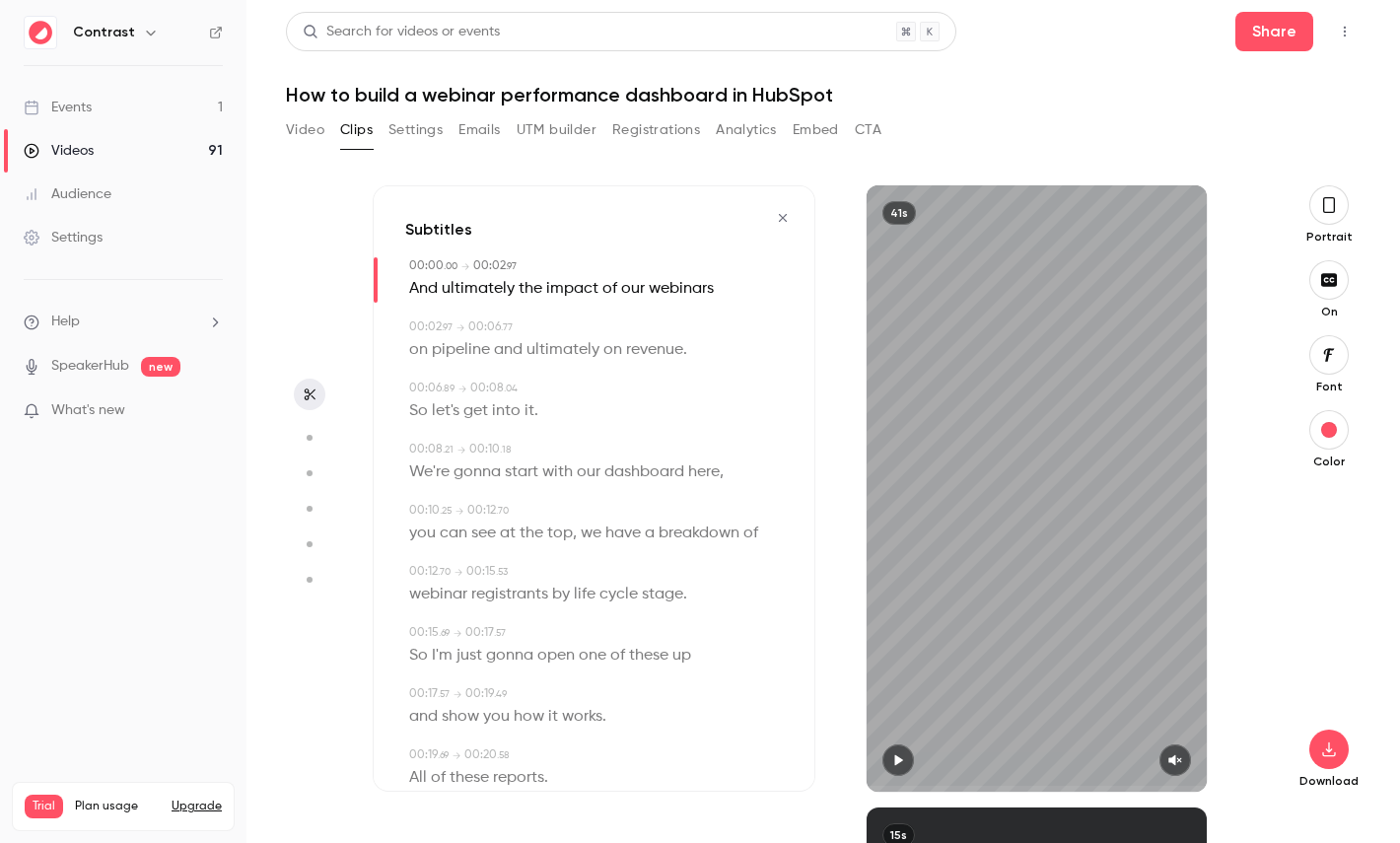 click 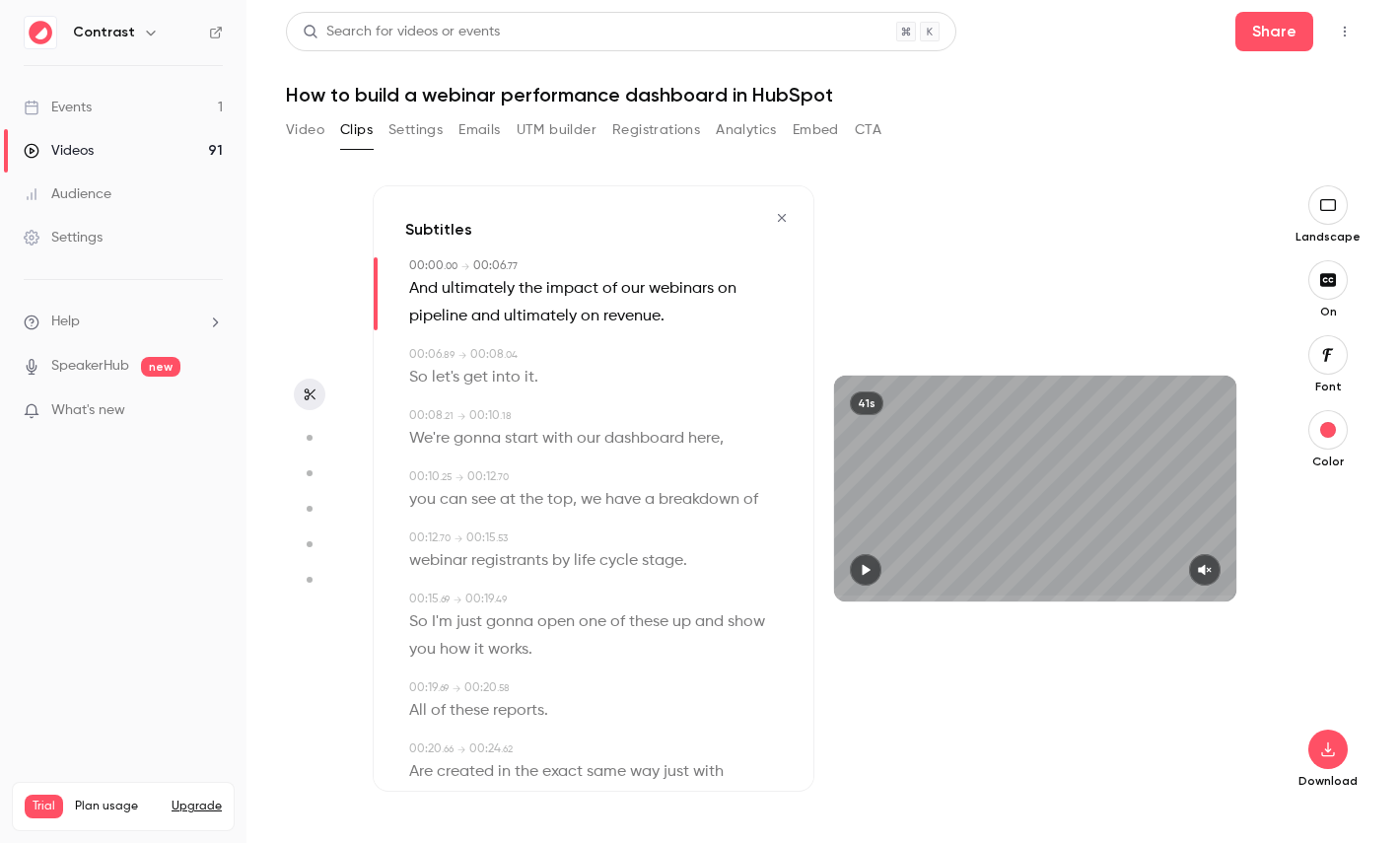 click 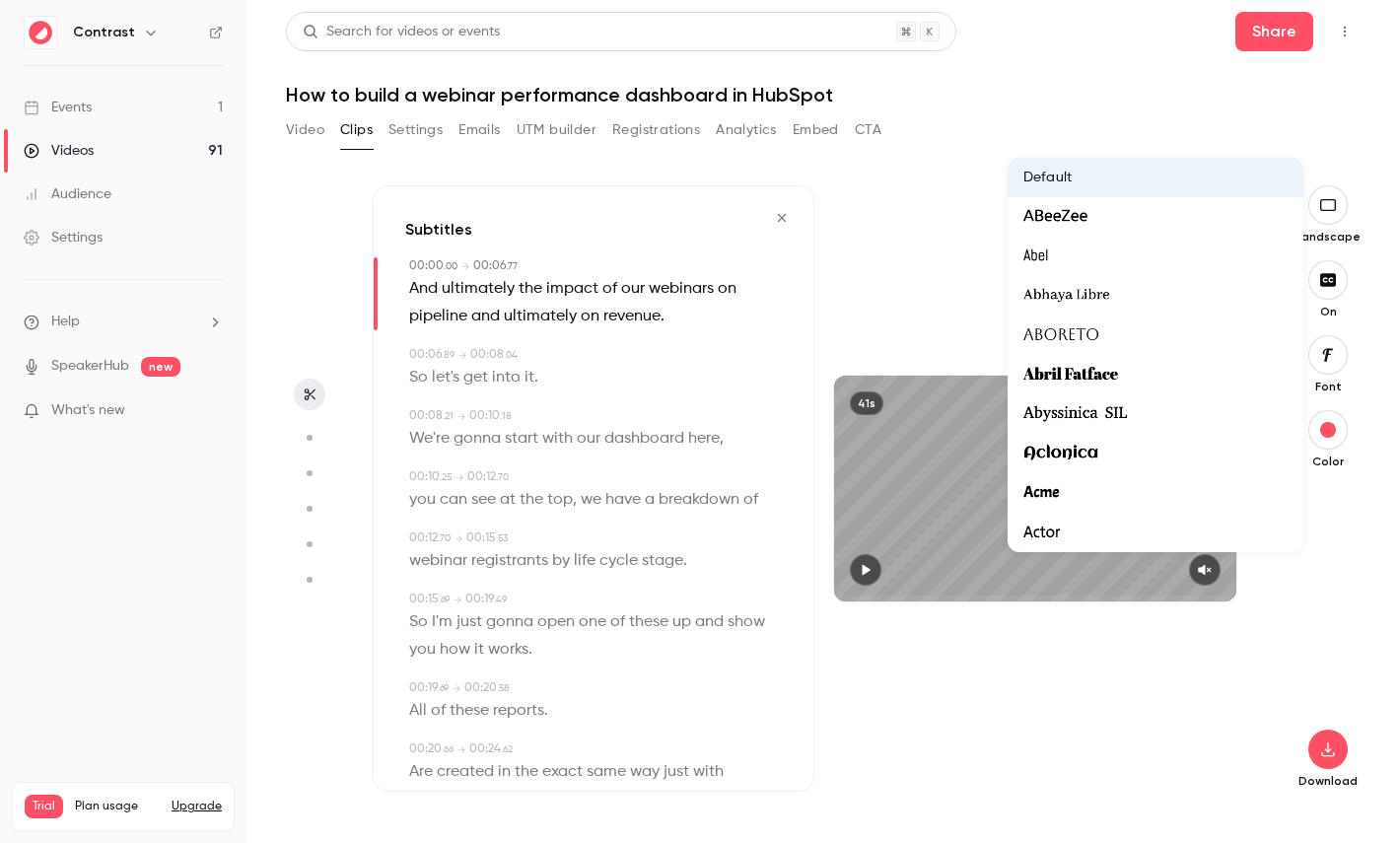click at bounding box center [700, 421] 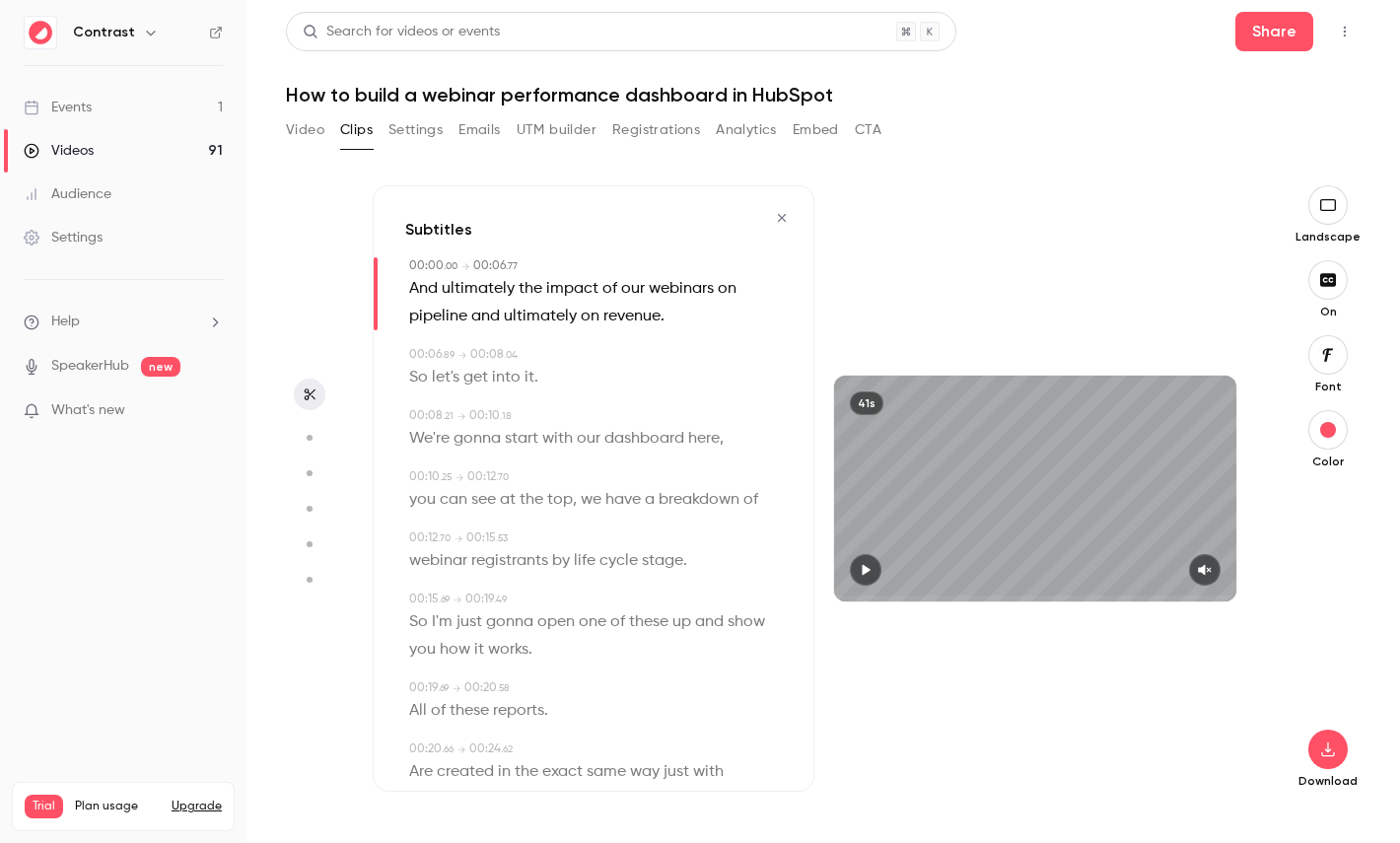 click on "dashboard" at bounding box center (644, 439) 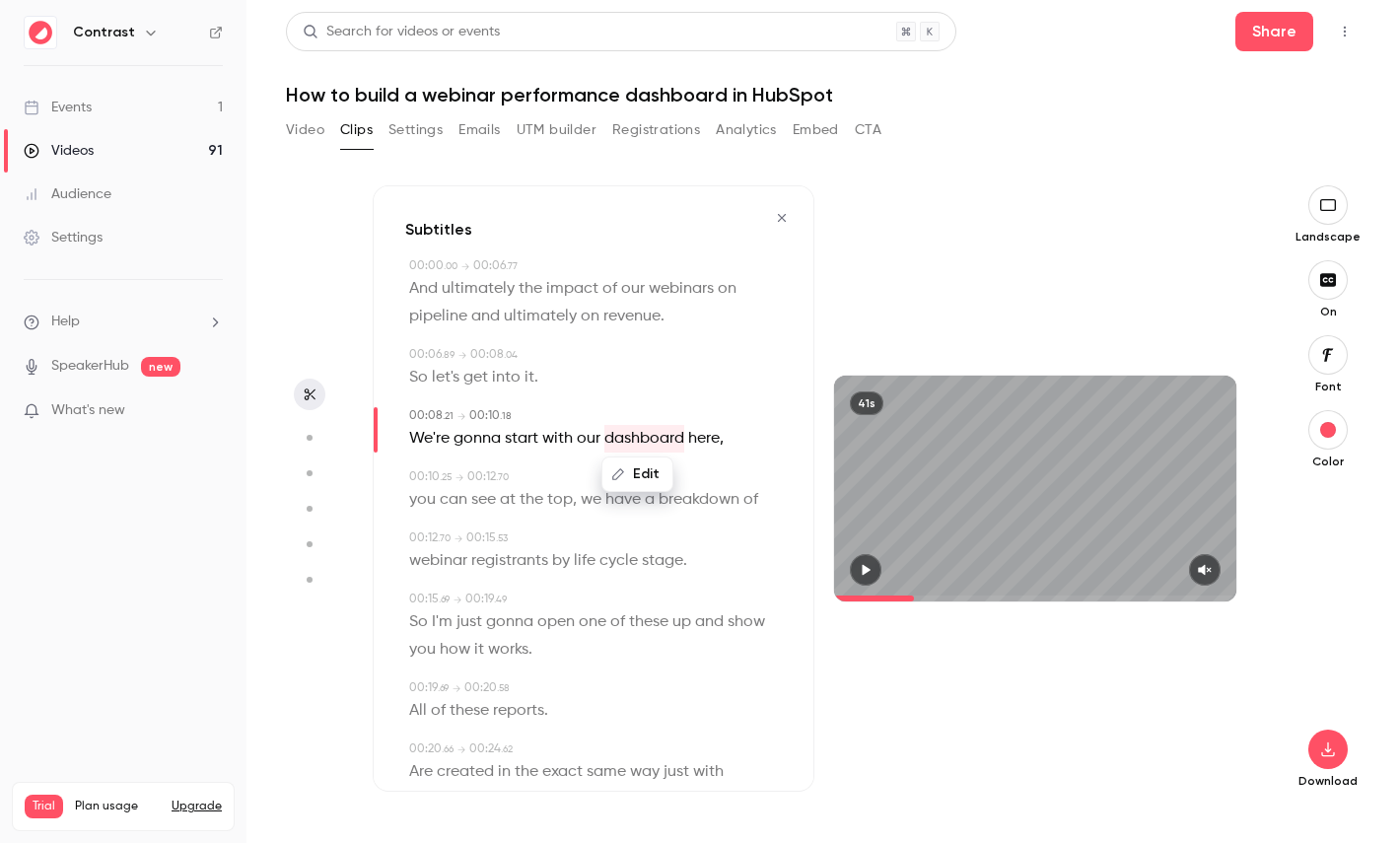 click on "41s" at bounding box center (1035, 488) 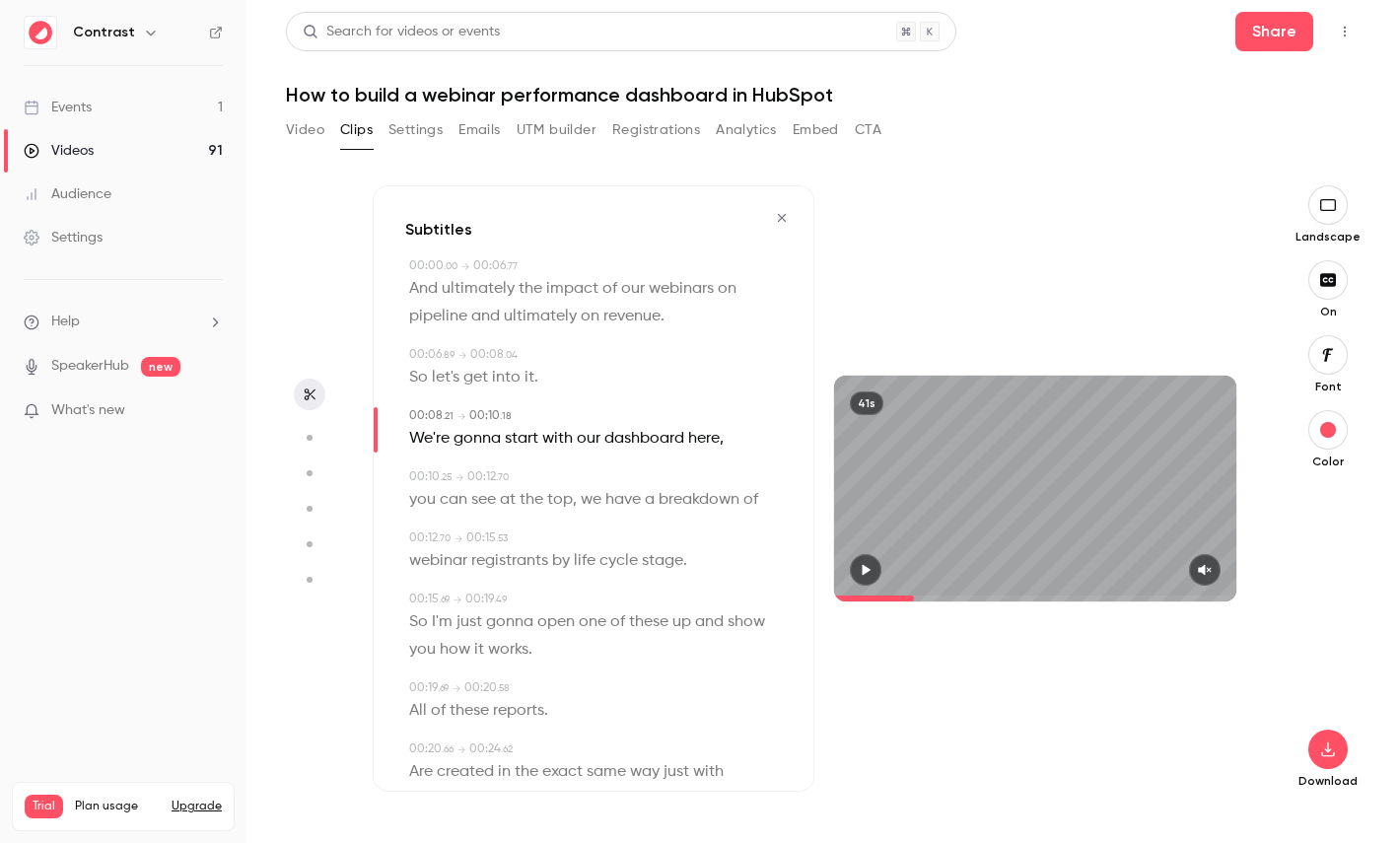 click at bounding box center (310, 438) 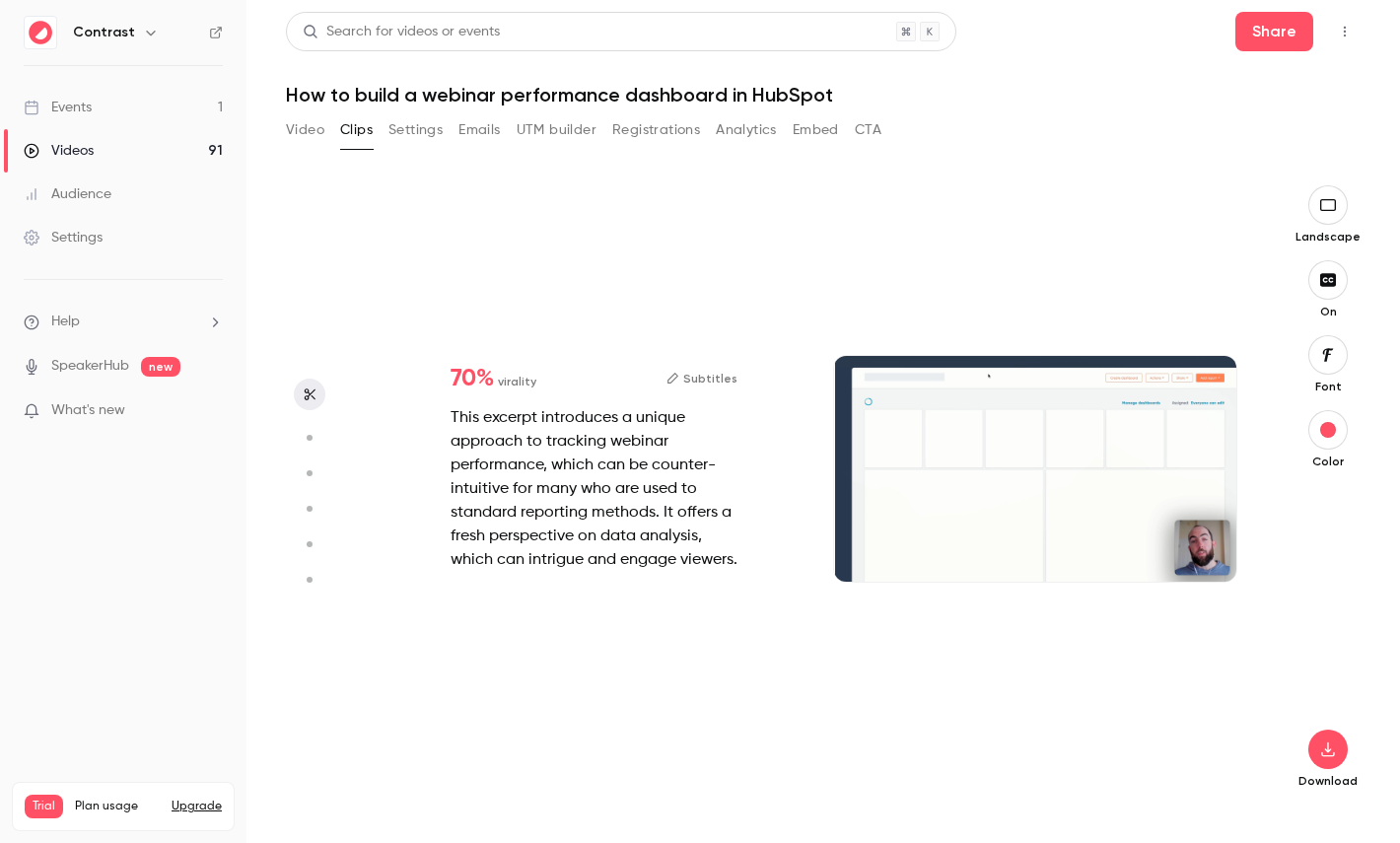 type on "***" 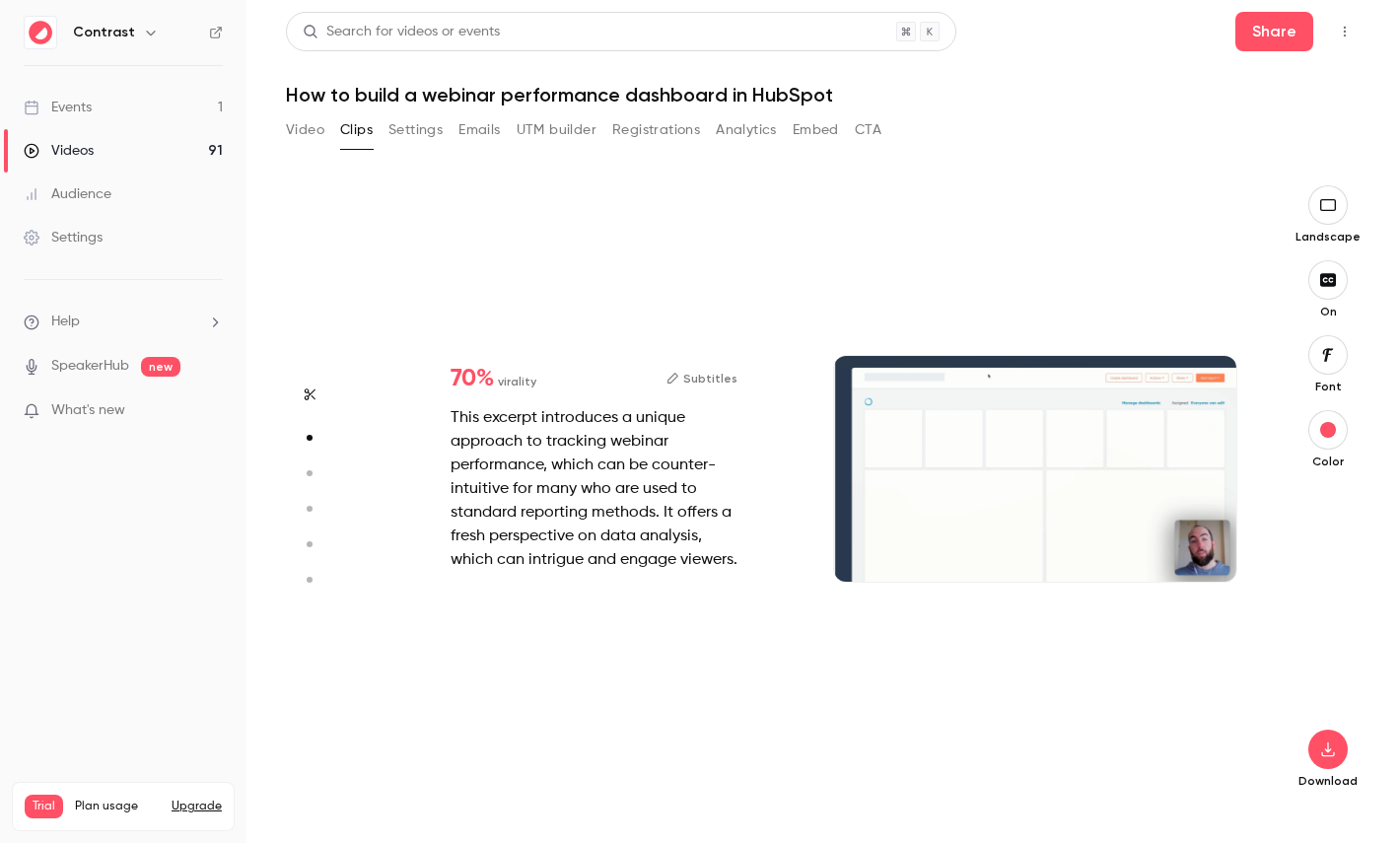 type on "*" 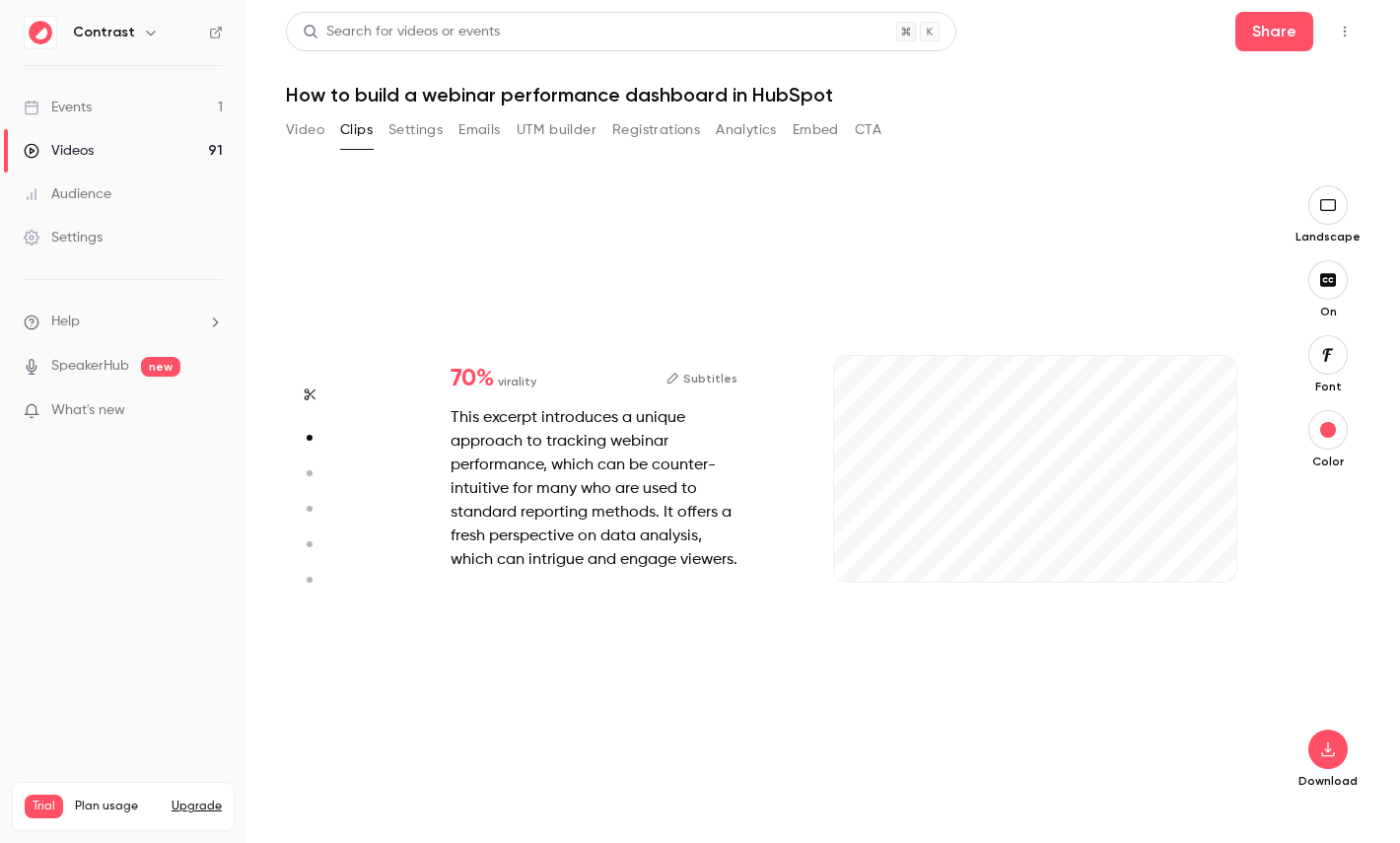 click 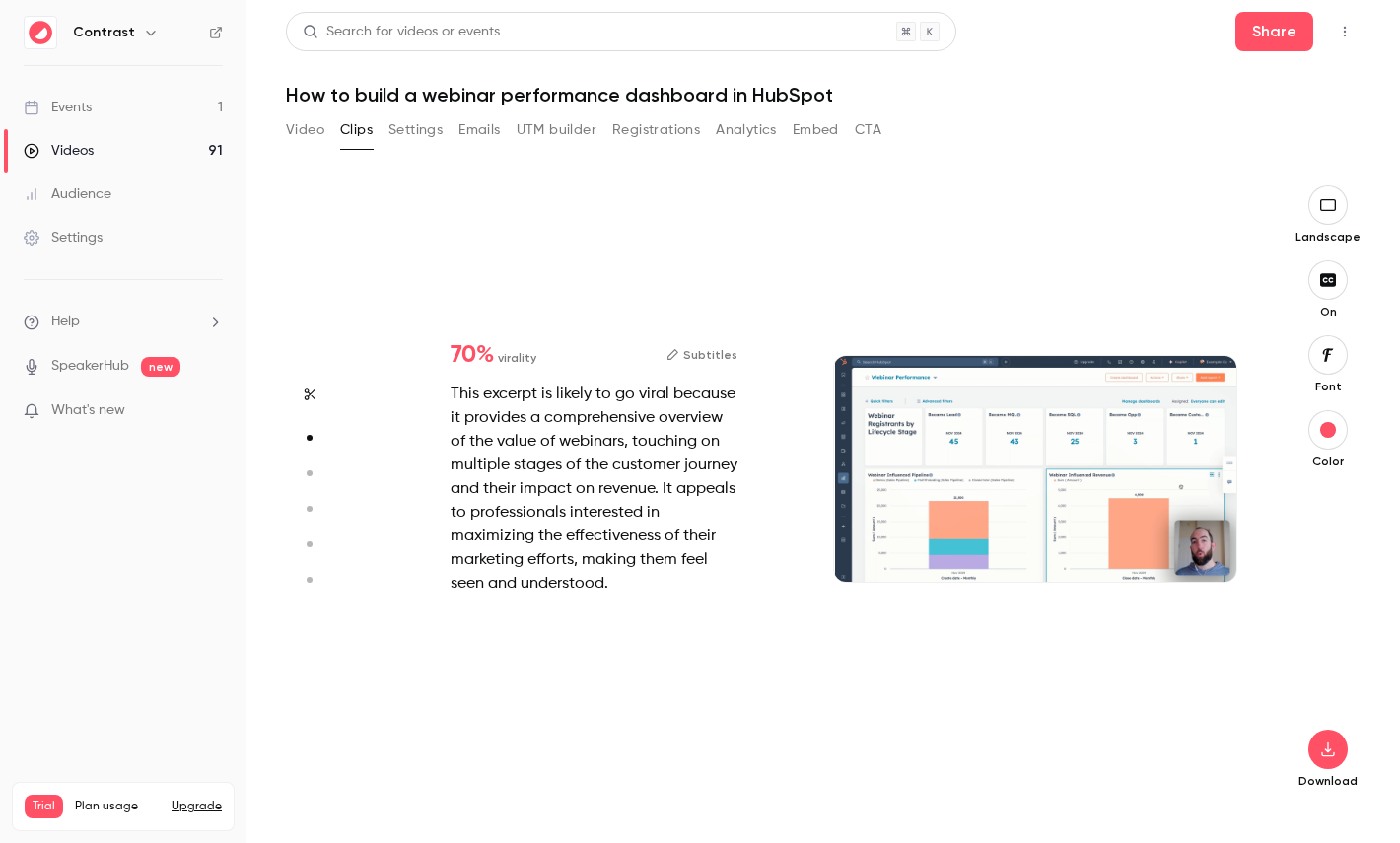 type on "***" 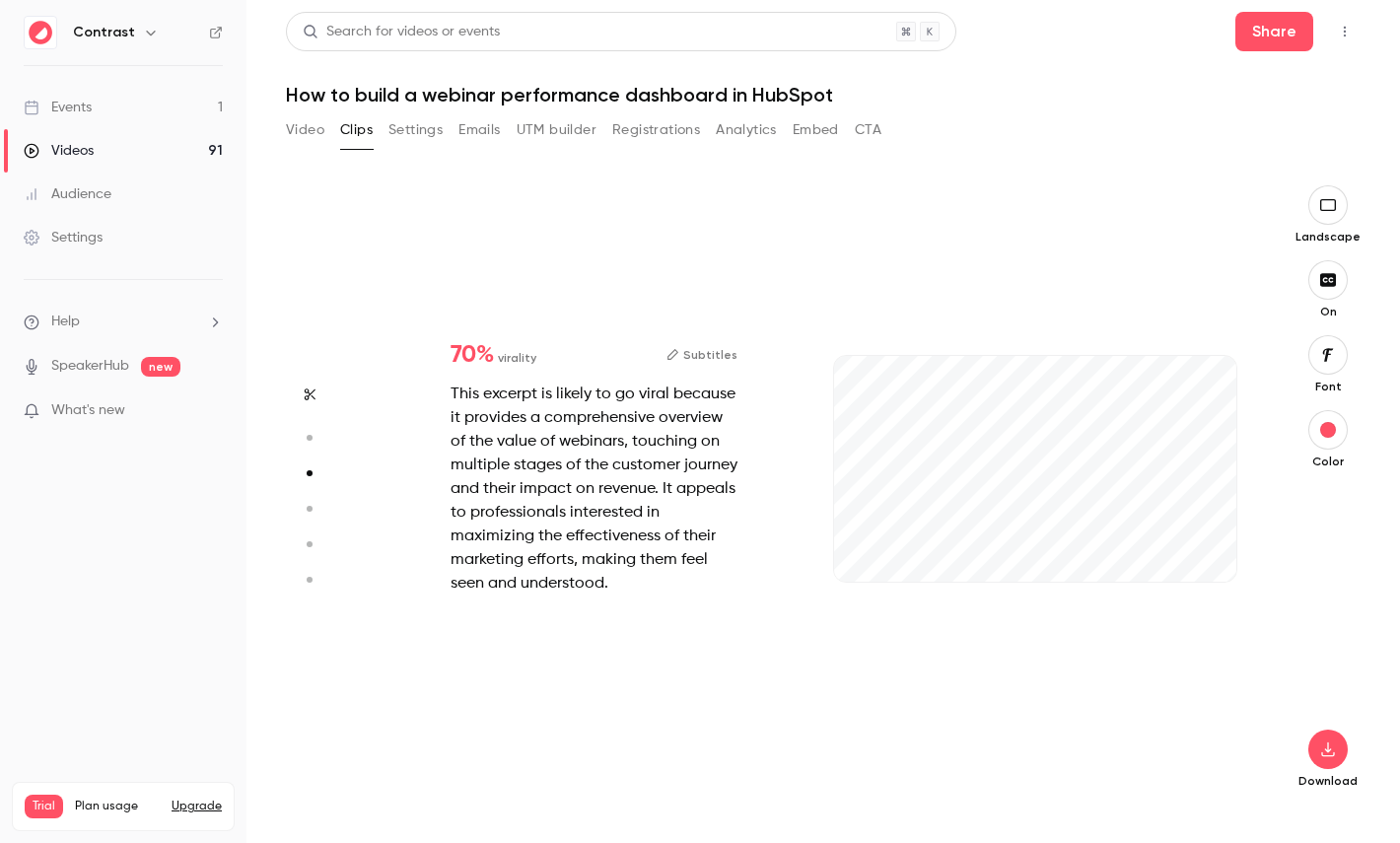 scroll, scrollTop: 1244, scrollLeft: 0, axis: vertical 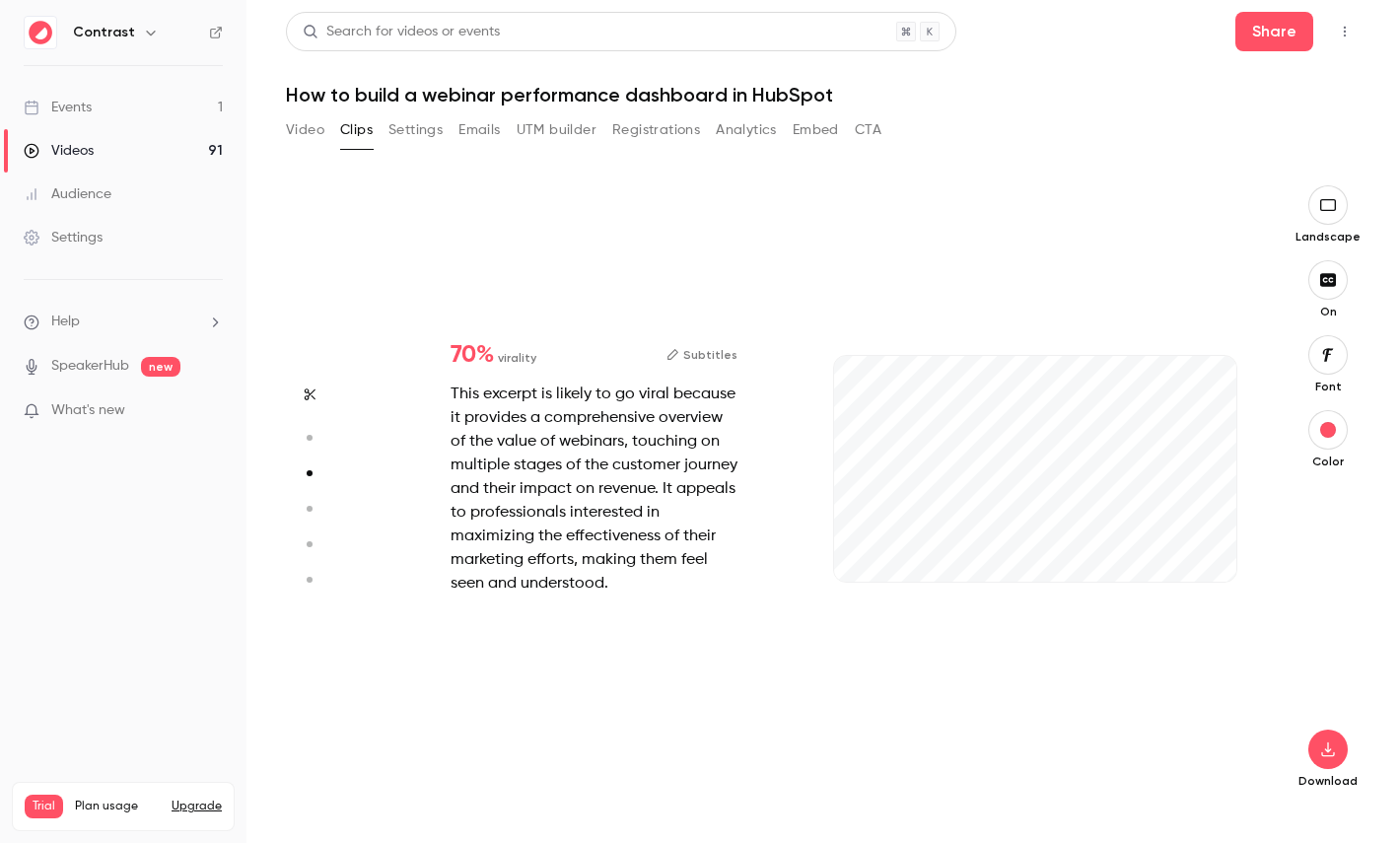 type on "*" 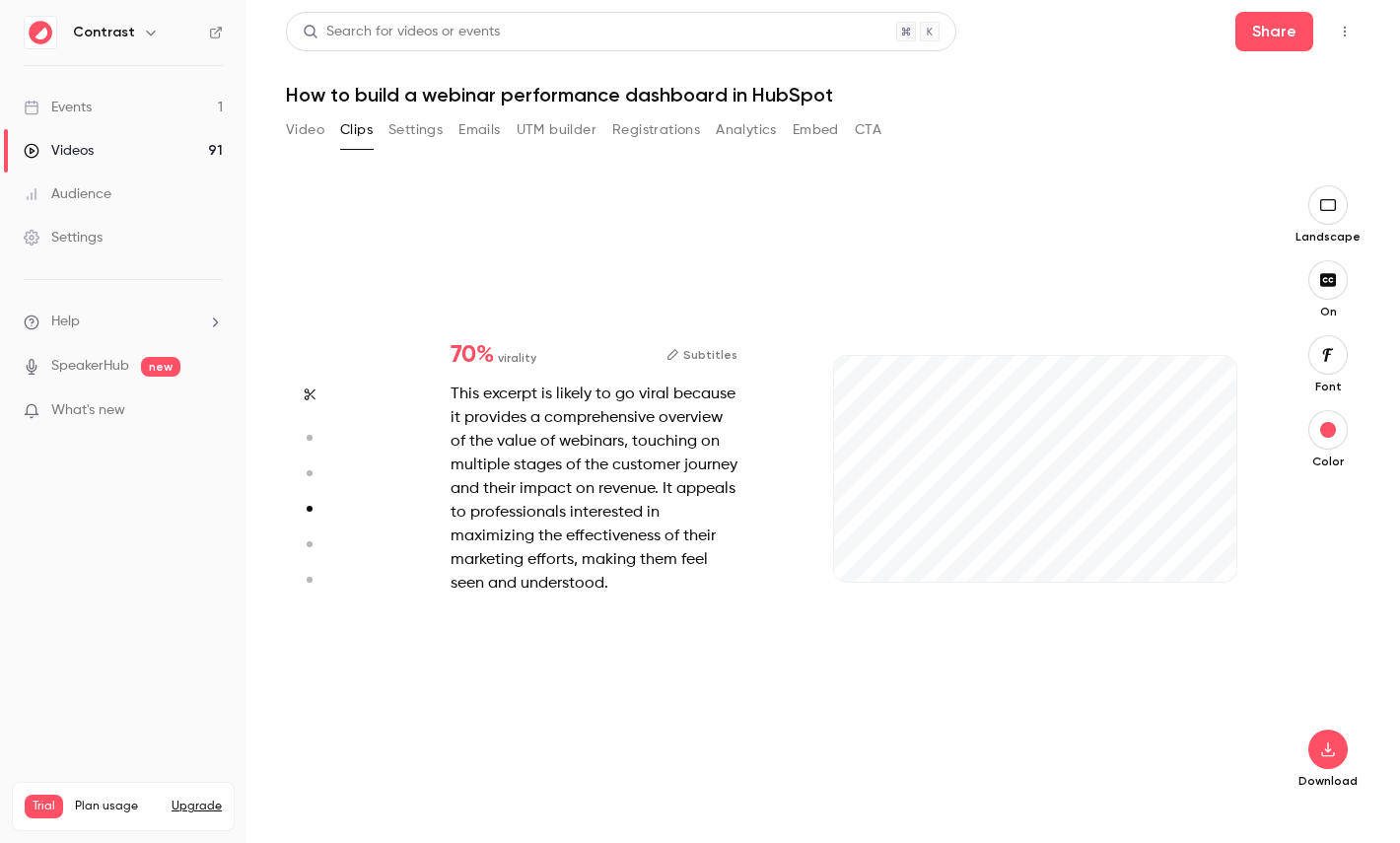 type on "*" 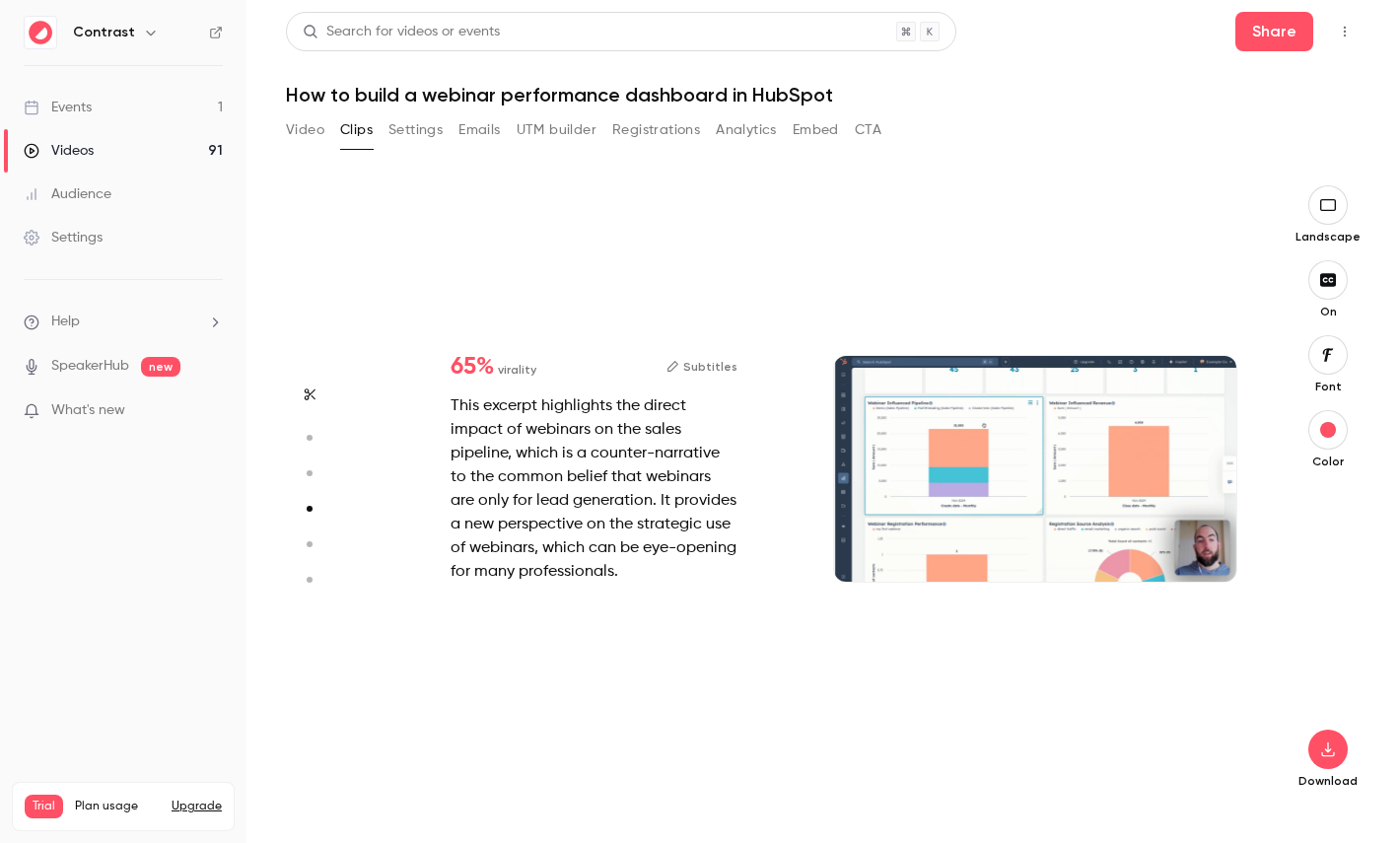 click 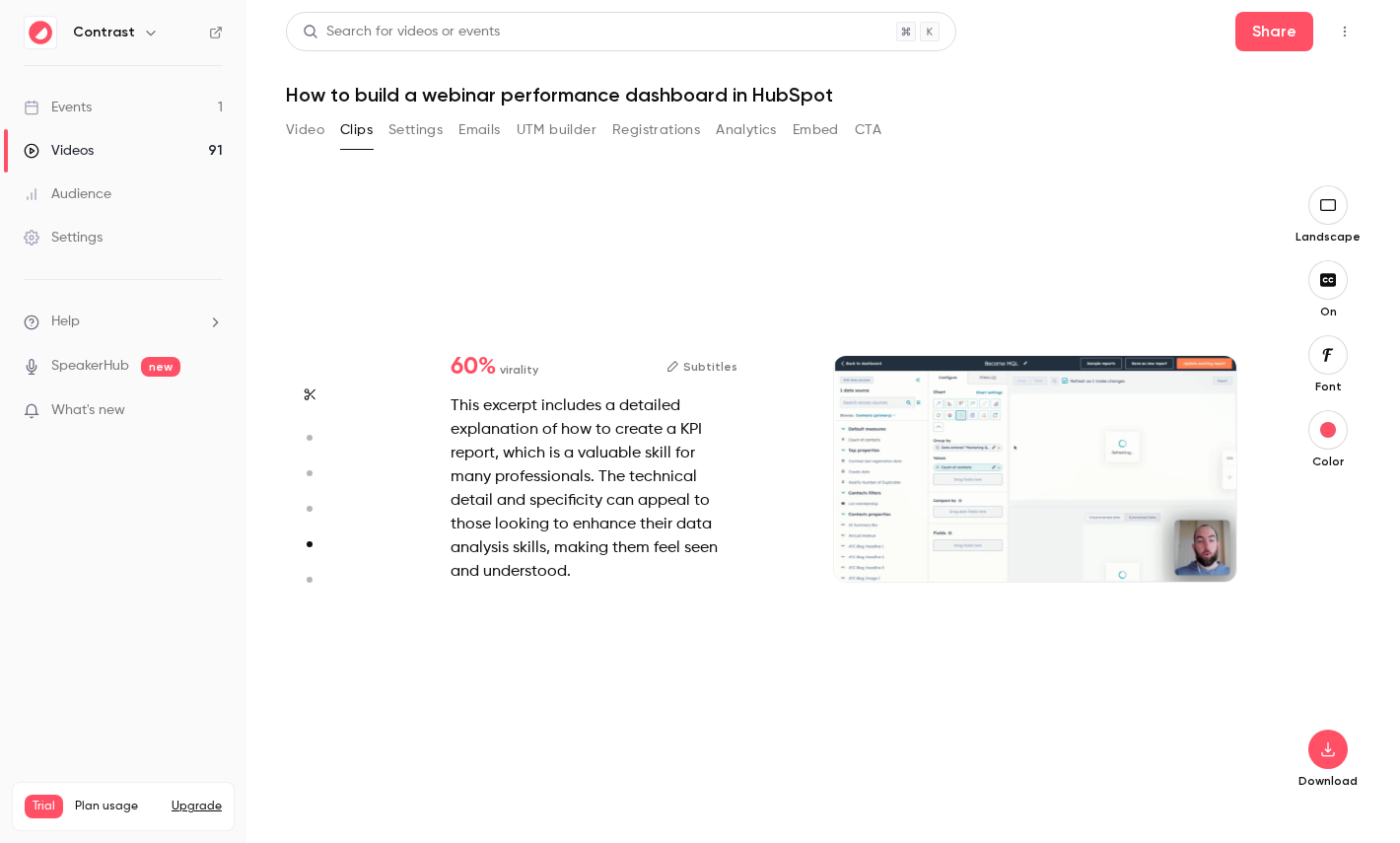 scroll, scrollTop: 2489, scrollLeft: 0, axis: vertical 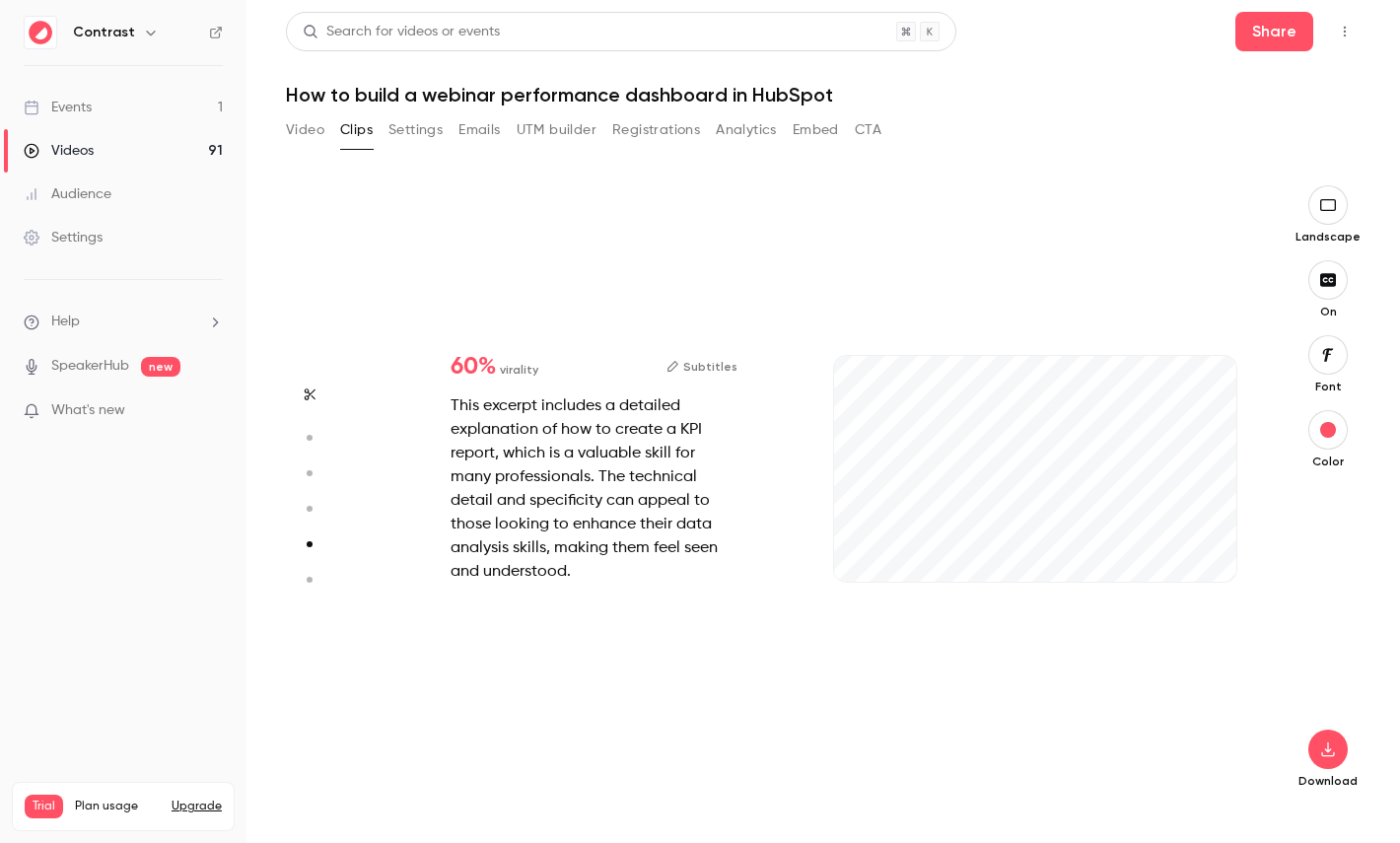 click 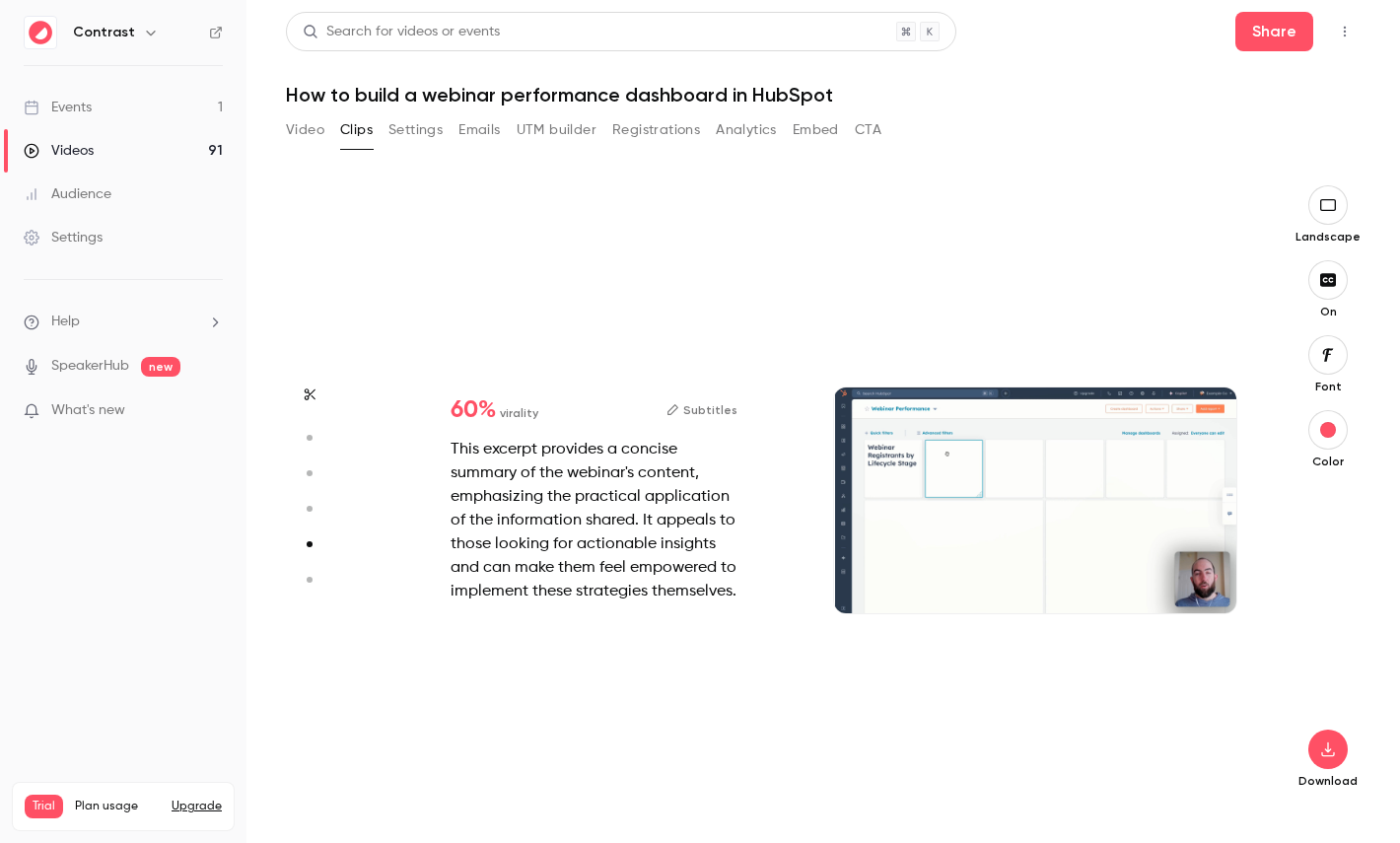type on "***" 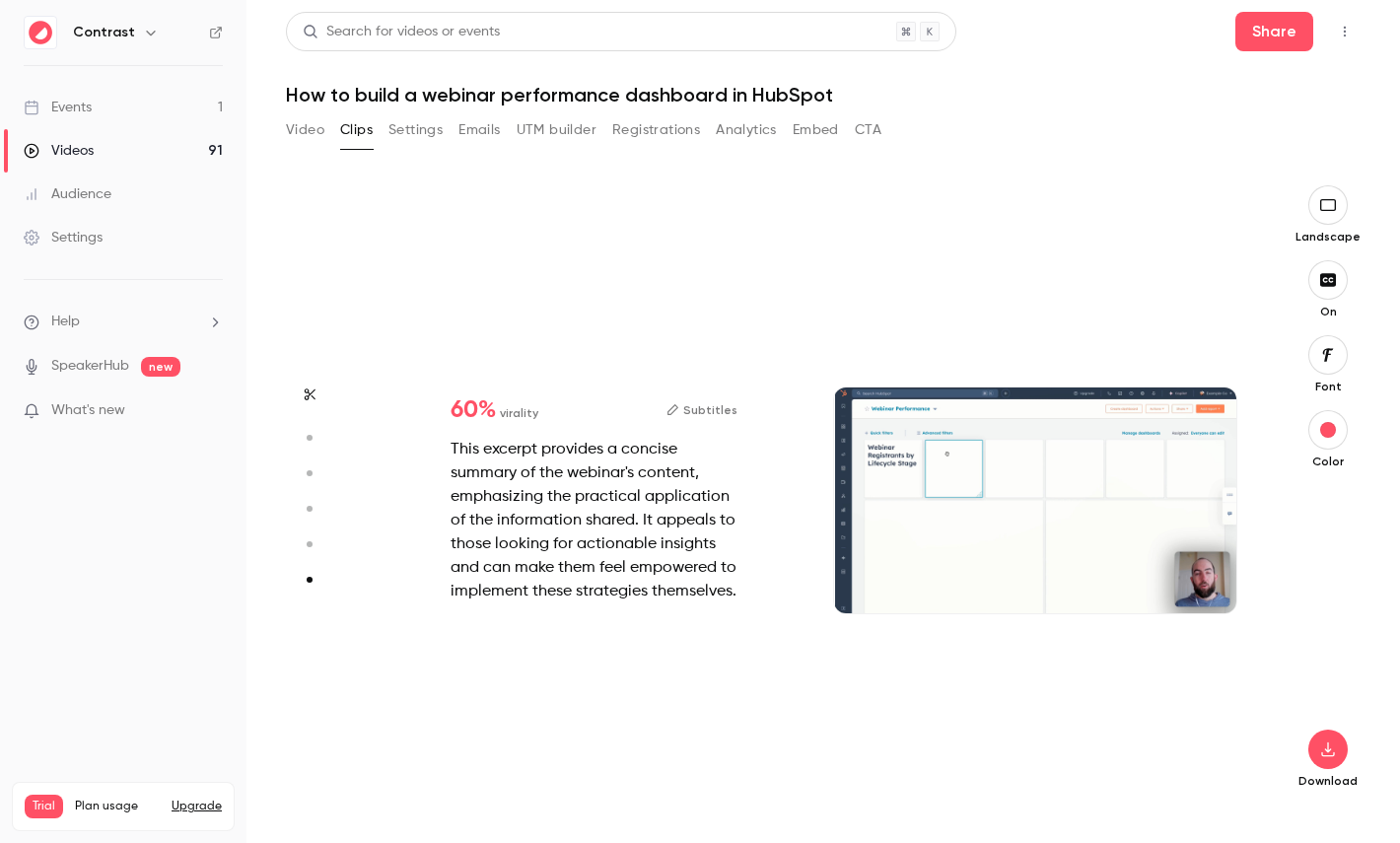 click 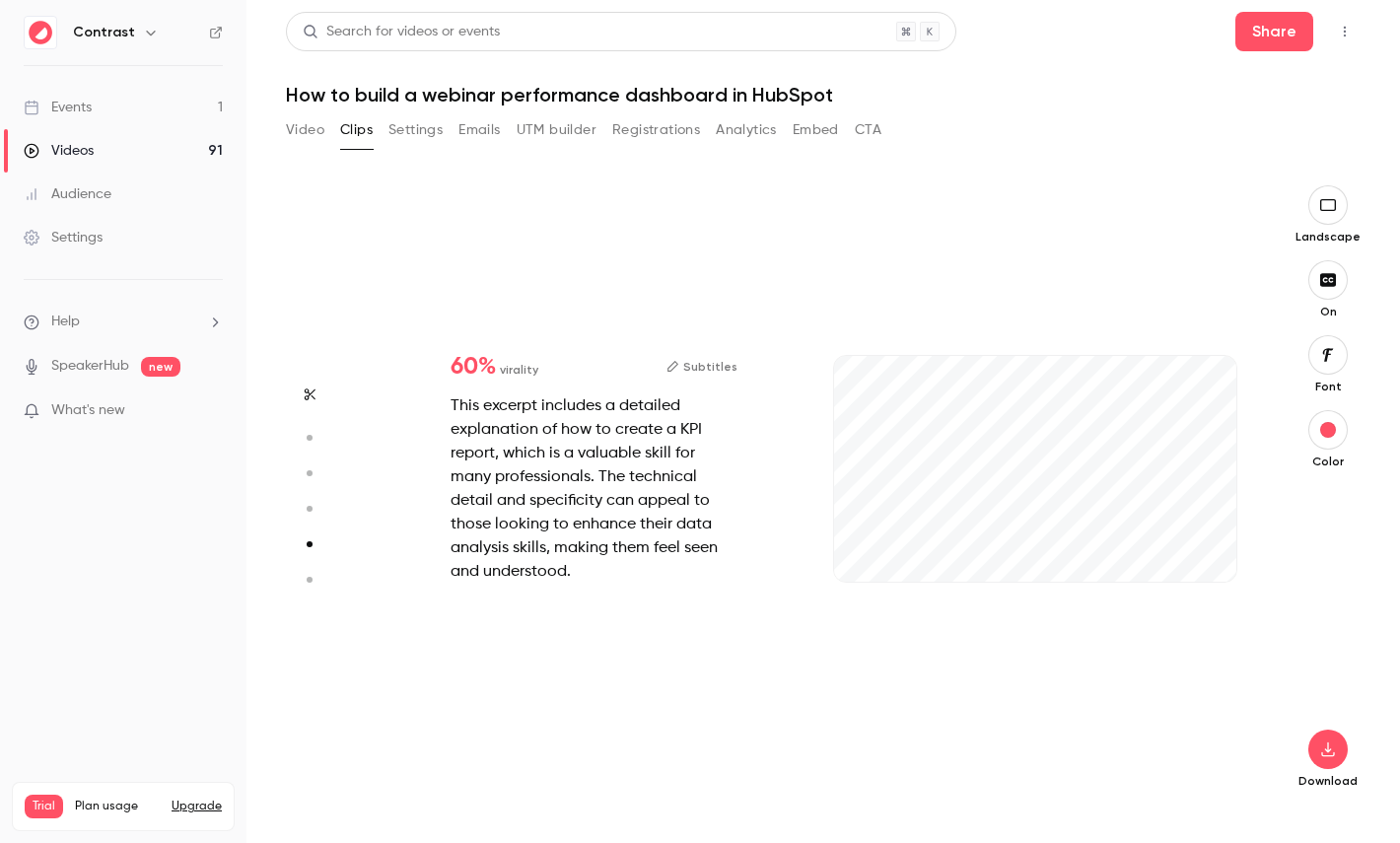 click at bounding box center (310, 509) 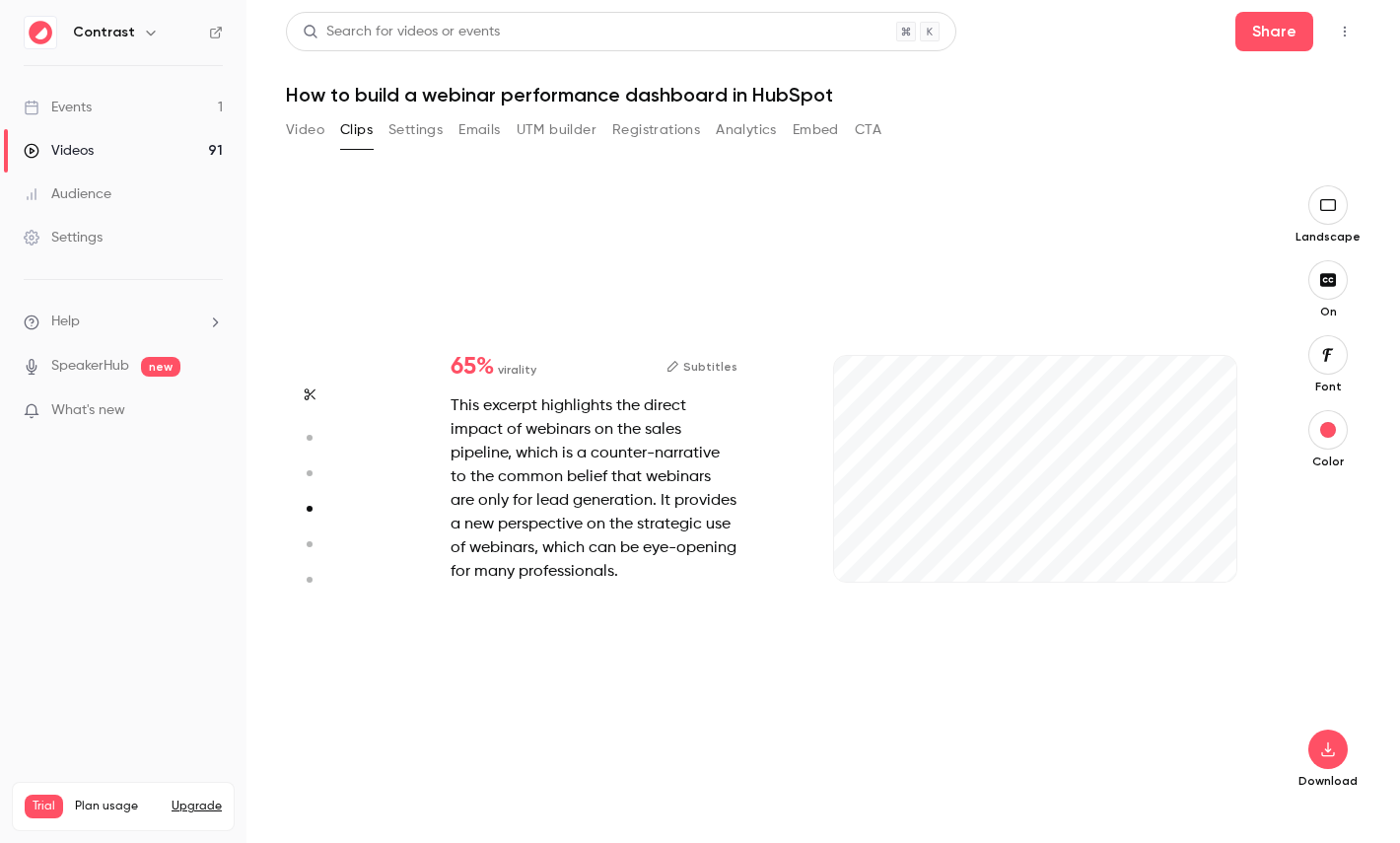 click at bounding box center (310, 473) 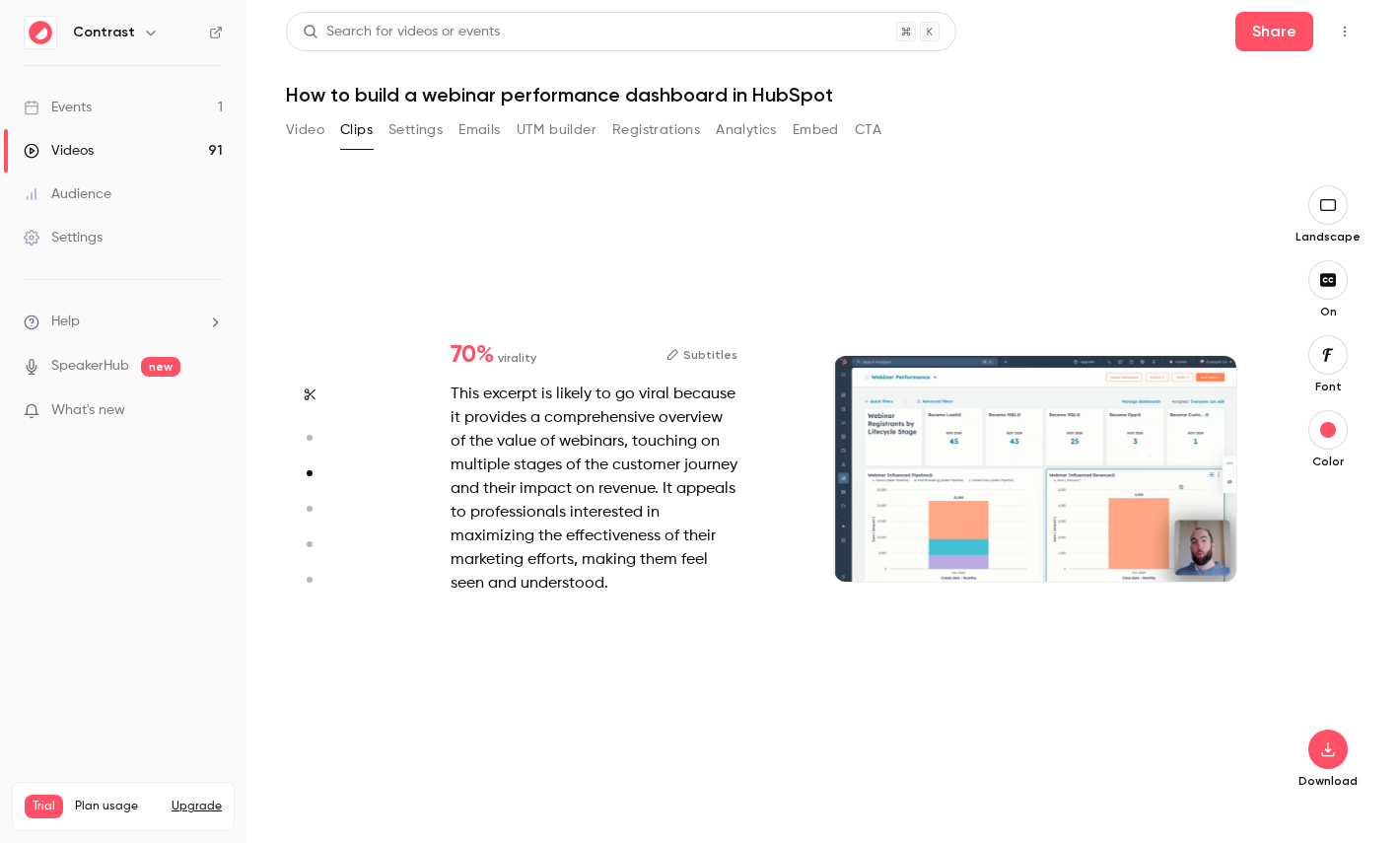 type on "*" 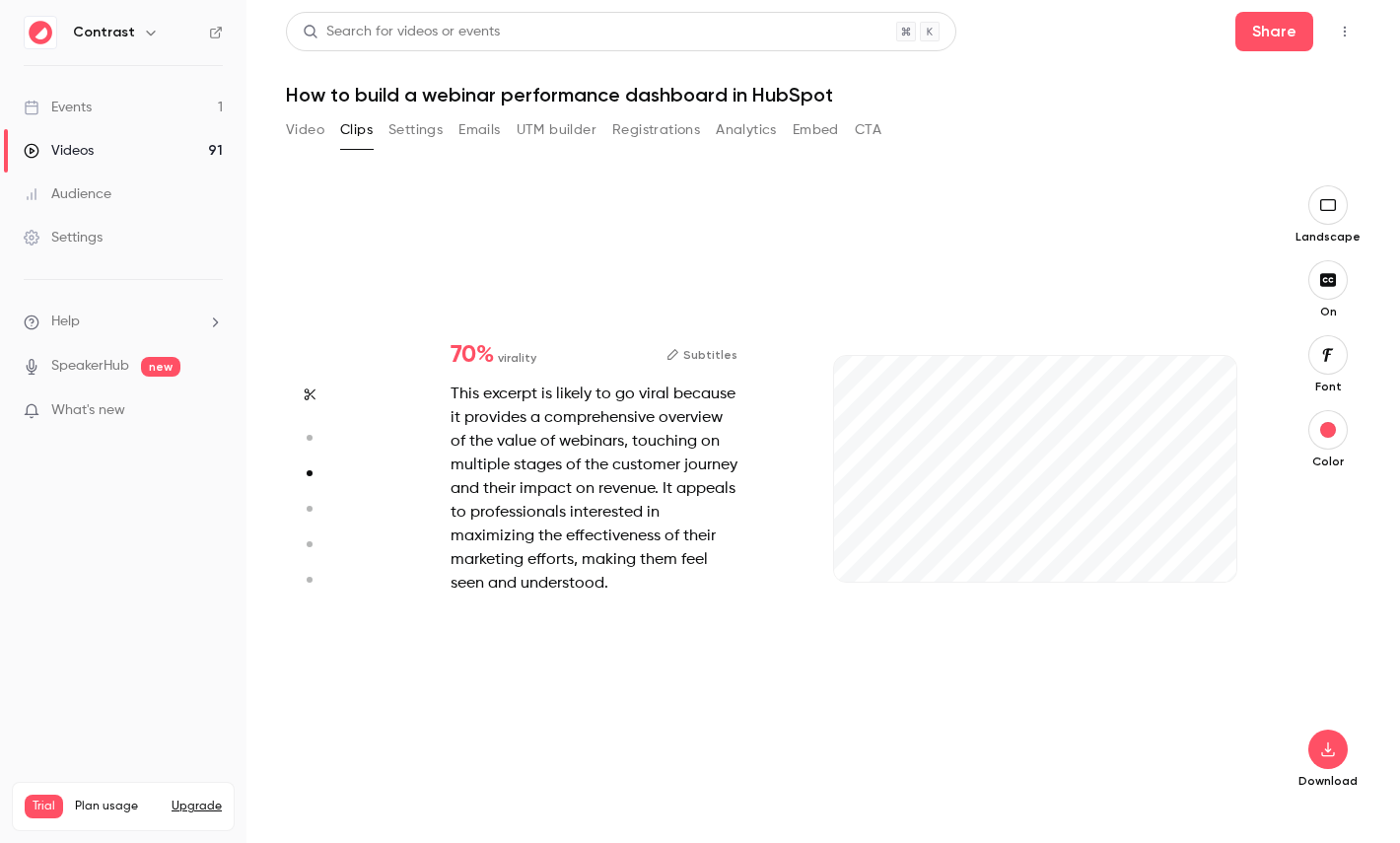 type on "*" 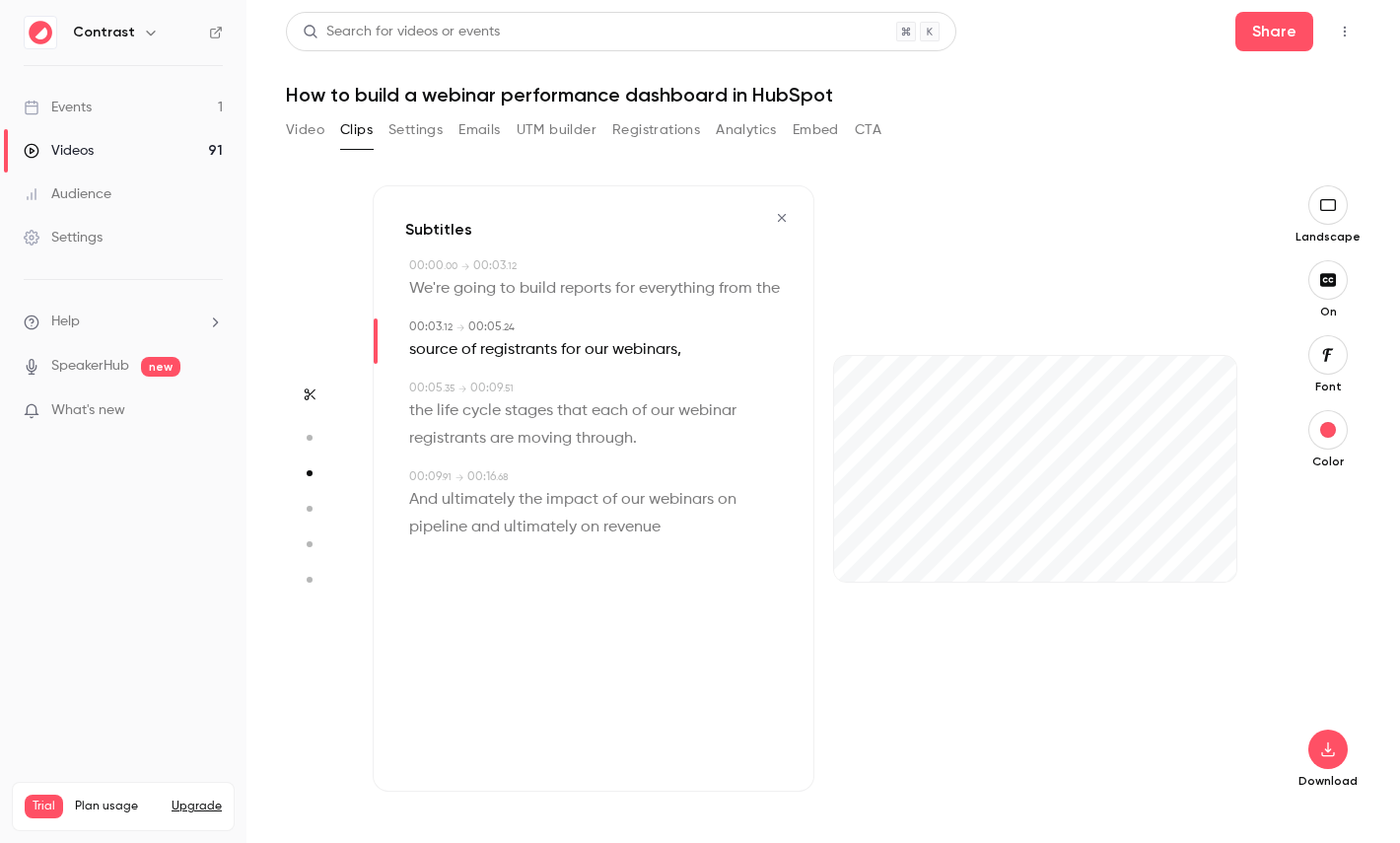 type on "***" 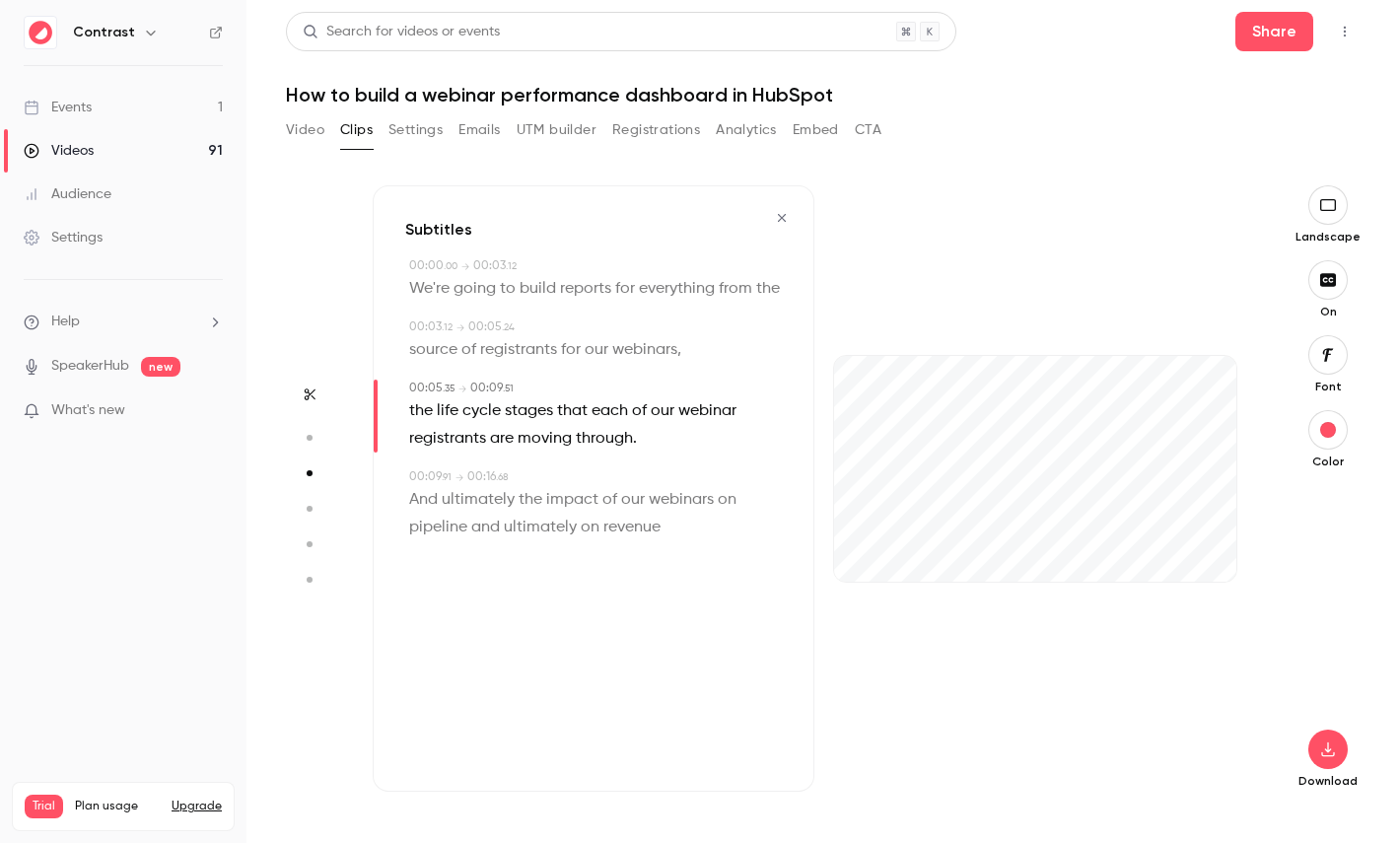 type on "***" 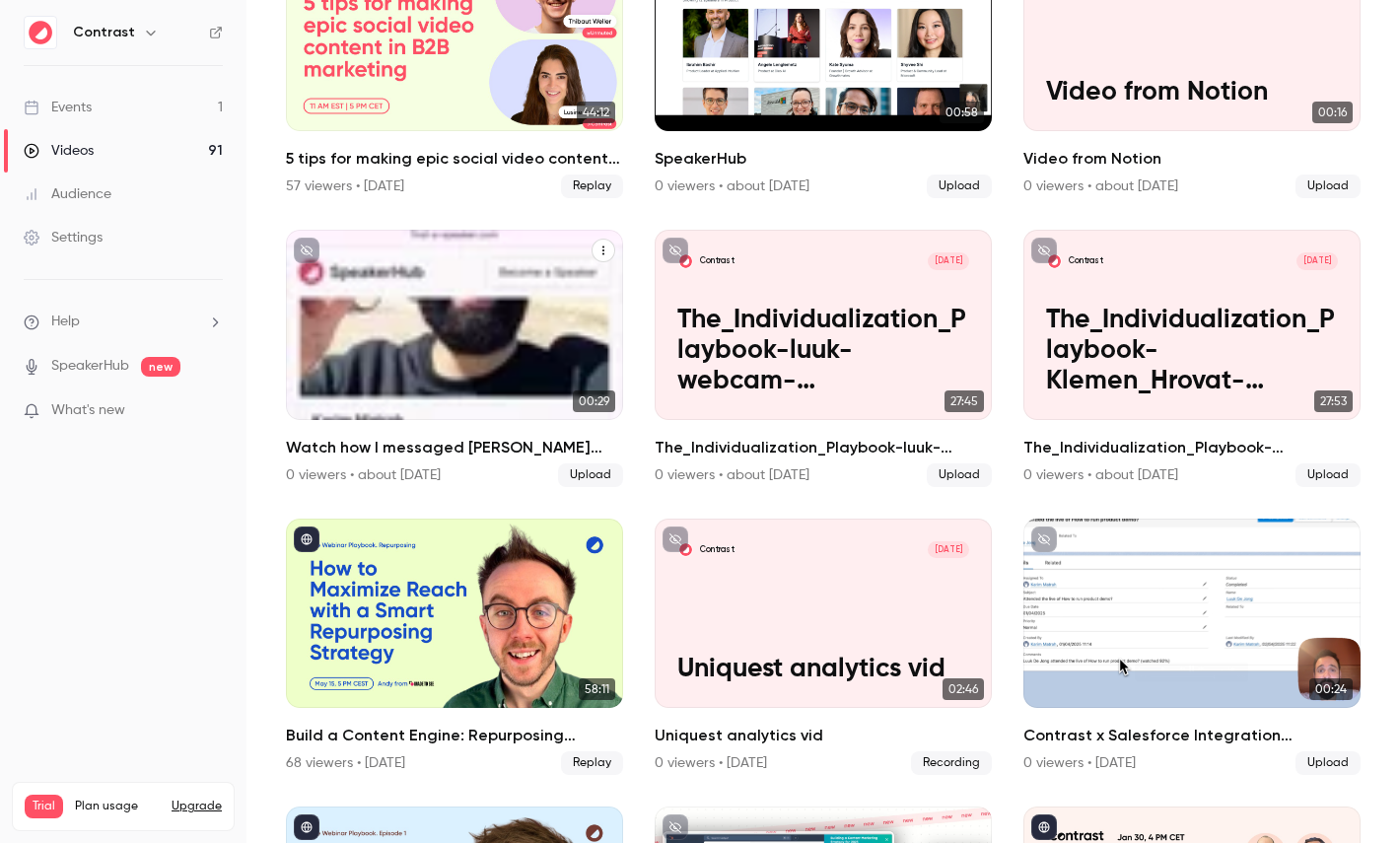 scroll, scrollTop: 254, scrollLeft: 0, axis: vertical 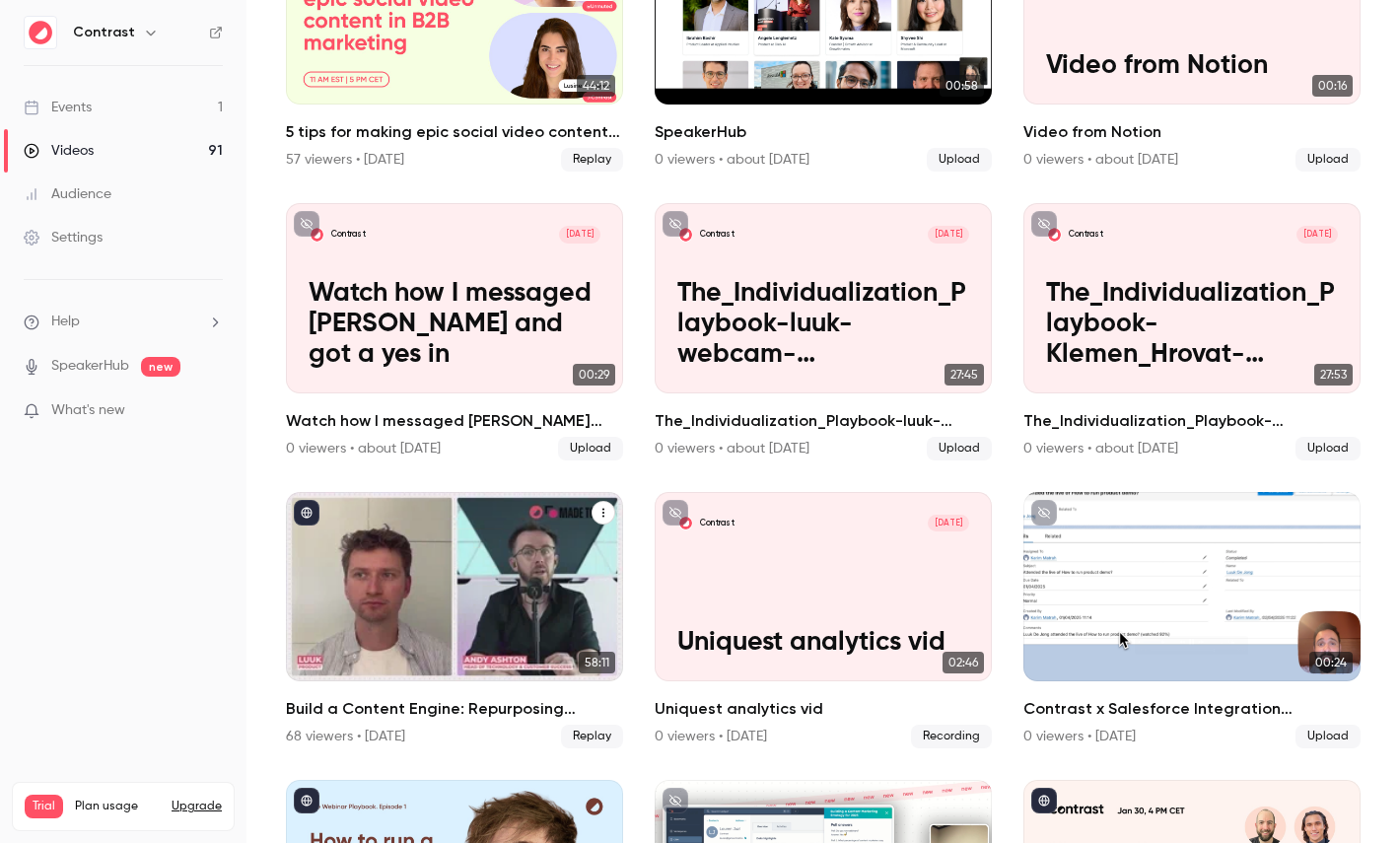 click at bounding box center [455, 587] 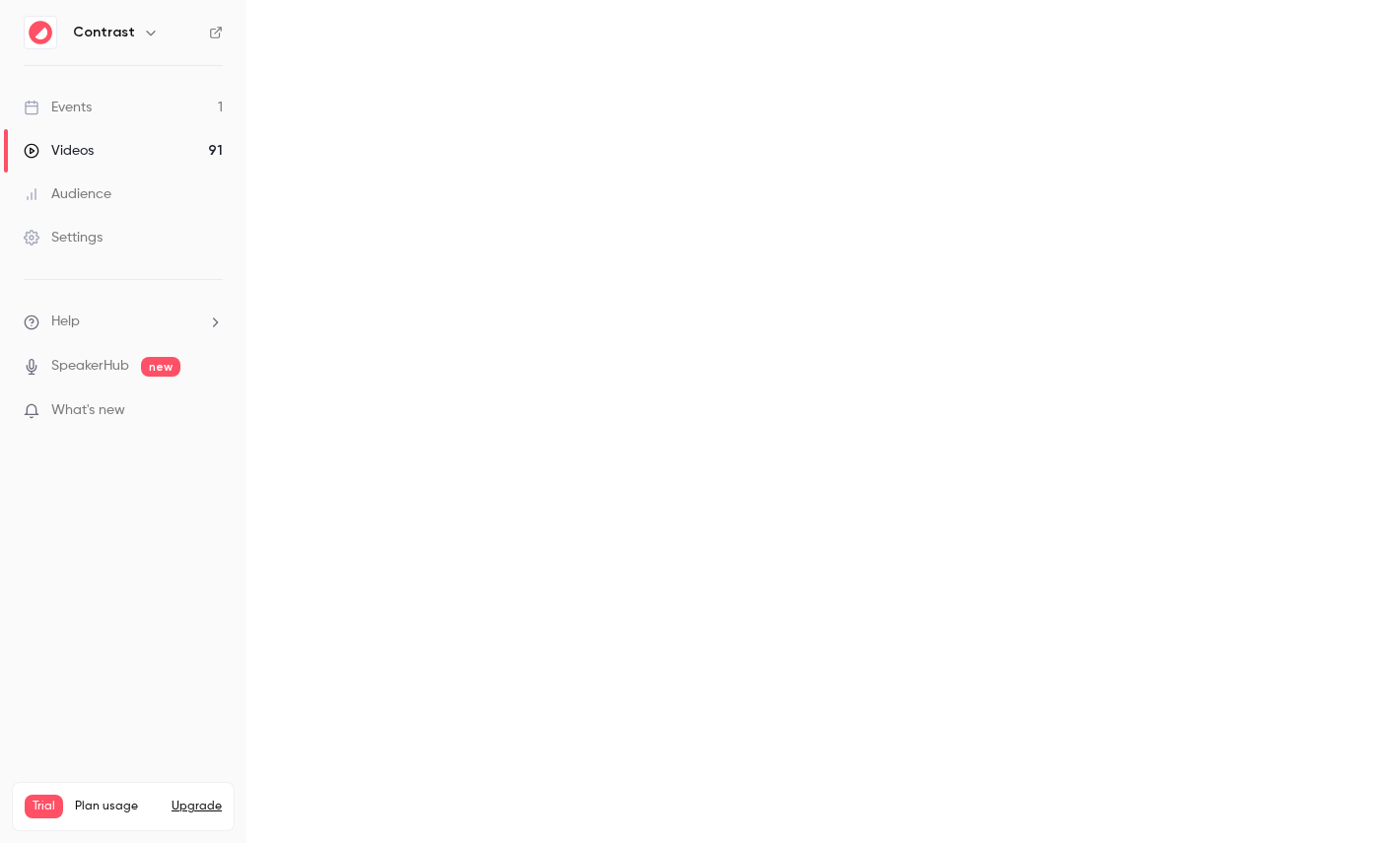 scroll, scrollTop: 0, scrollLeft: 0, axis: both 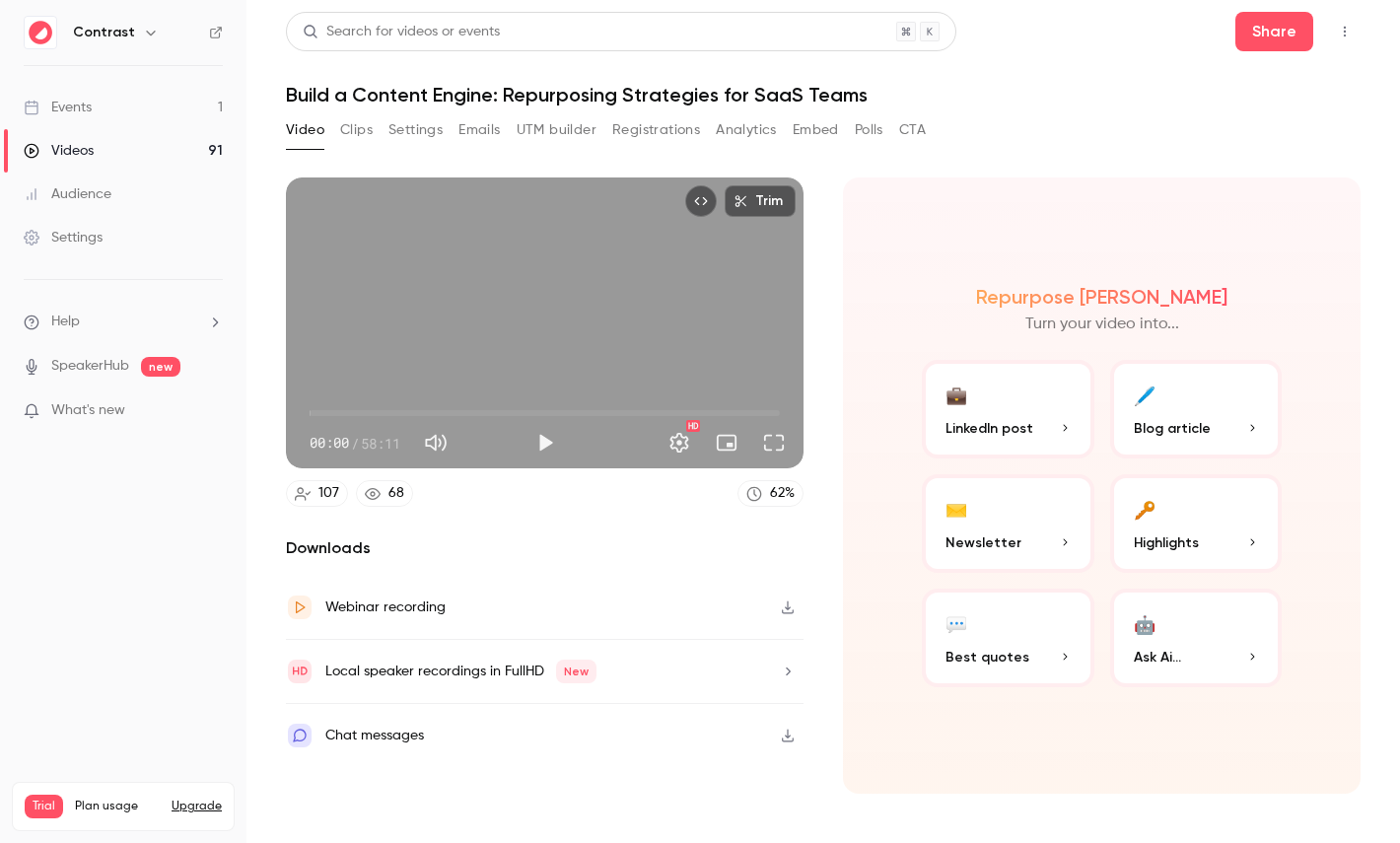 click on "58:11" at bounding box center (381, 443) 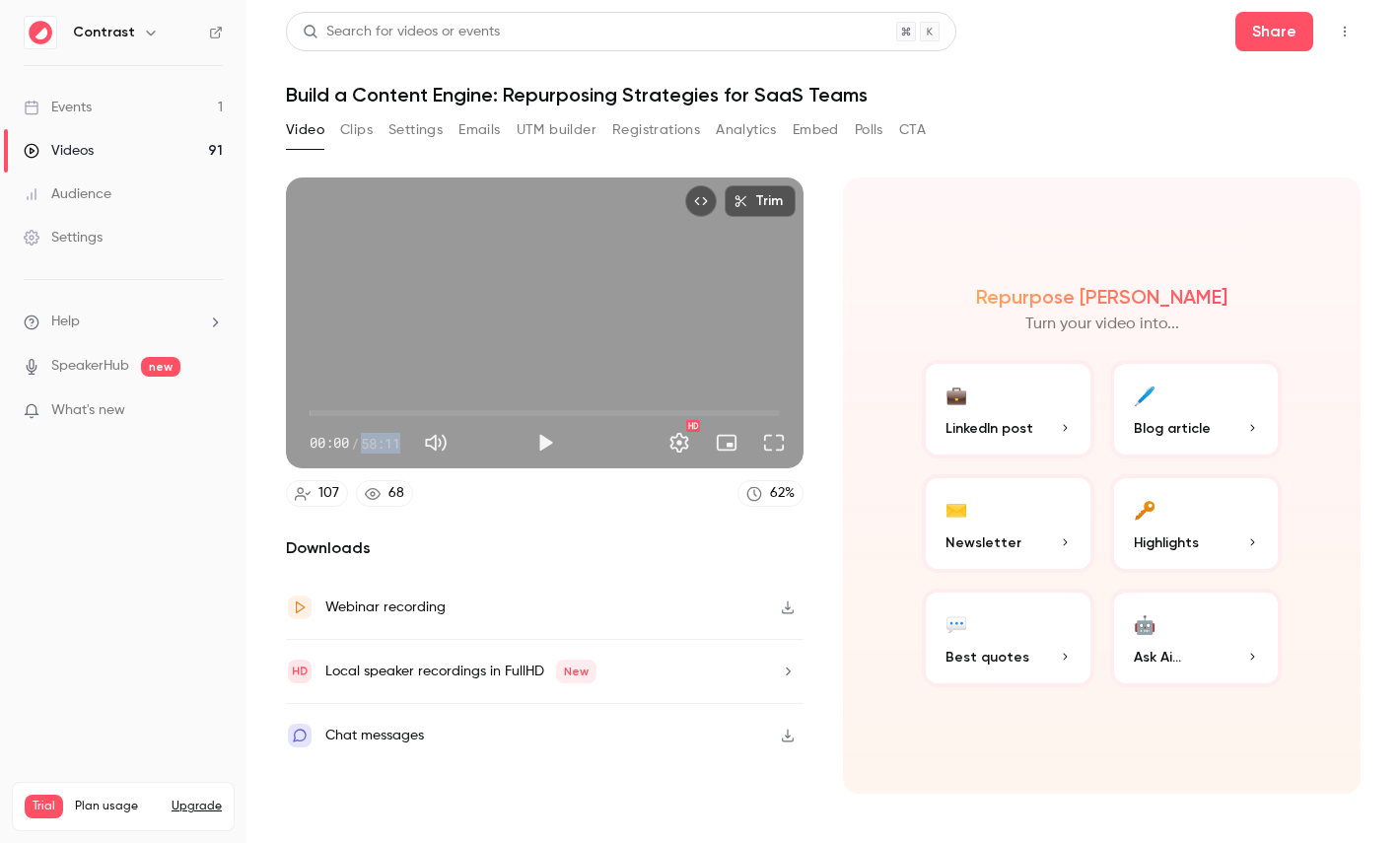 drag, startPoint x: 368, startPoint y: 443, endPoint x: 404, endPoint y: 443, distance: 36 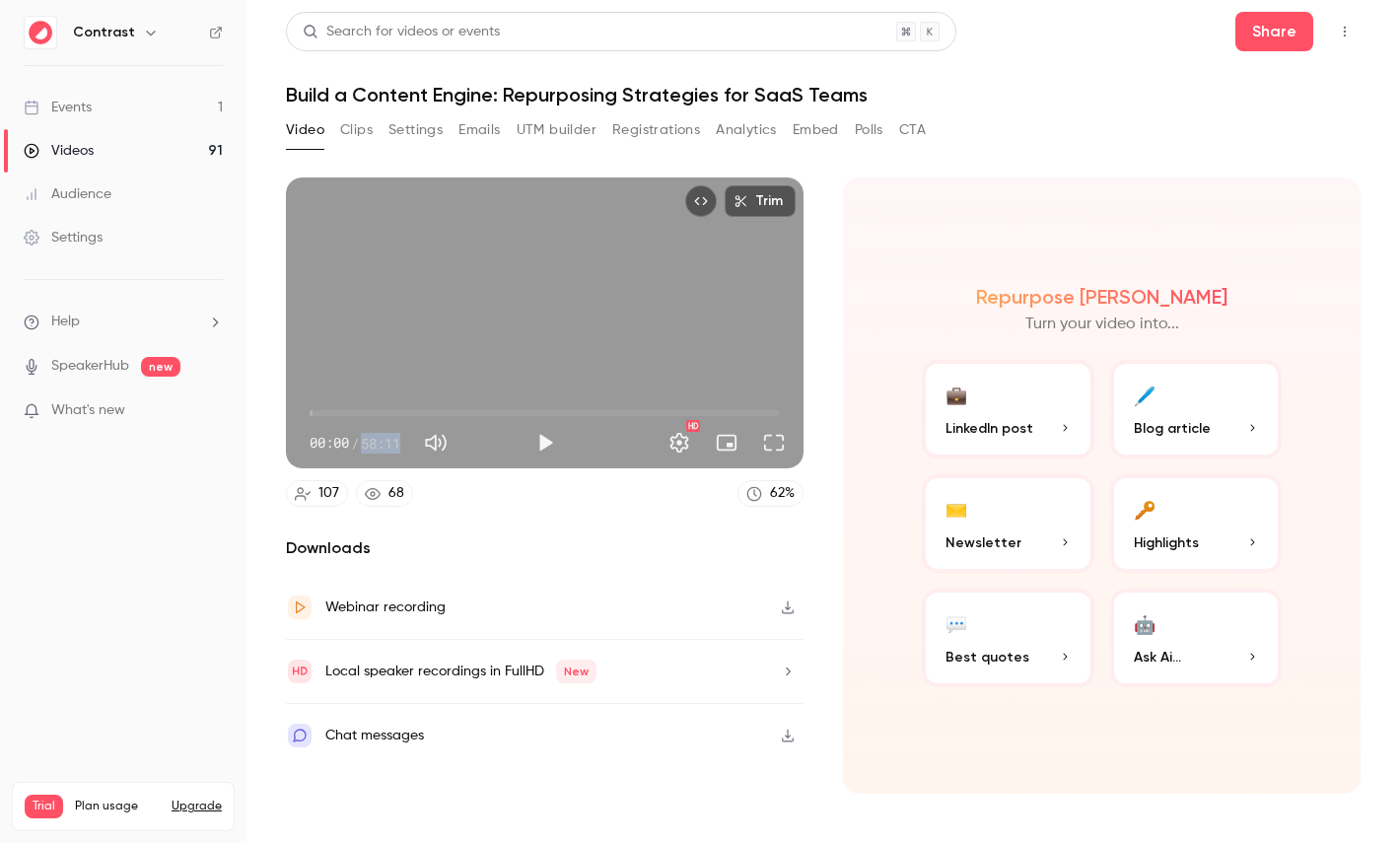 click on "Highlights" at bounding box center [1166, 542] 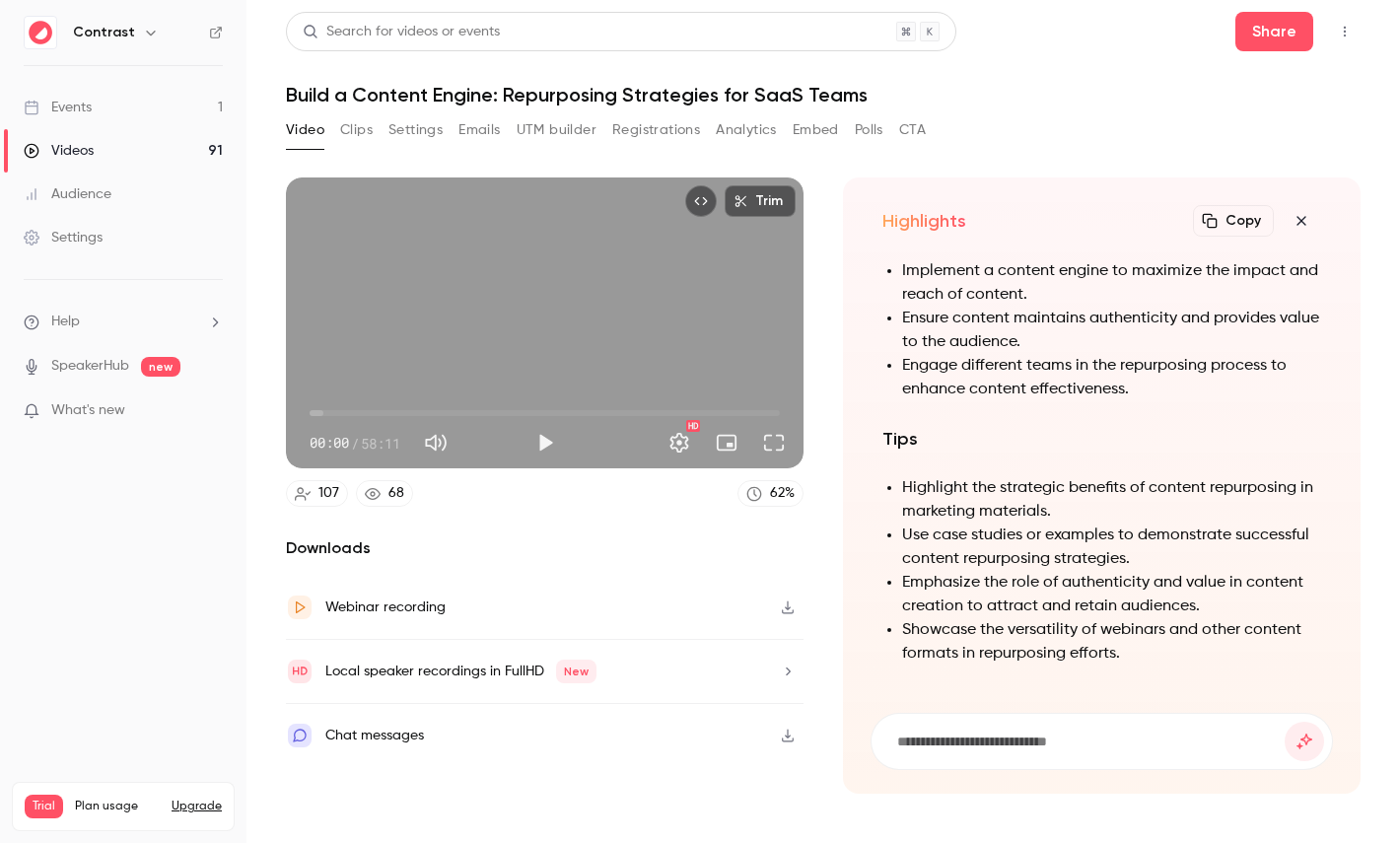 click on "Build a Content Engine: Repurposing Strategies for SaaS Teams" at bounding box center [823, 95] 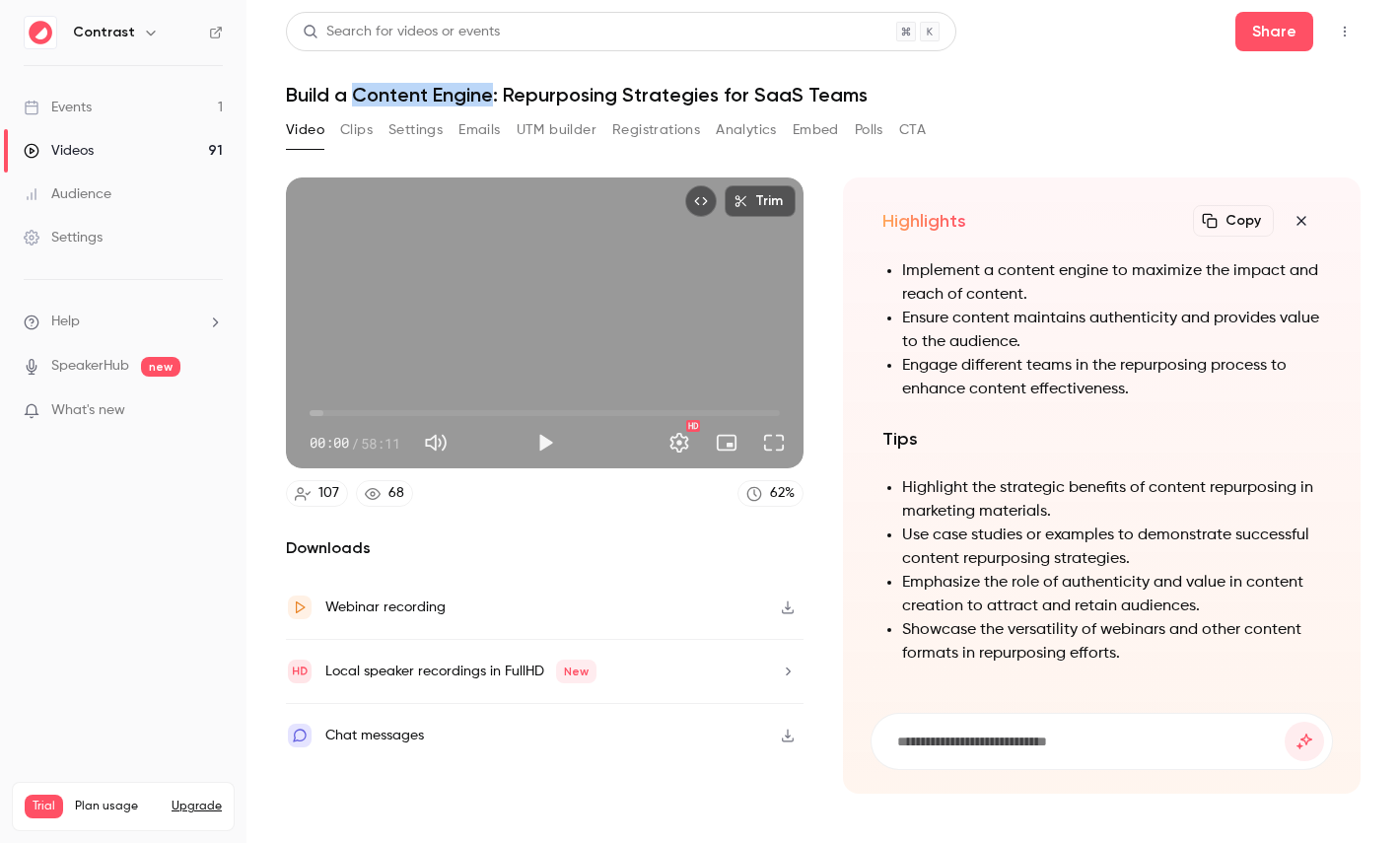 drag, startPoint x: 391, startPoint y: 93, endPoint x: 474, endPoint y: 93, distance: 83 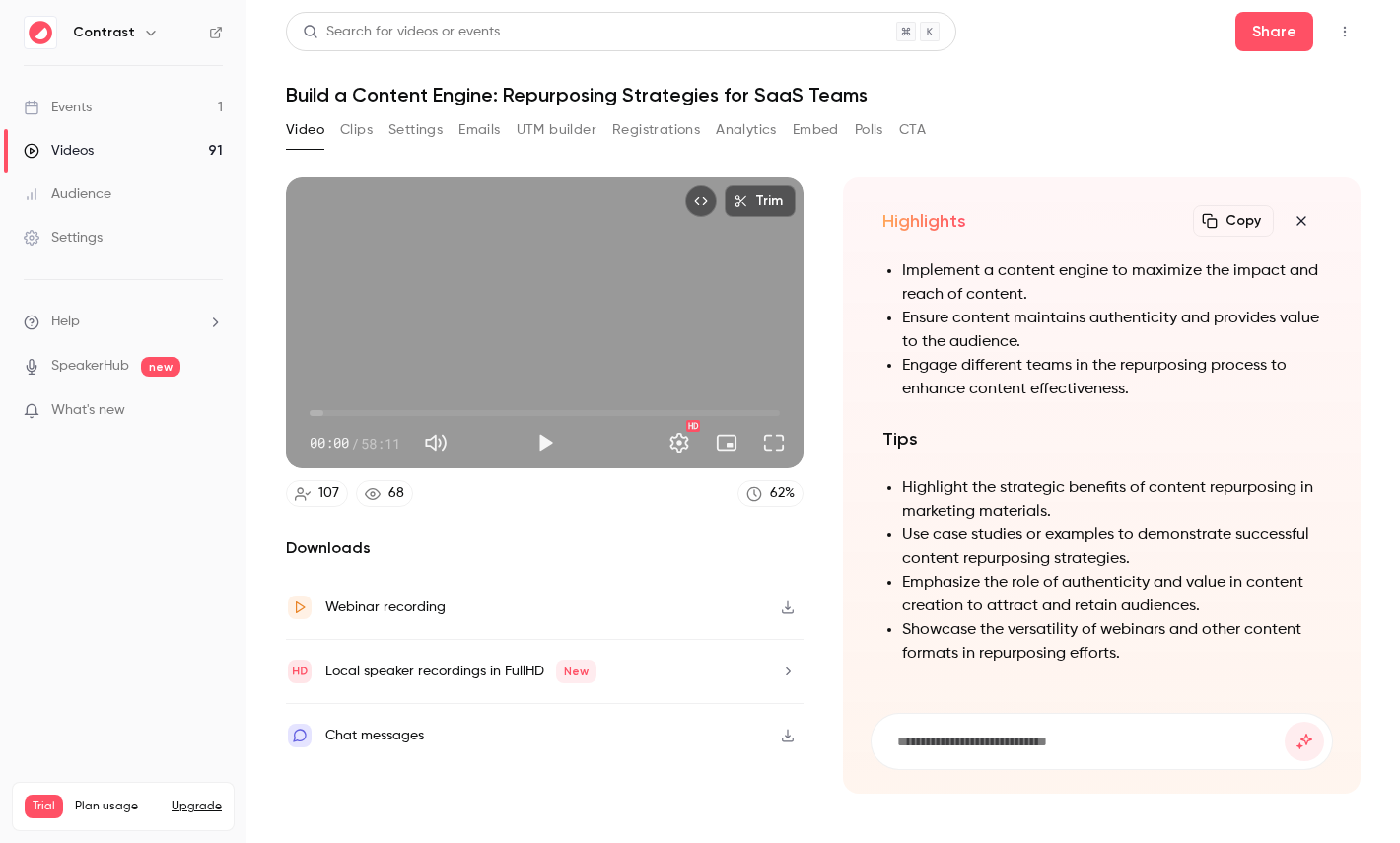 click at bounding box center (1089, 741) 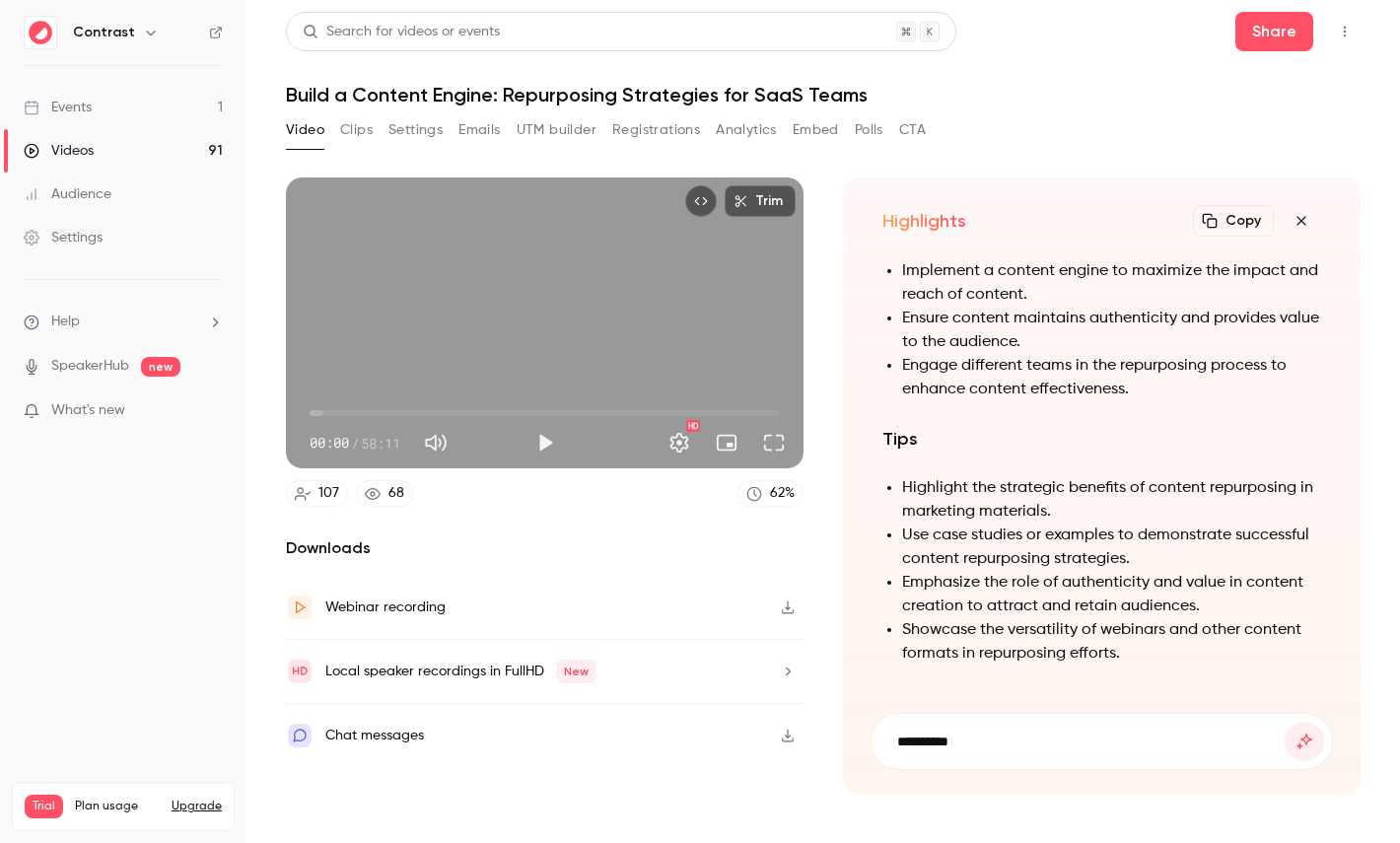 paste on "**********" 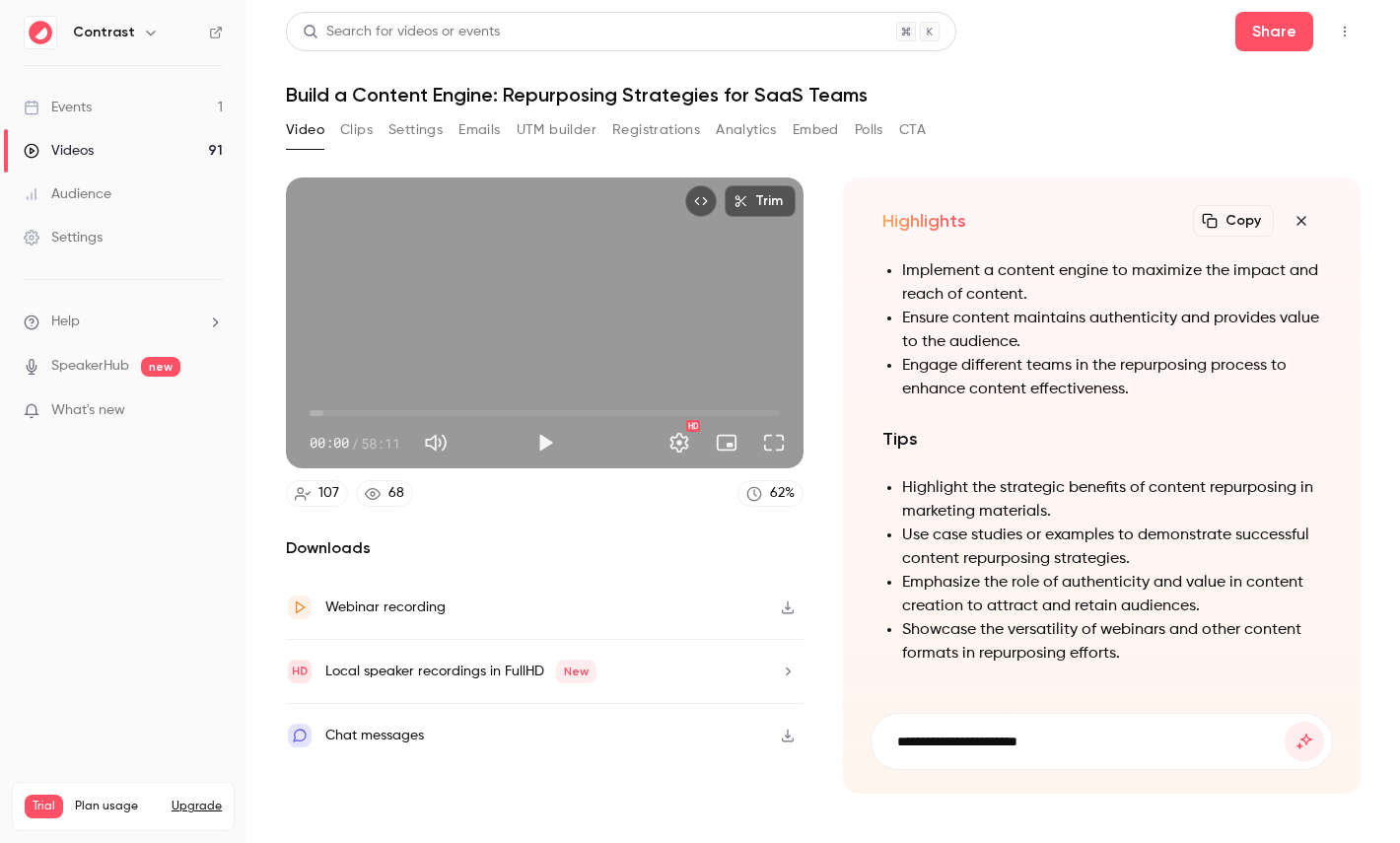 type on "**********" 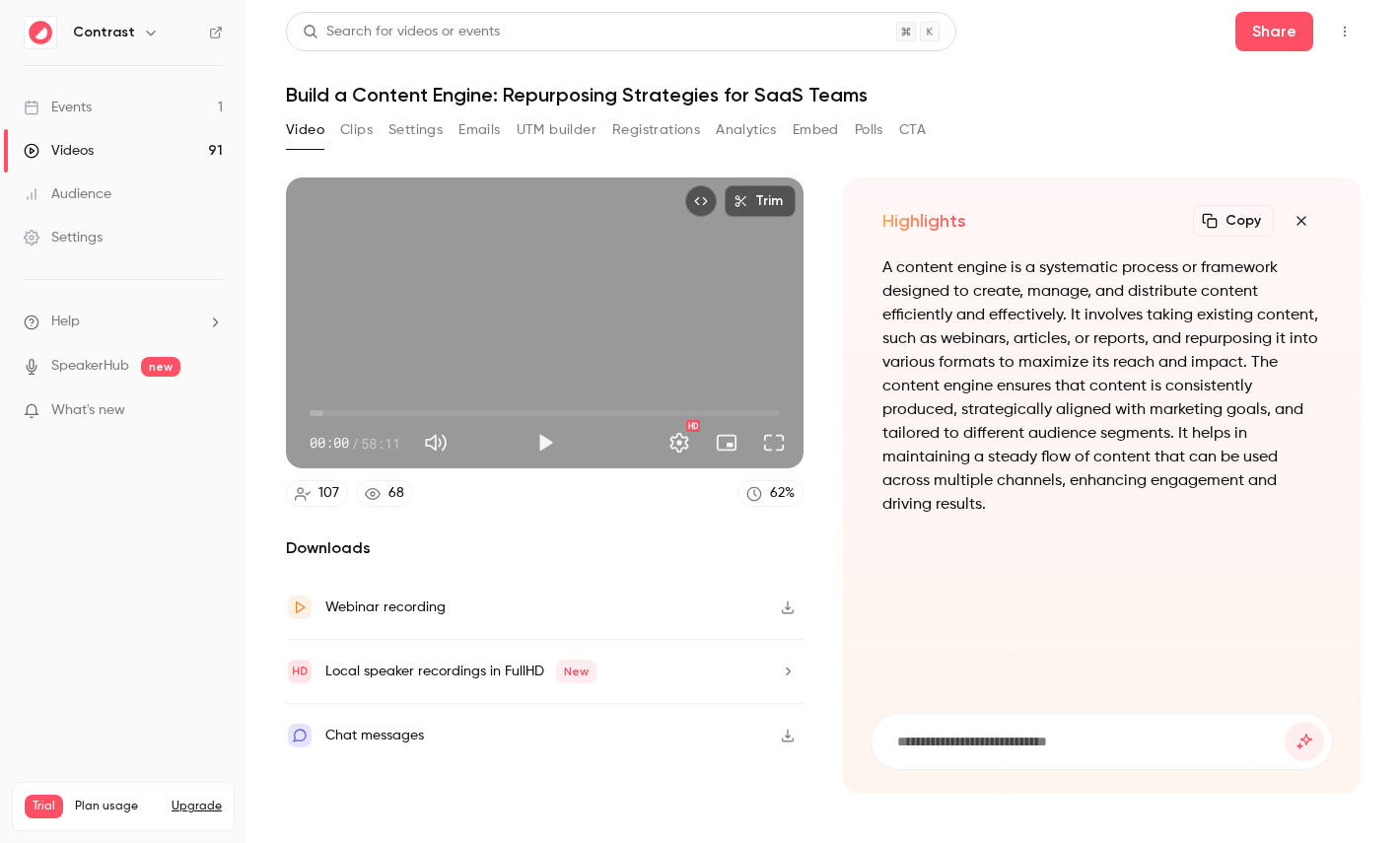 click 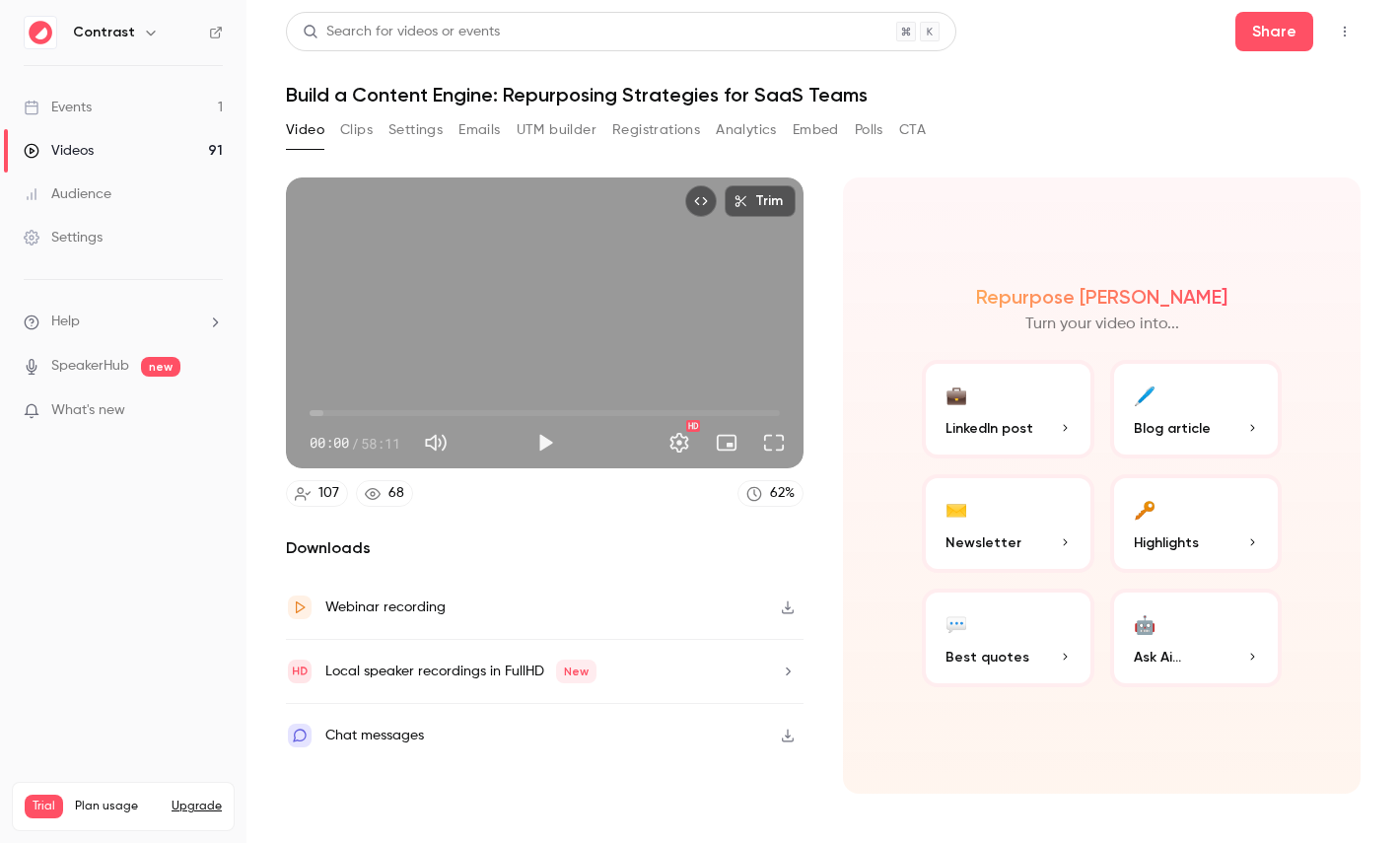 click on "Trim" at bounding box center [760, 201] 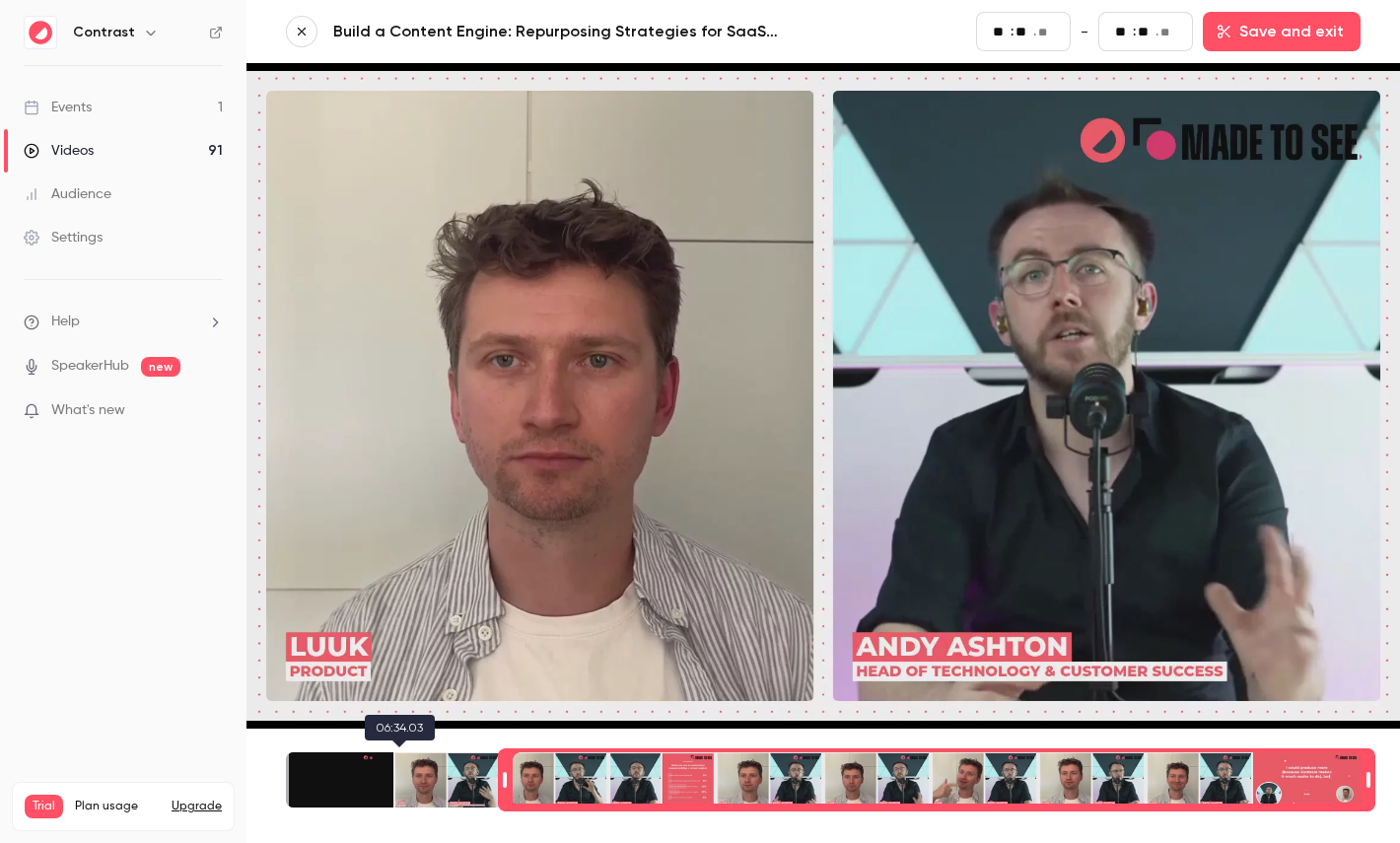 type on "**" 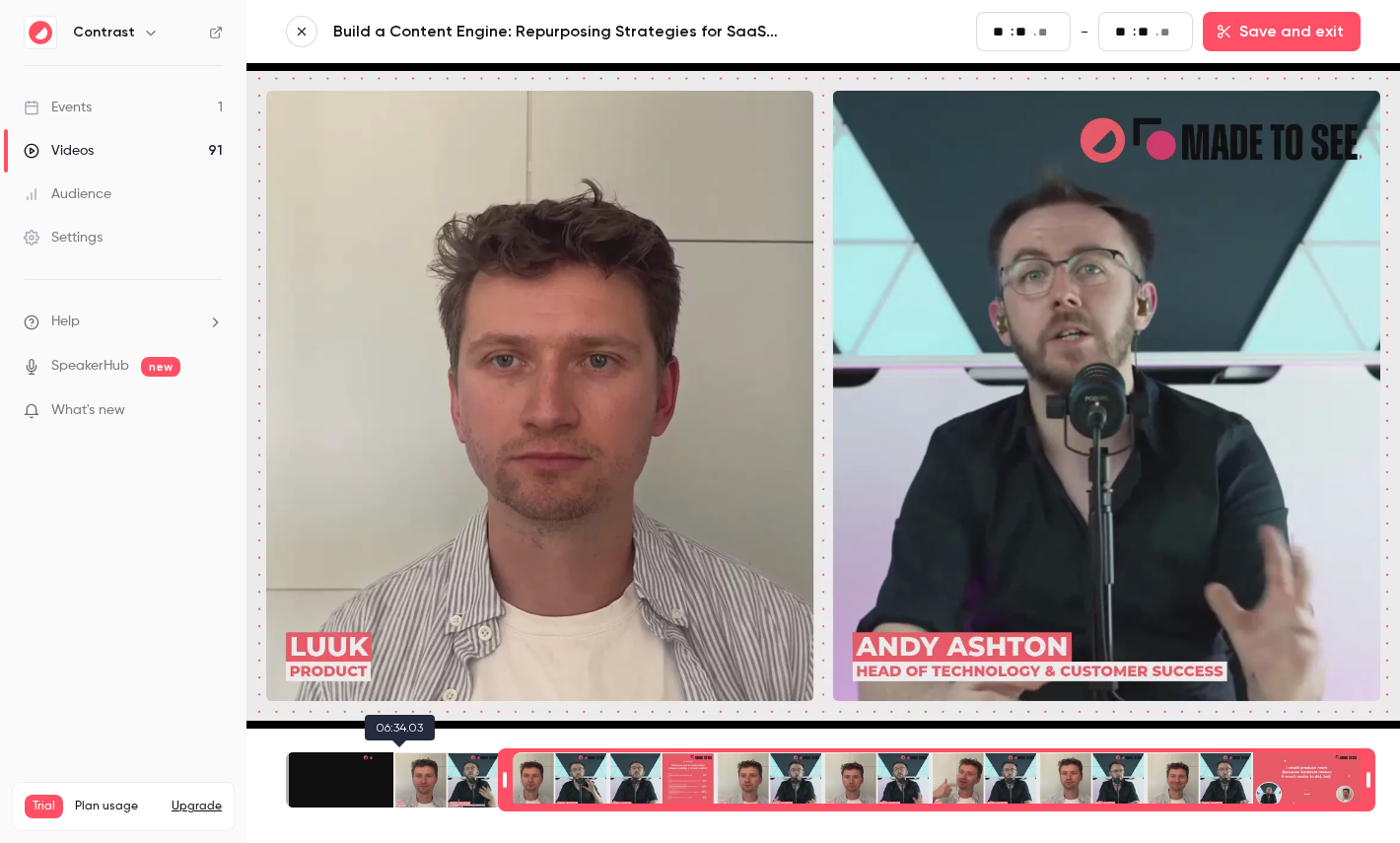 type on "**" 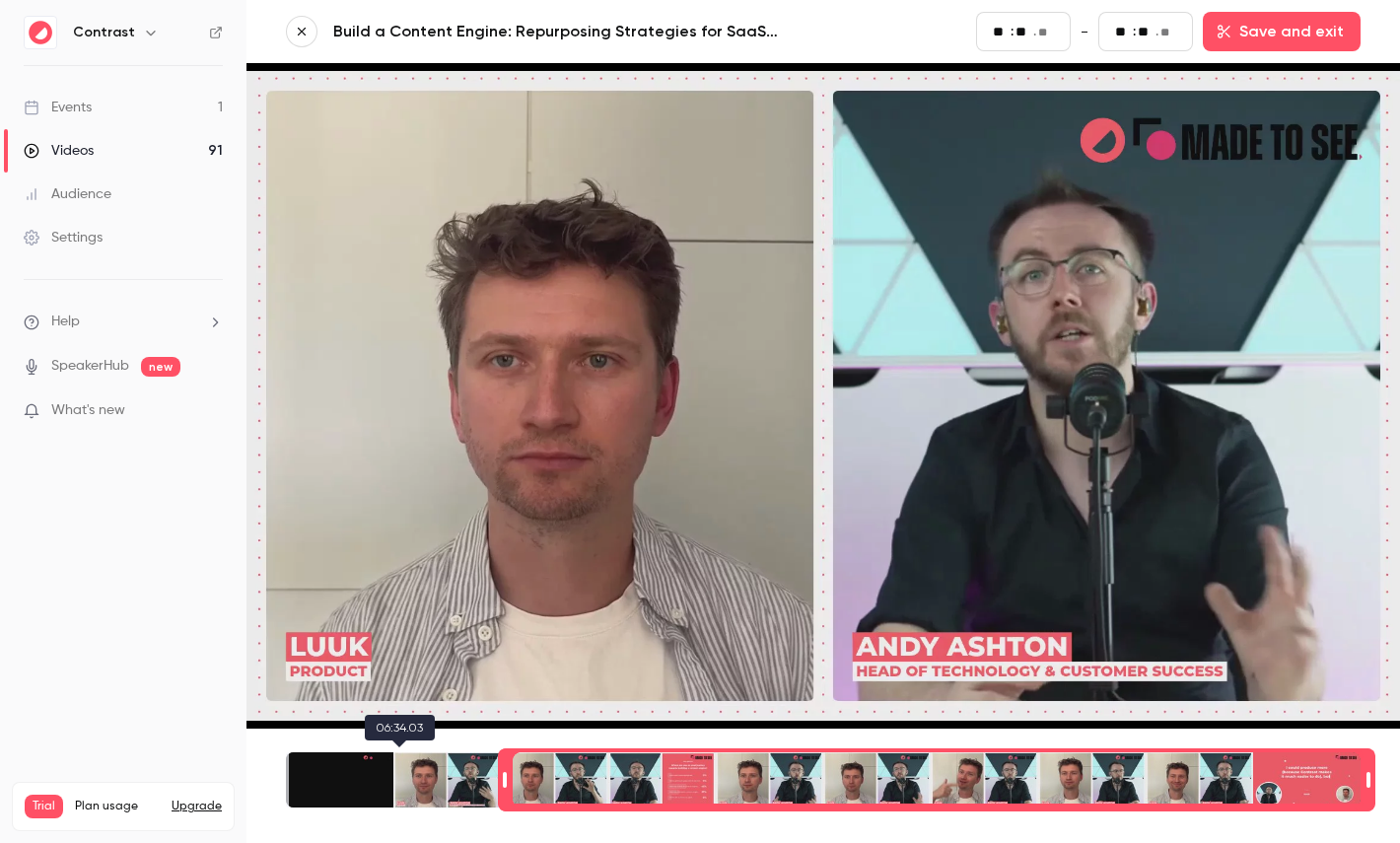 type on "**" 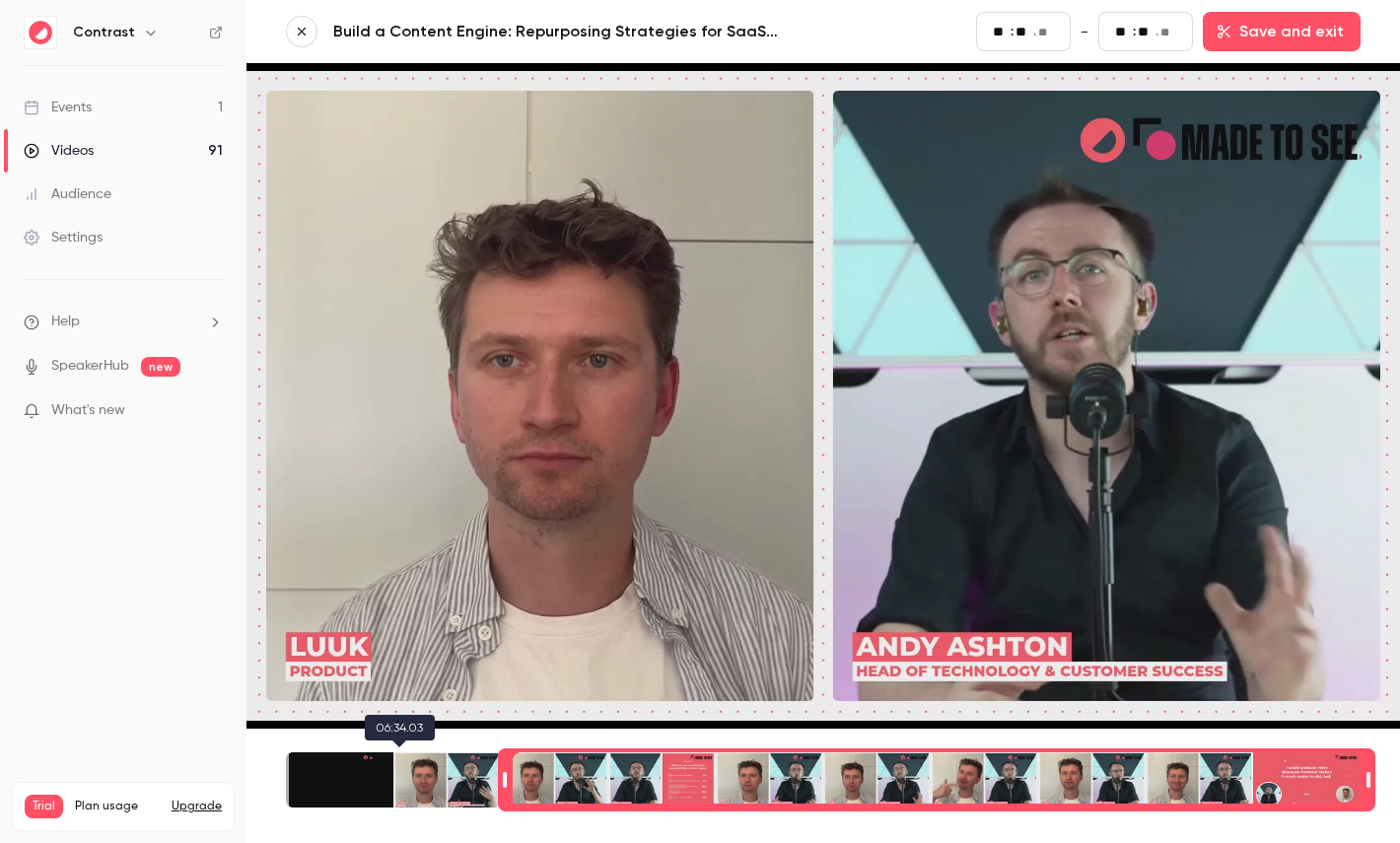 type on "**" 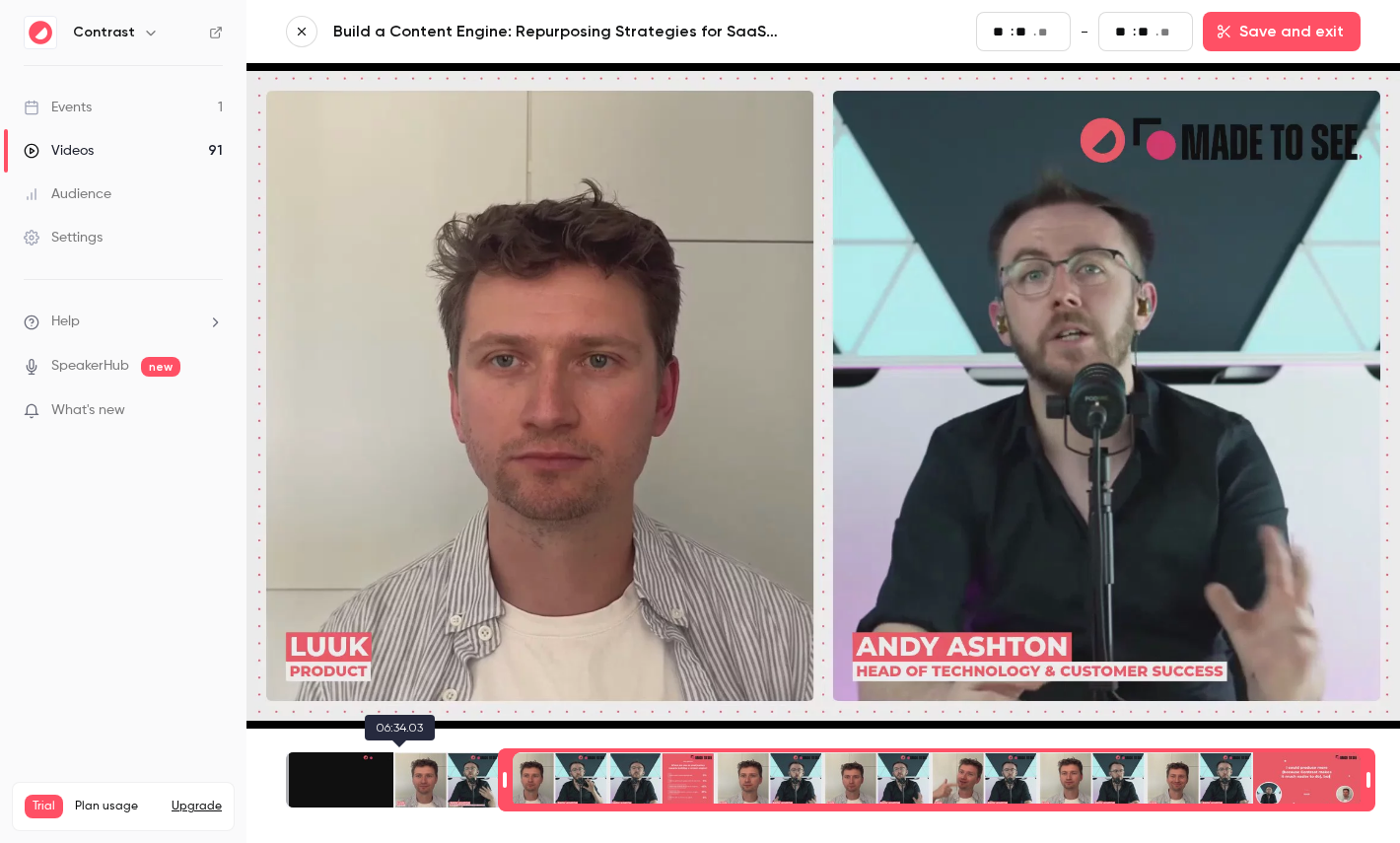 type on "**" 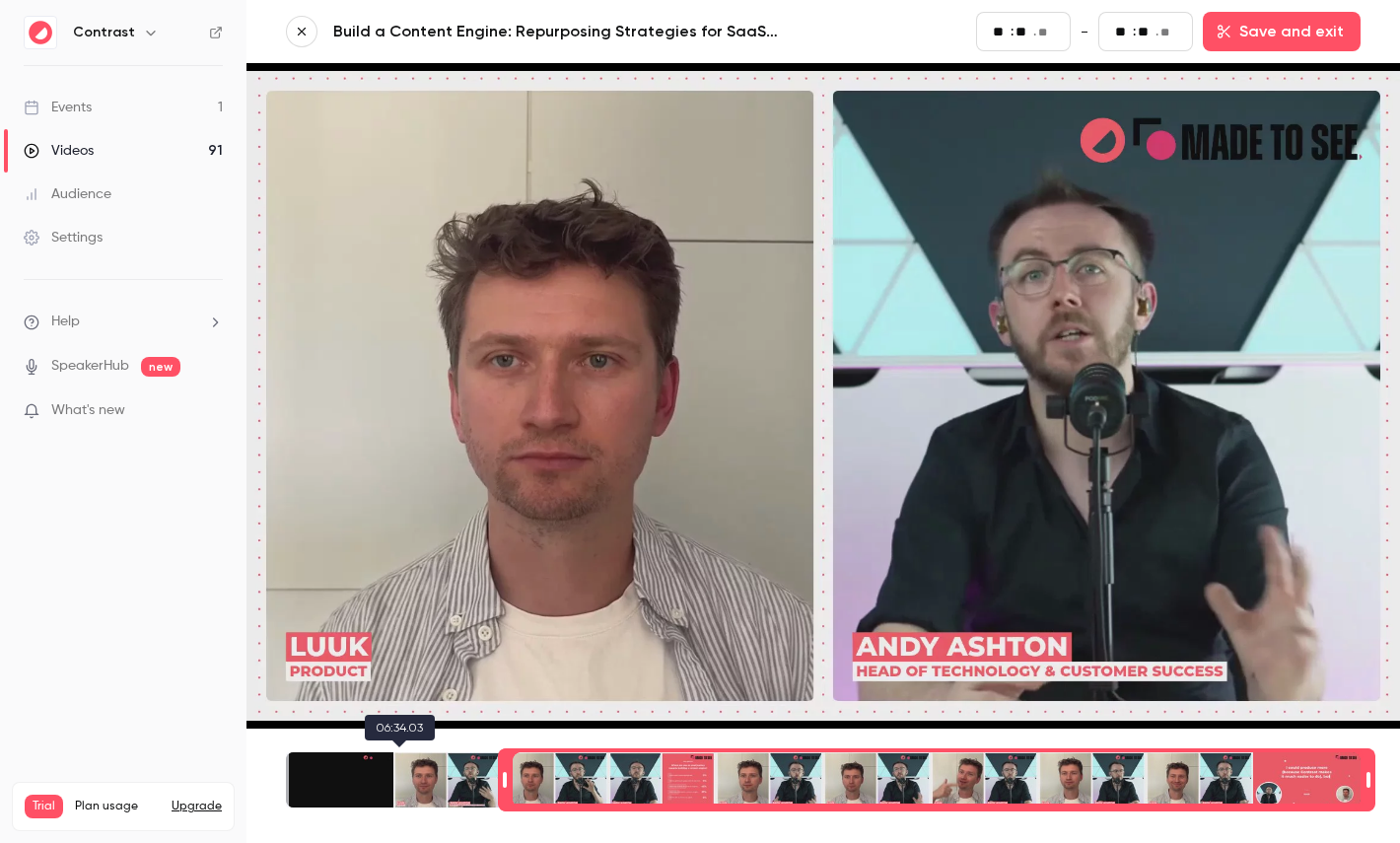 drag, startPoint x: 281, startPoint y: 777, endPoint x: 564, endPoint y: 777, distance: 283 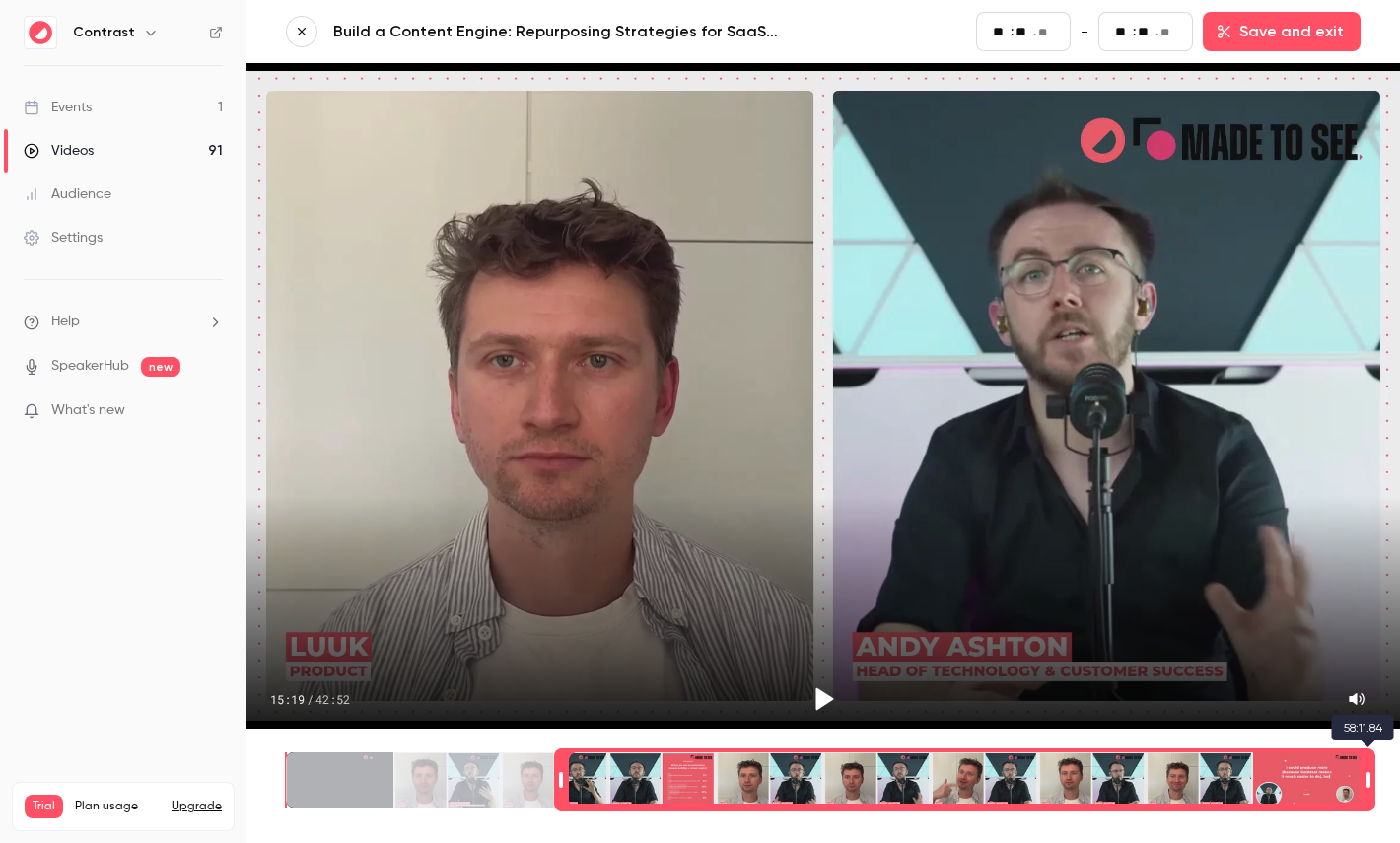 type on "***" 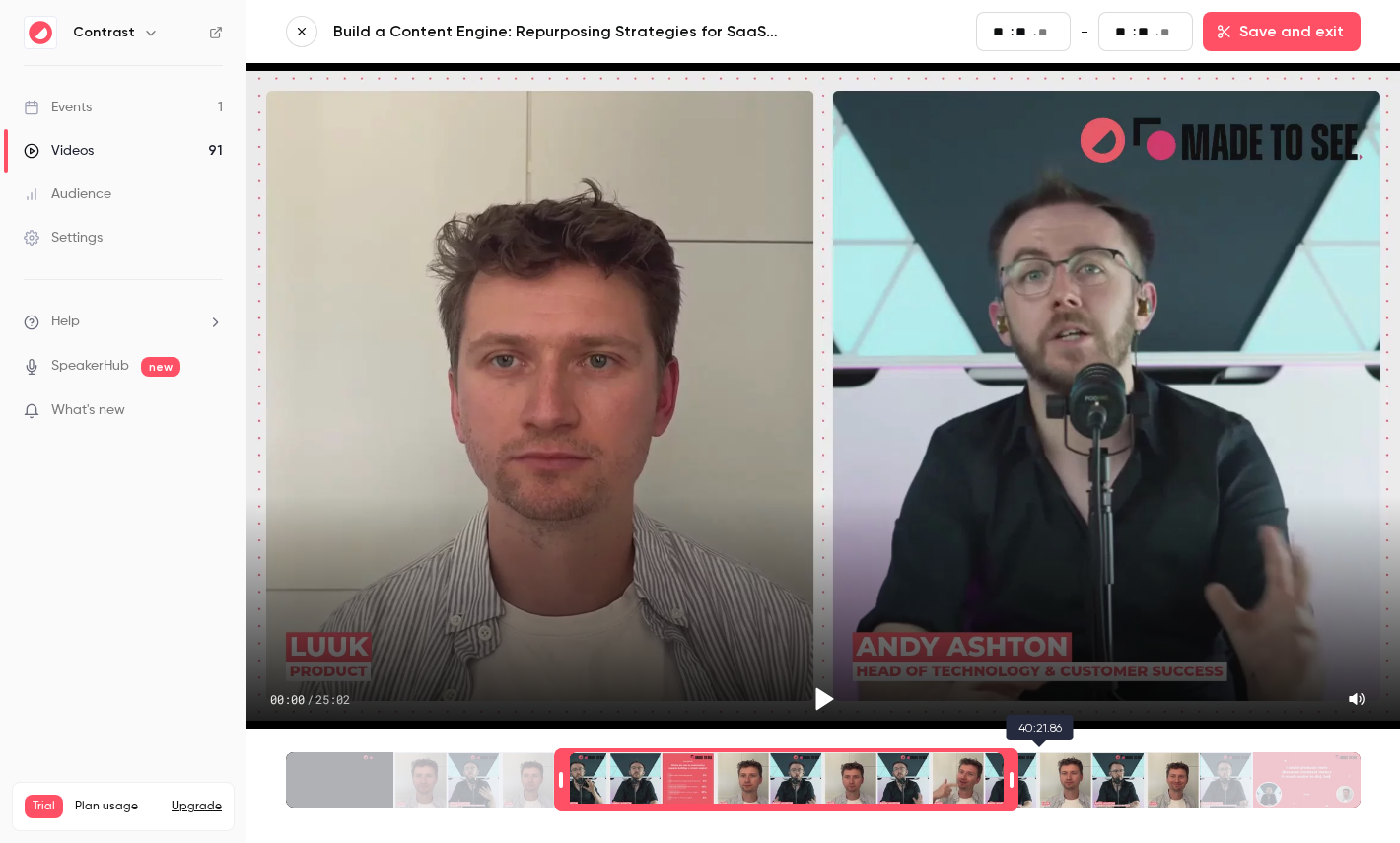 type on "**" 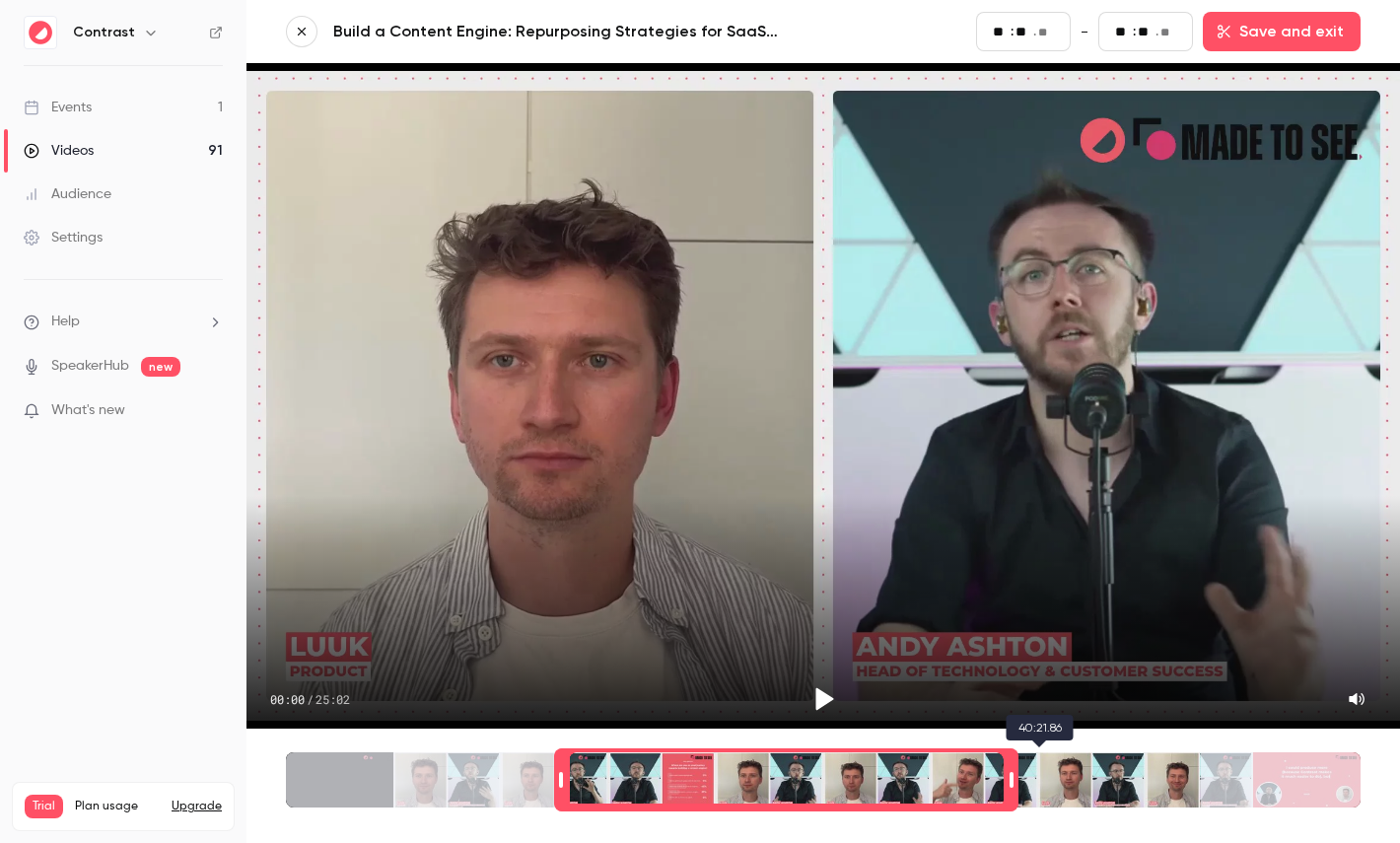 type on "**" 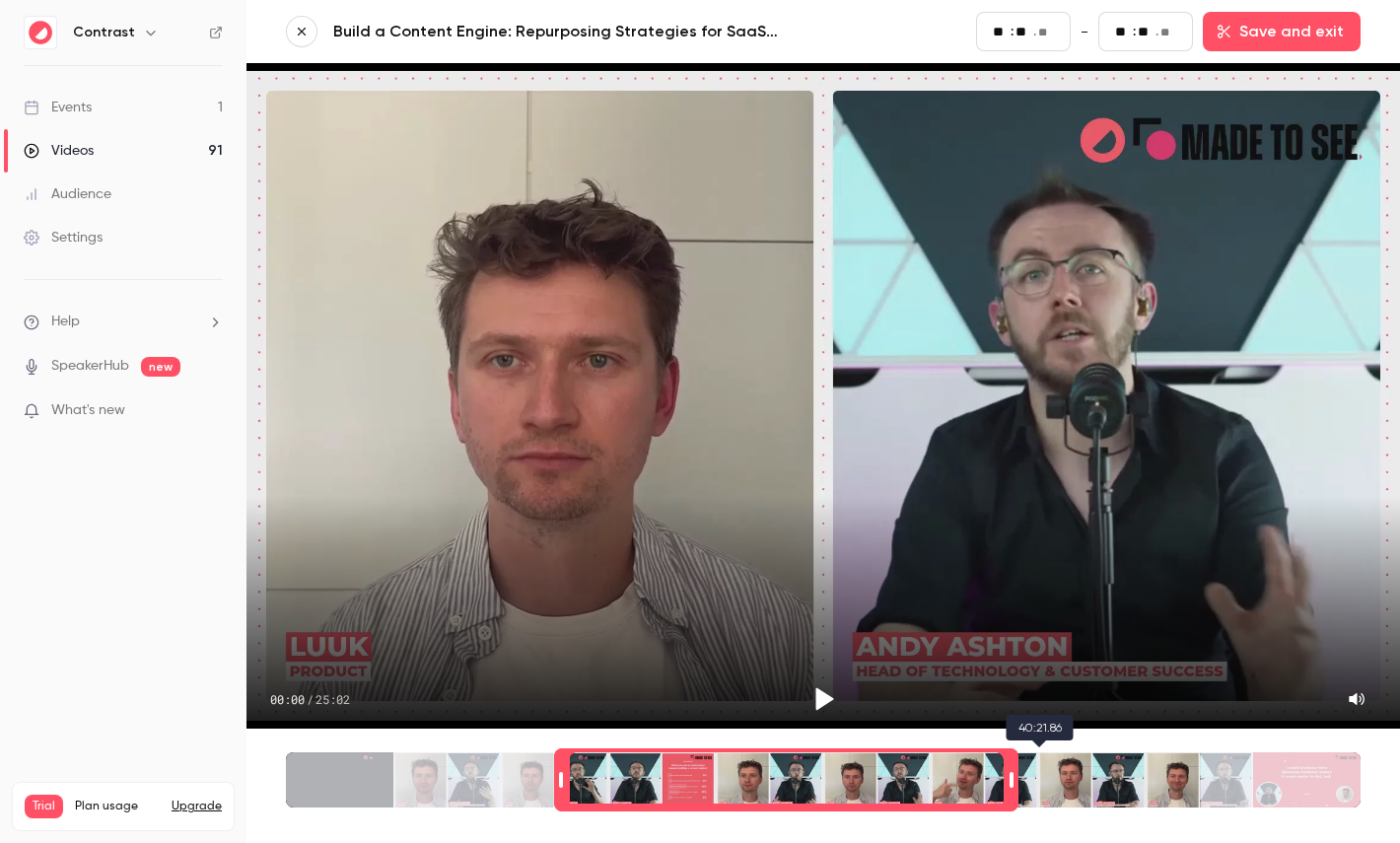 type on "**" 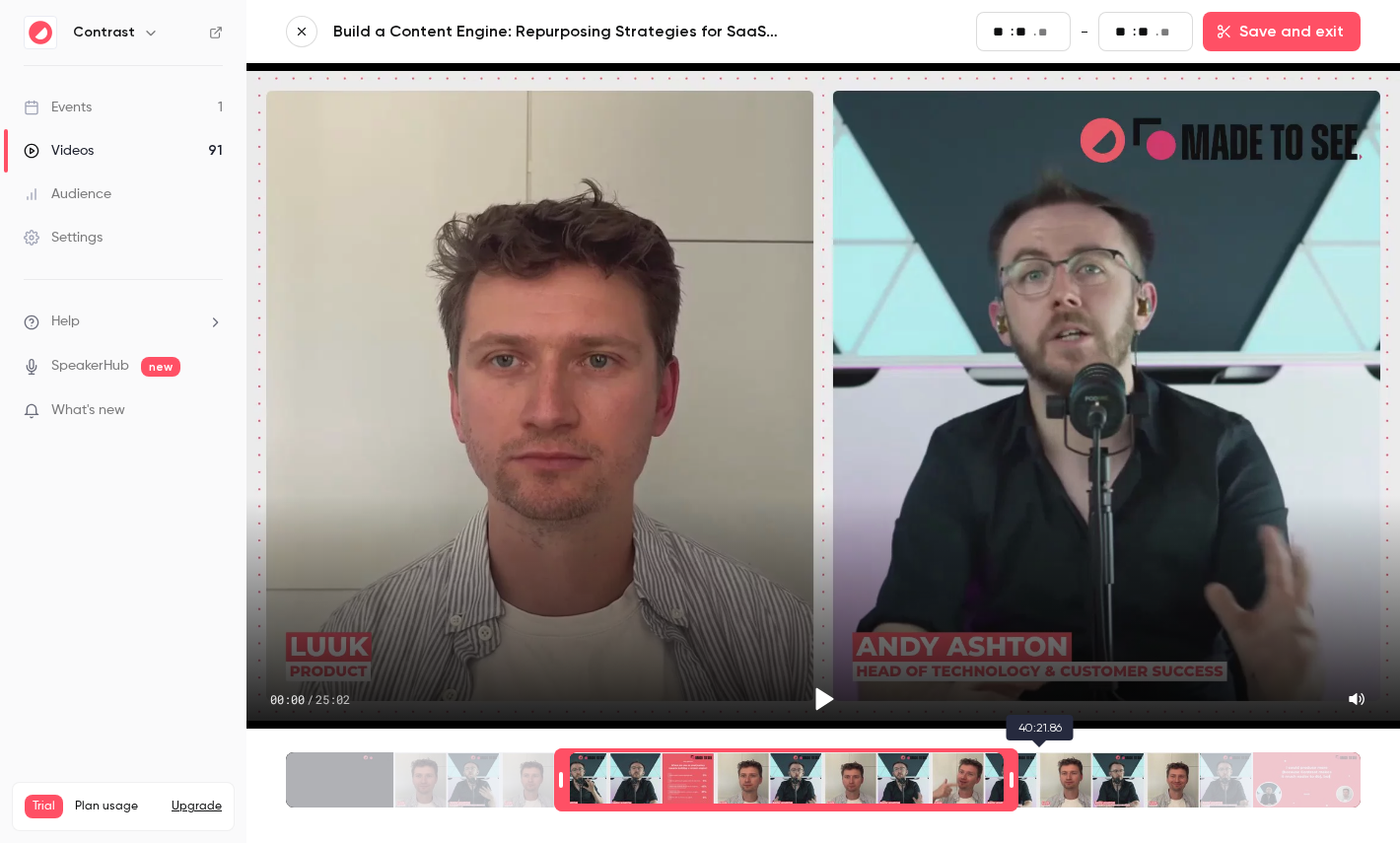 type on "**" 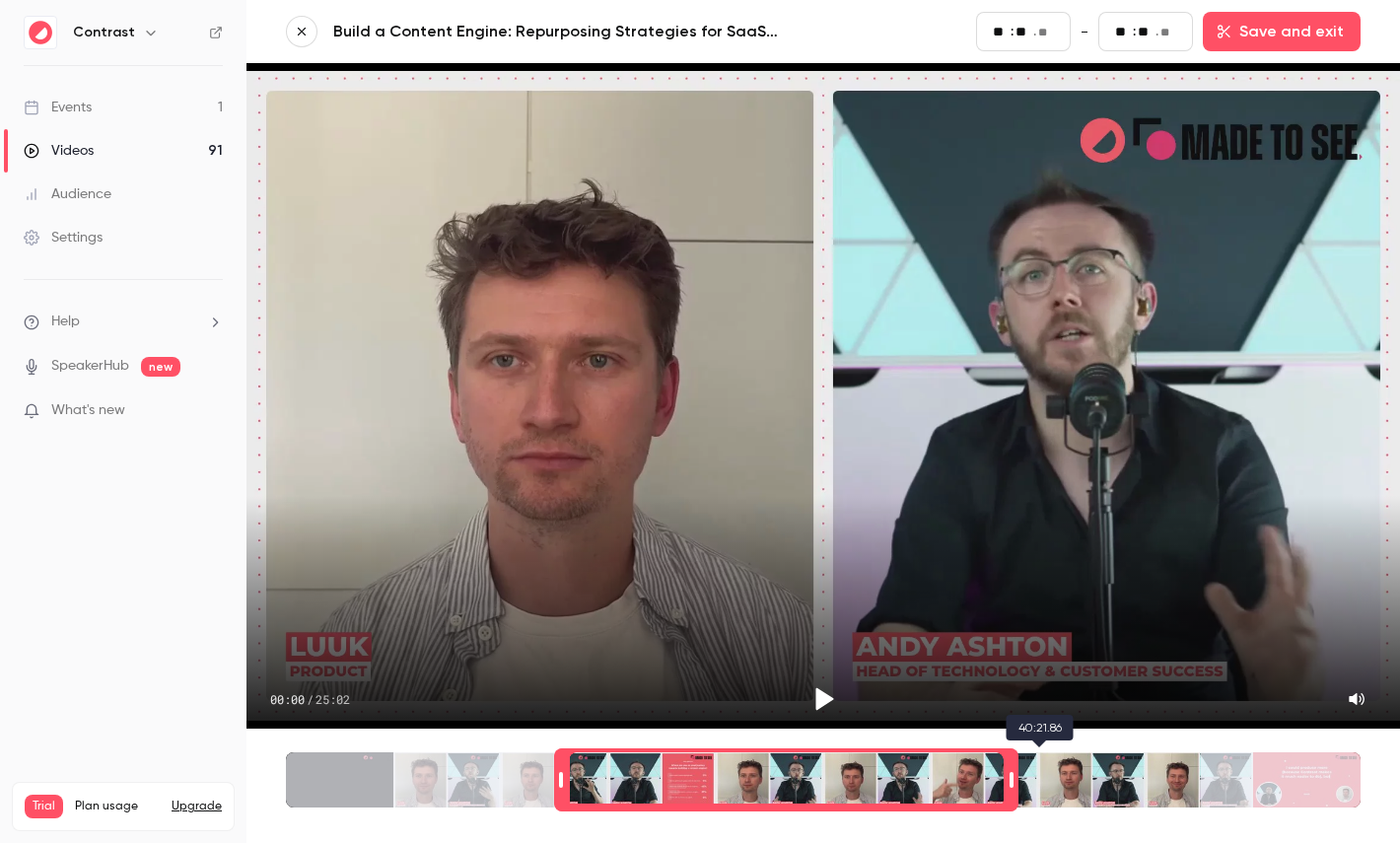 type on "***" 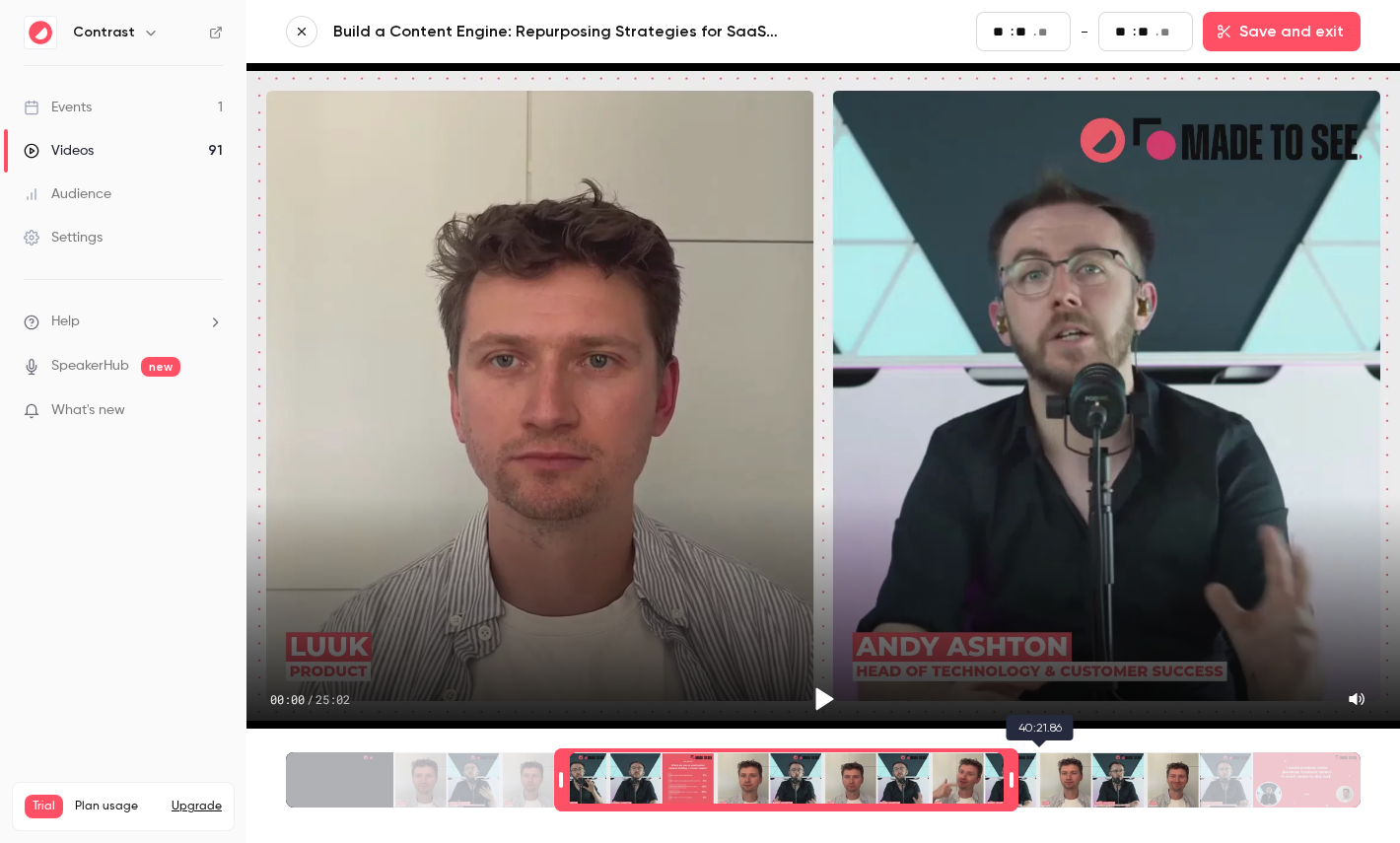 type on "**" 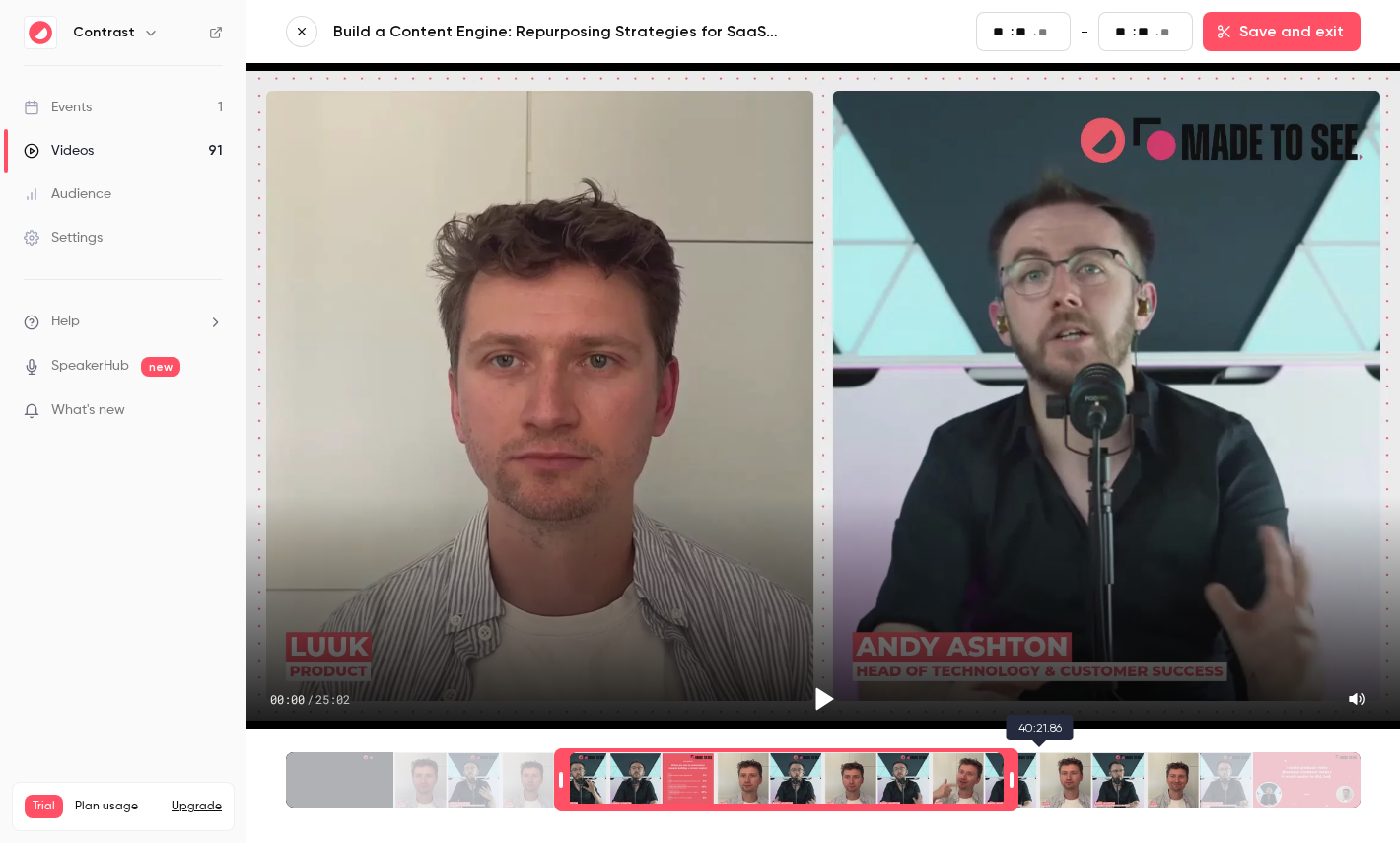 type on "**" 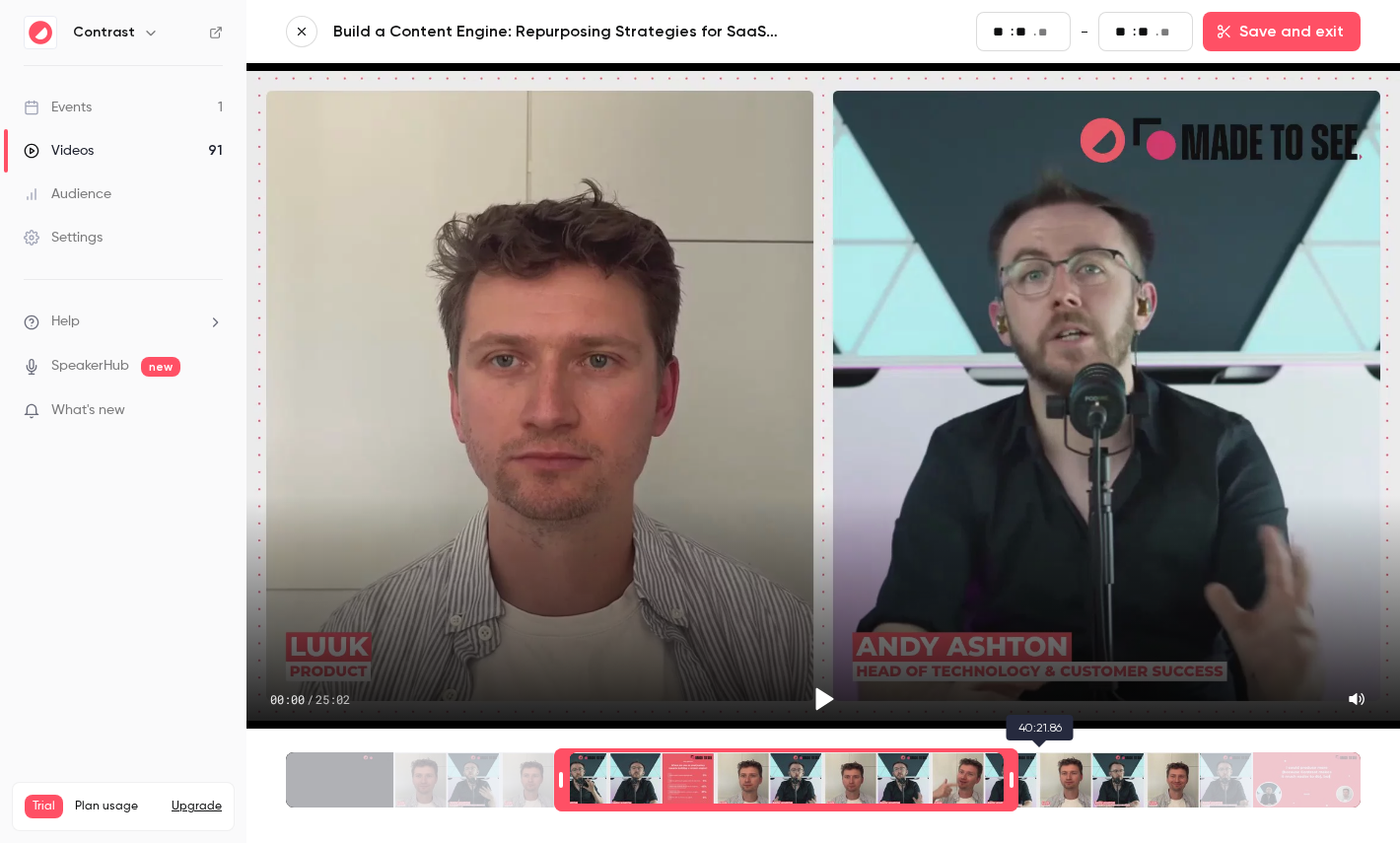 type on "**" 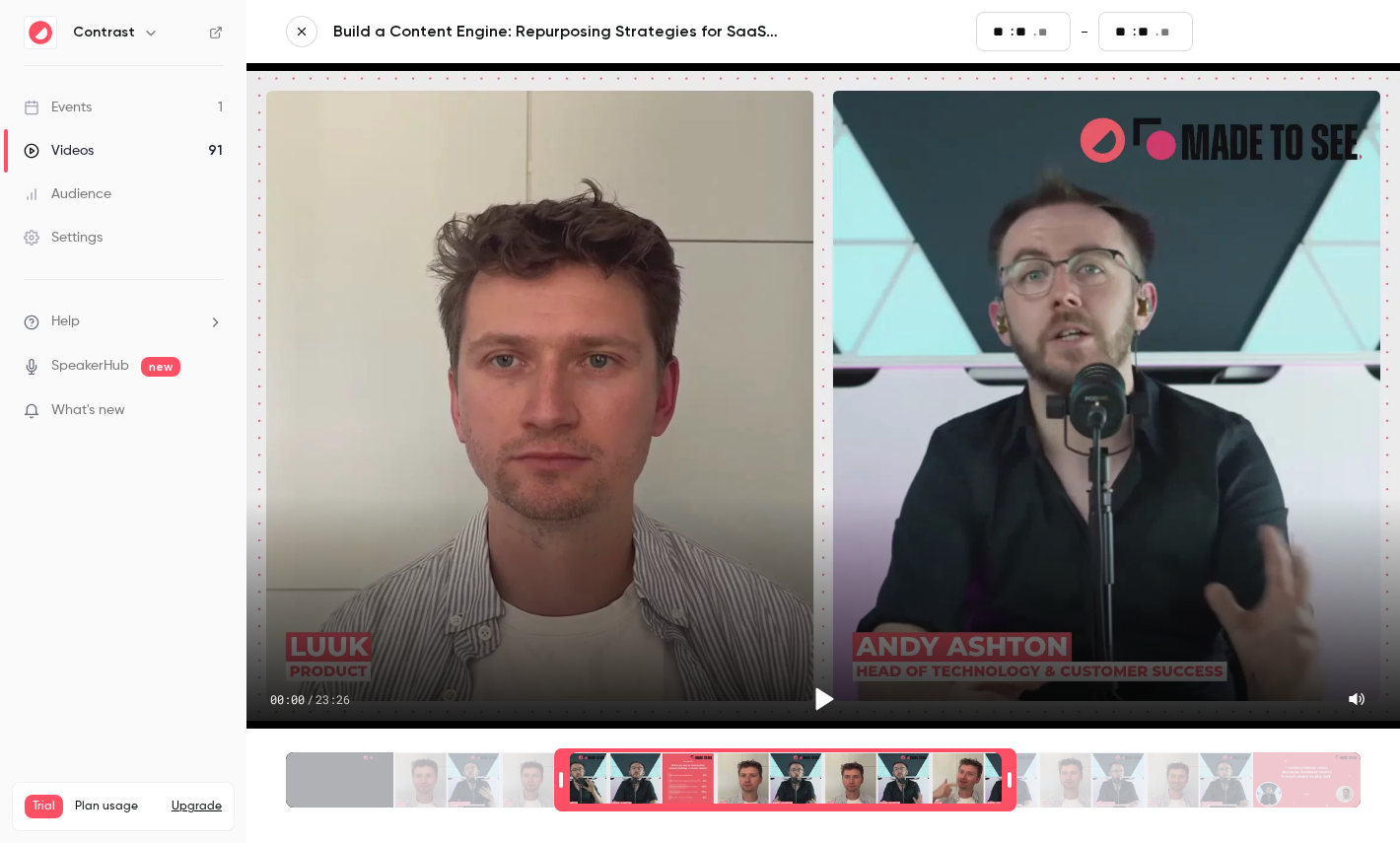type on "****" 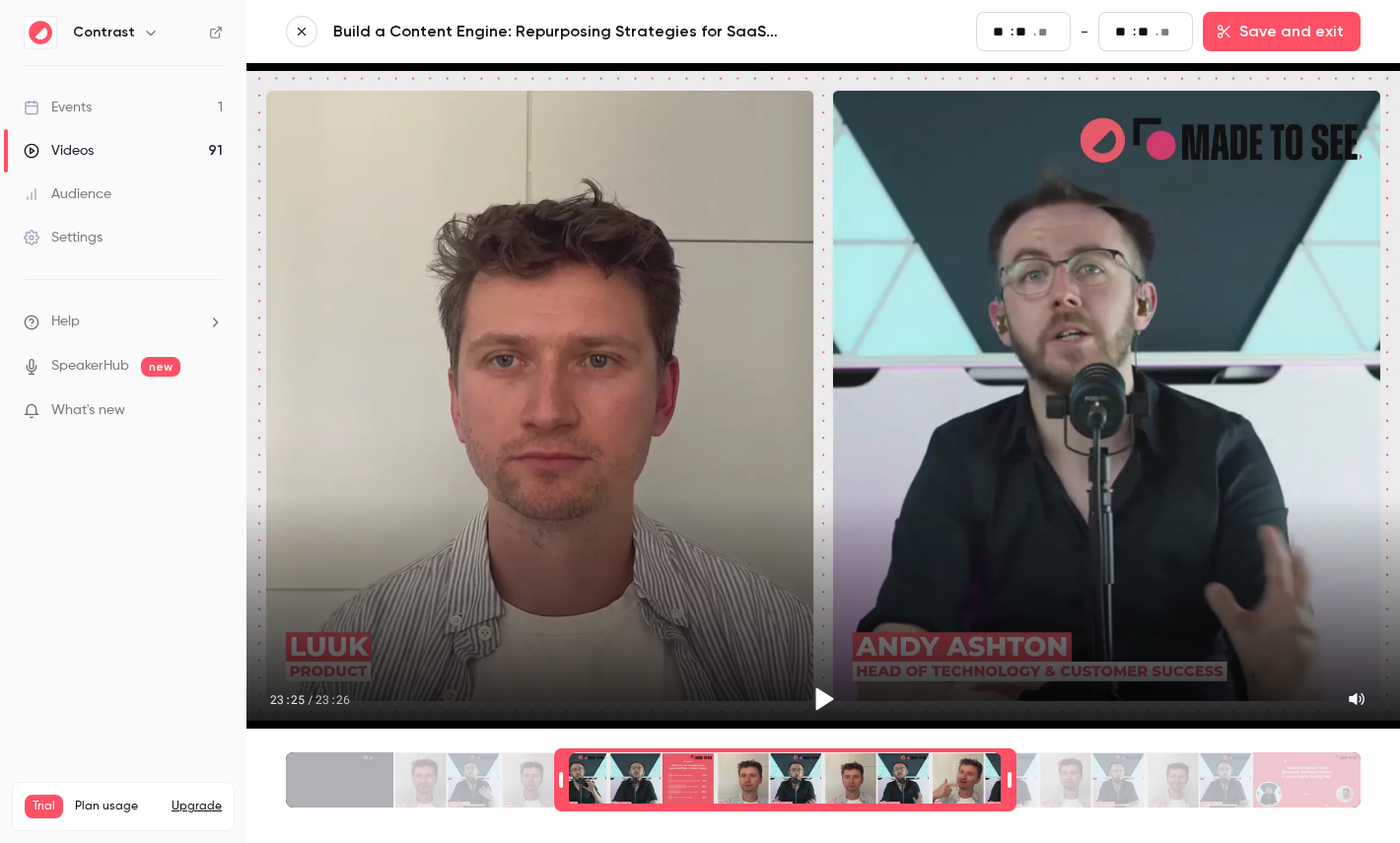 click on "Videos" at bounding box center (58, 151) 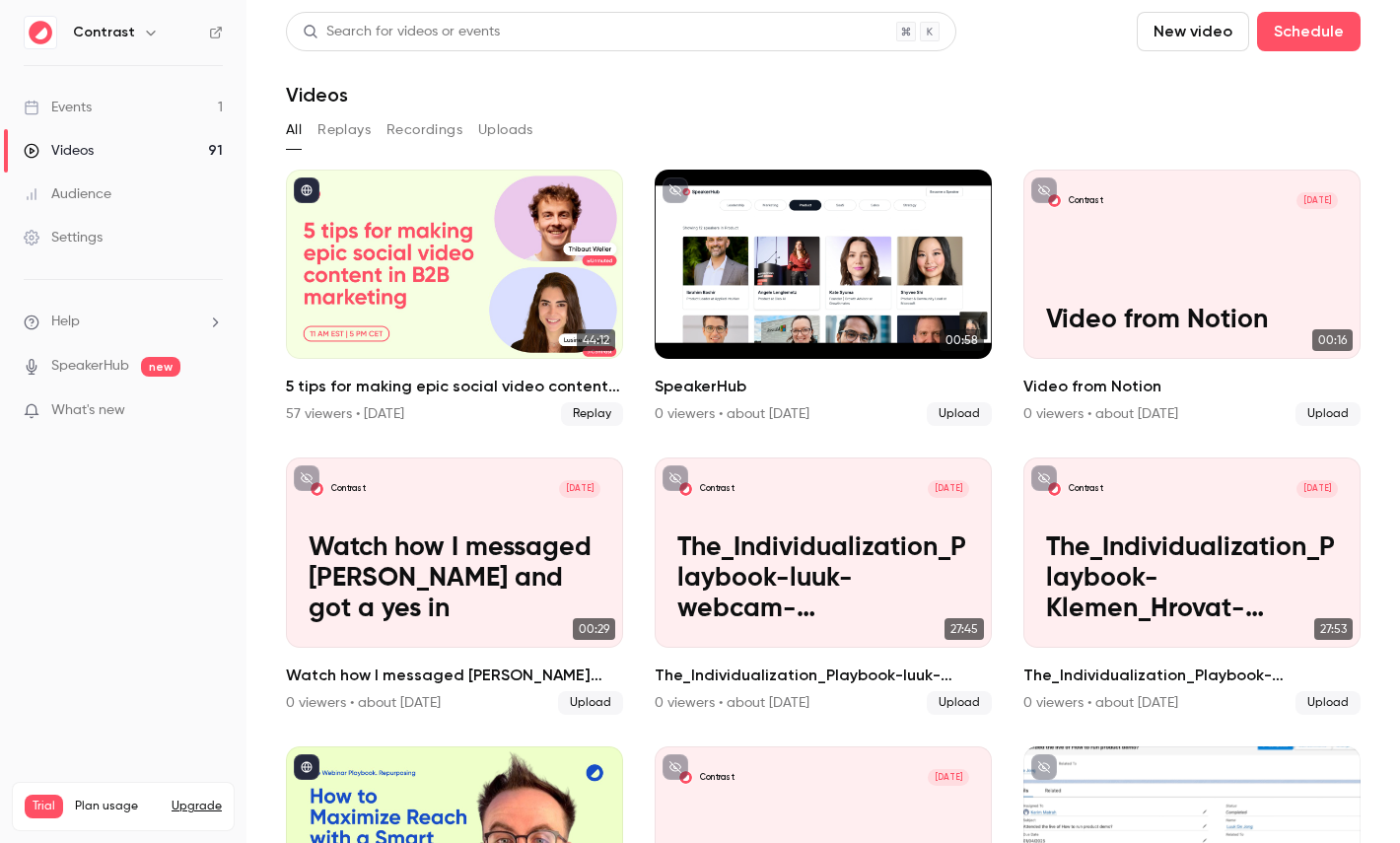 click 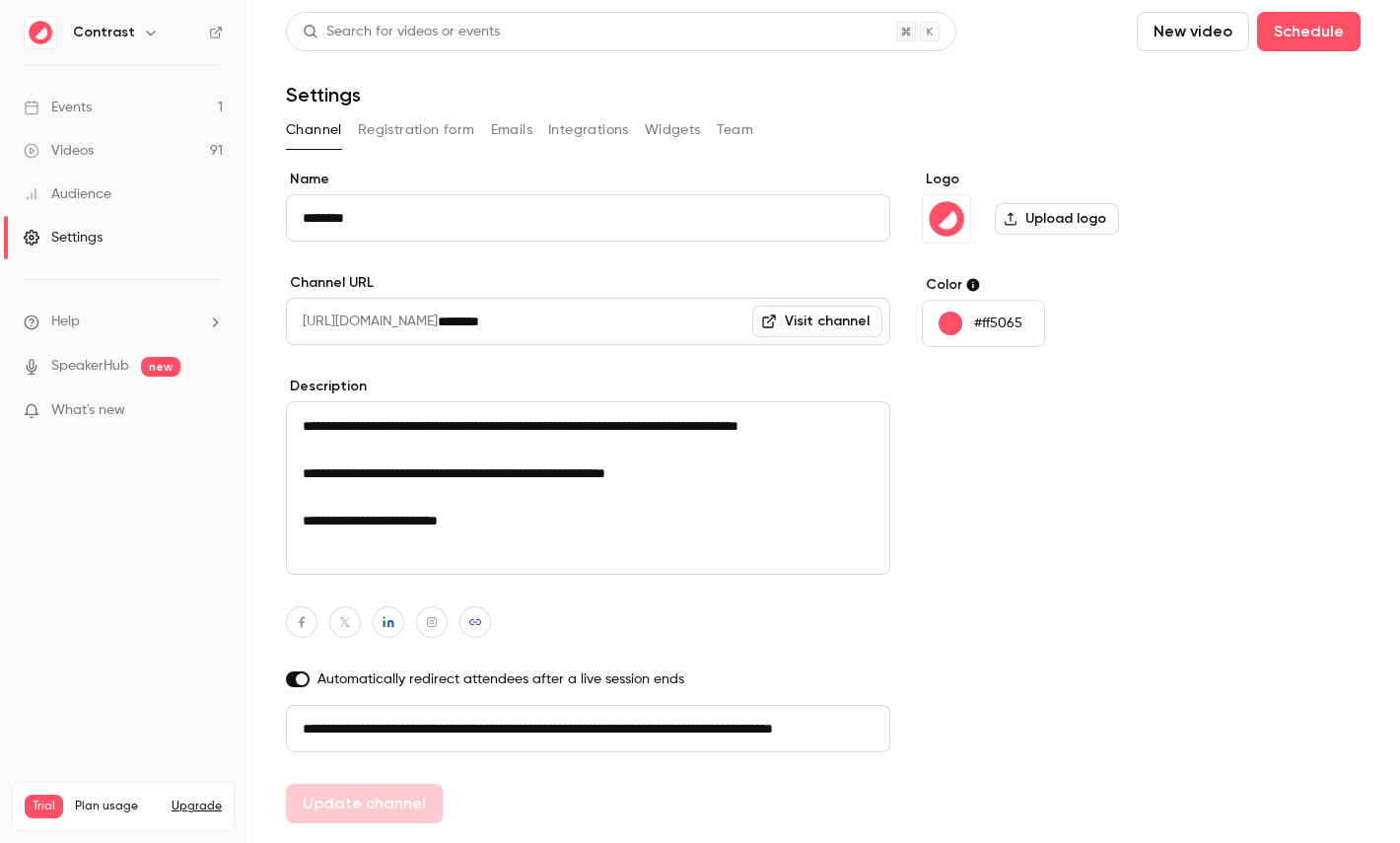 scroll, scrollTop: 0, scrollLeft: 111, axis: horizontal 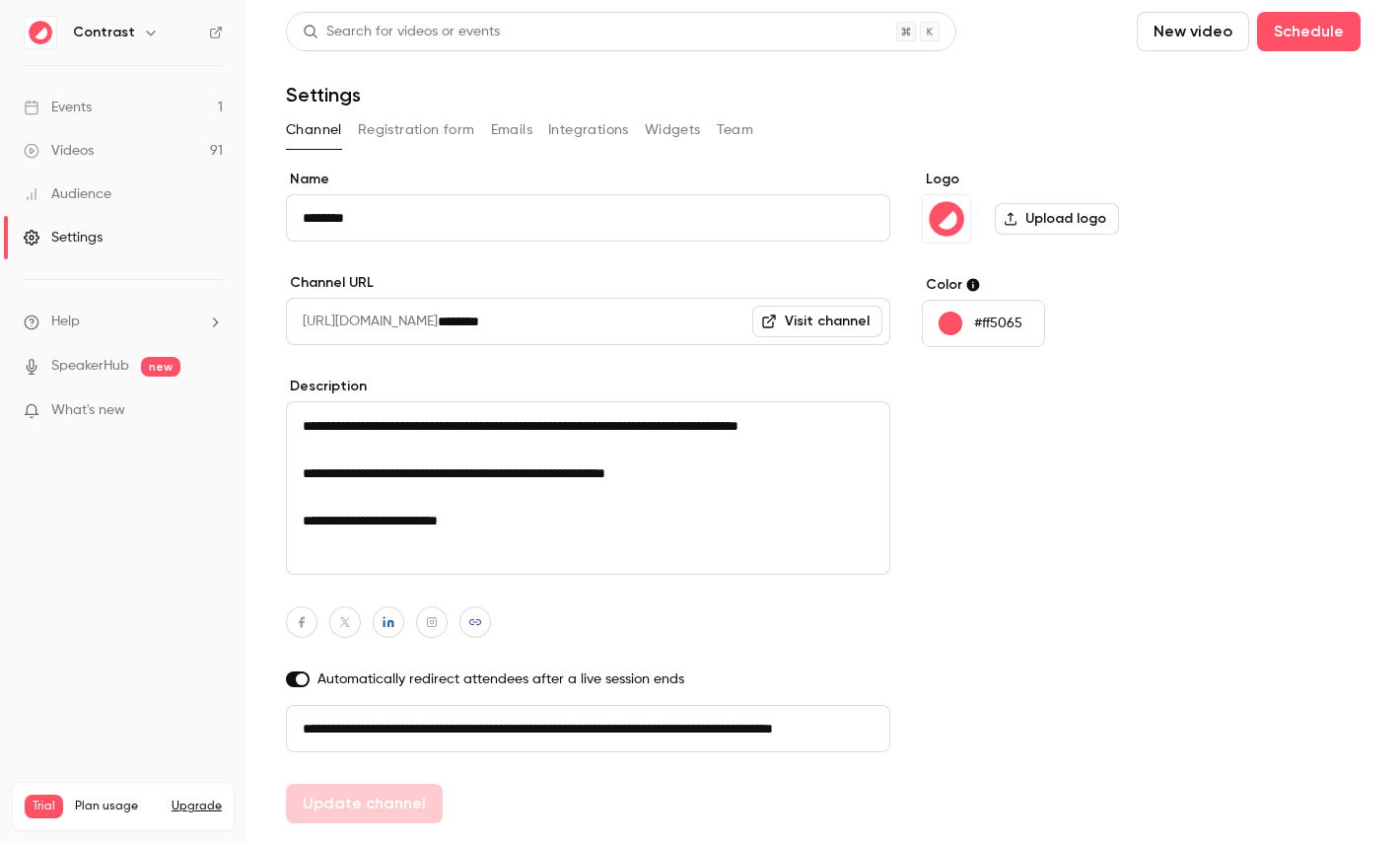 click on "Registration form" at bounding box center (416, 130) 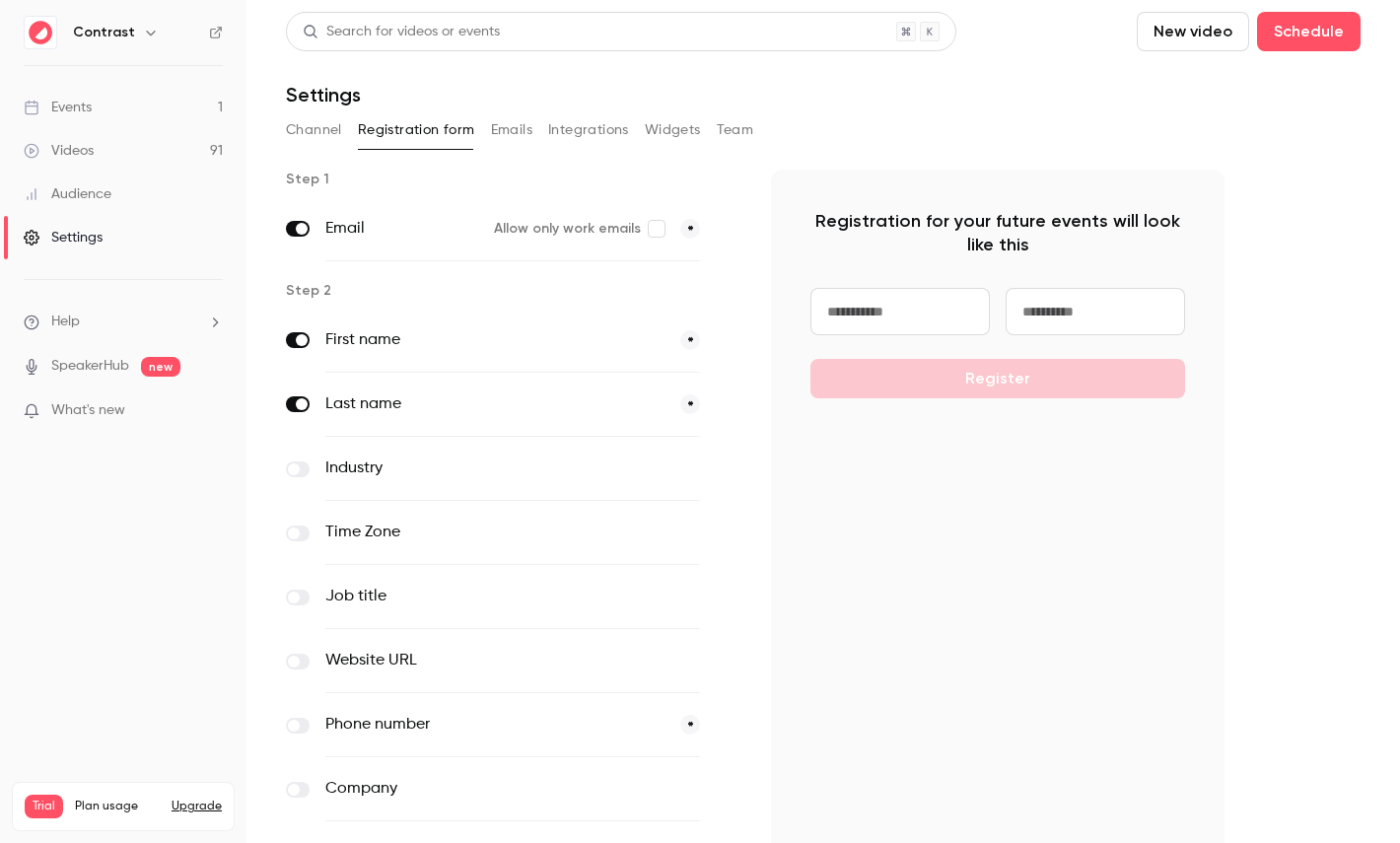 scroll, scrollTop: 128, scrollLeft: 0, axis: vertical 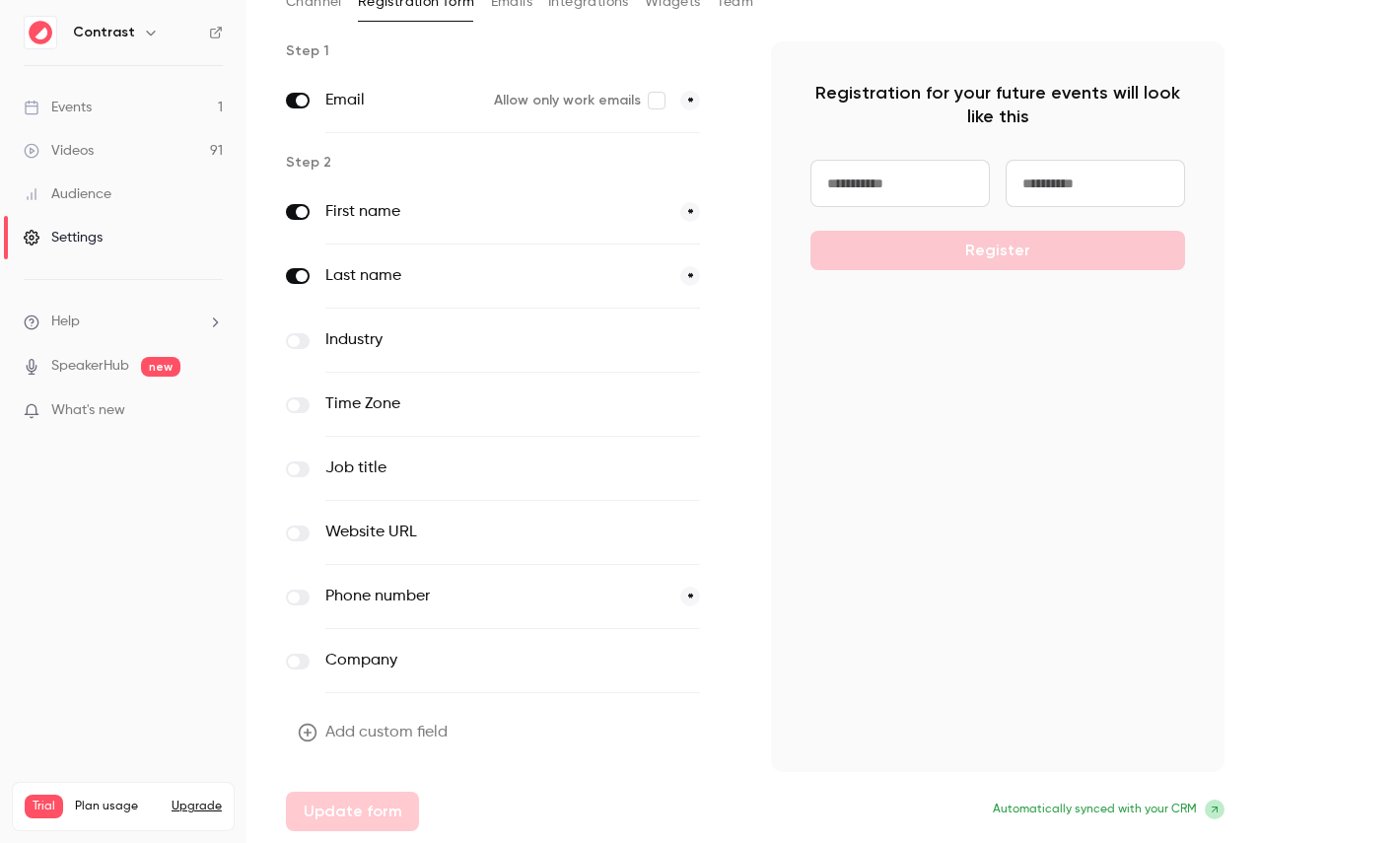 click on "Add custom field" at bounding box center (375, 733) 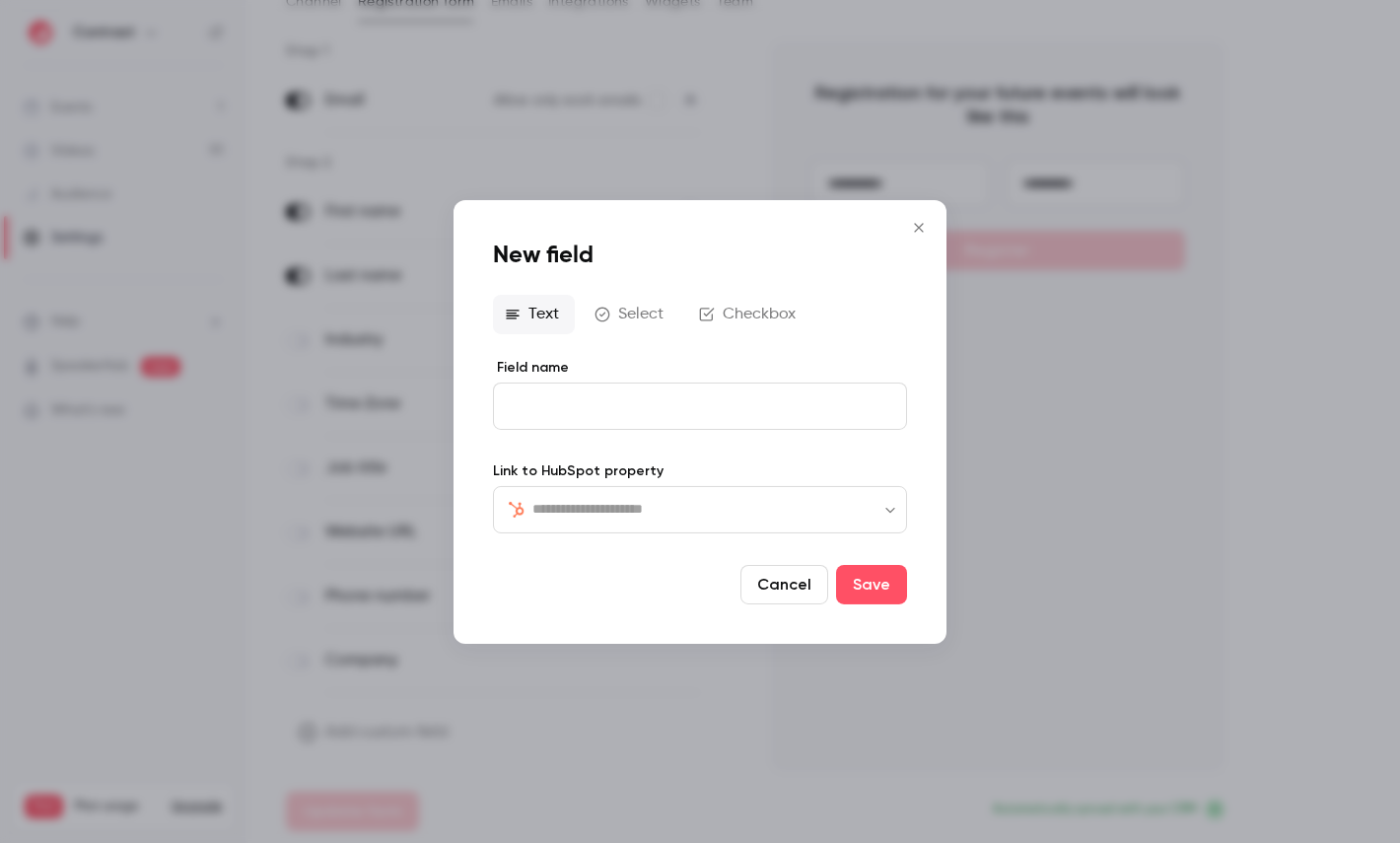 click at bounding box center [712, 509] 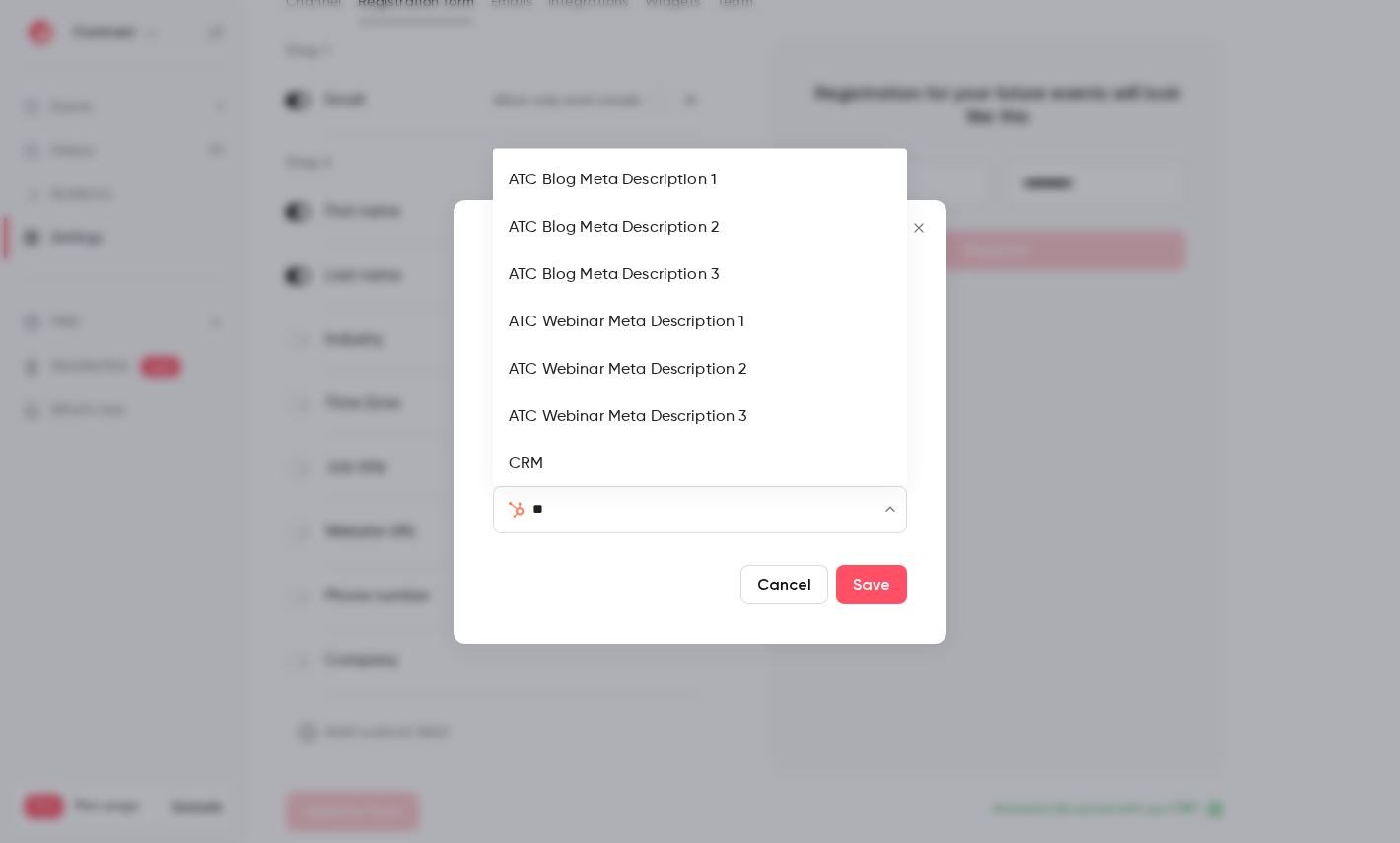 type on "***" 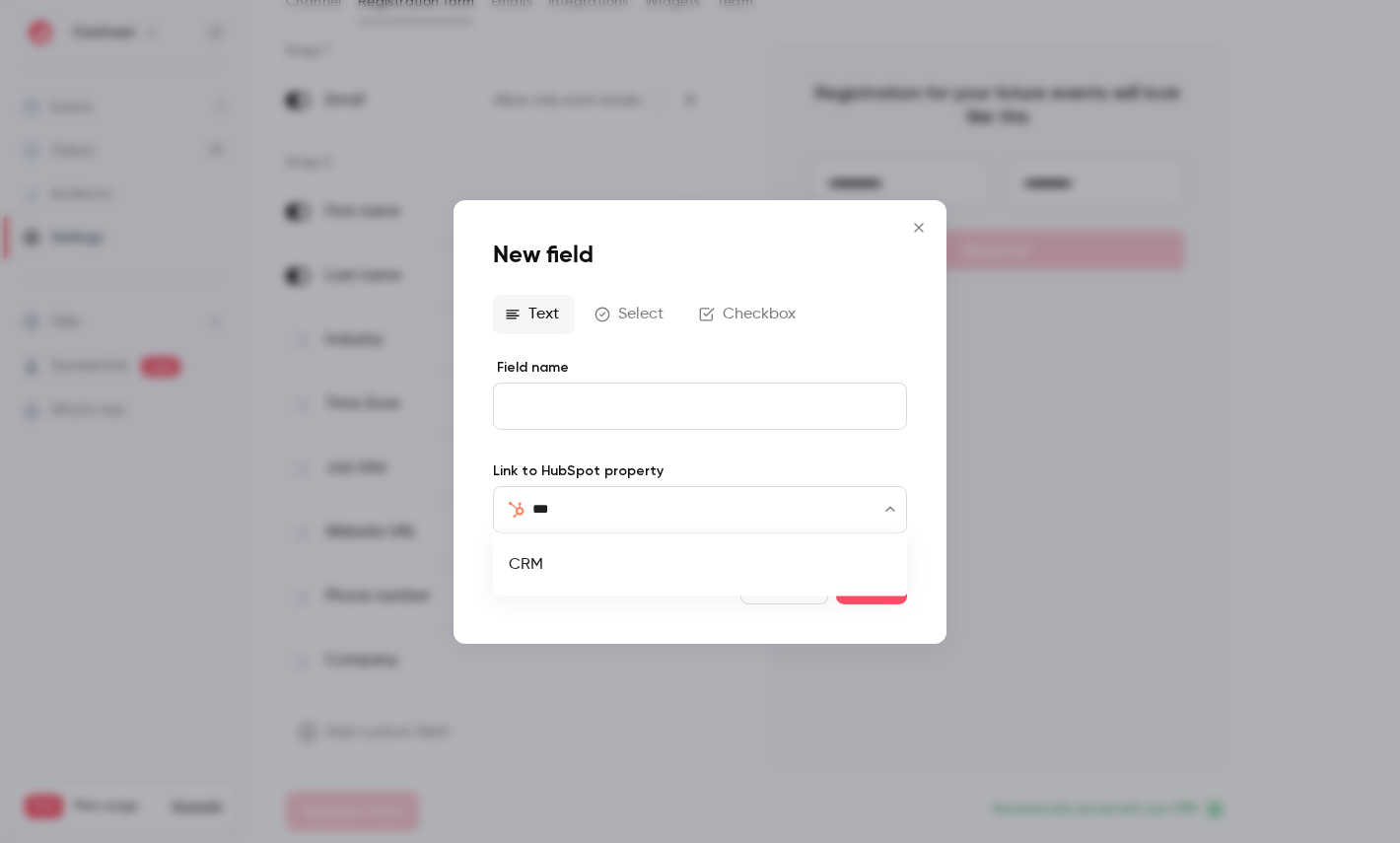 click on "CRM" at bounding box center [700, 565] 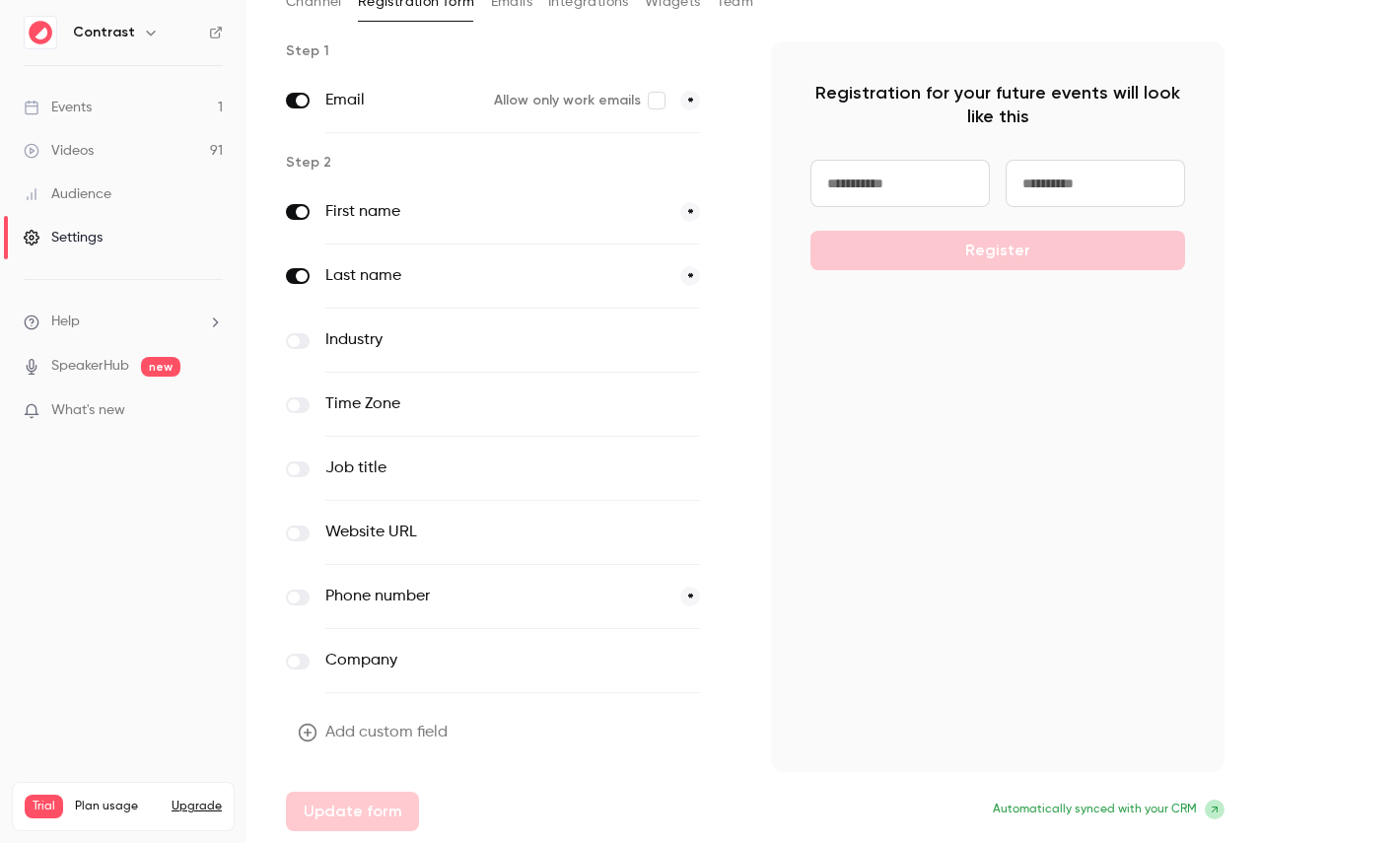 type 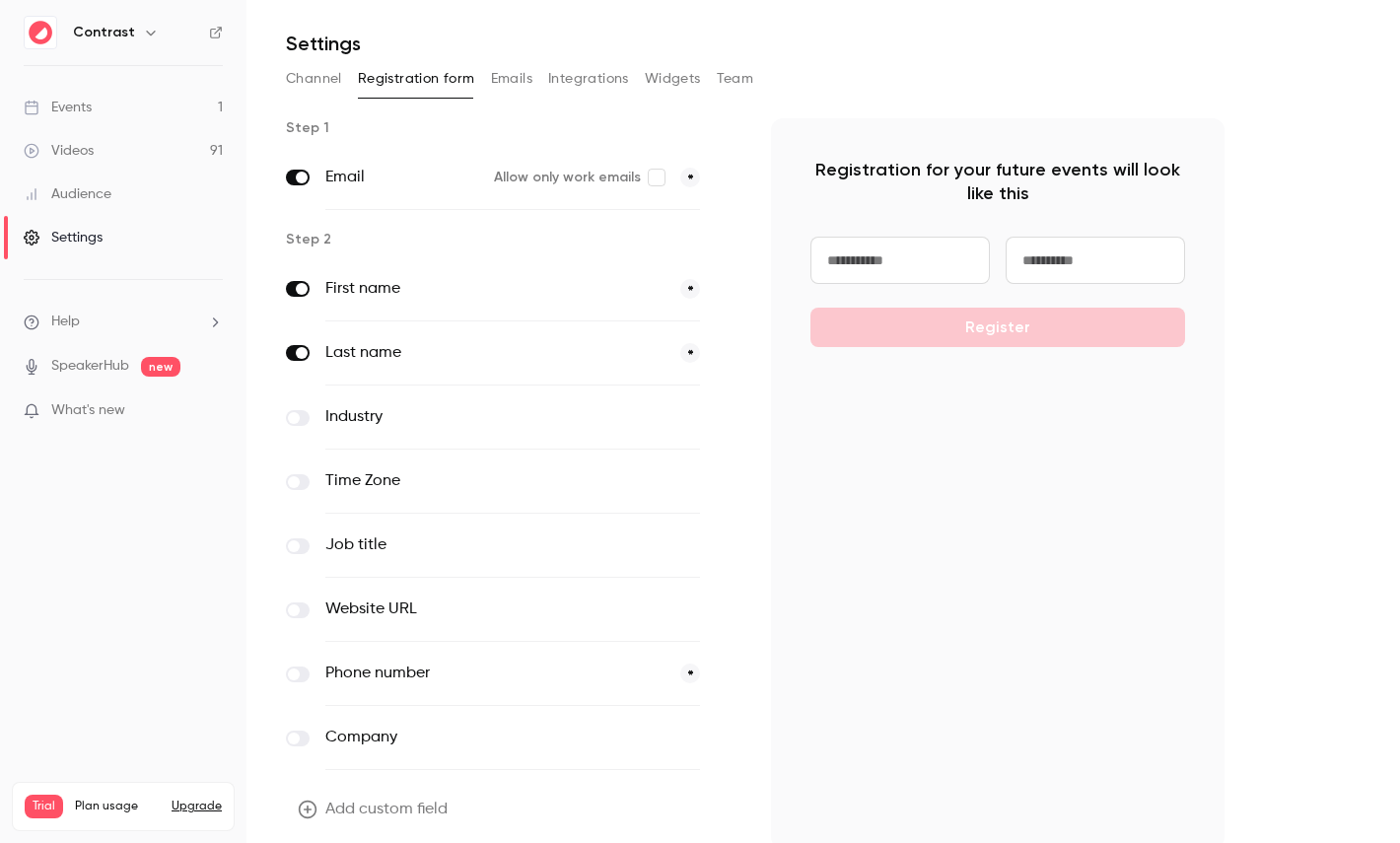 scroll, scrollTop: 28, scrollLeft: 0, axis: vertical 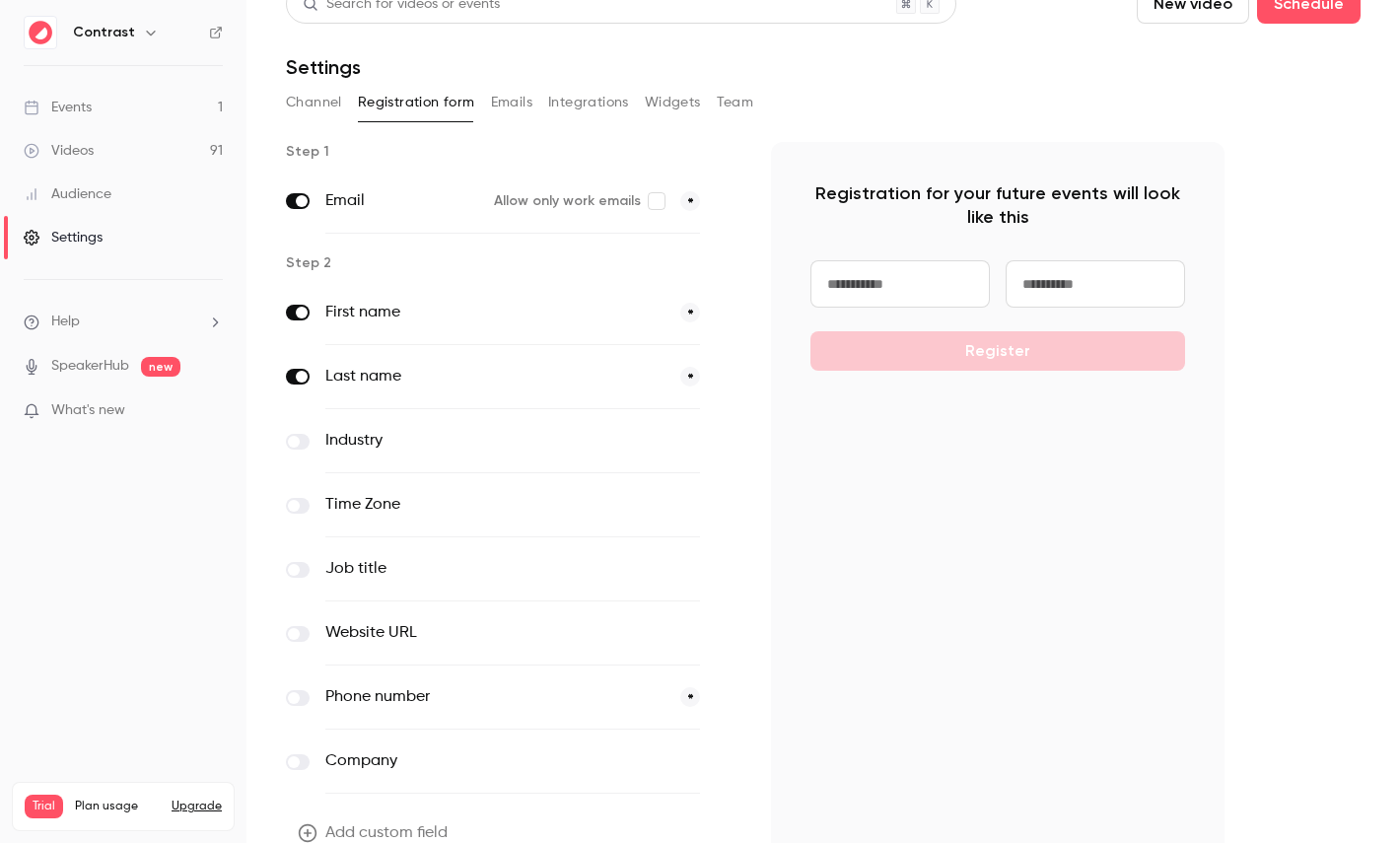 click on "Emails" at bounding box center (512, 103) 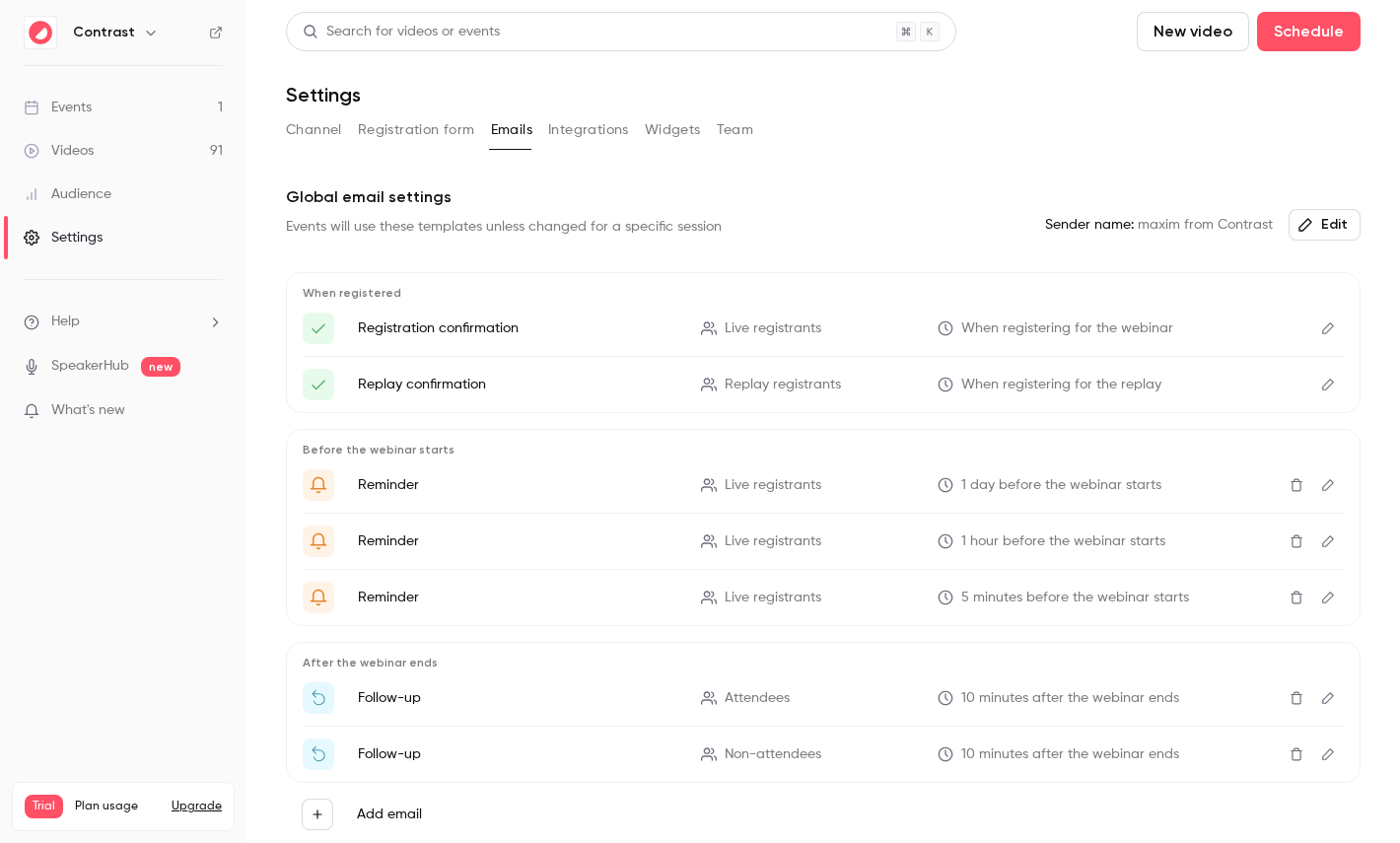 click 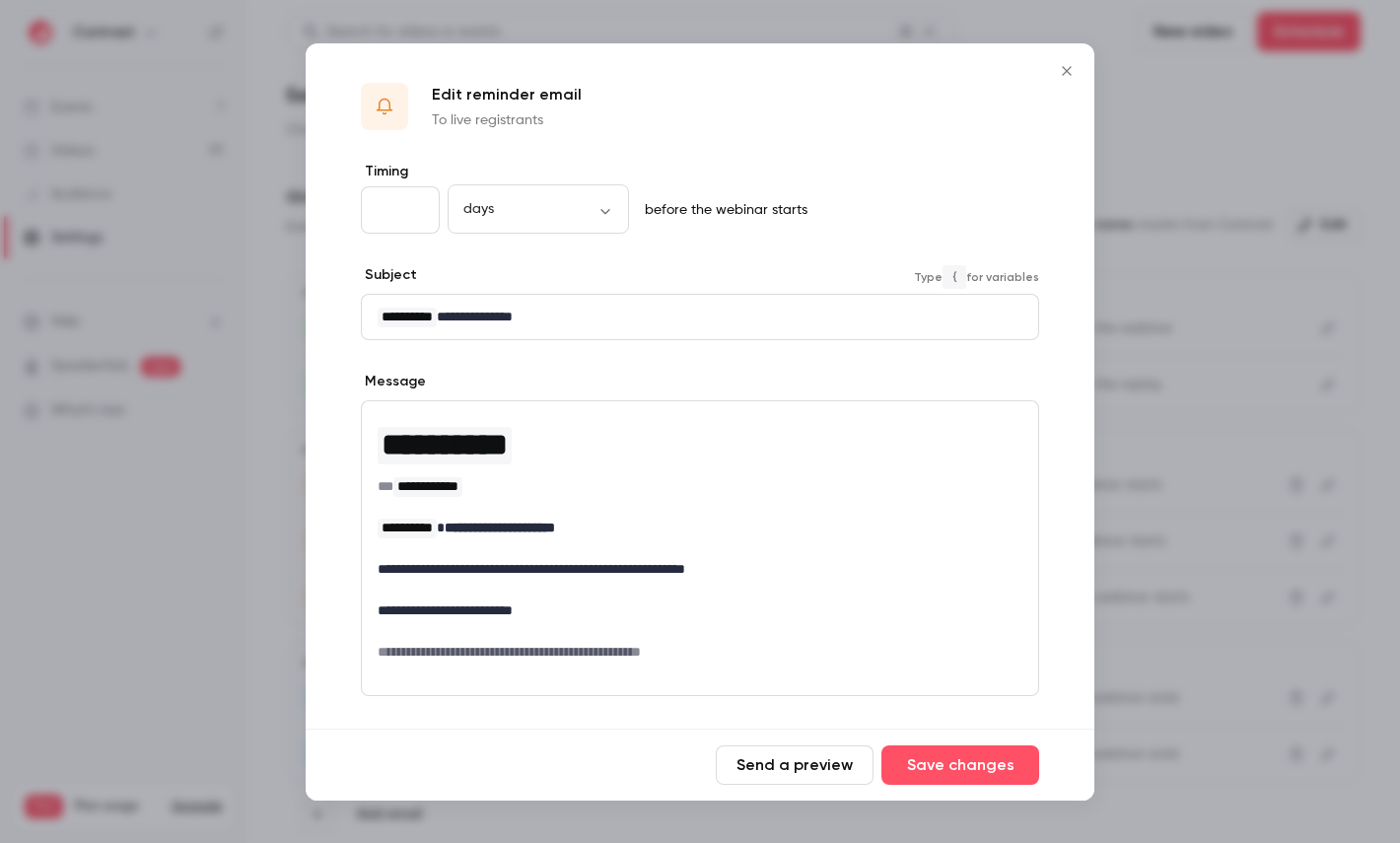 drag, startPoint x: 427, startPoint y: 306, endPoint x: 582, endPoint y: 306, distance: 155 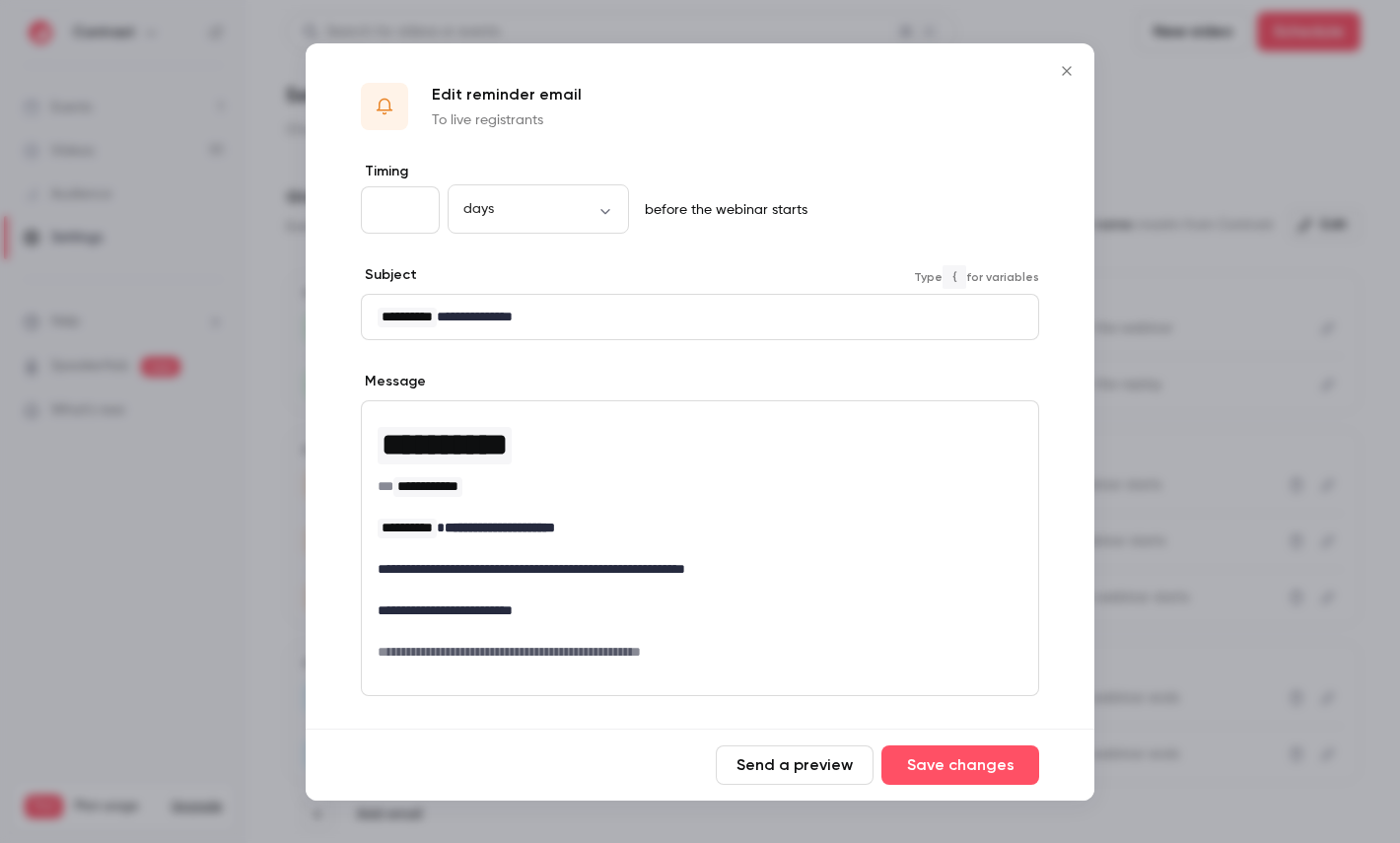 click on "**********" at bounding box center (700, 316) 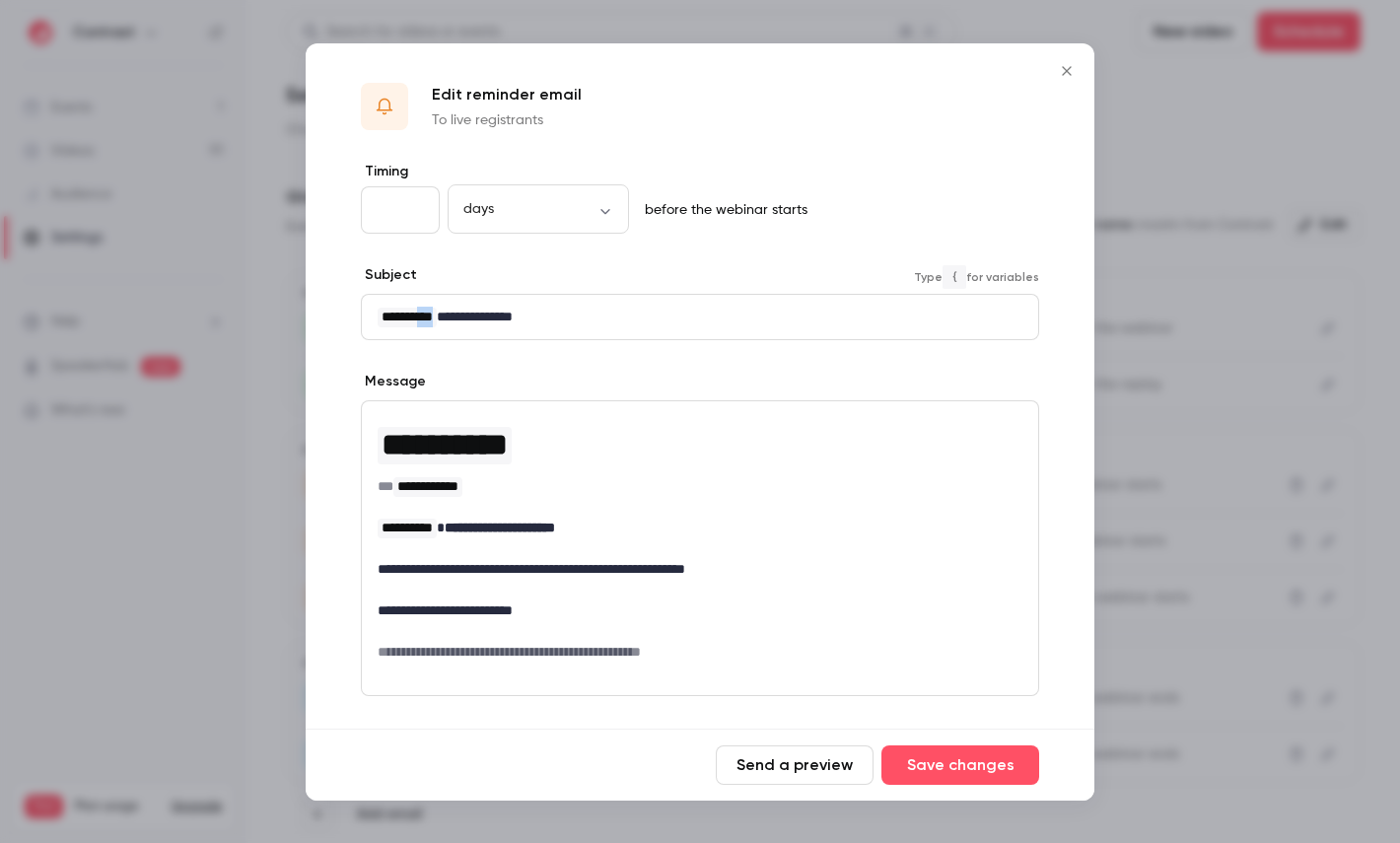 scroll, scrollTop: 145, scrollLeft: 0, axis: vertical 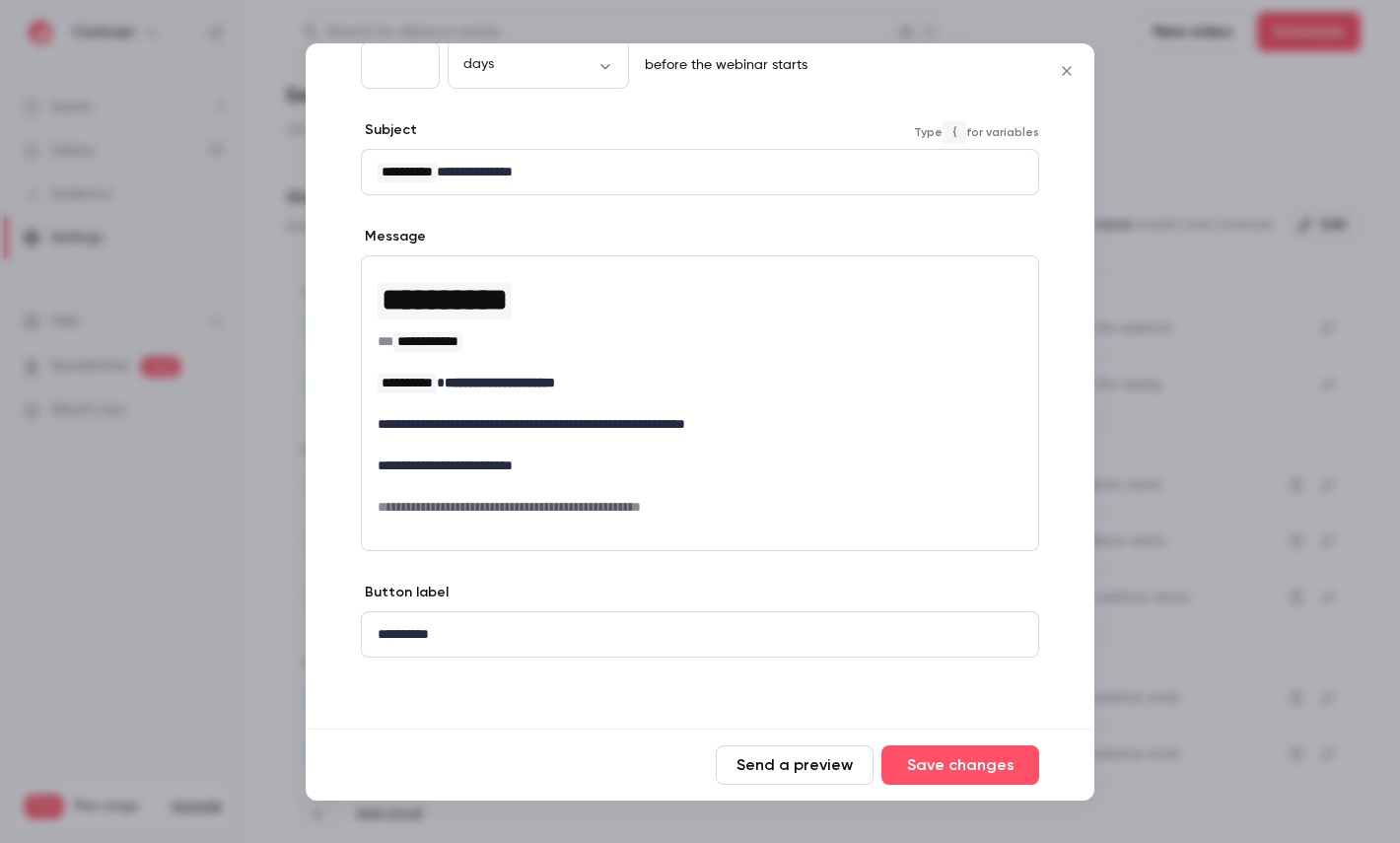 click at bounding box center (700, 421) 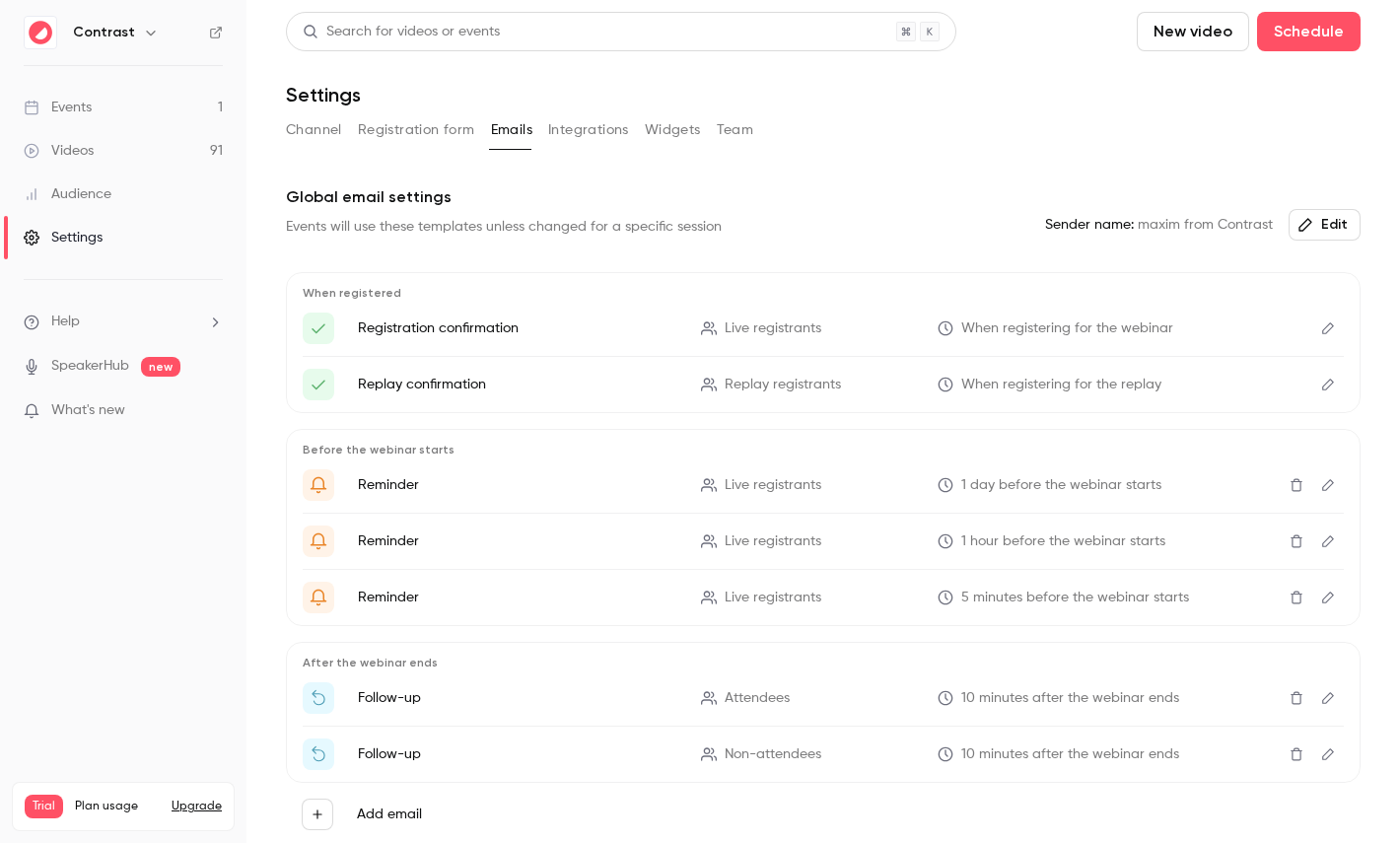 type 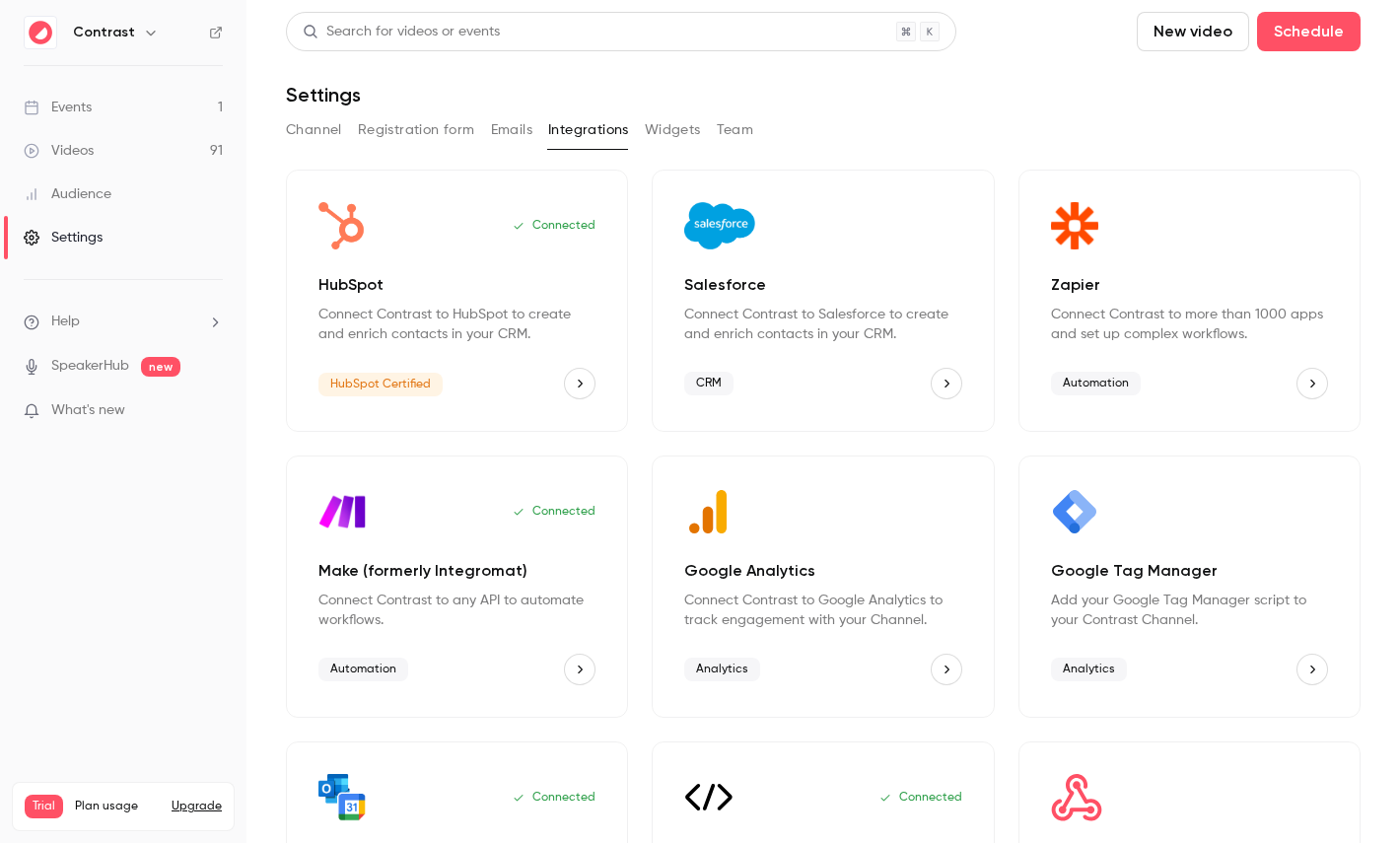 type 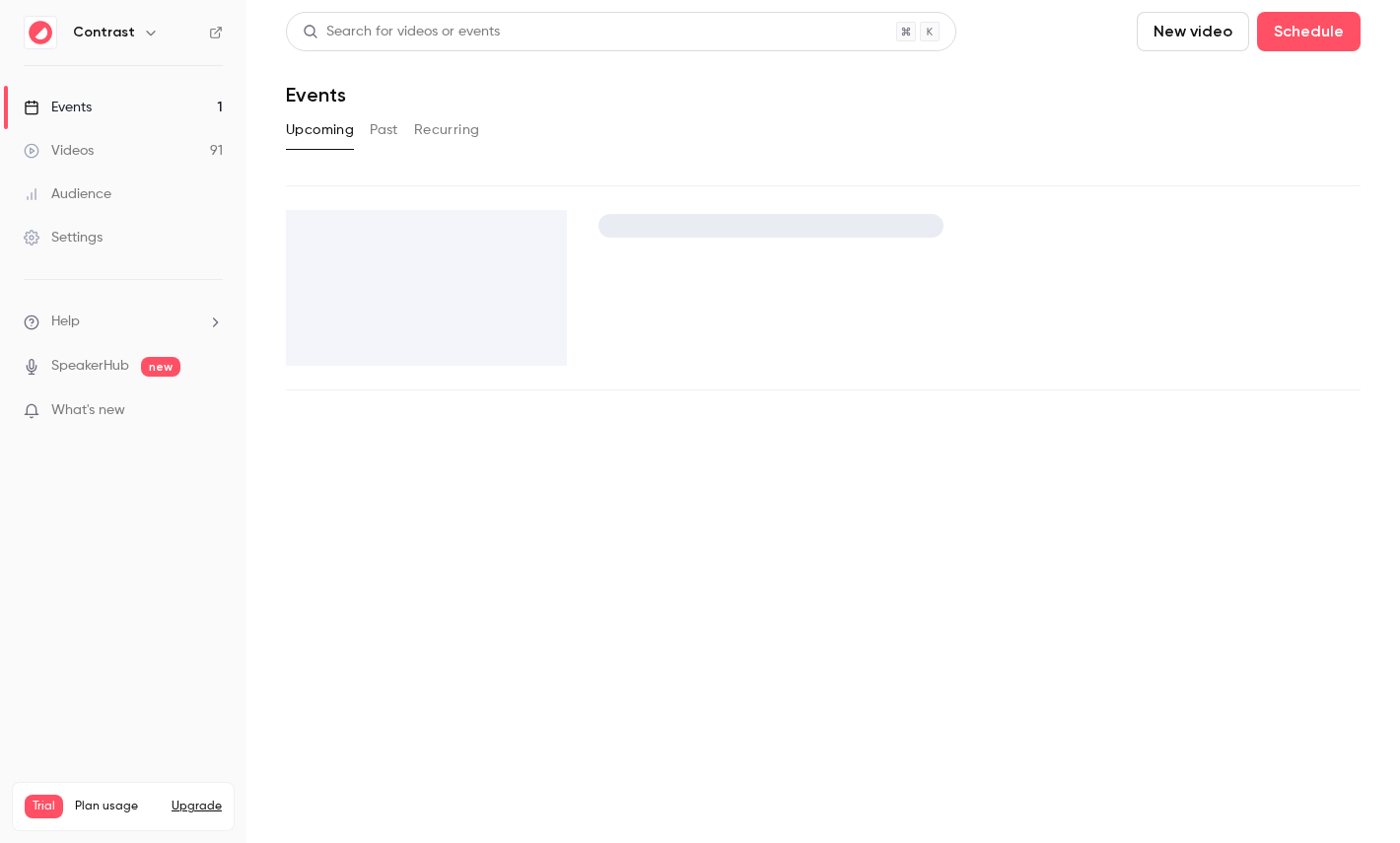 click on "Videos 91" at bounding box center (123, 151) 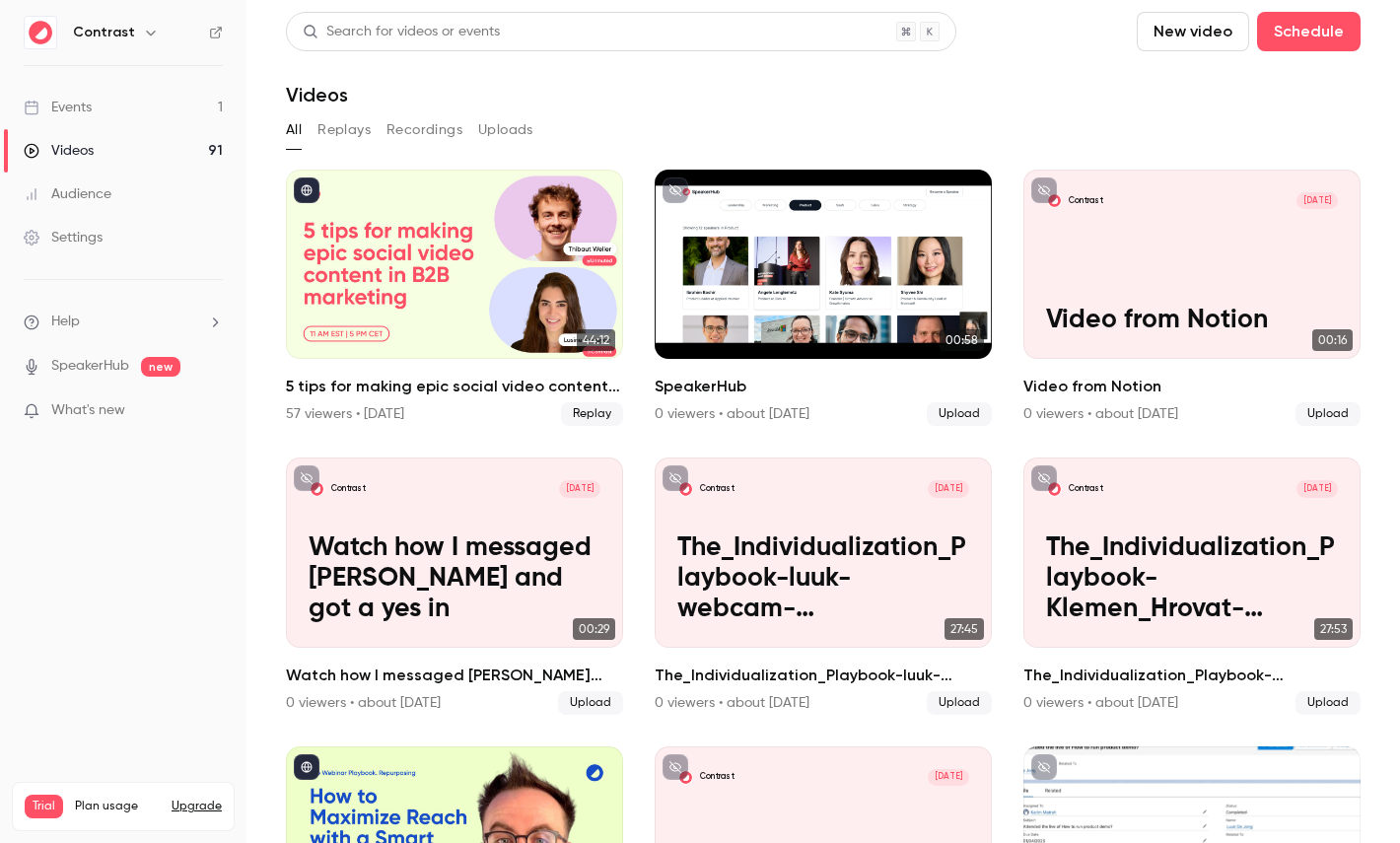 click on "Events 1" at bounding box center [123, 107] 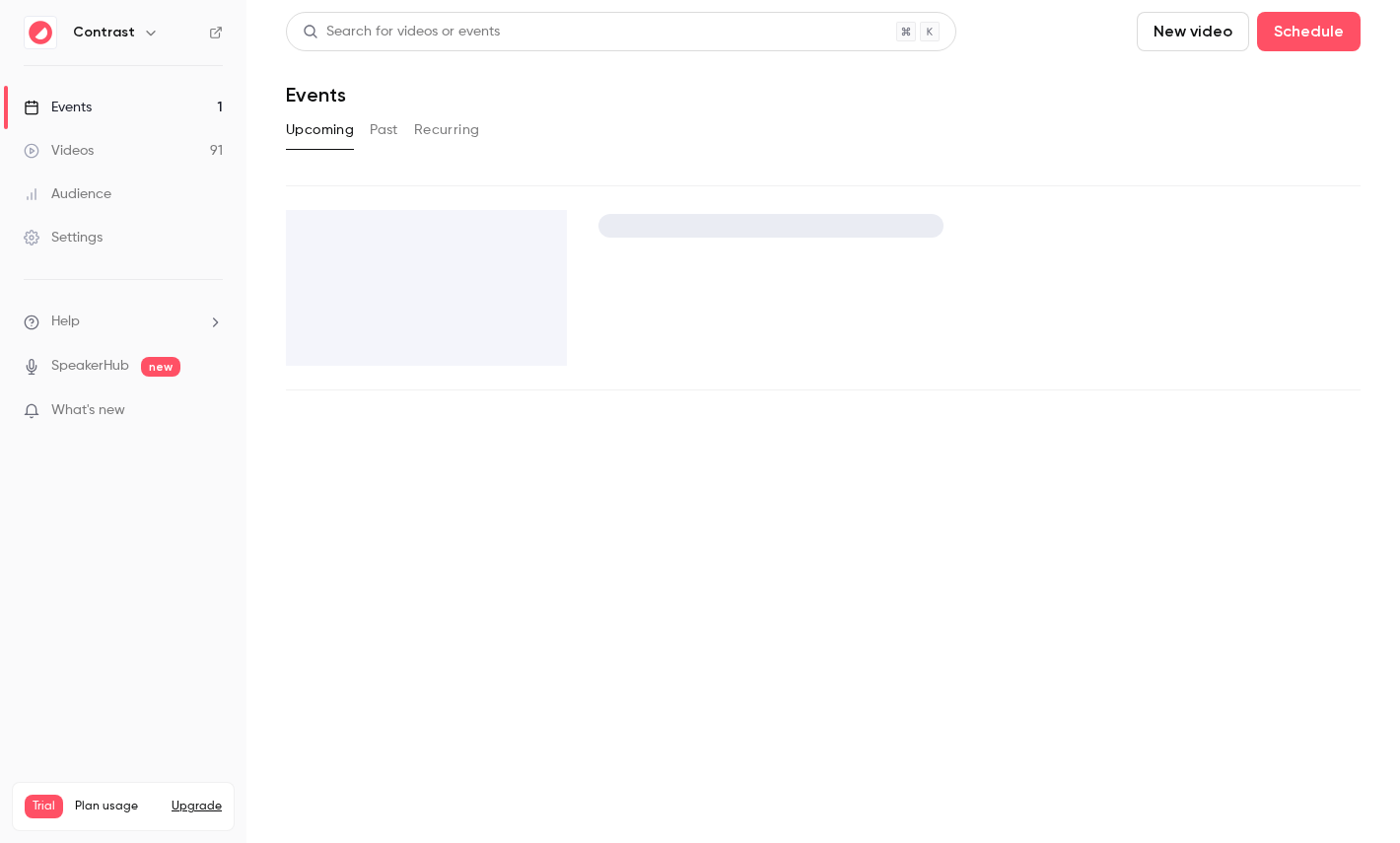 click at bounding box center (426, 288) 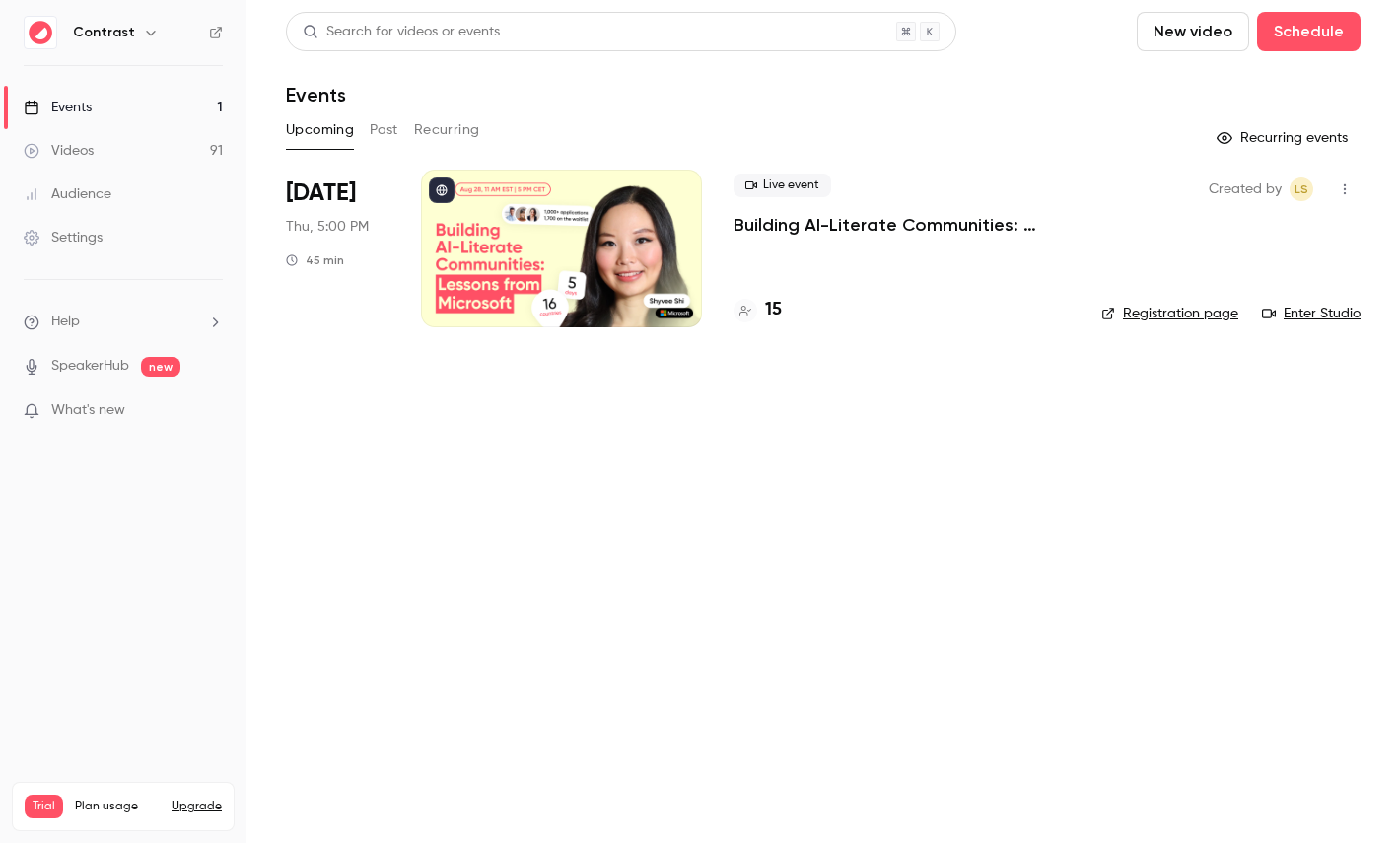 click on "Aug 28 Thu, 5:00 PM 45 min Live event Building AI-Literate Communities: Lessons from Microsoft 15 Created by LS Registration page Enter Studio" at bounding box center [823, 260] 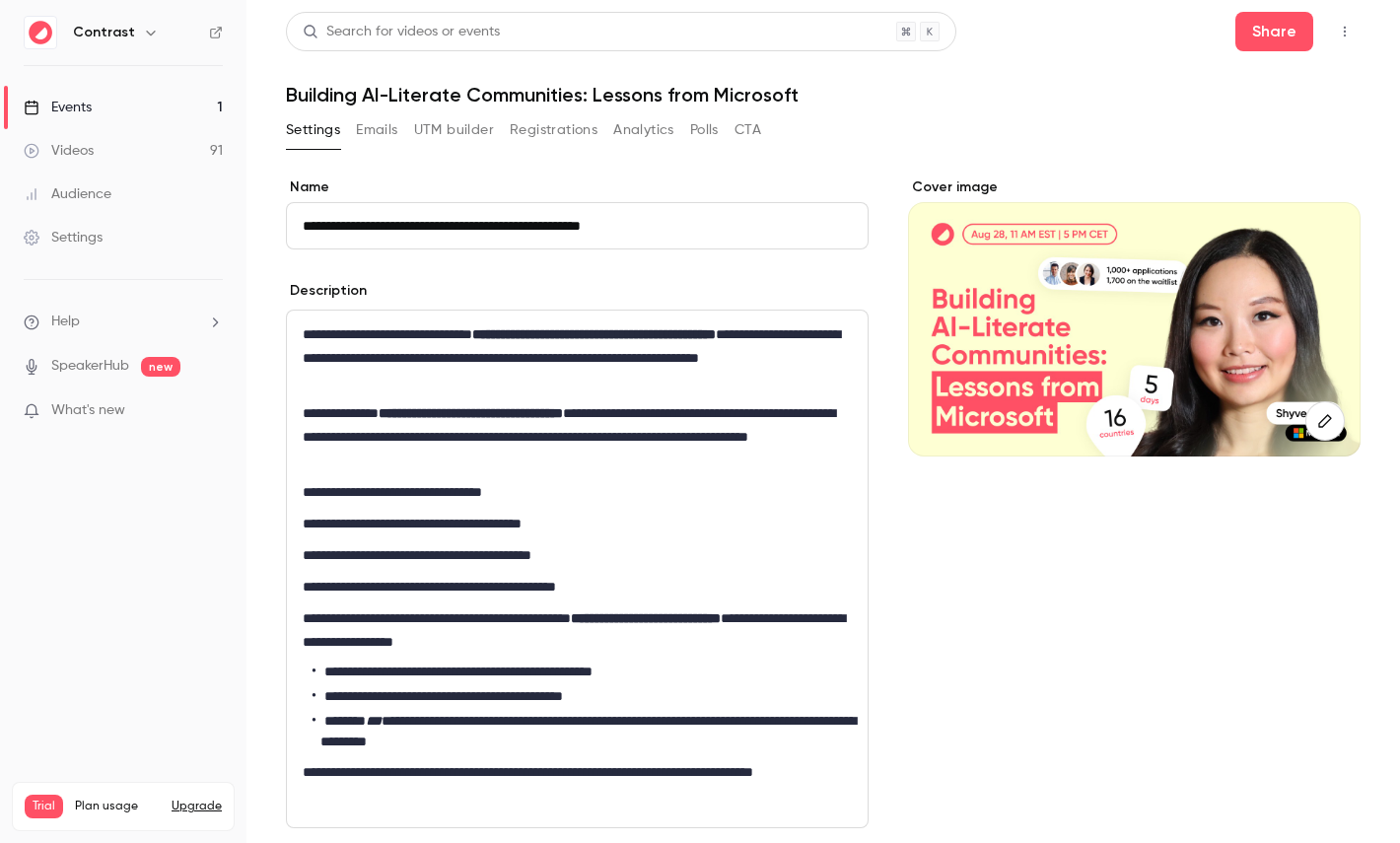 click on "Registrations" at bounding box center [553, 130] 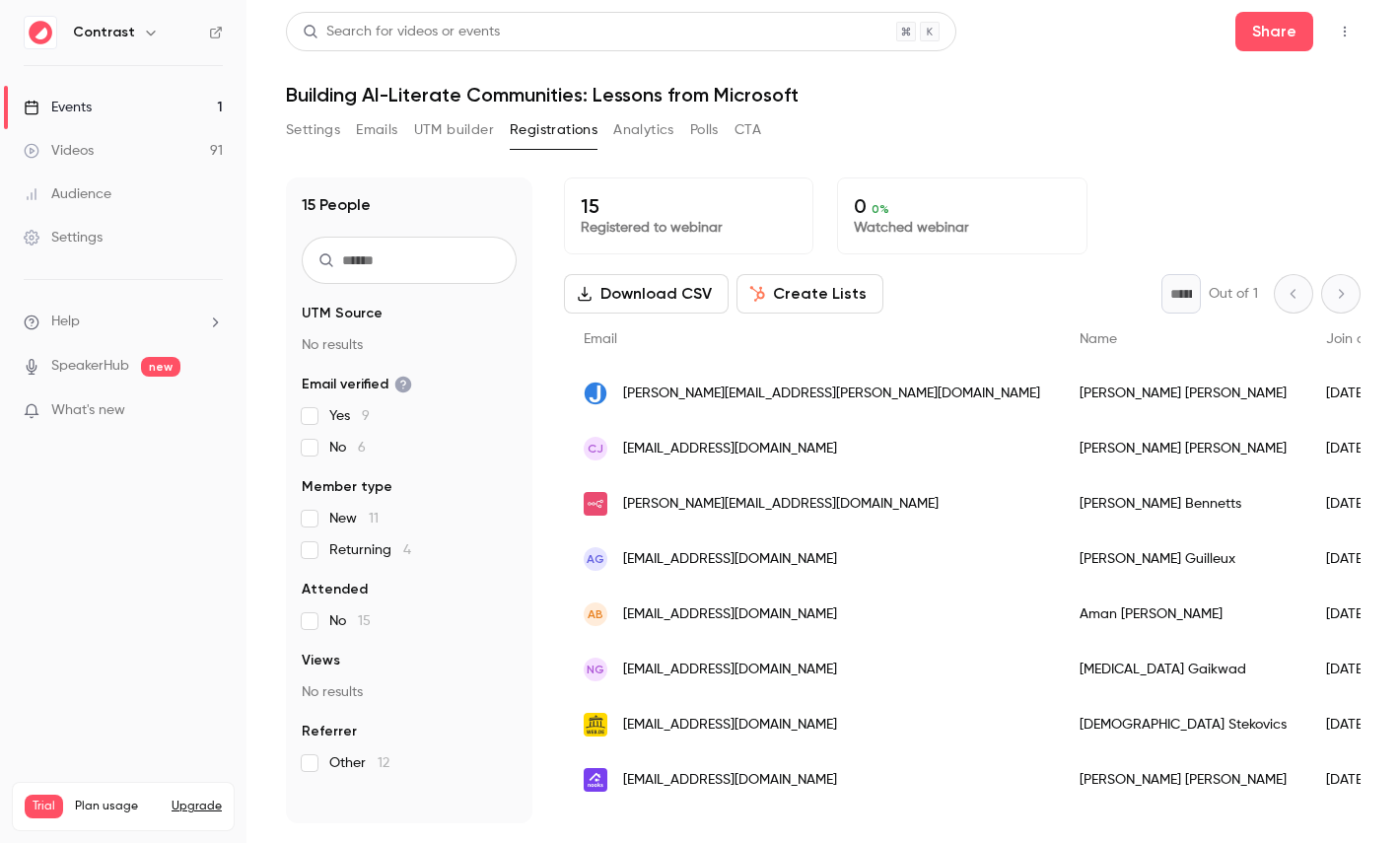 click on "jessica.fuentes@bluejlegal.com" at bounding box center (811, 393) 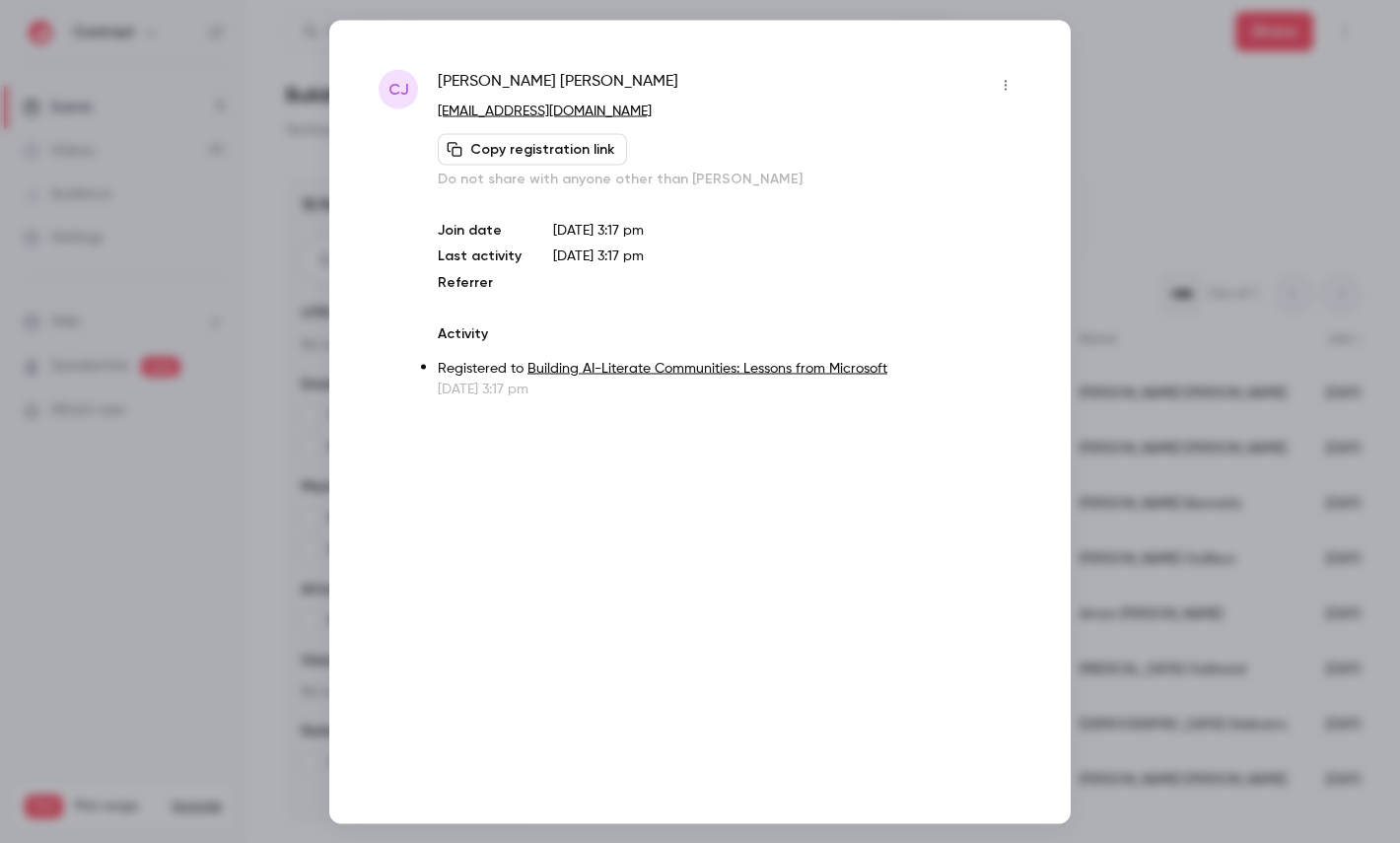 click at bounding box center (700, 421) 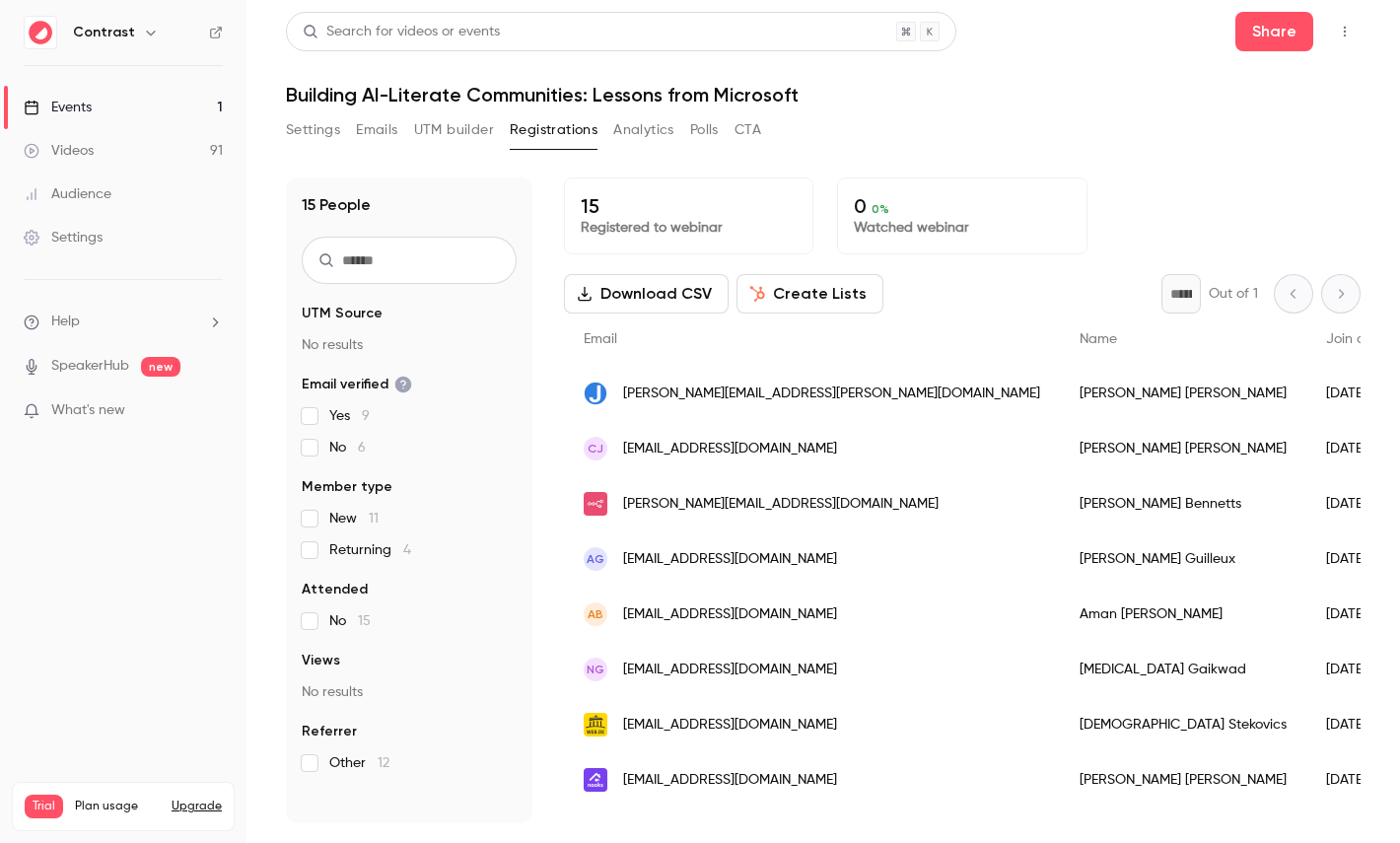 click on "Settings" at bounding box center (123, 238) 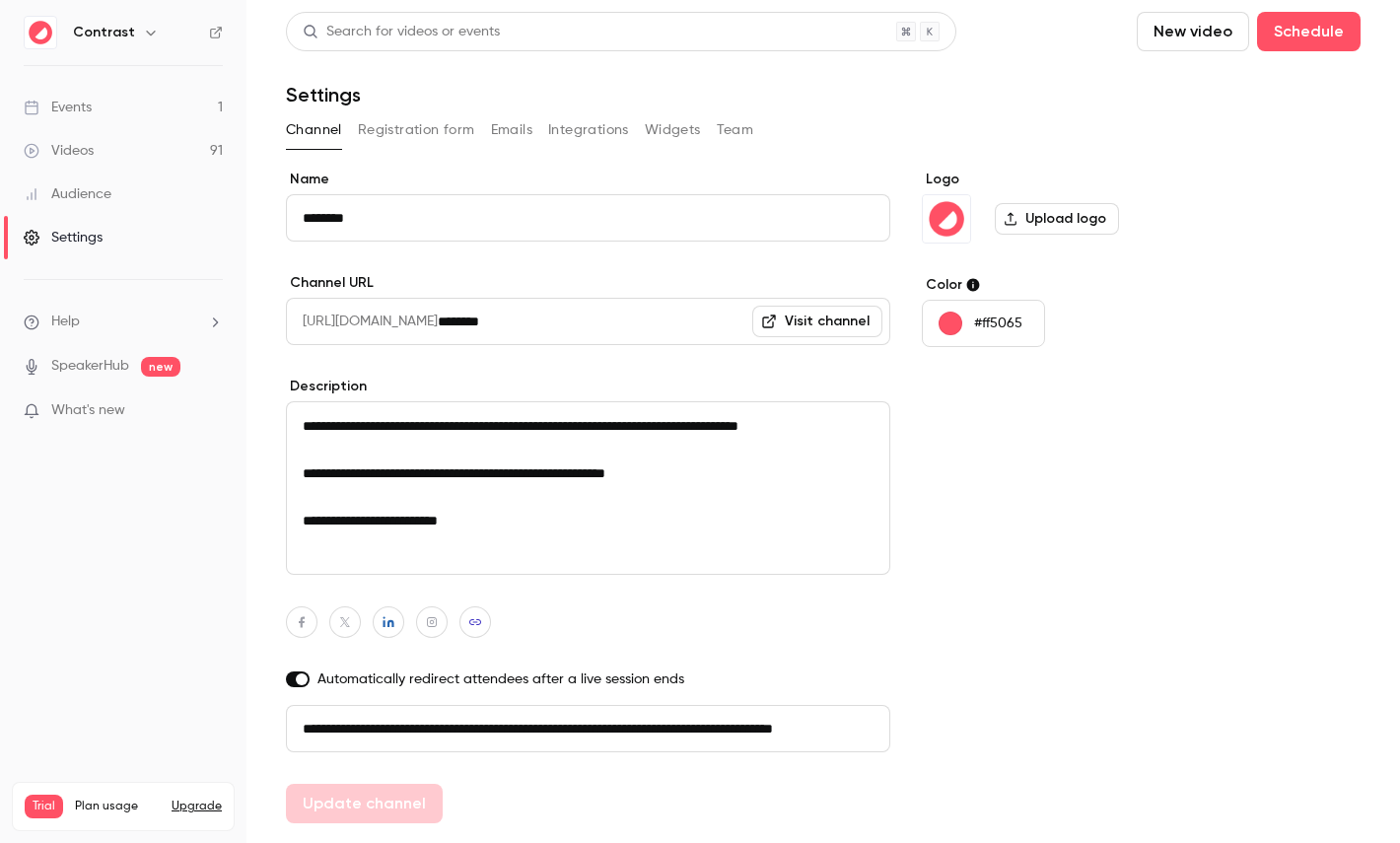 scroll, scrollTop: 0, scrollLeft: 111, axis: horizontal 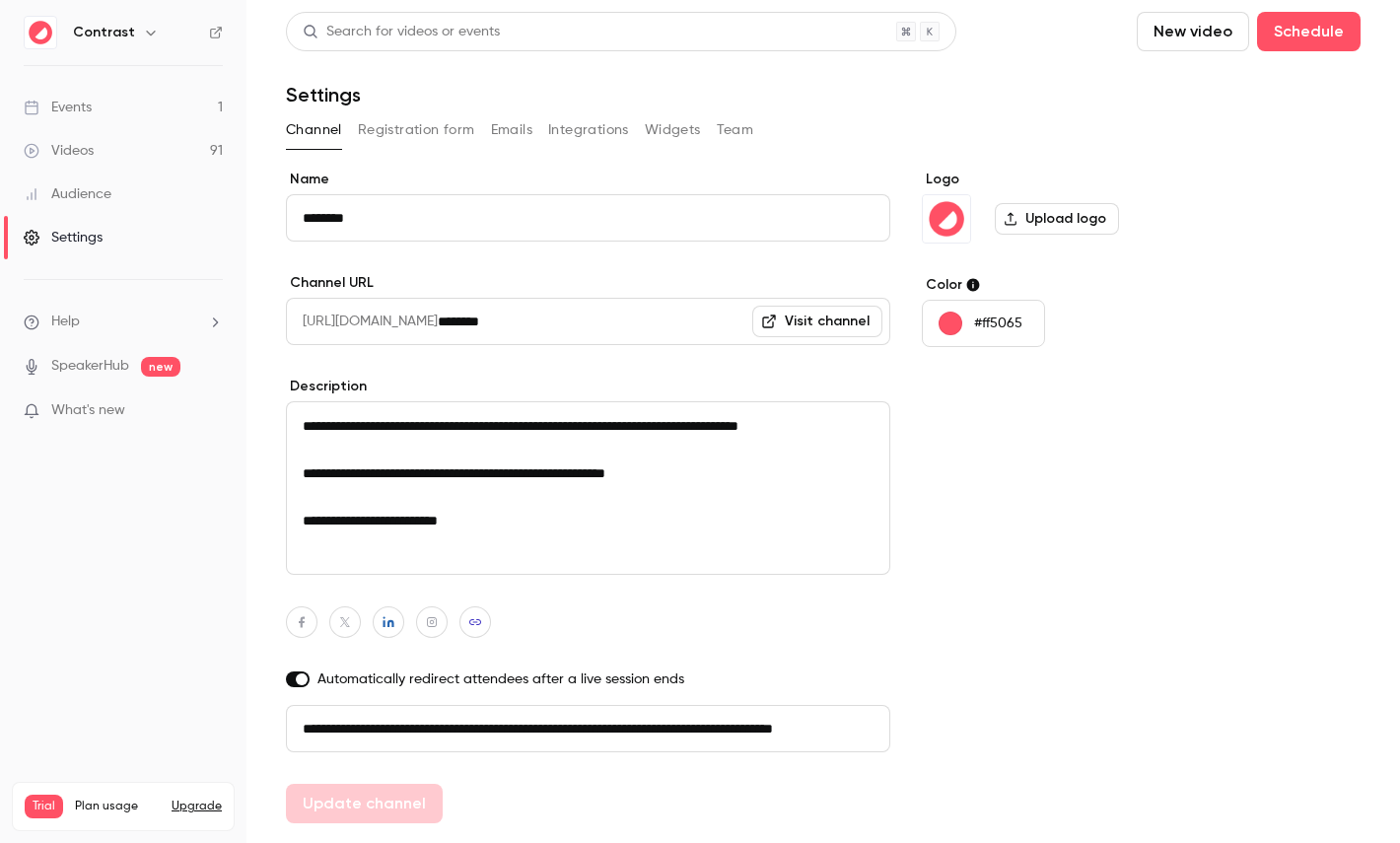 click on "Team" at bounding box center (735, 130) 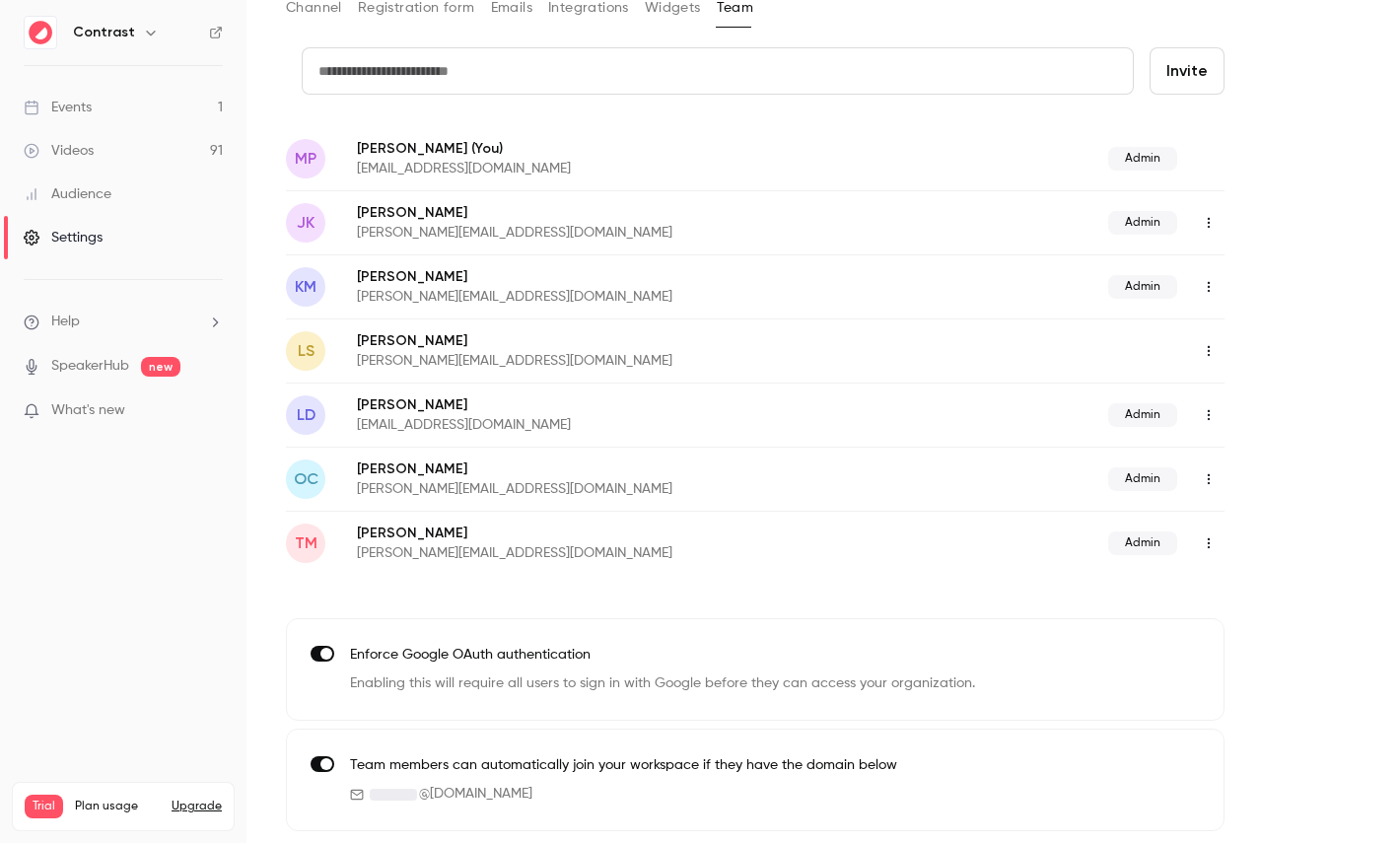 scroll, scrollTop: 0, scrollLeft: 0, axis: both 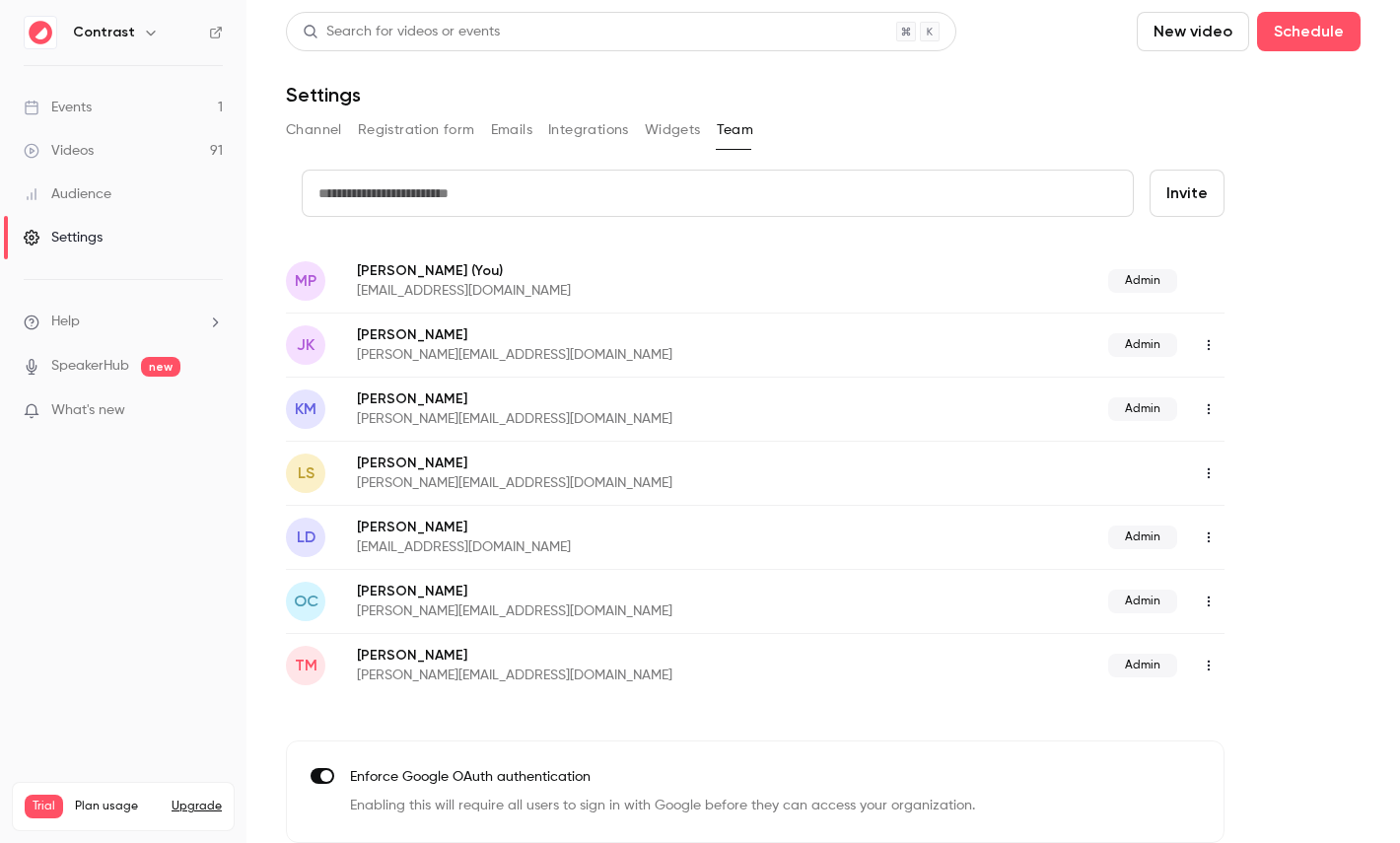 type 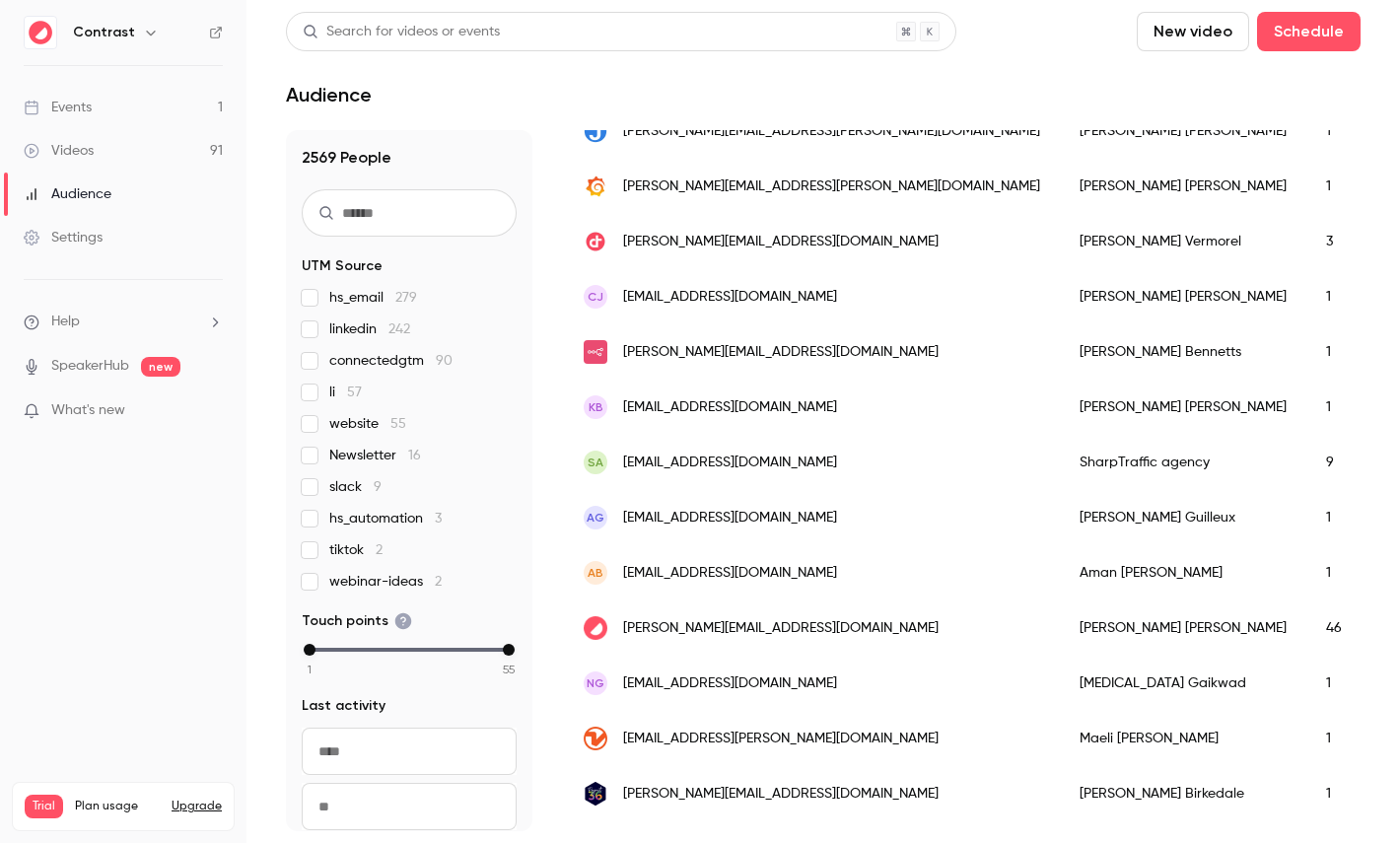 scroll, scrollTop: 403, scrollLeft: 0, axis: vertical 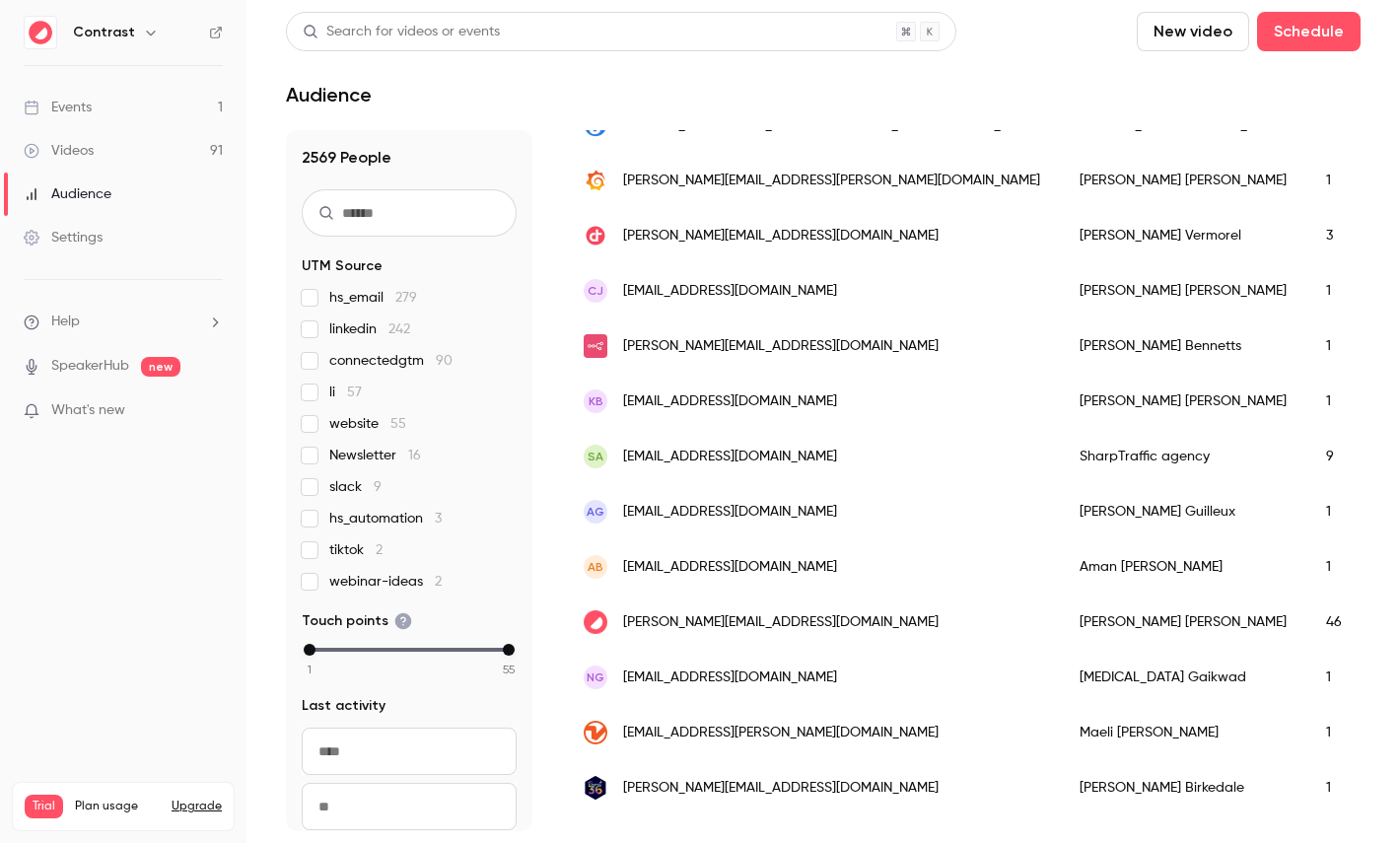 click on "Tim   Minton" at bounding box center (1183, 622) 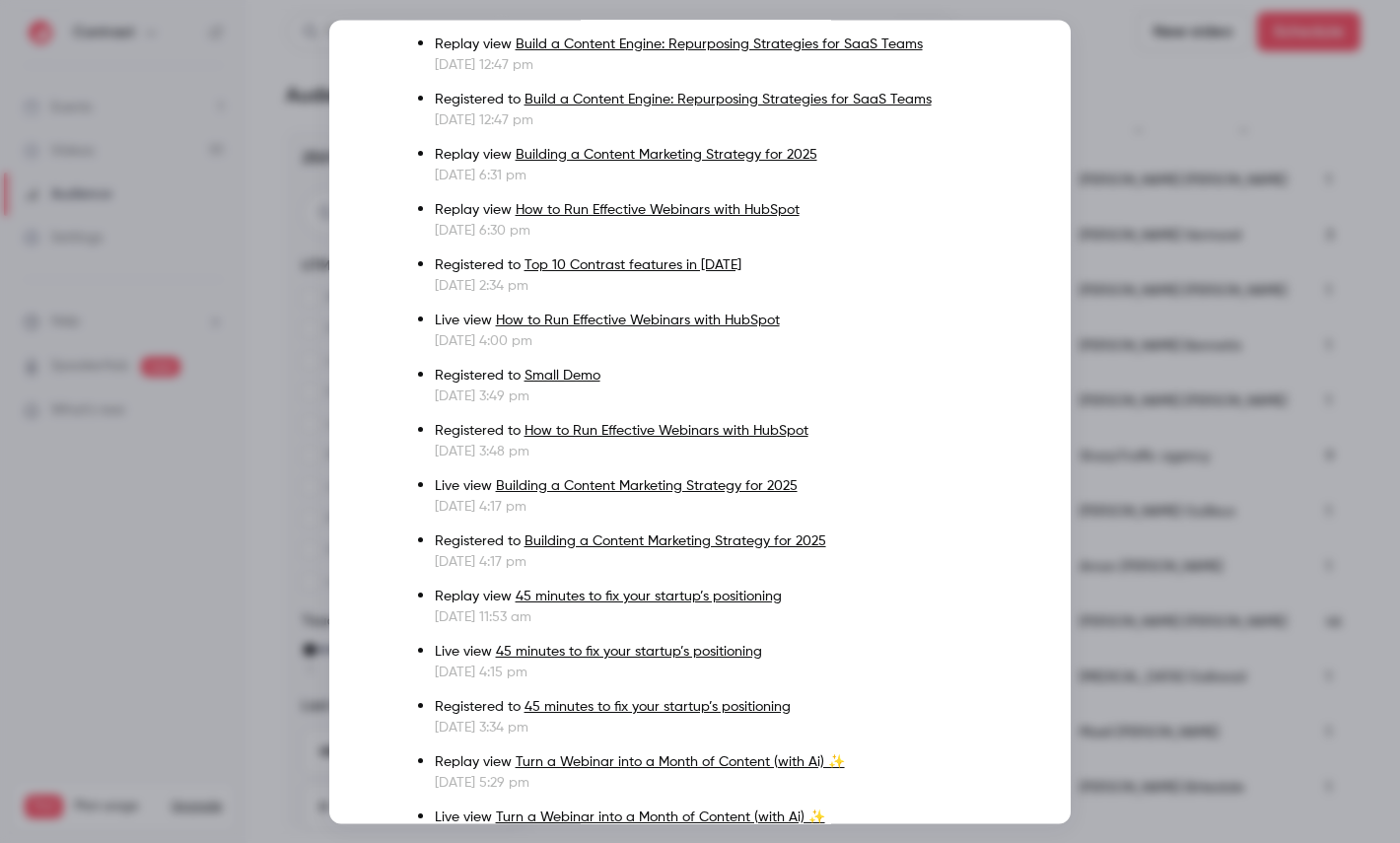 scroll, scrollTop: 0, scrollLeft: 0, axis: both 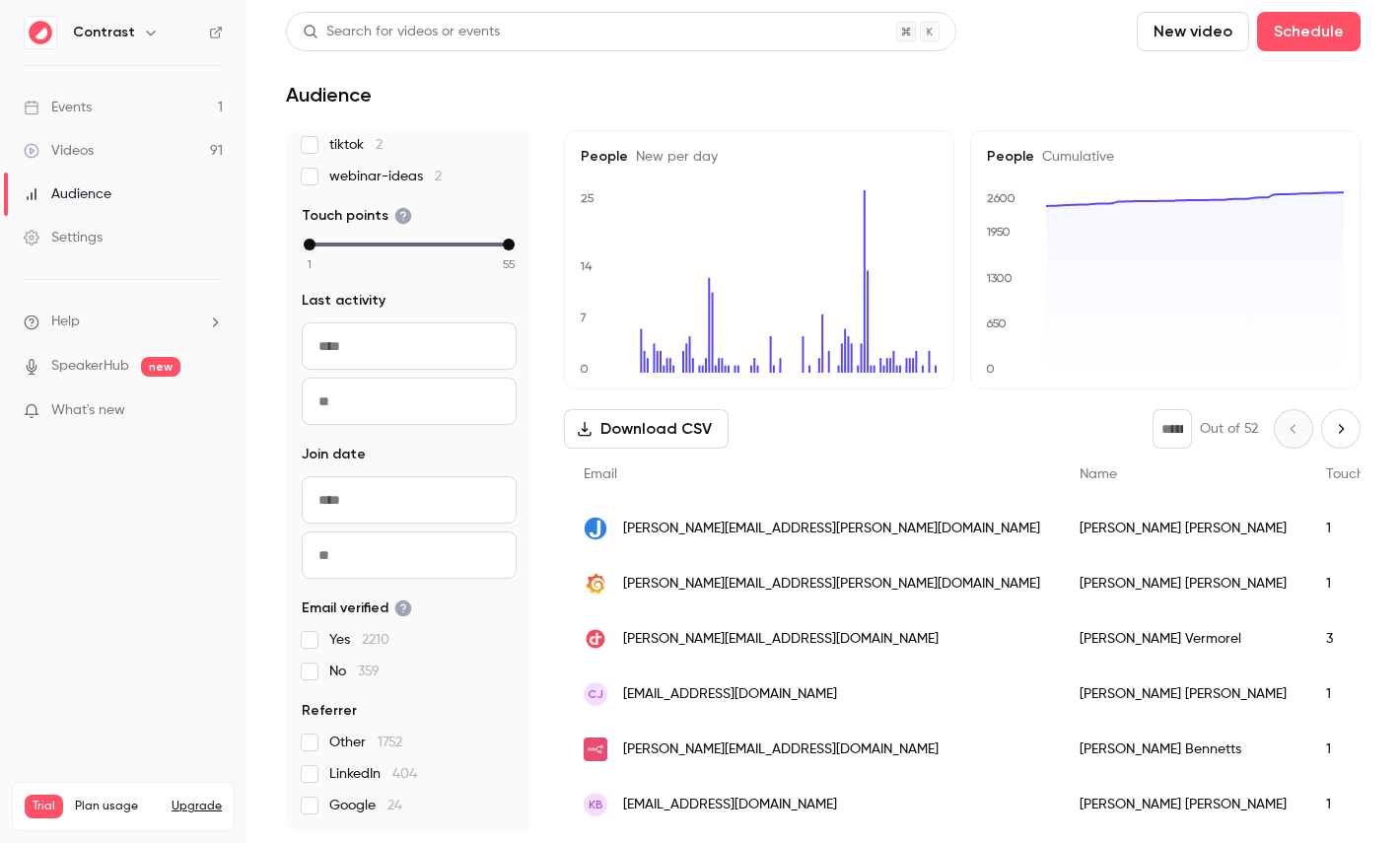 click on "Videos 91" at bounding box center [123, 151] 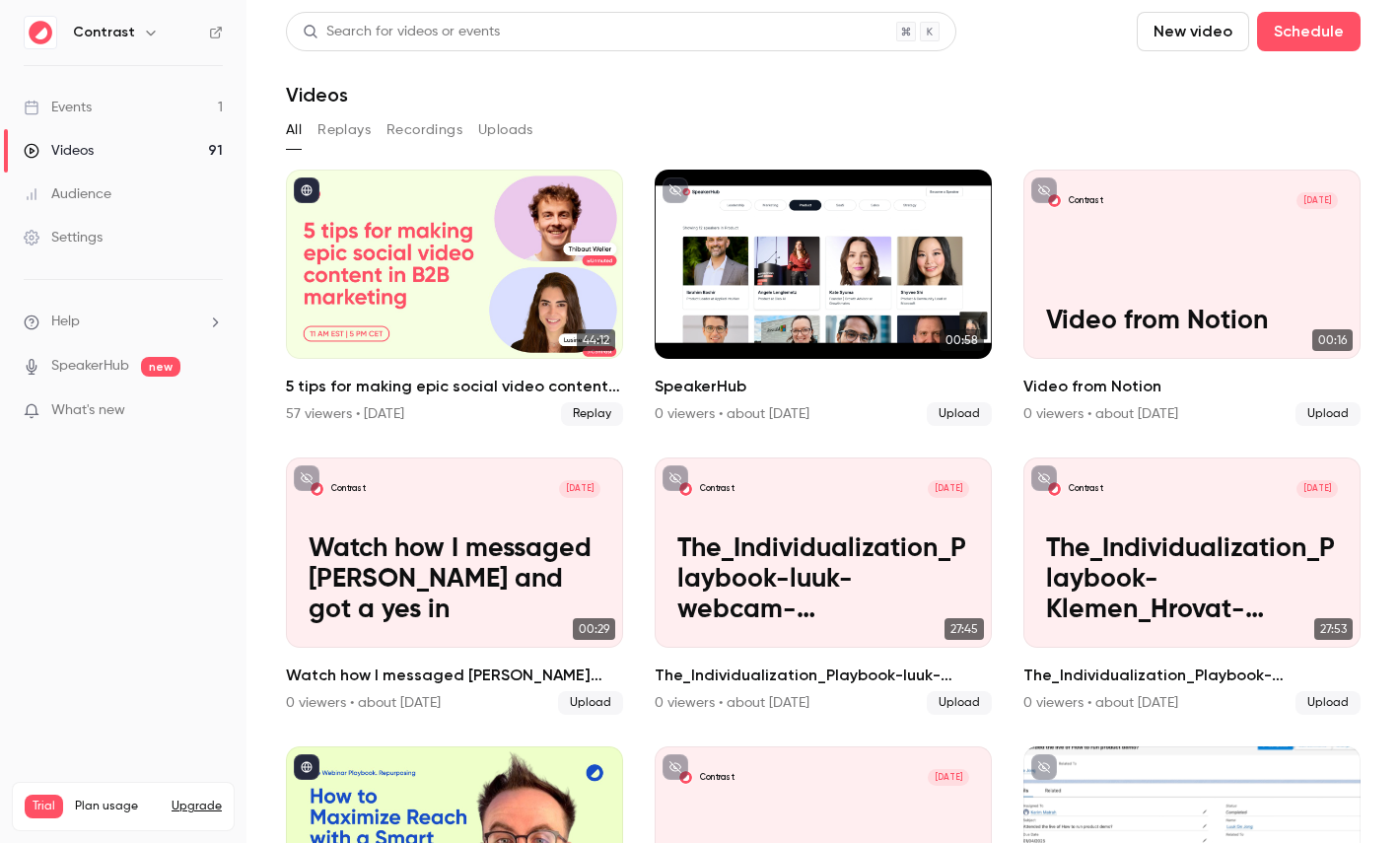 click at bounding box center [455, 264] 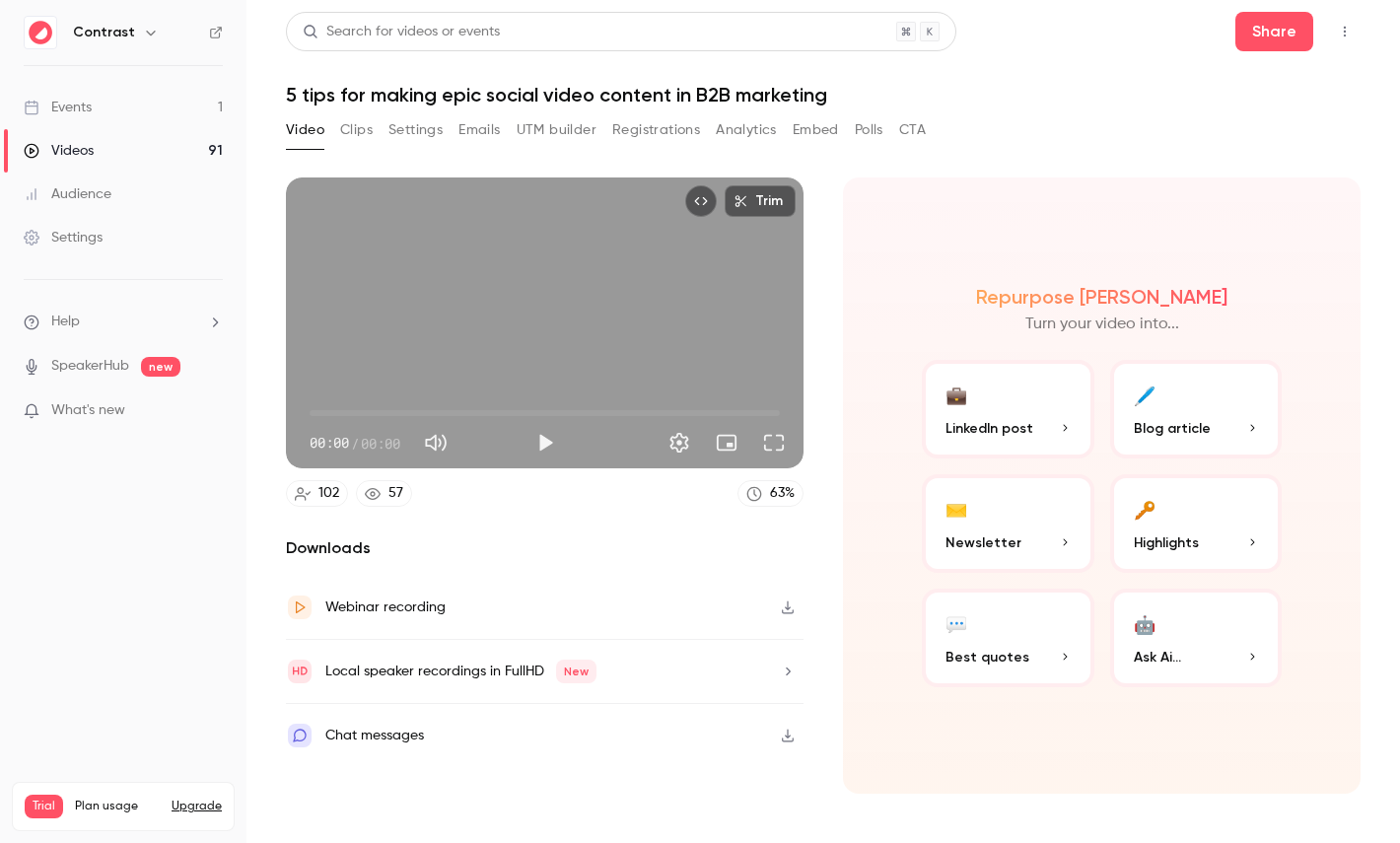 click on "Registrations" at bounding box center (656, 130) 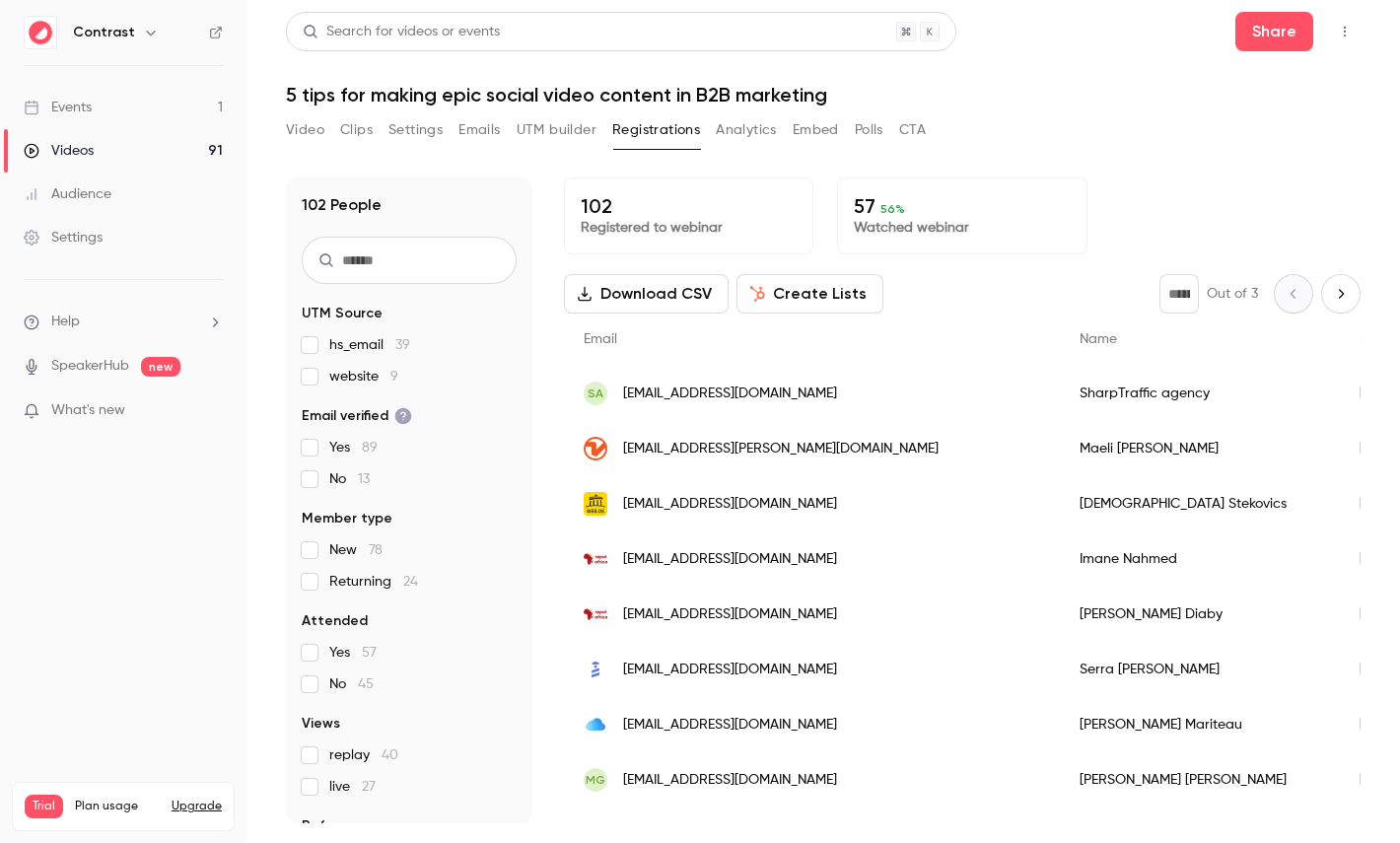 scroll, scrollTop: 60, scrollLeft: 0, axis: vertical 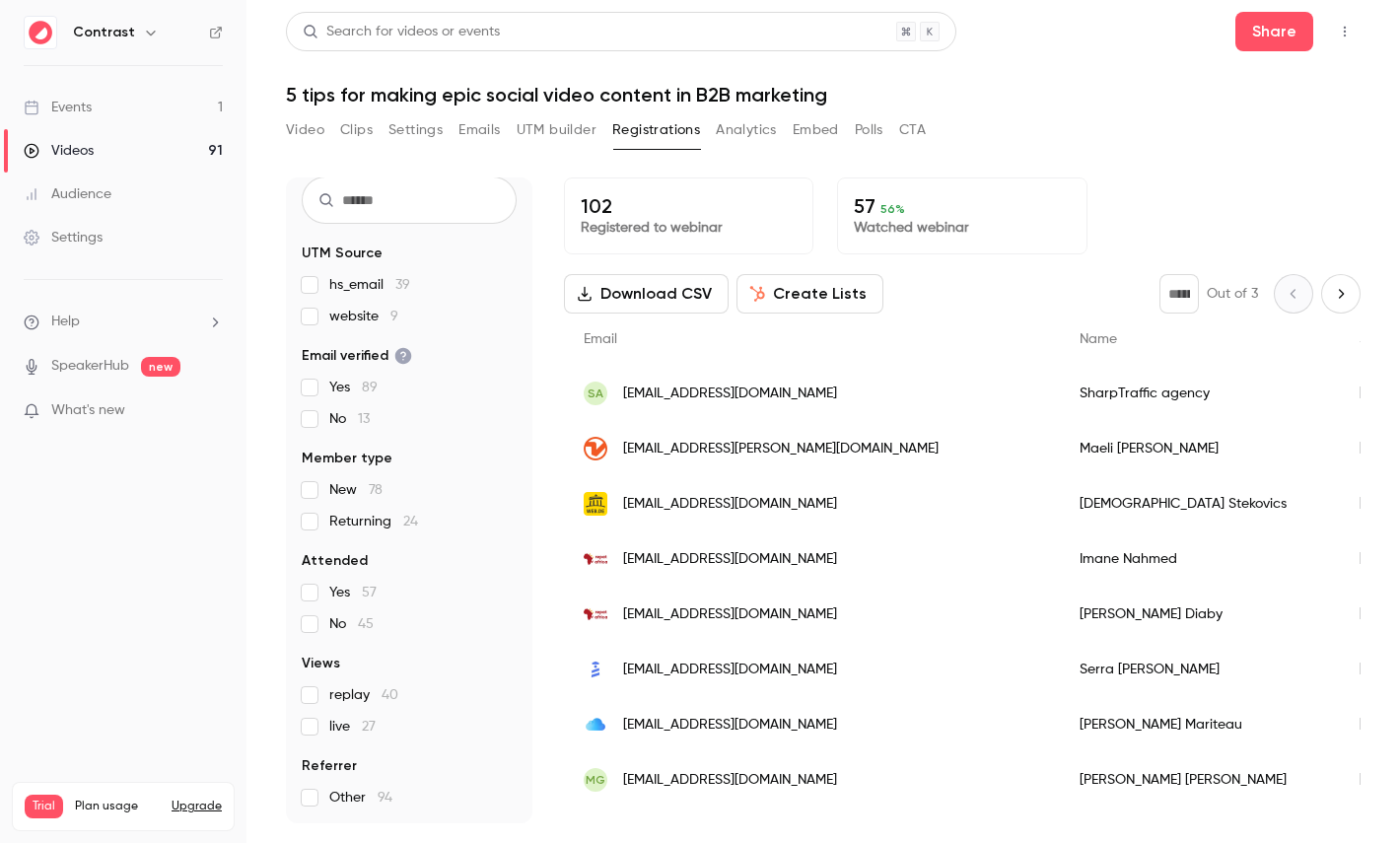 click on "Create Lists" at bounding box center [809, 294] 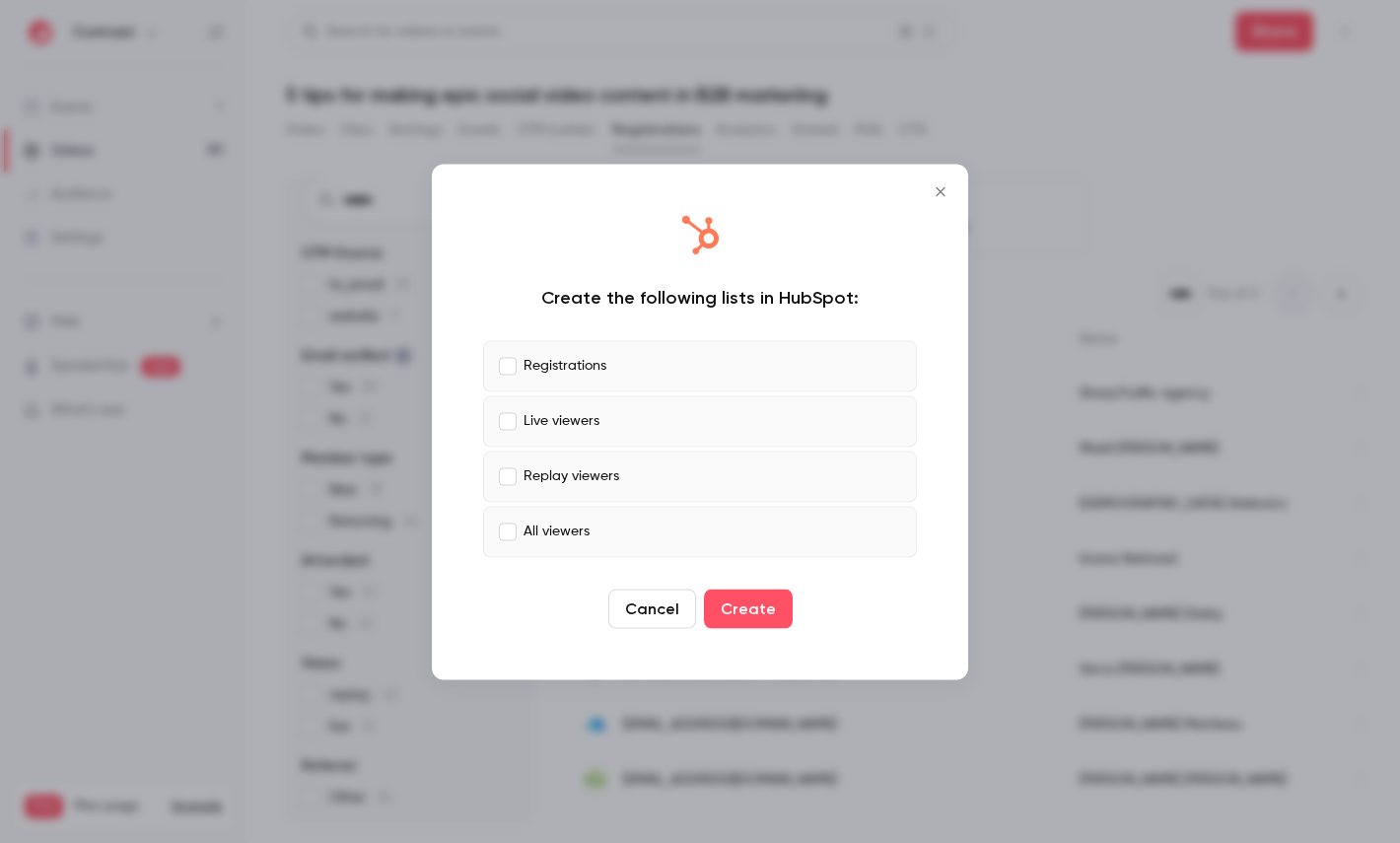 type 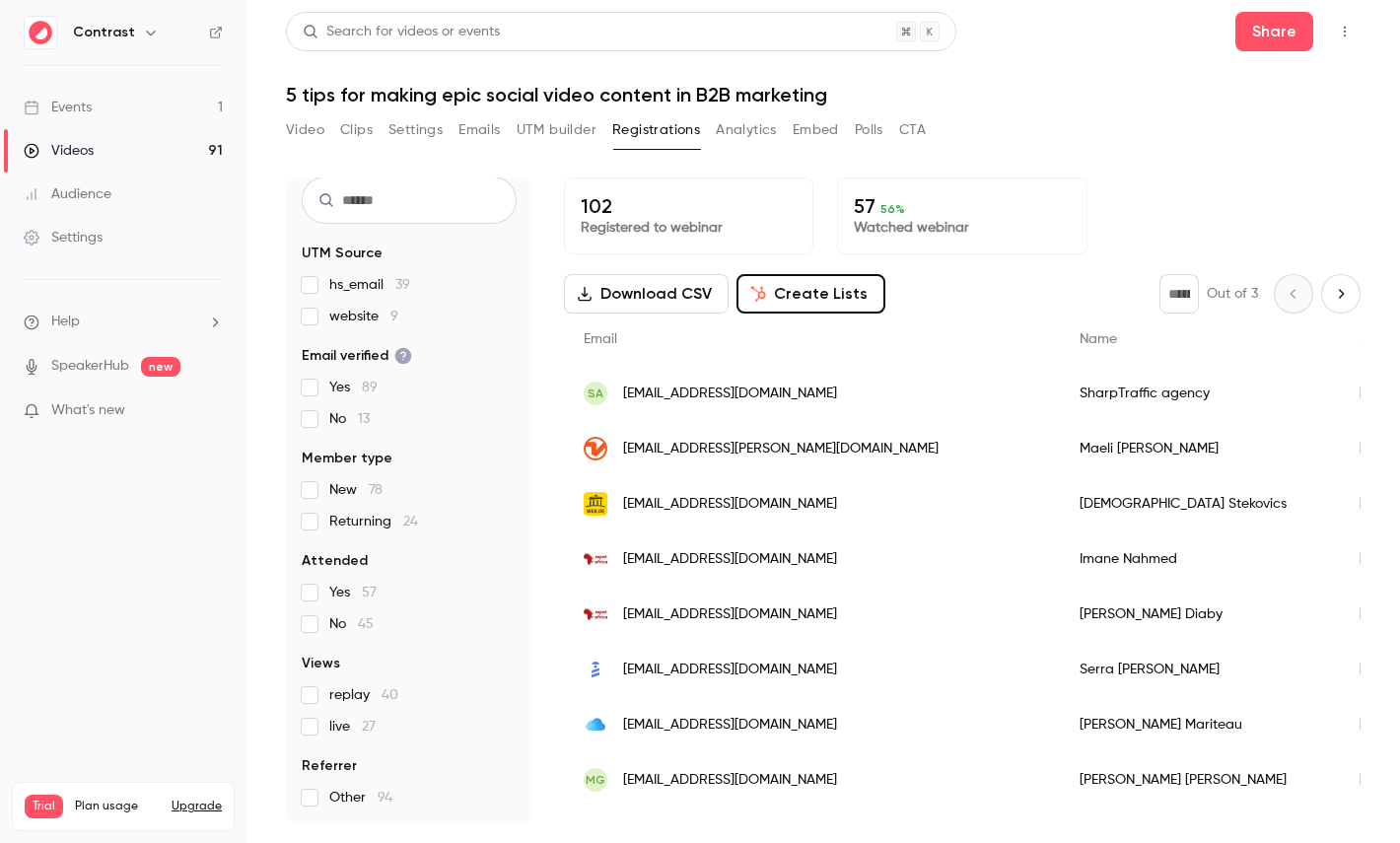 click on "Analytics" at bounding box center (746, 130) 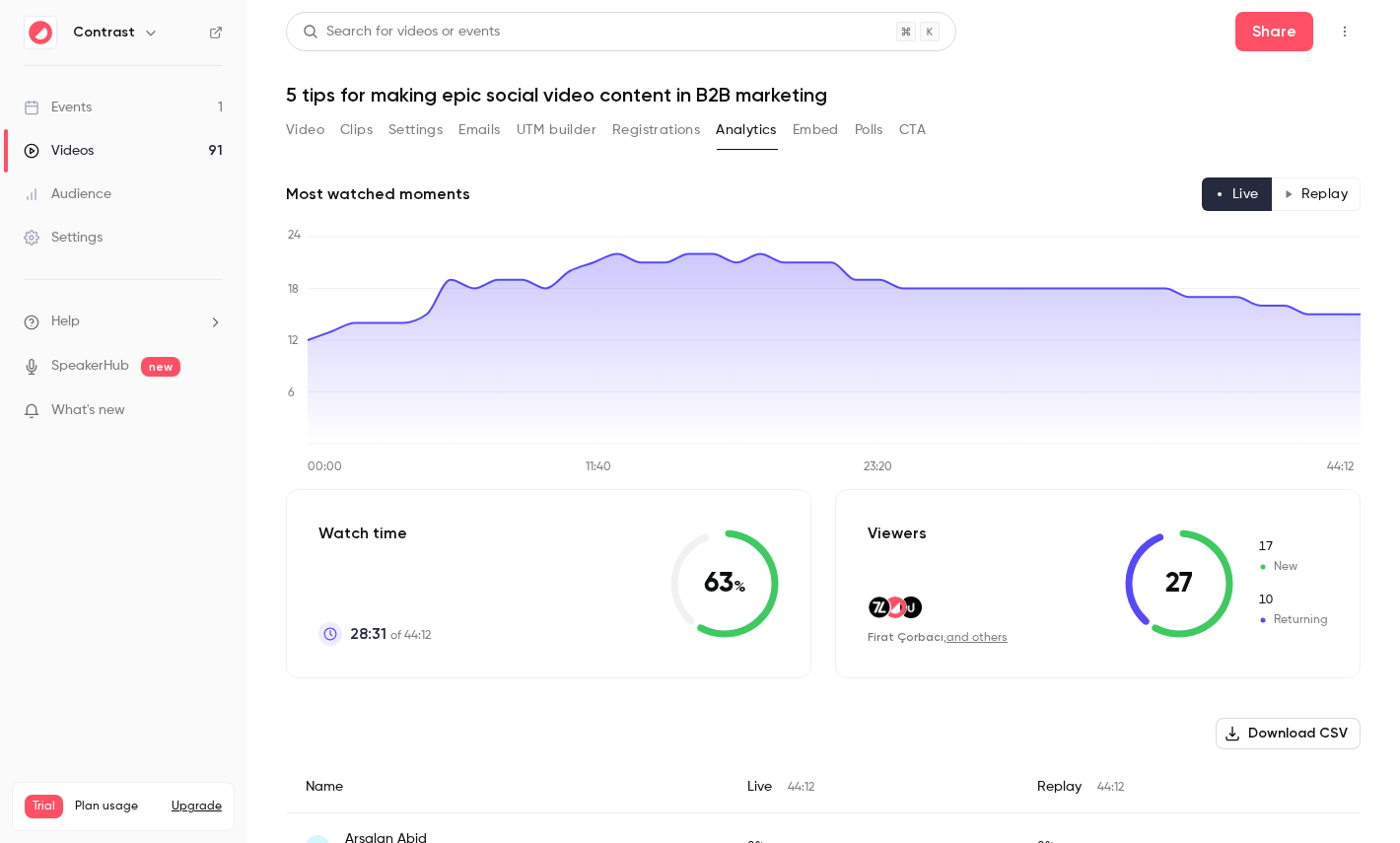 click on "Replay" at bounding box center (1315, 194) 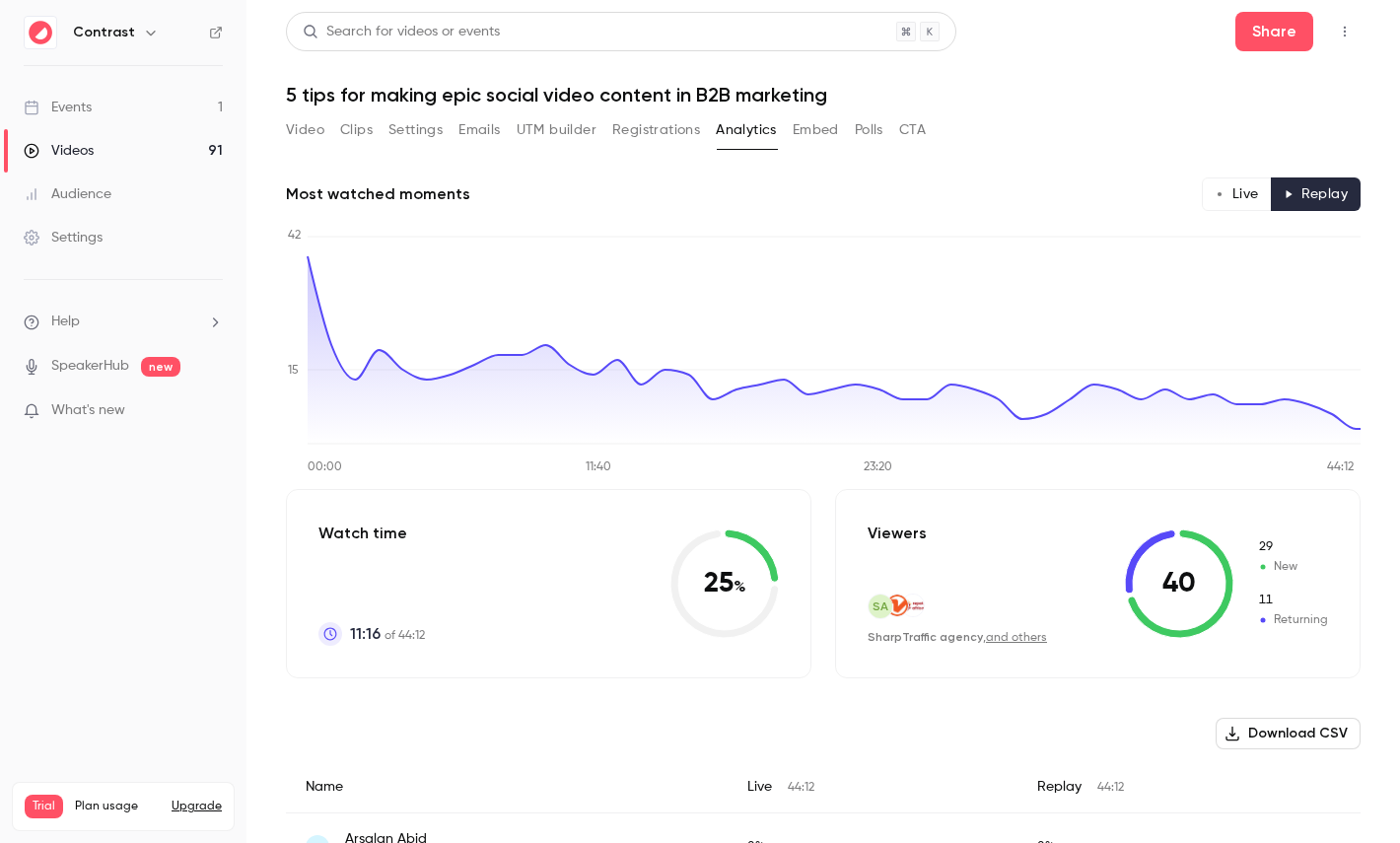 click on "Live" at bounding box center (1236, 194) 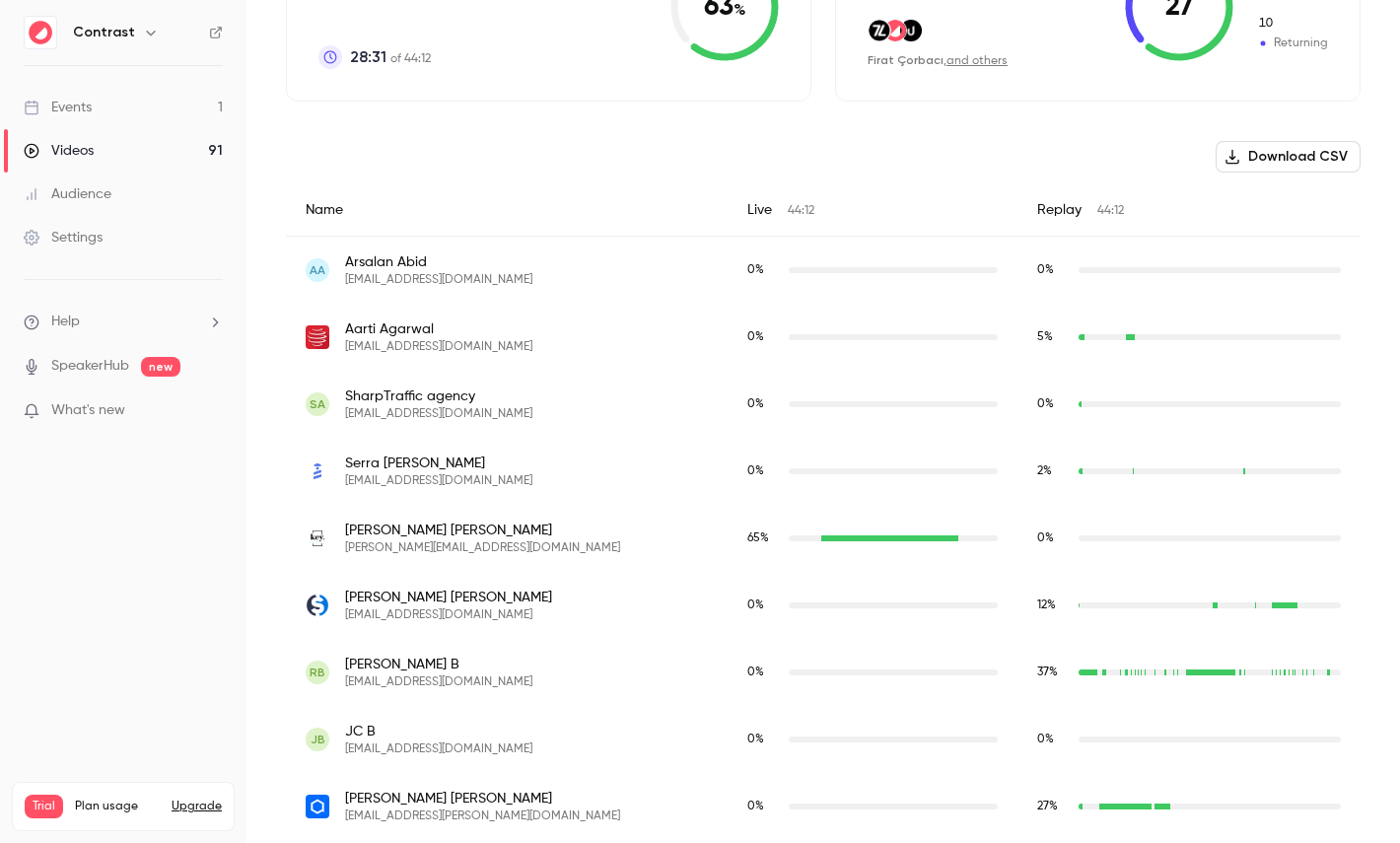 scroll, scrollTop: 707, scrollLeft: 0, axis: vertical 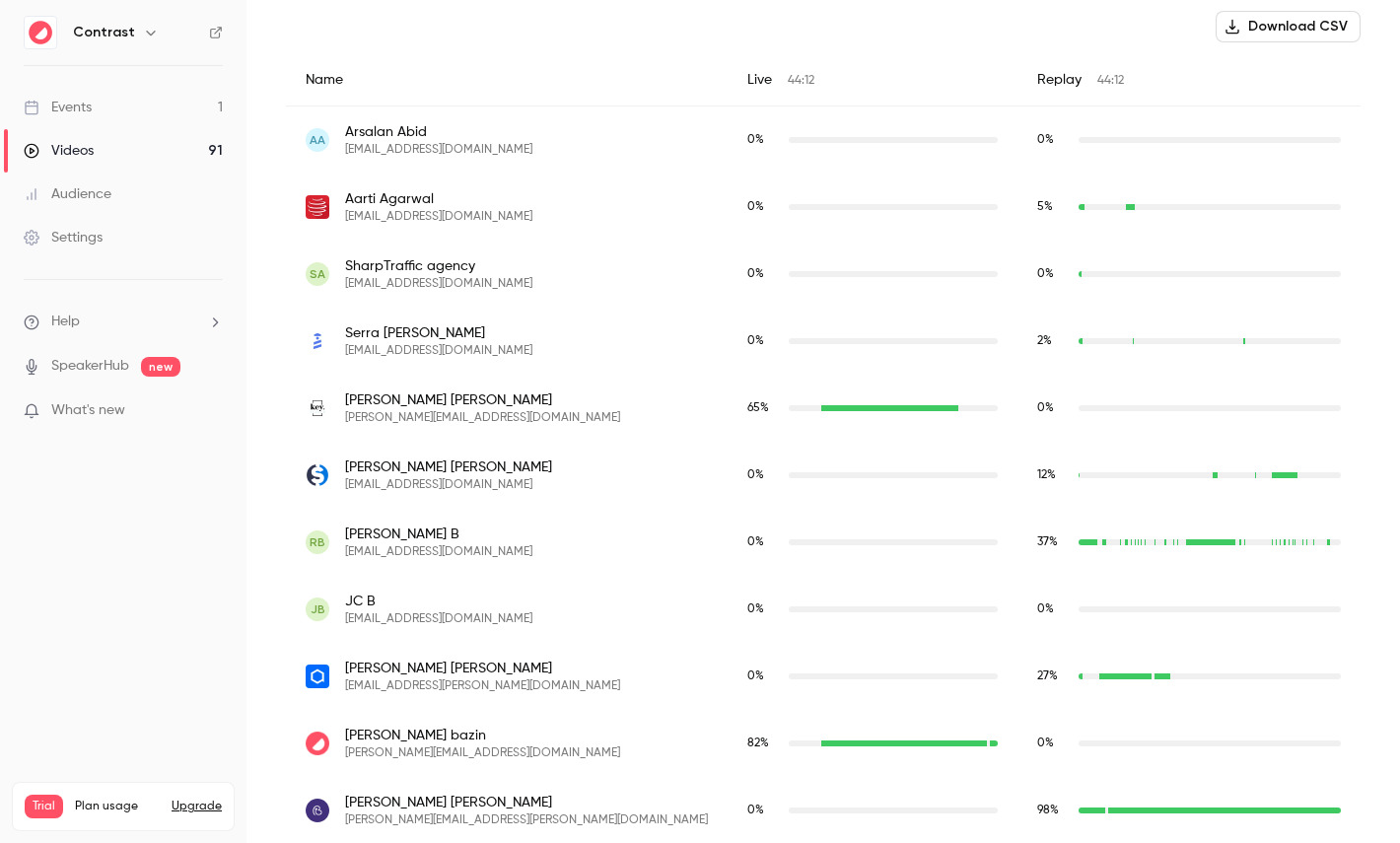 type on "live" 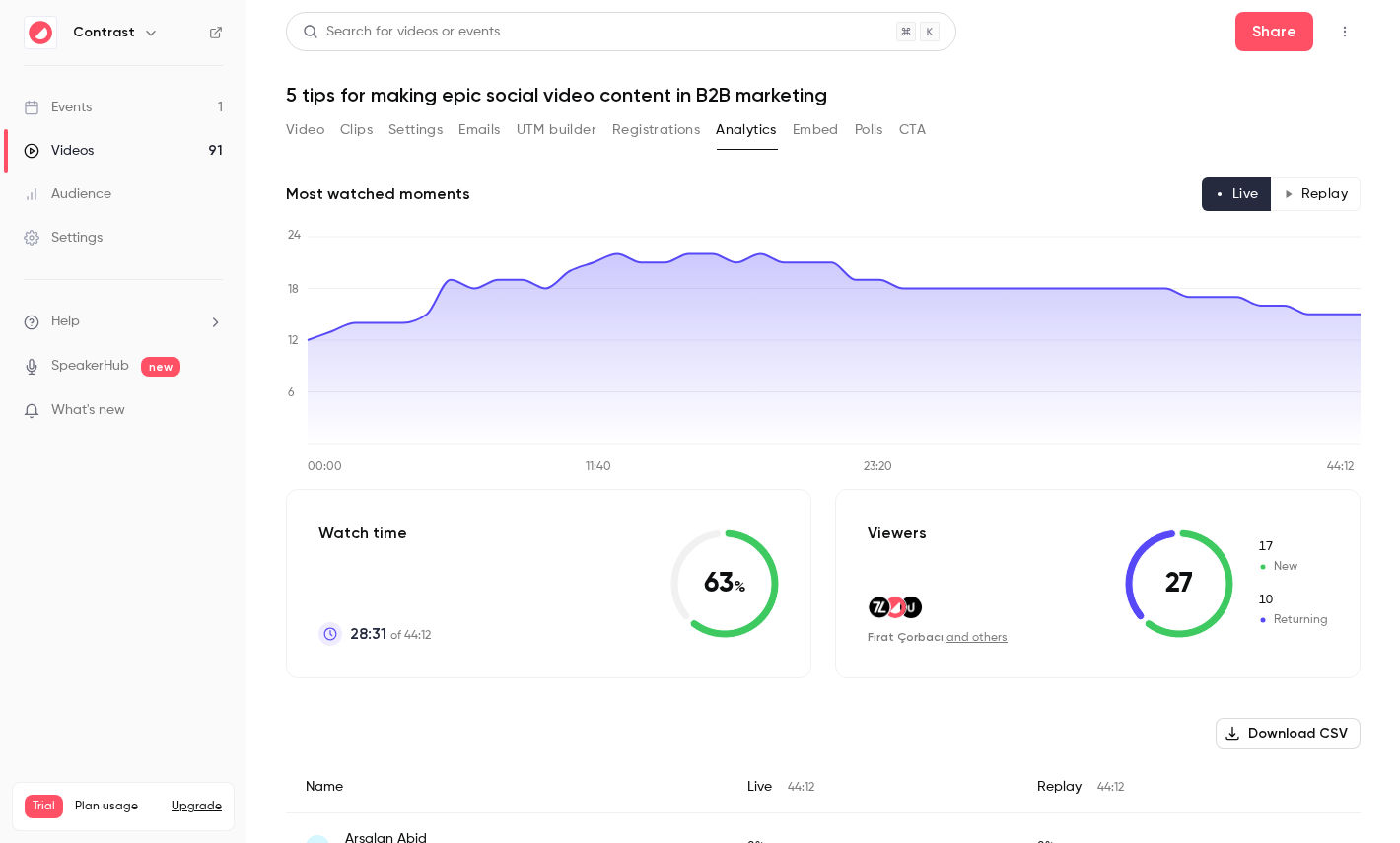 click on "Polls" at bounding box center [869, 130] 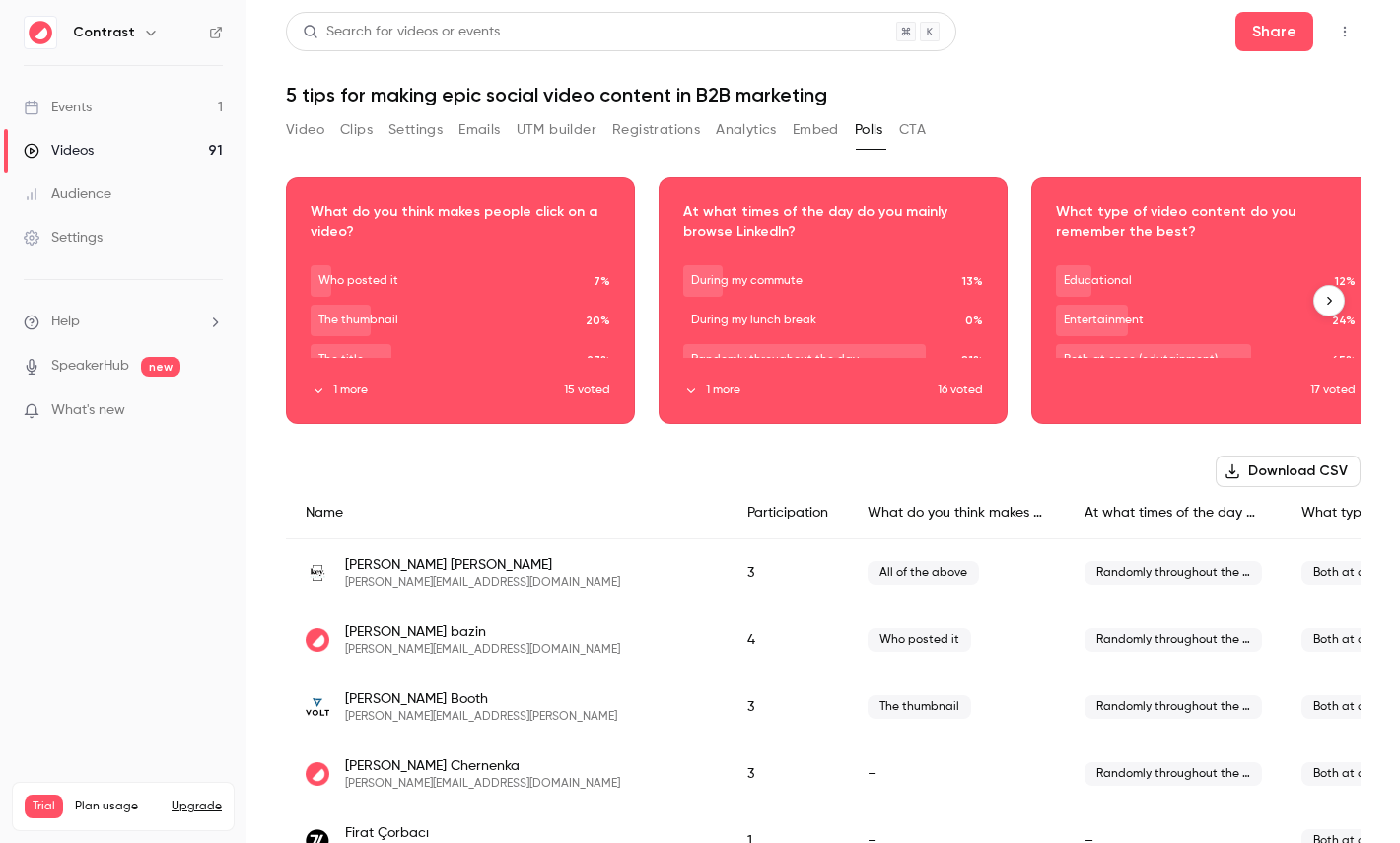 click on "Download image" at bounding box center [460, 301] 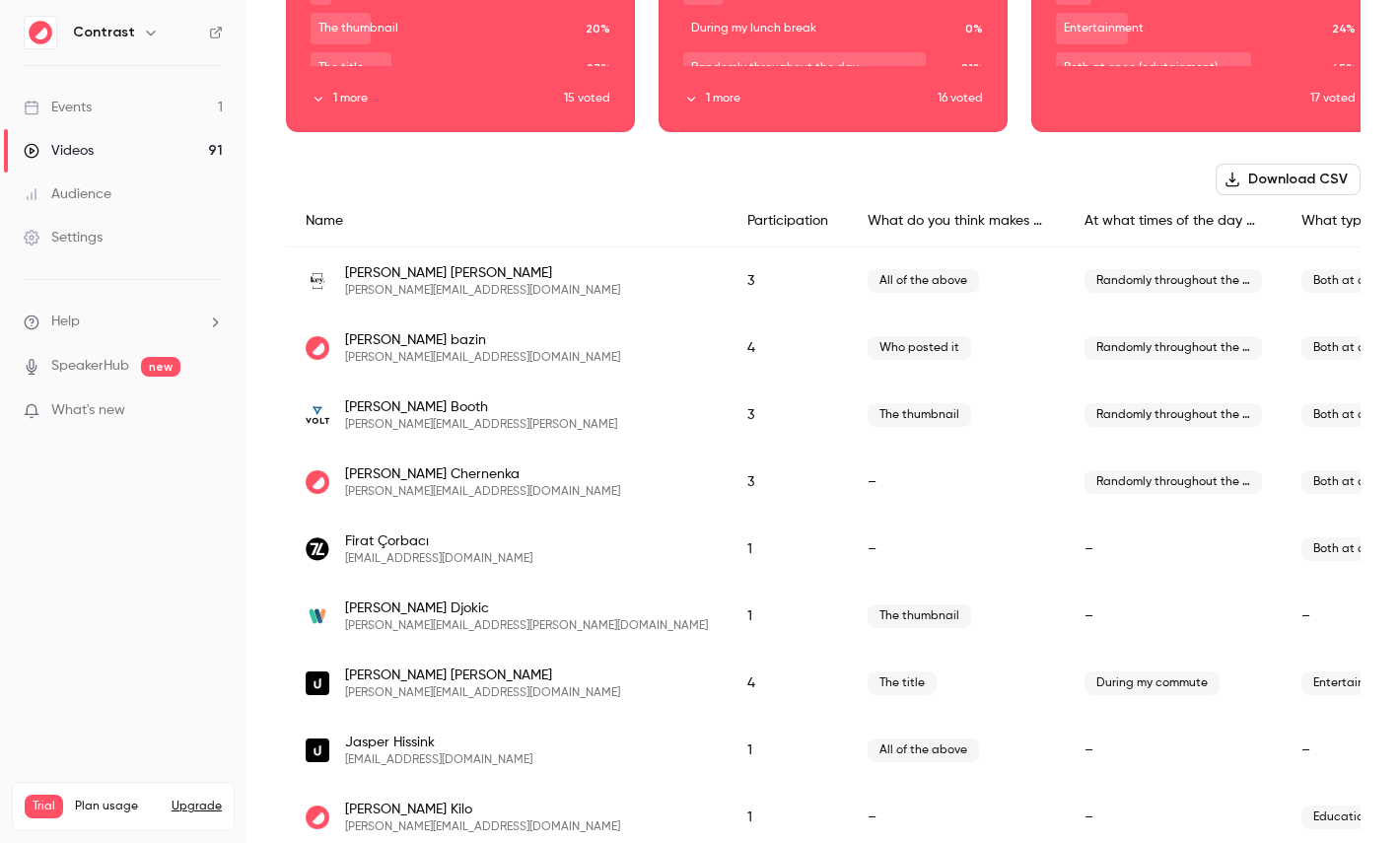 scroll, scrollTop: 0, scrollLeft: 0, axis: both 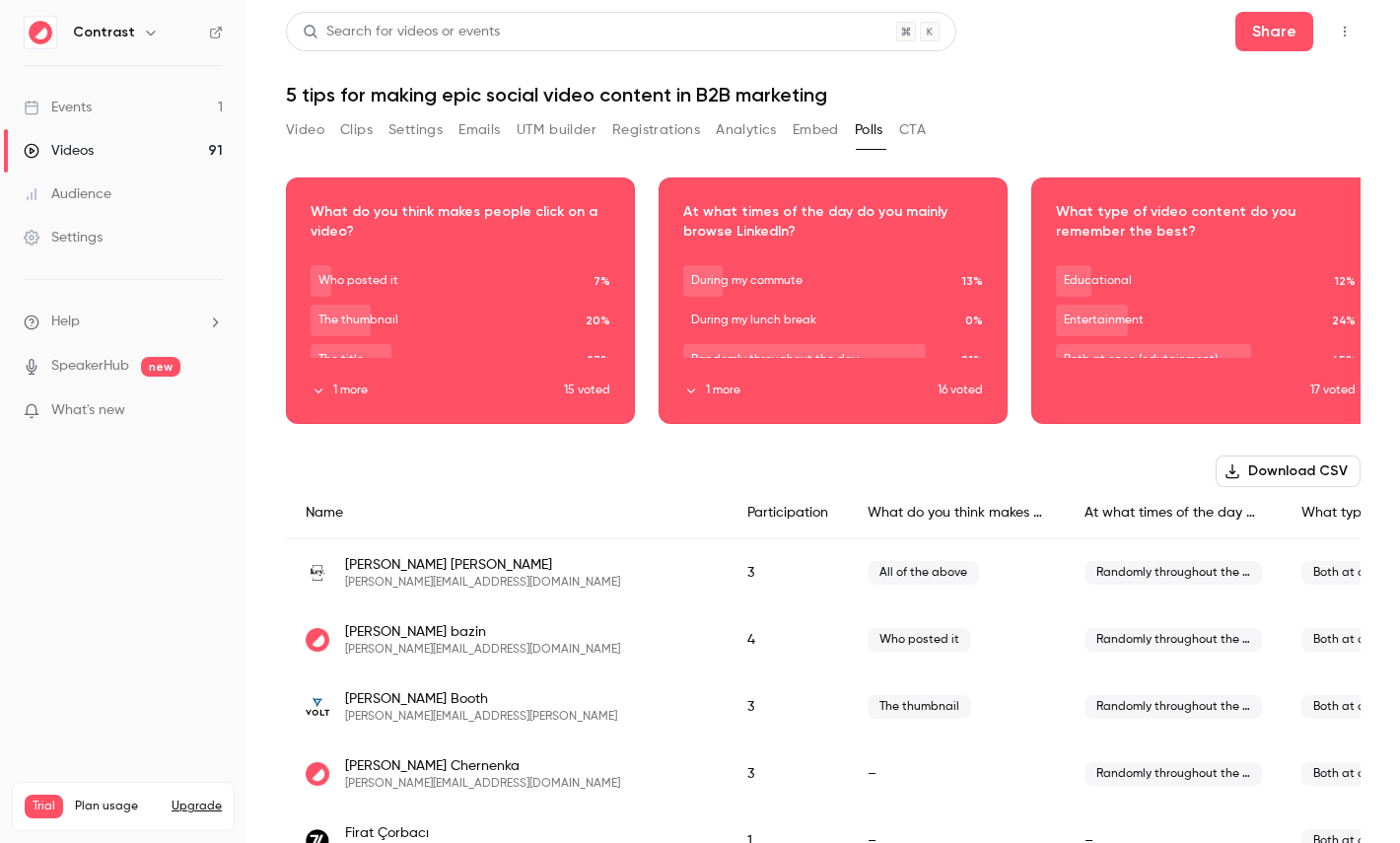click on "CTA" at bounding box center [912, 130] 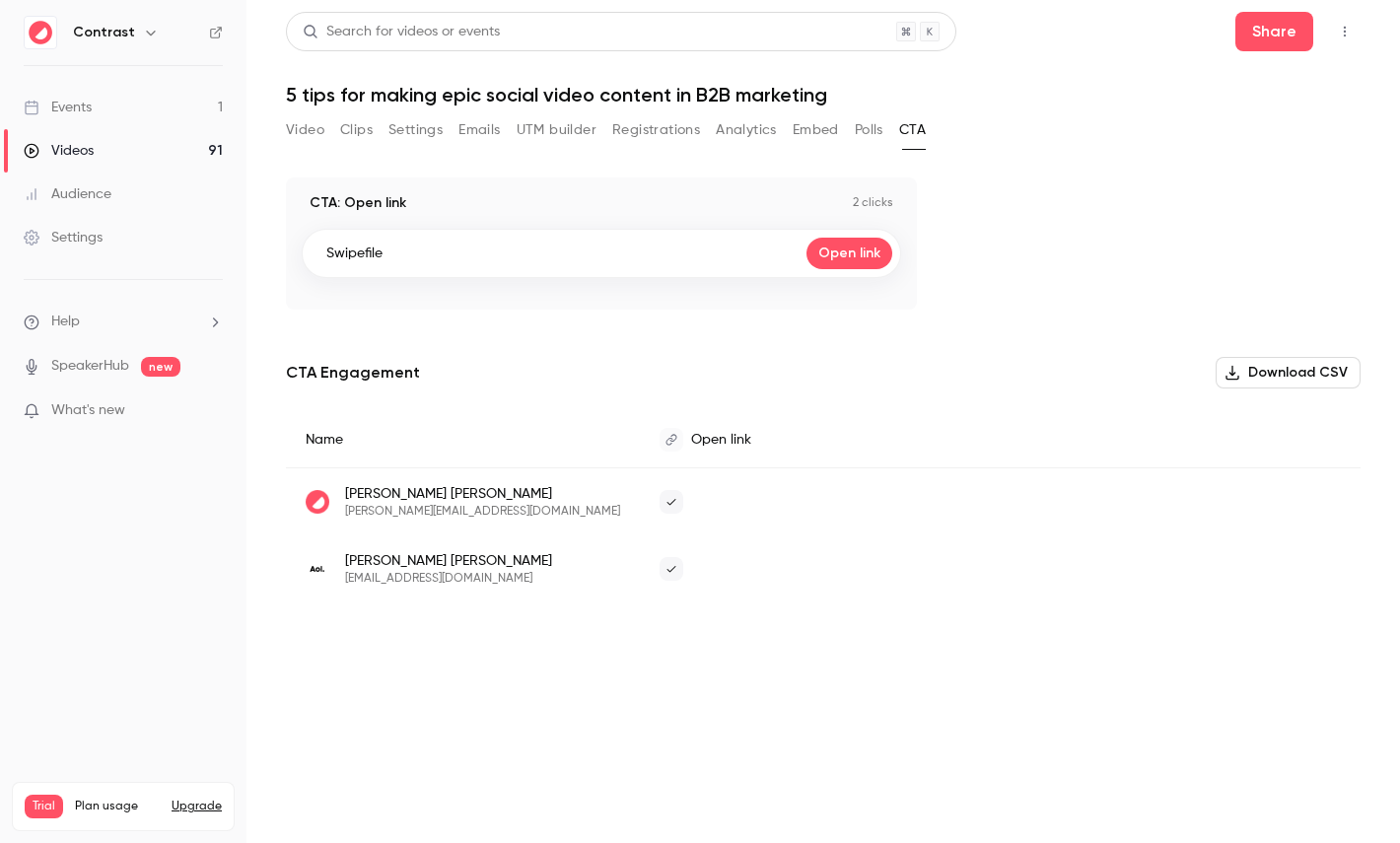 type 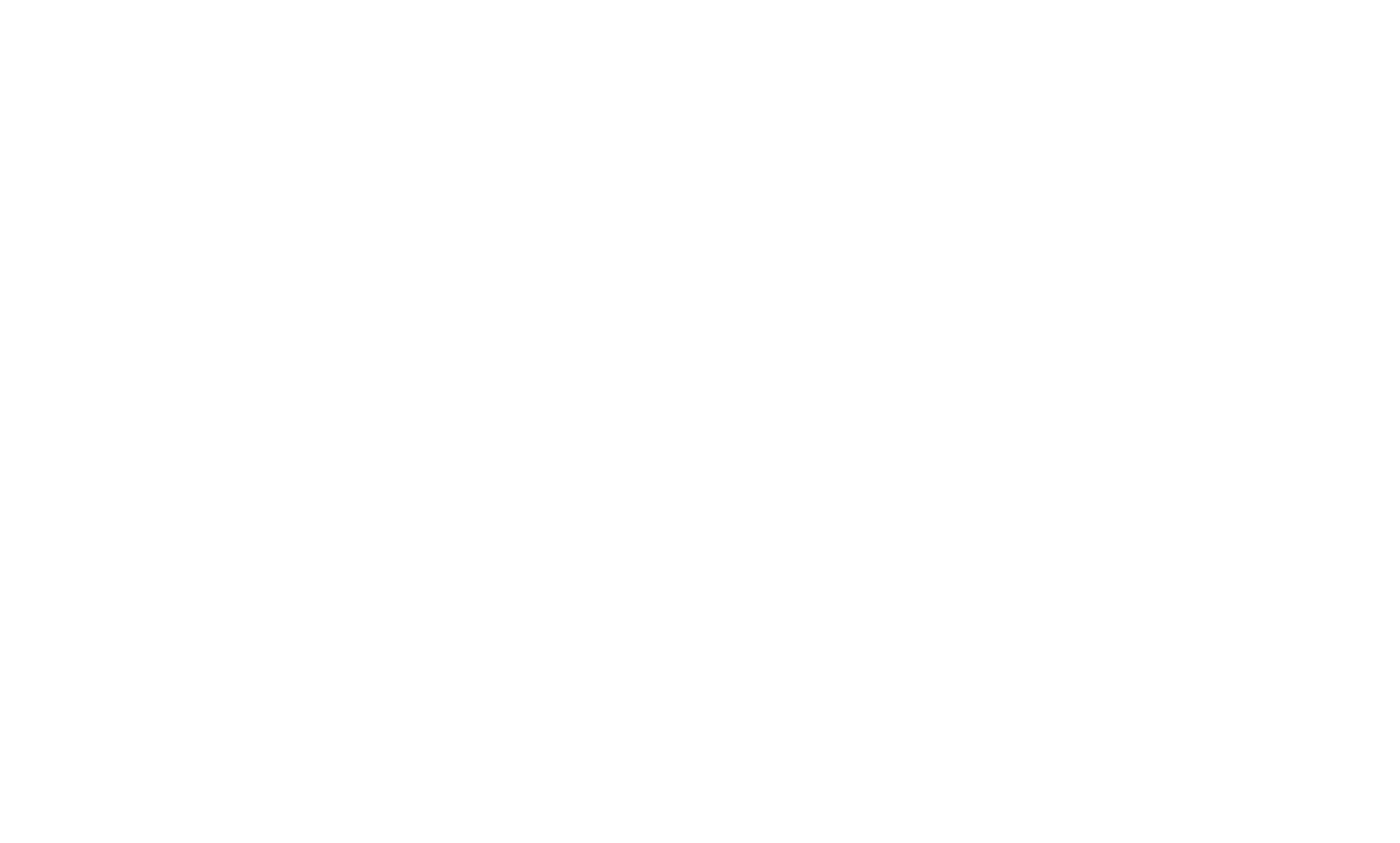 scroll, scrollTop: 0, scrollLeft: 0, axis: both 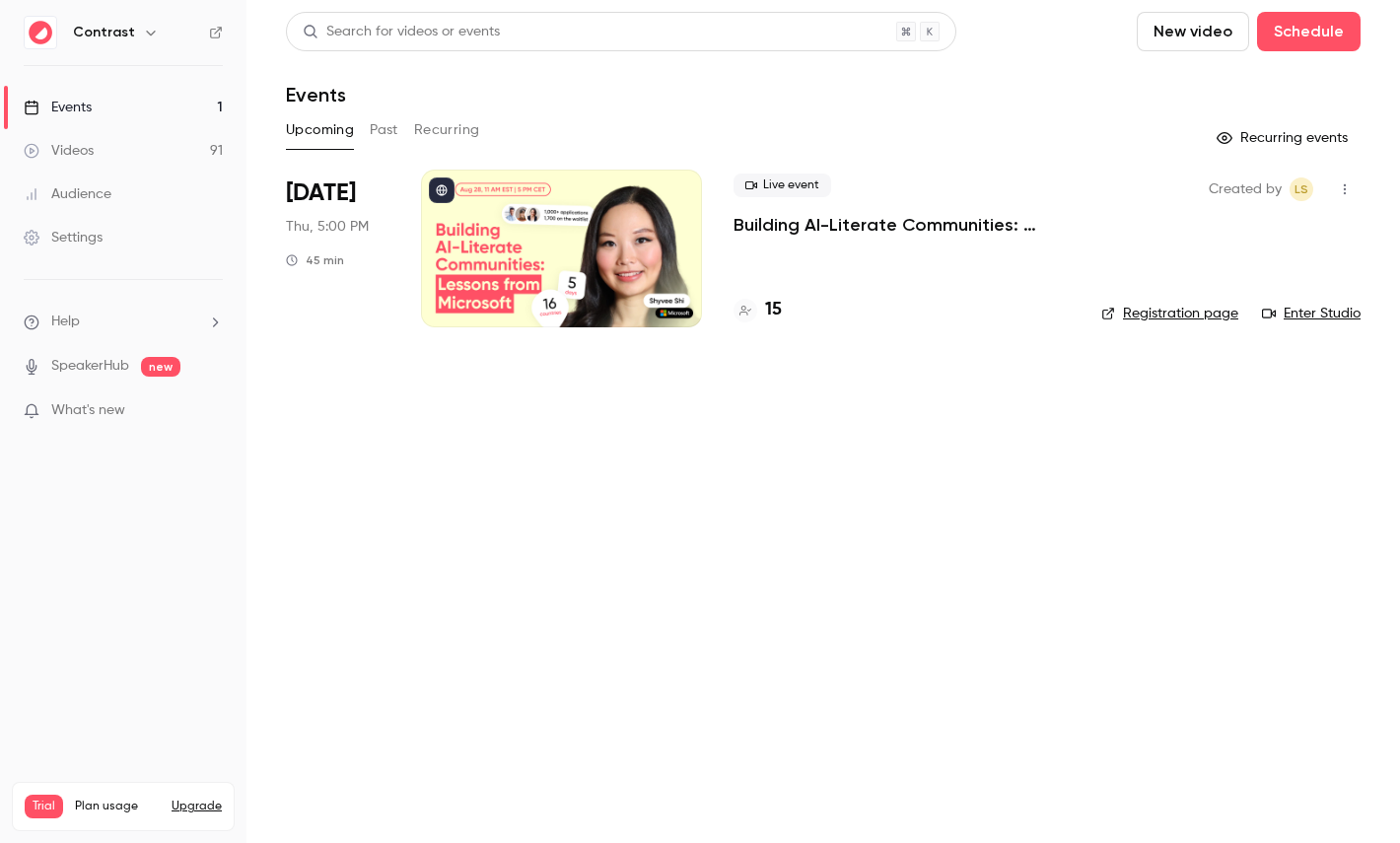click on "Videos 91" at bounding box center [123, 151] 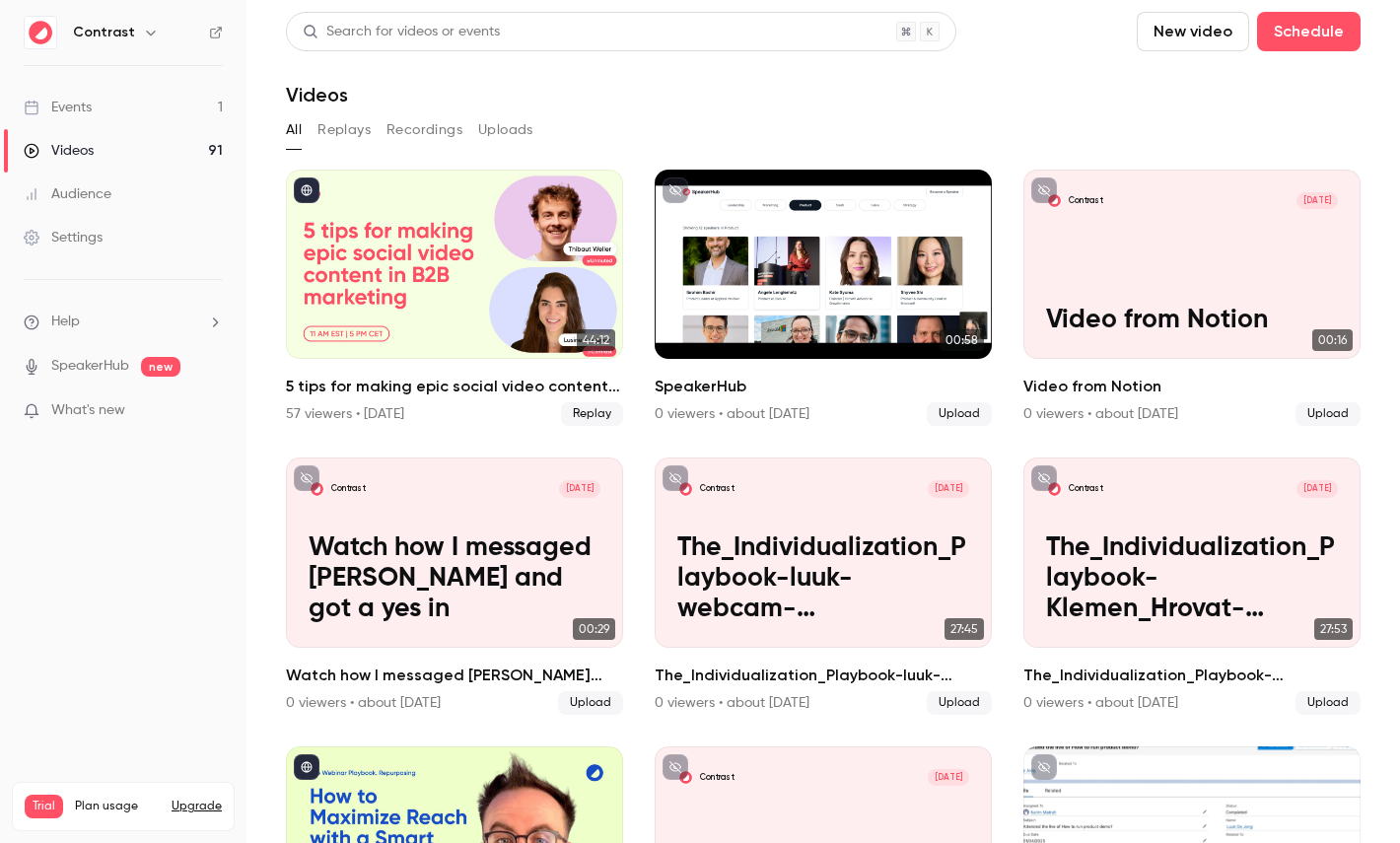 click 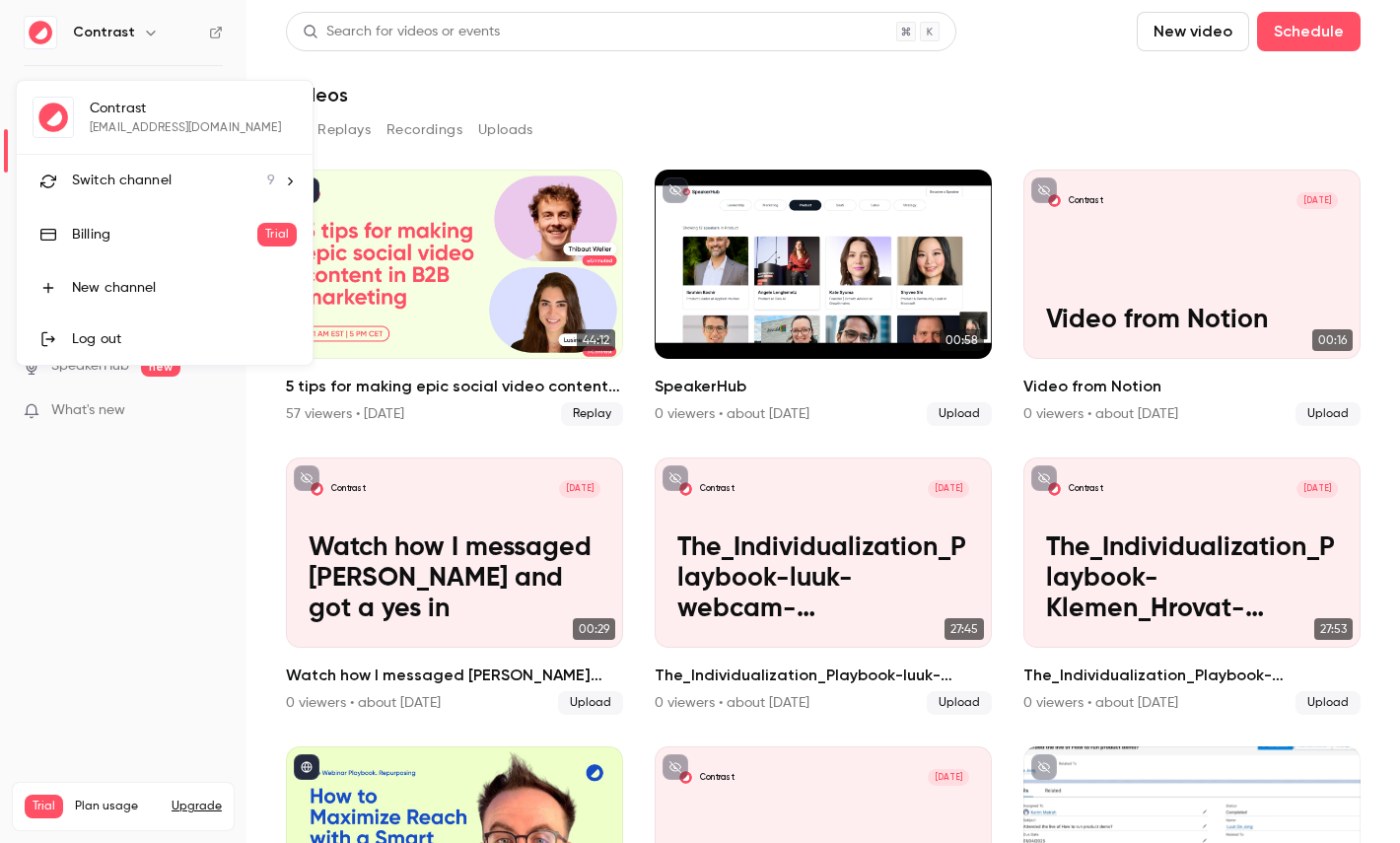 click on "Switch channel 9" at bounding box center [165, 180] 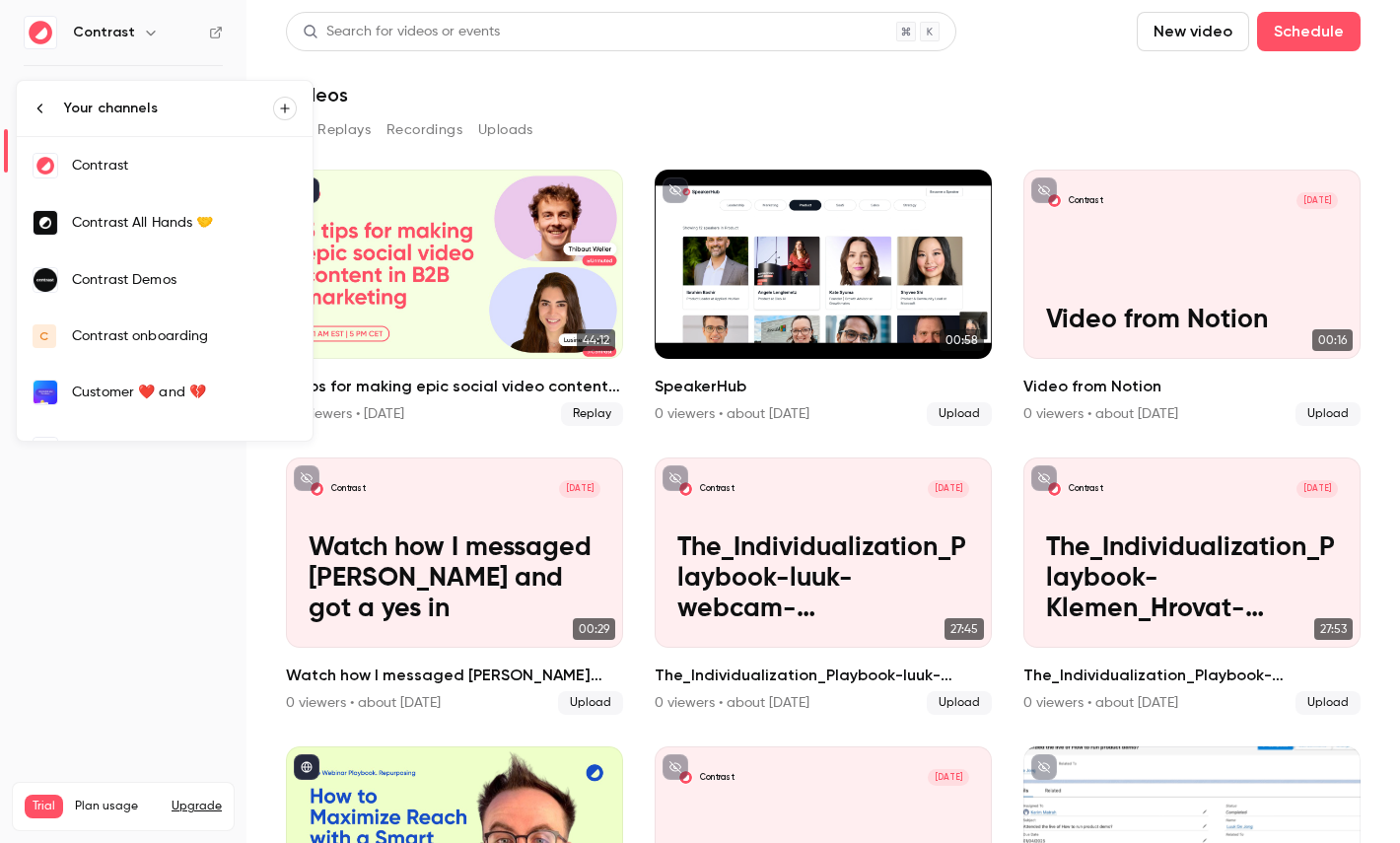 click on "Contrast Demos" at bounding box center [165, 280] 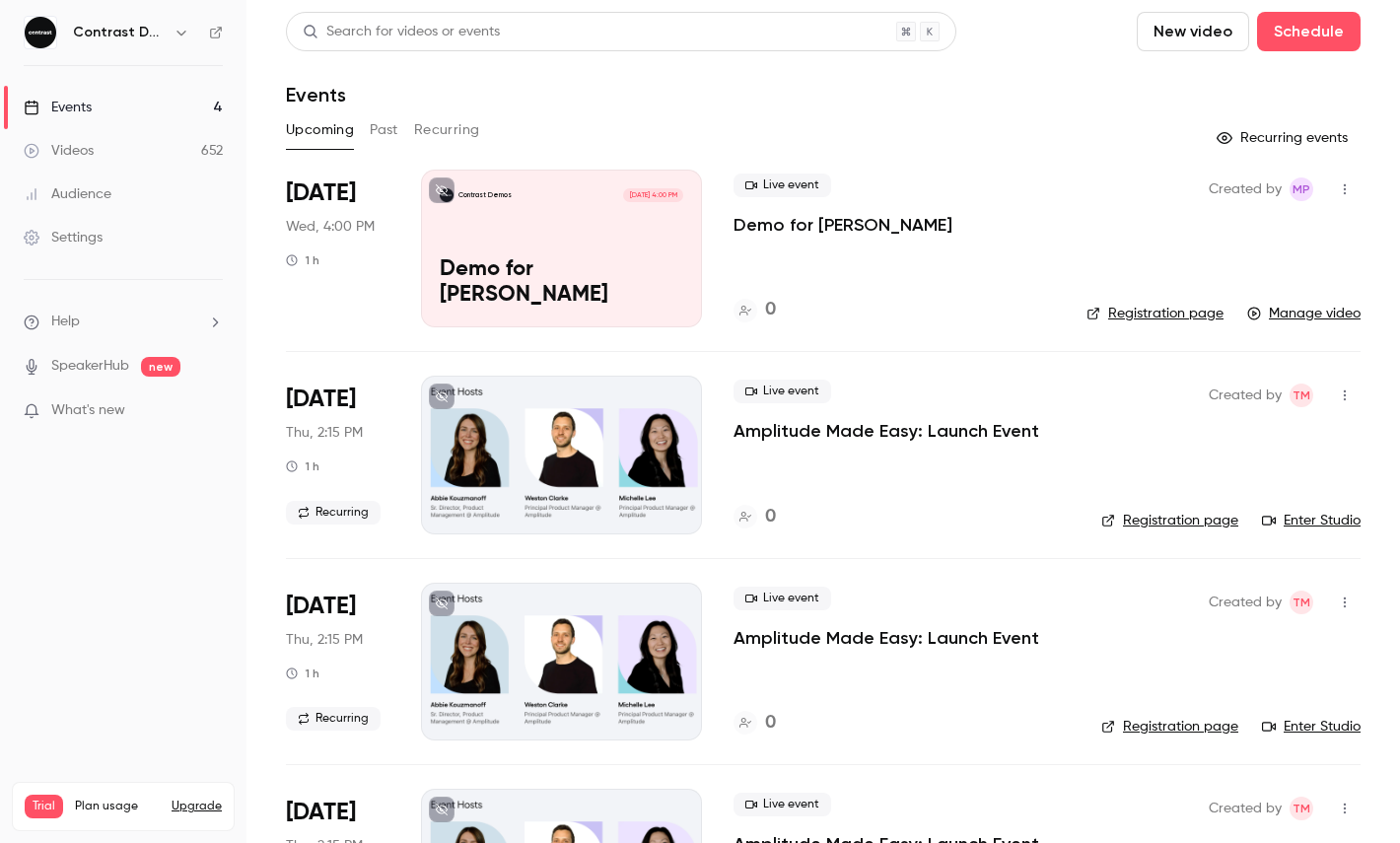 click on "Videos 652" at bounding box center (123, 151) 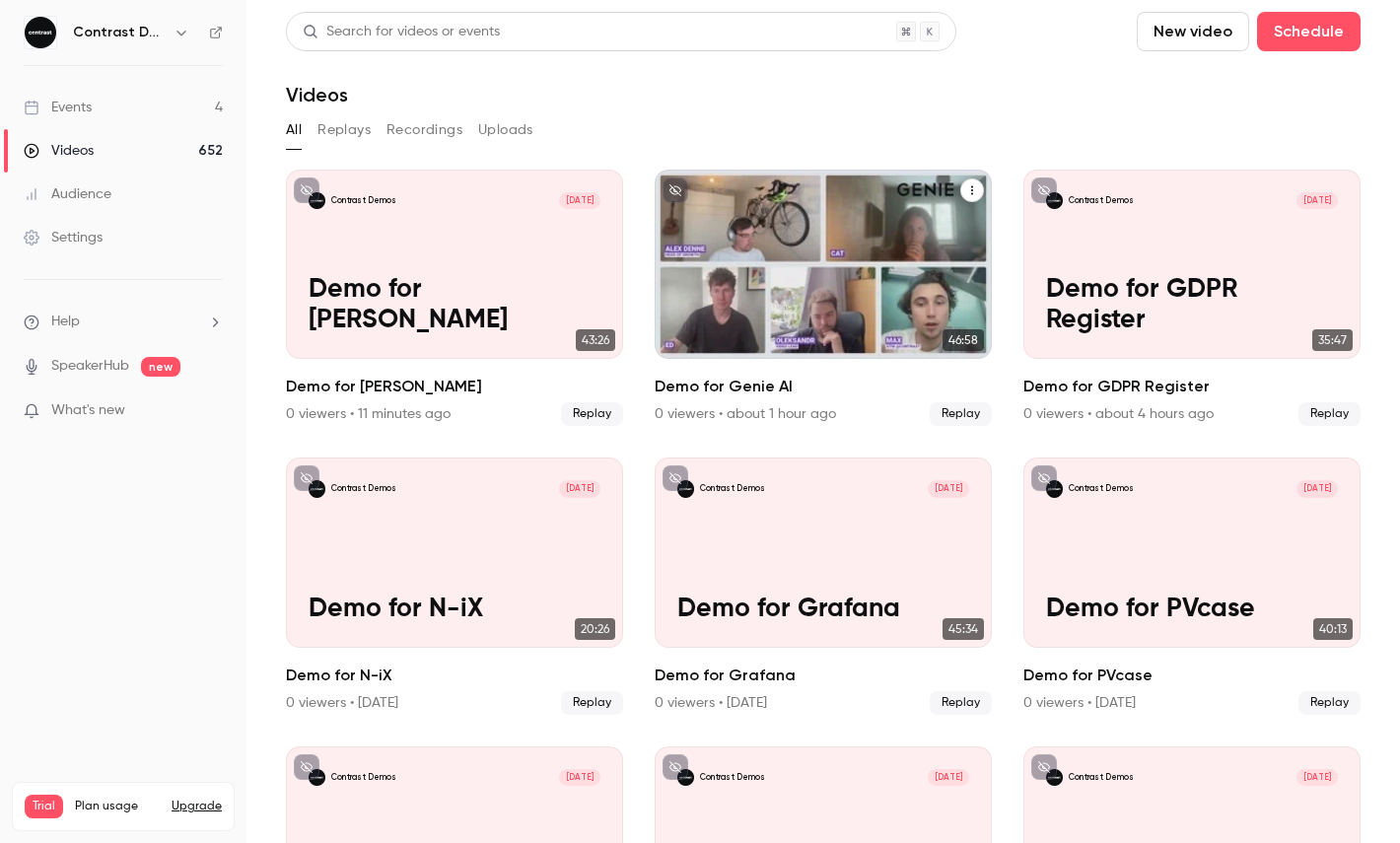 click 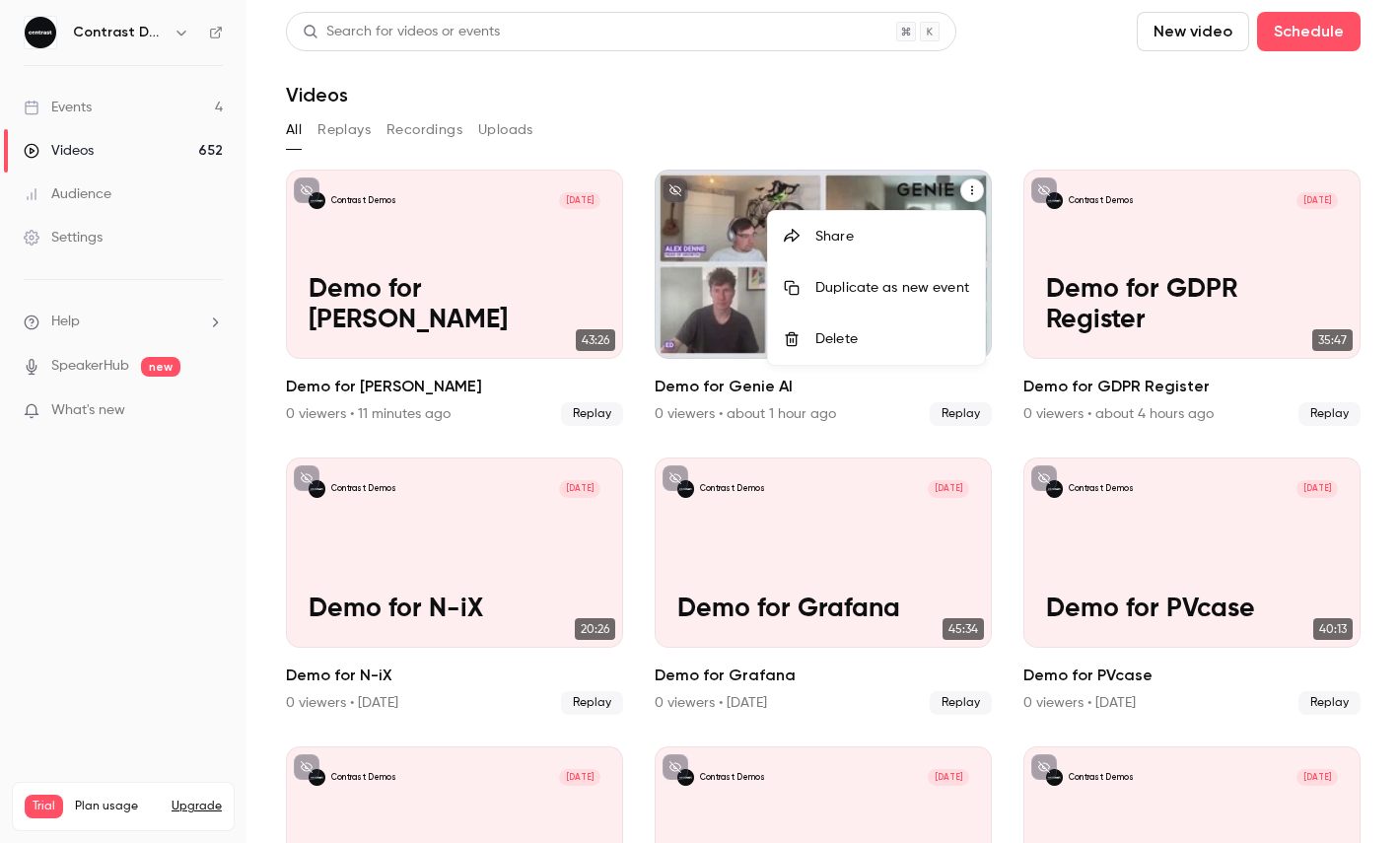 click on "Share" at bounding box center [892, 237] 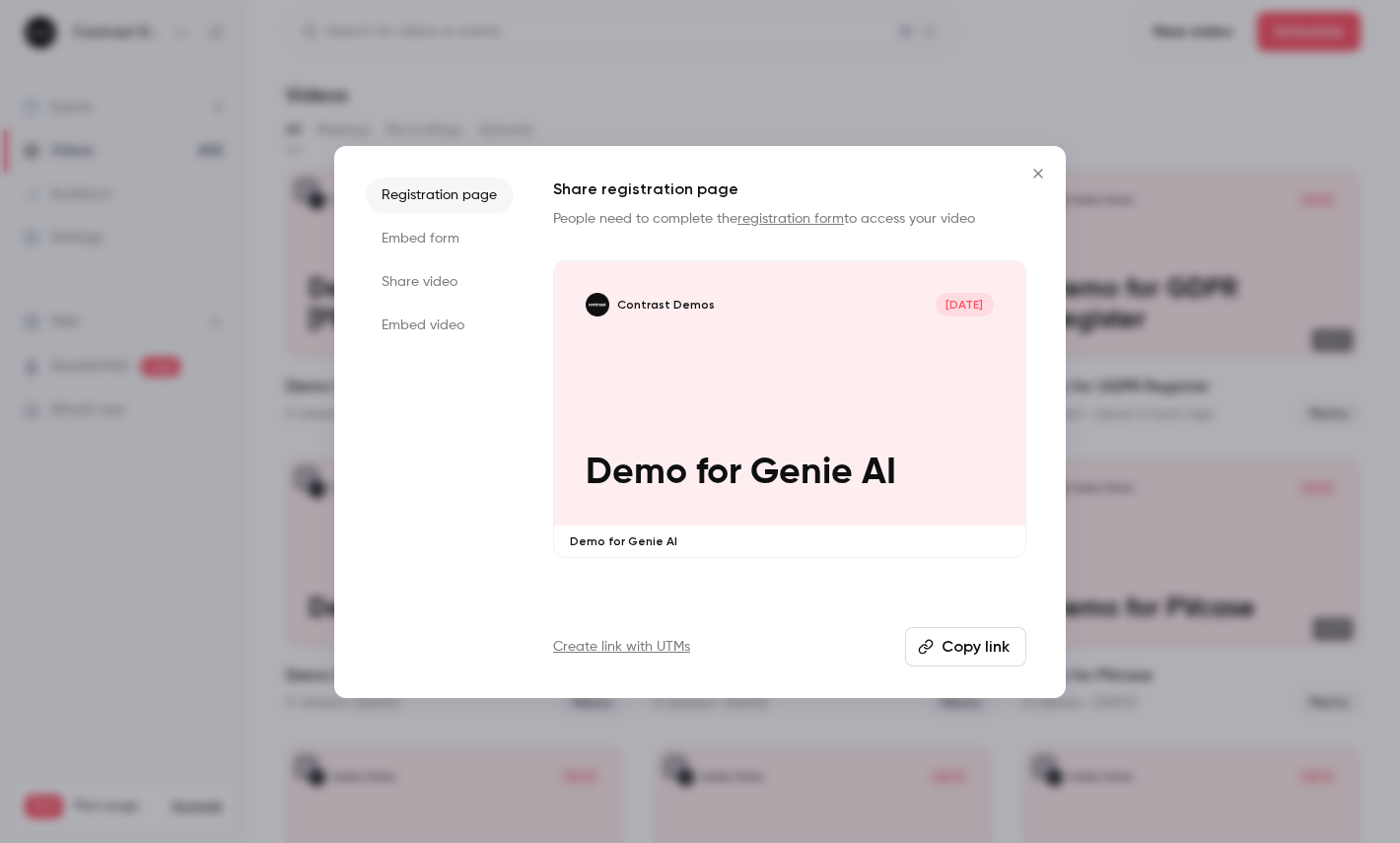 click on "Share video" at bounding box center (440, 282) 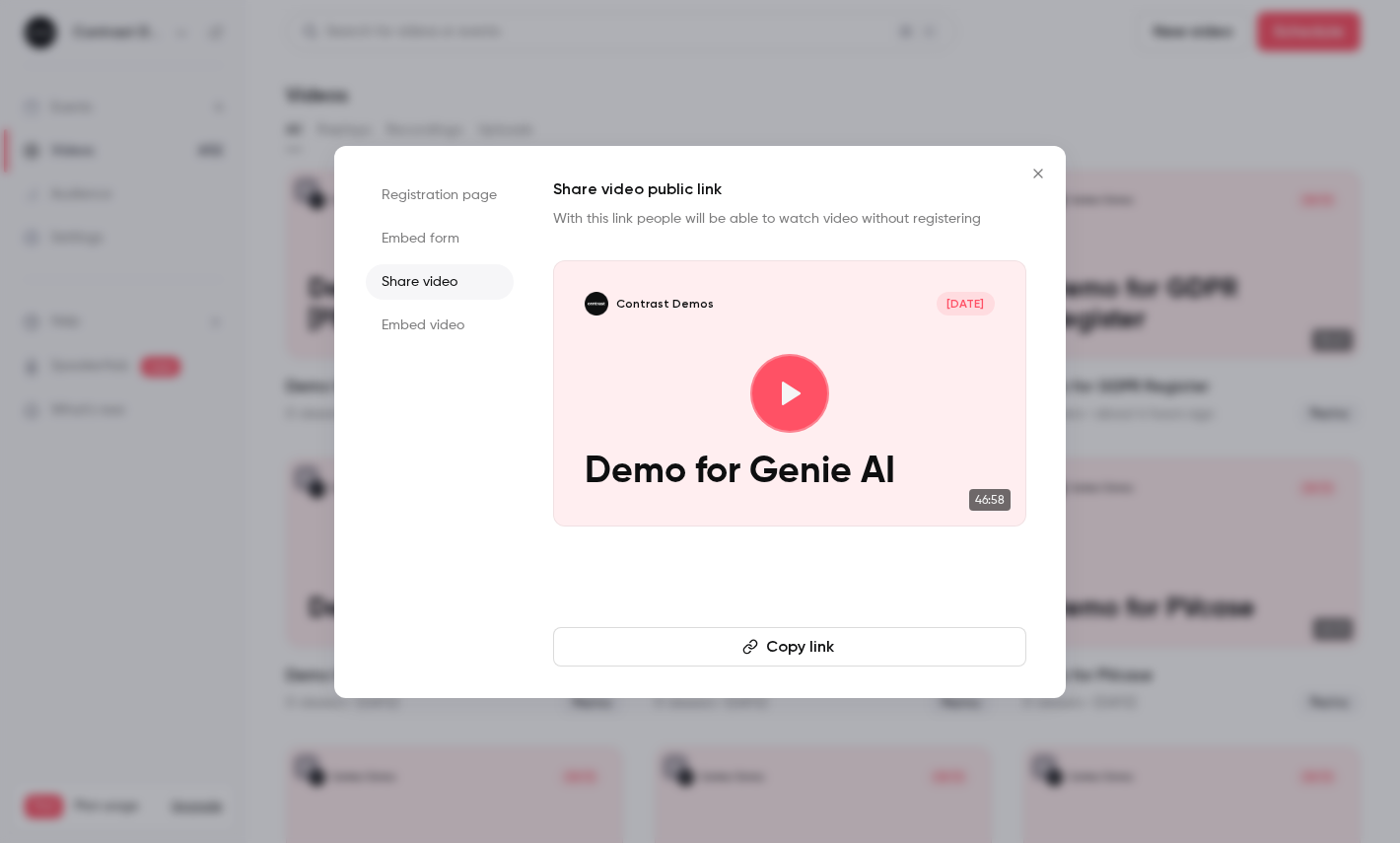 click on "Copy link" at bounding box center [790, 647] 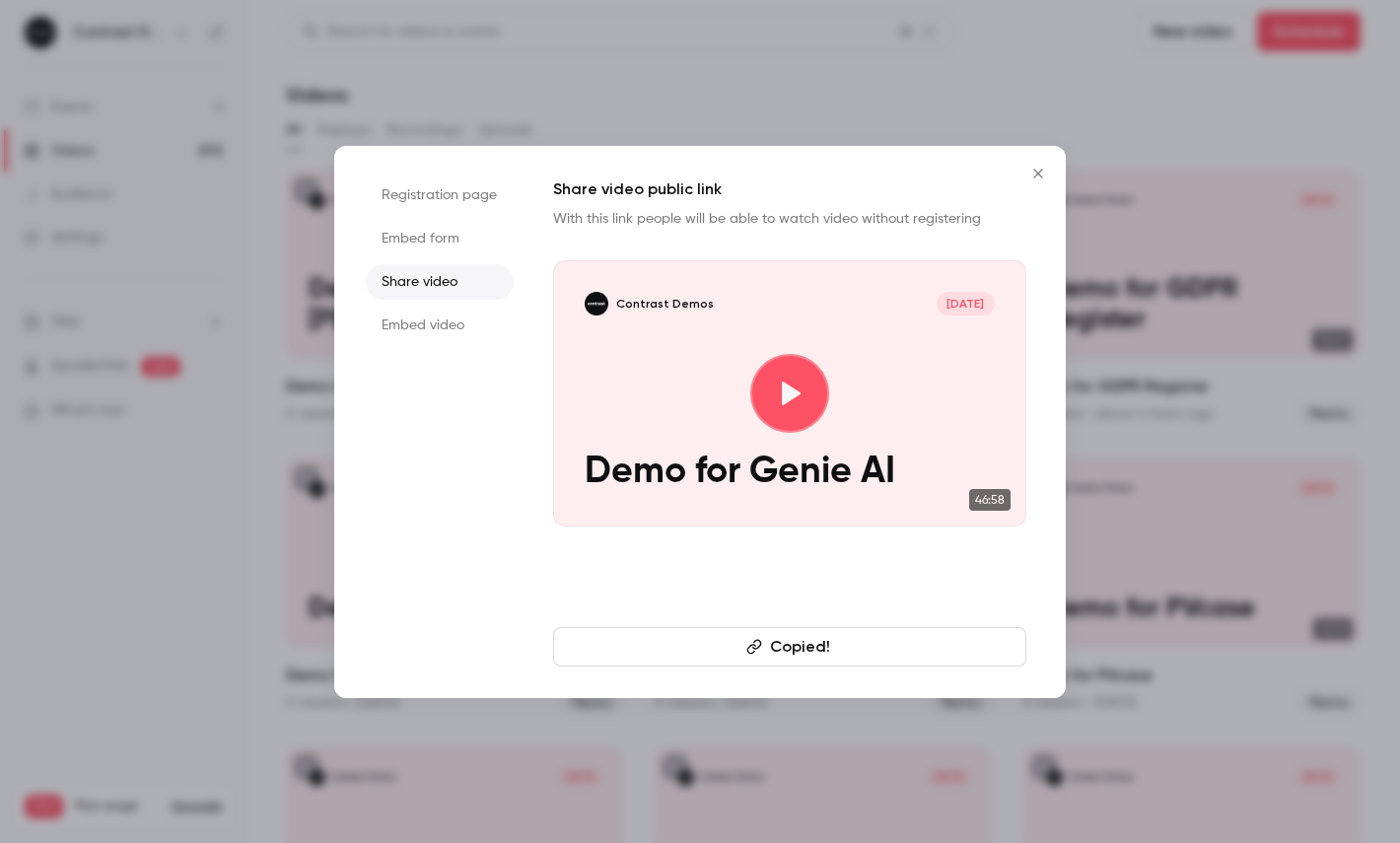 click at bounding box center [790, 393] 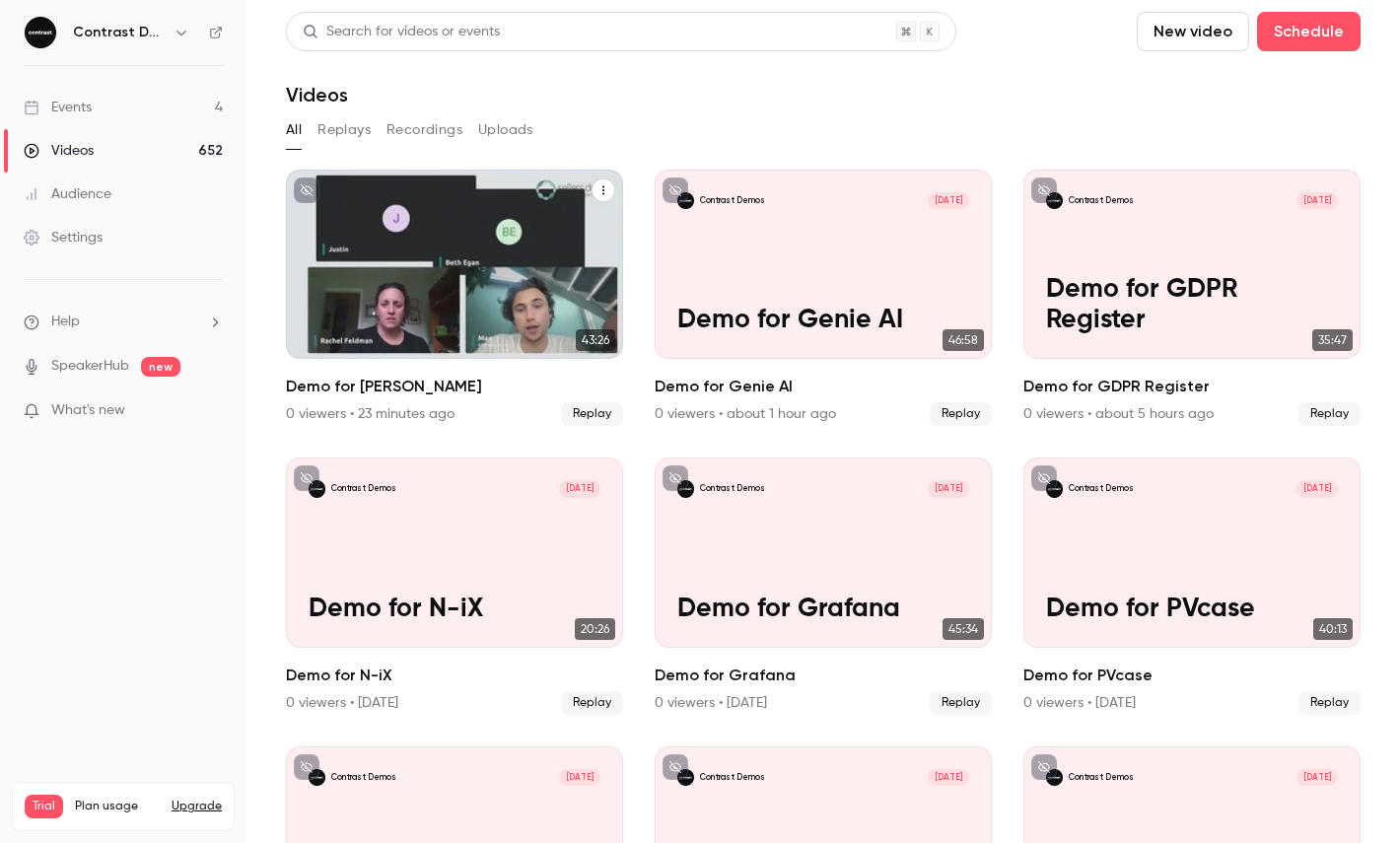 click 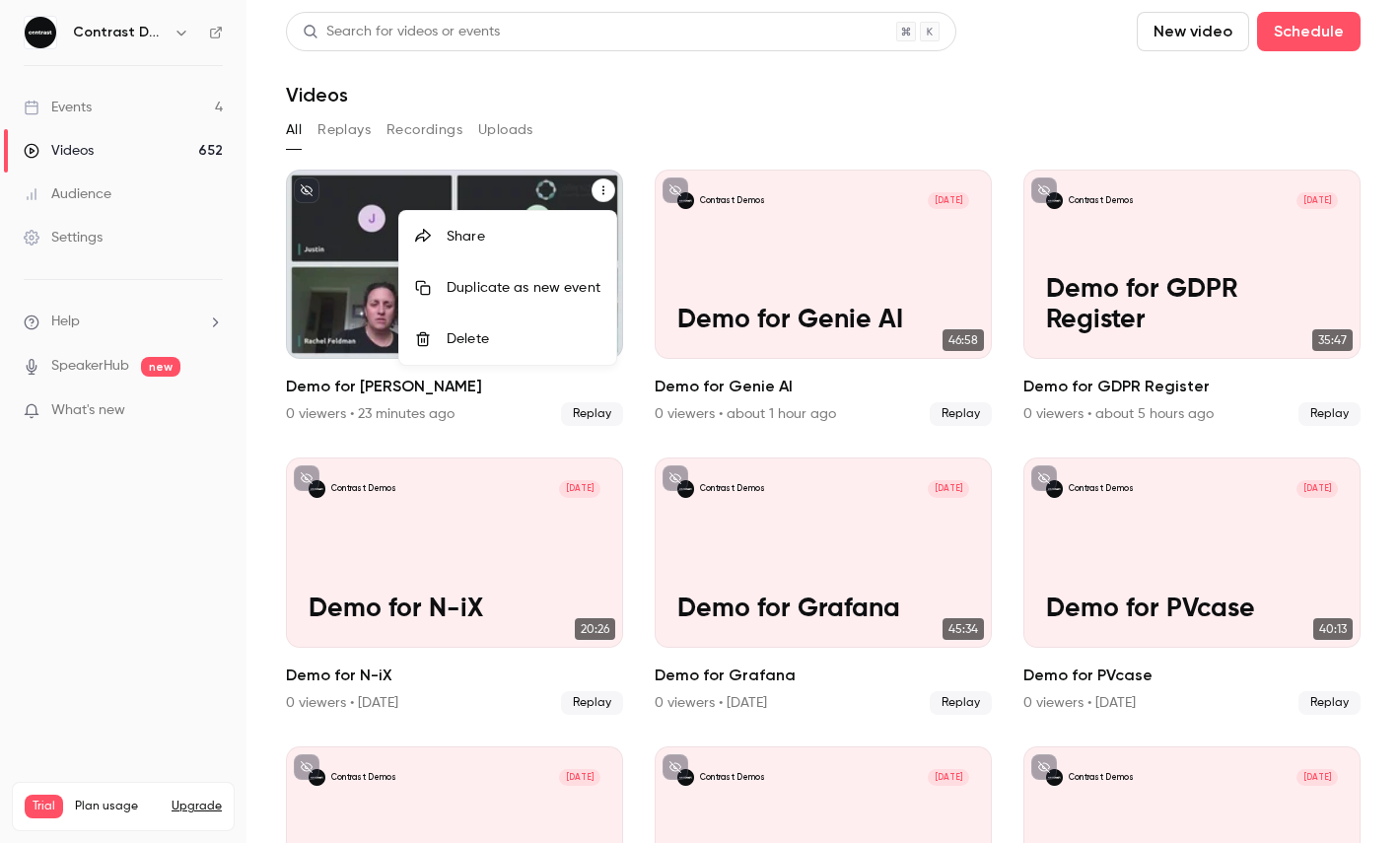 click on "Share" at bounding box center (524, 237) 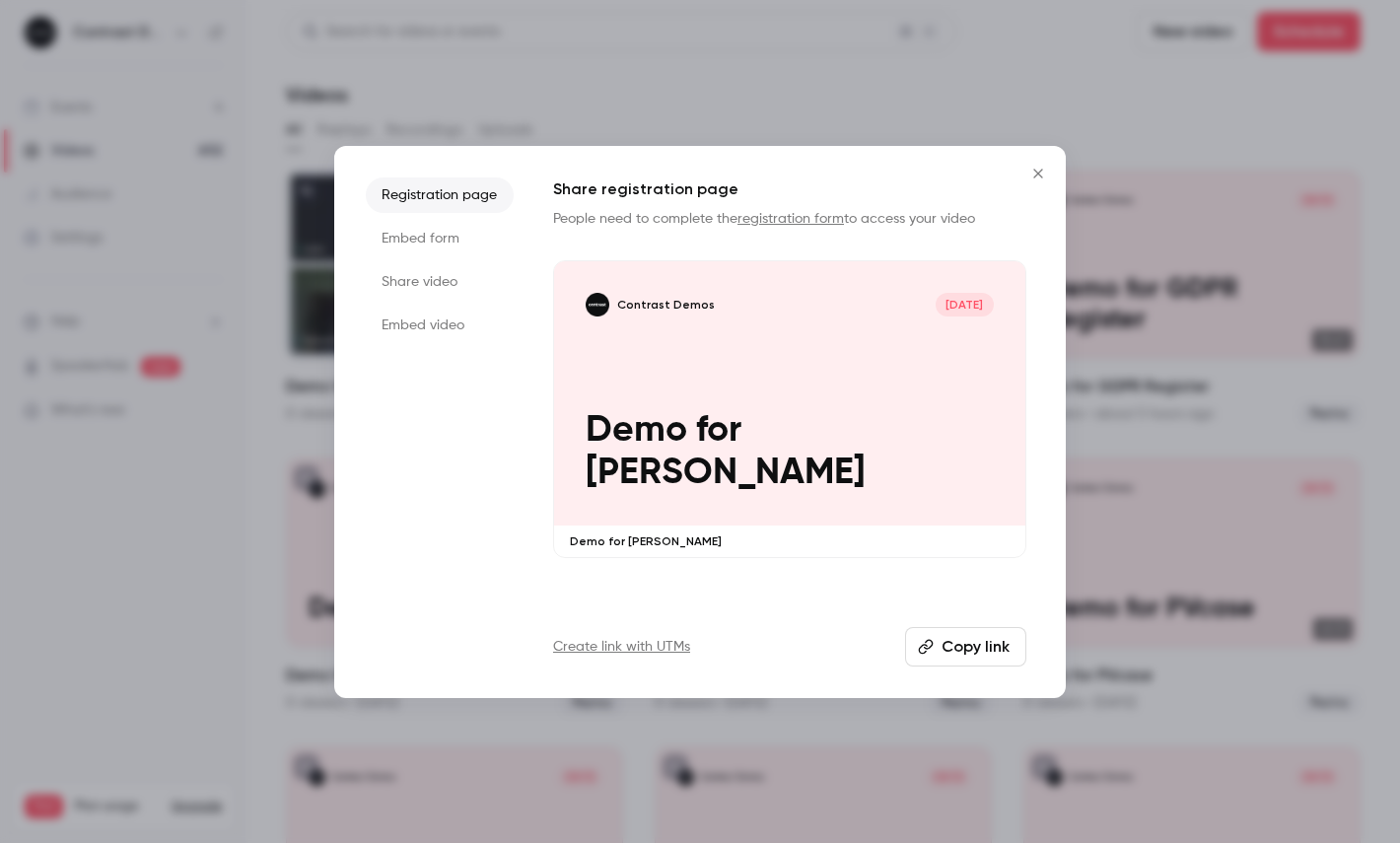click on "Share video" at bounding box center (440, 282) 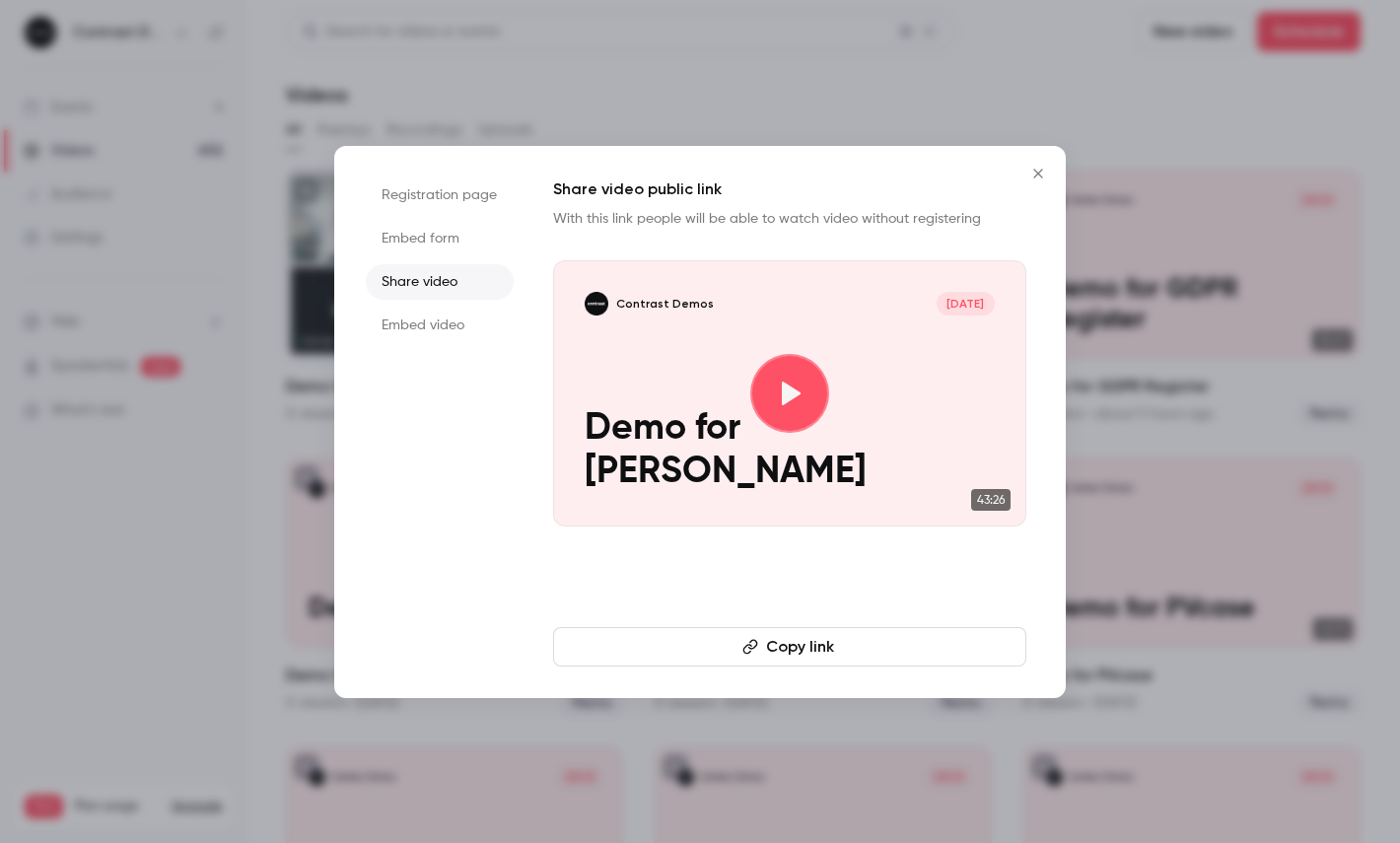 click on "Copy link" at bounding box center [790, 647] 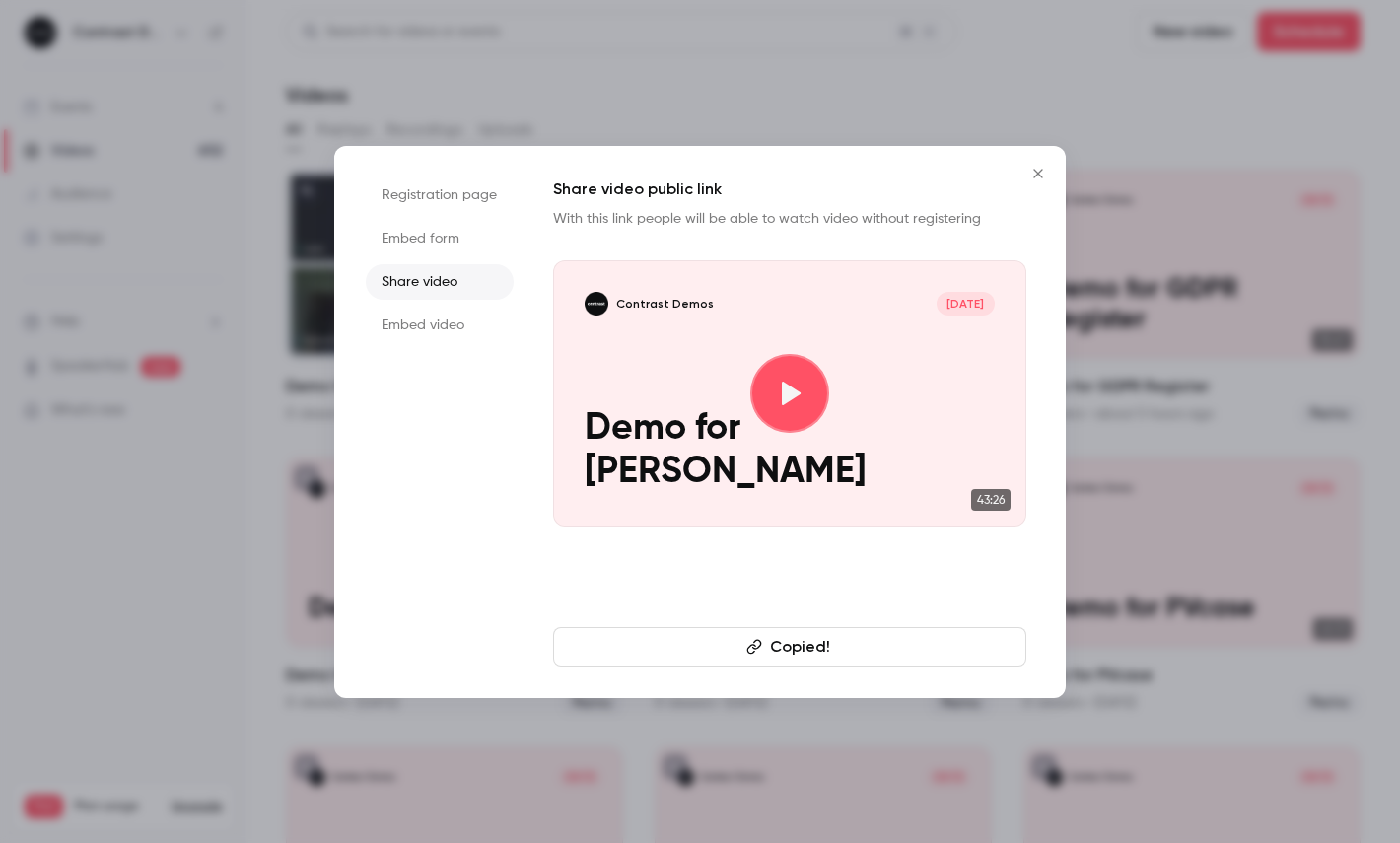 type 